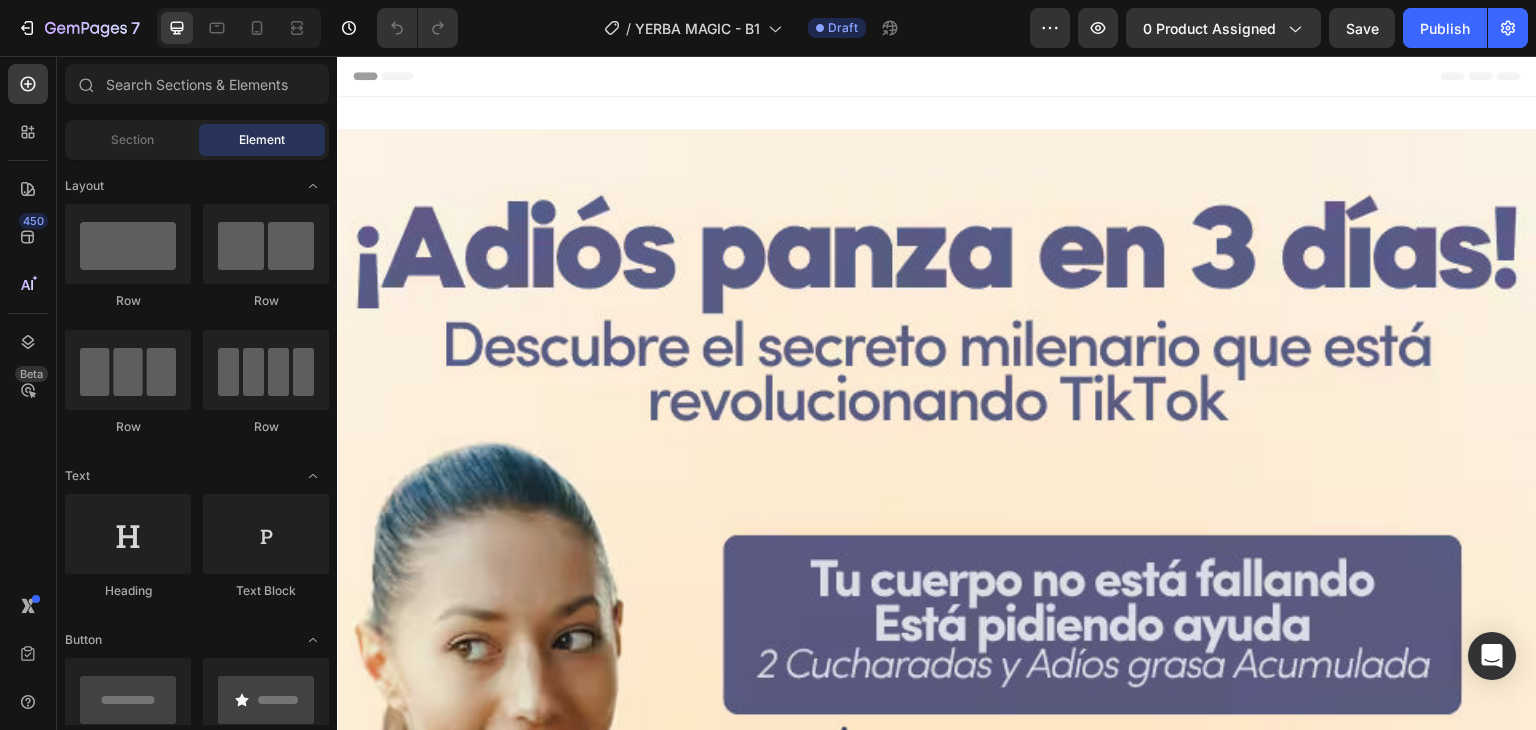 scroll, scrollTop: 0, scrollLeft: 0, axis: both 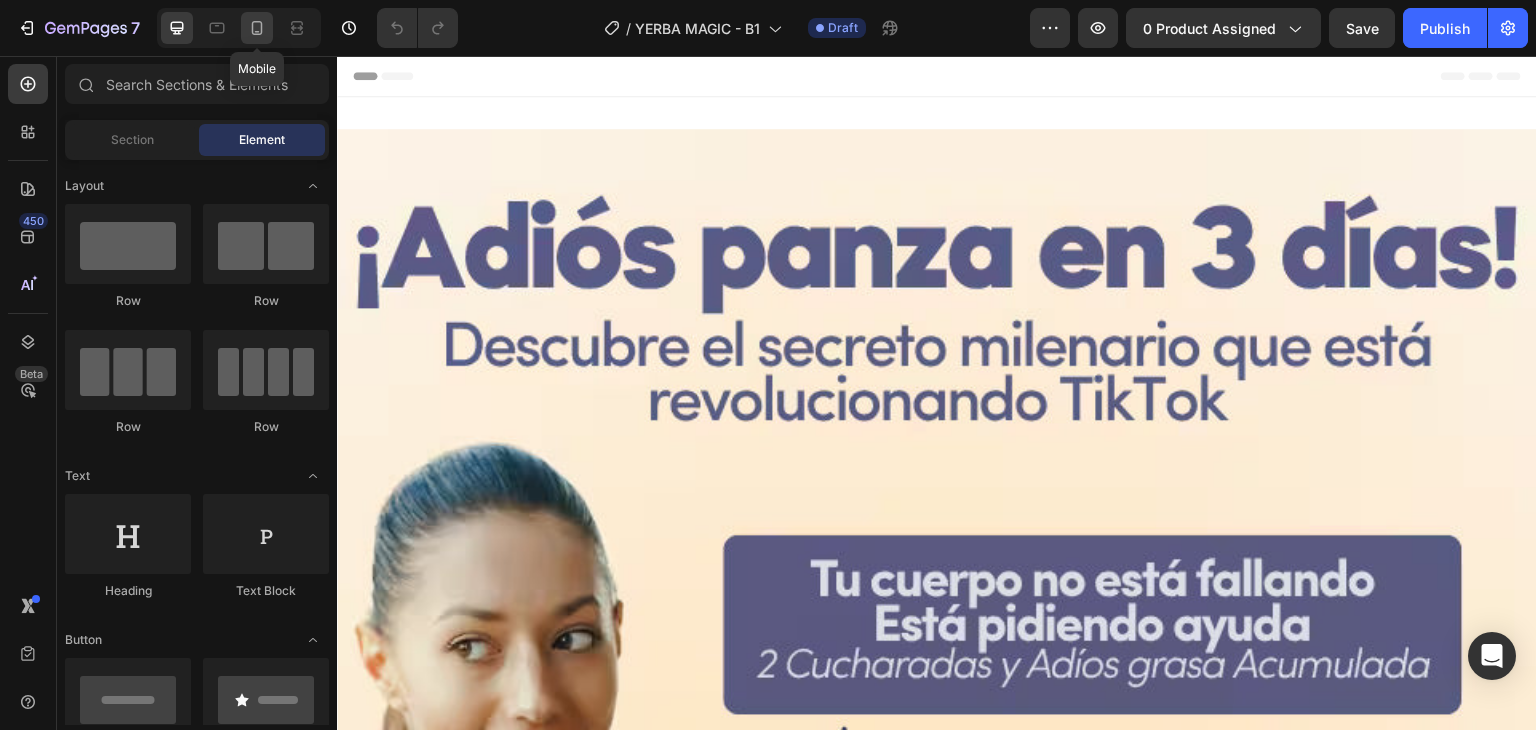 click 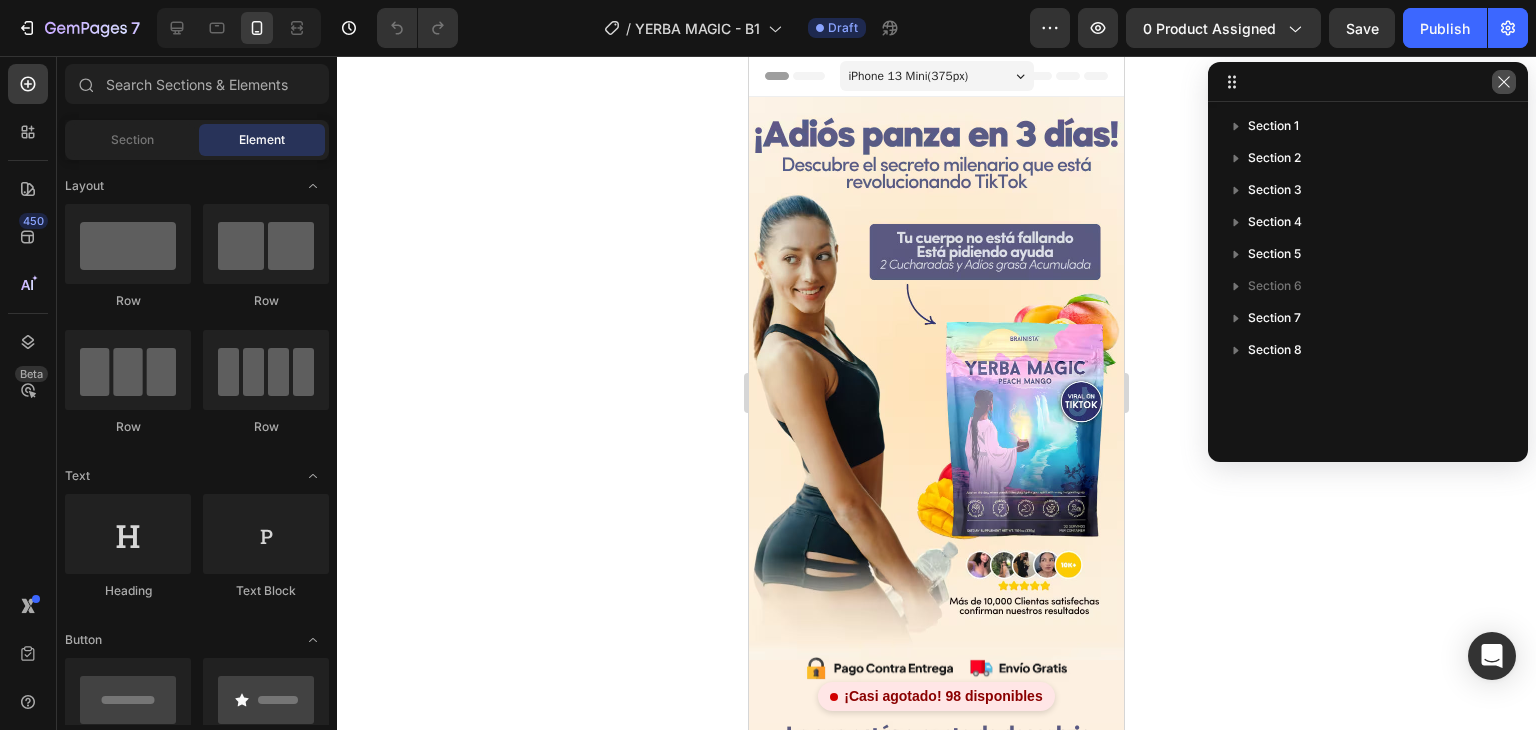 click 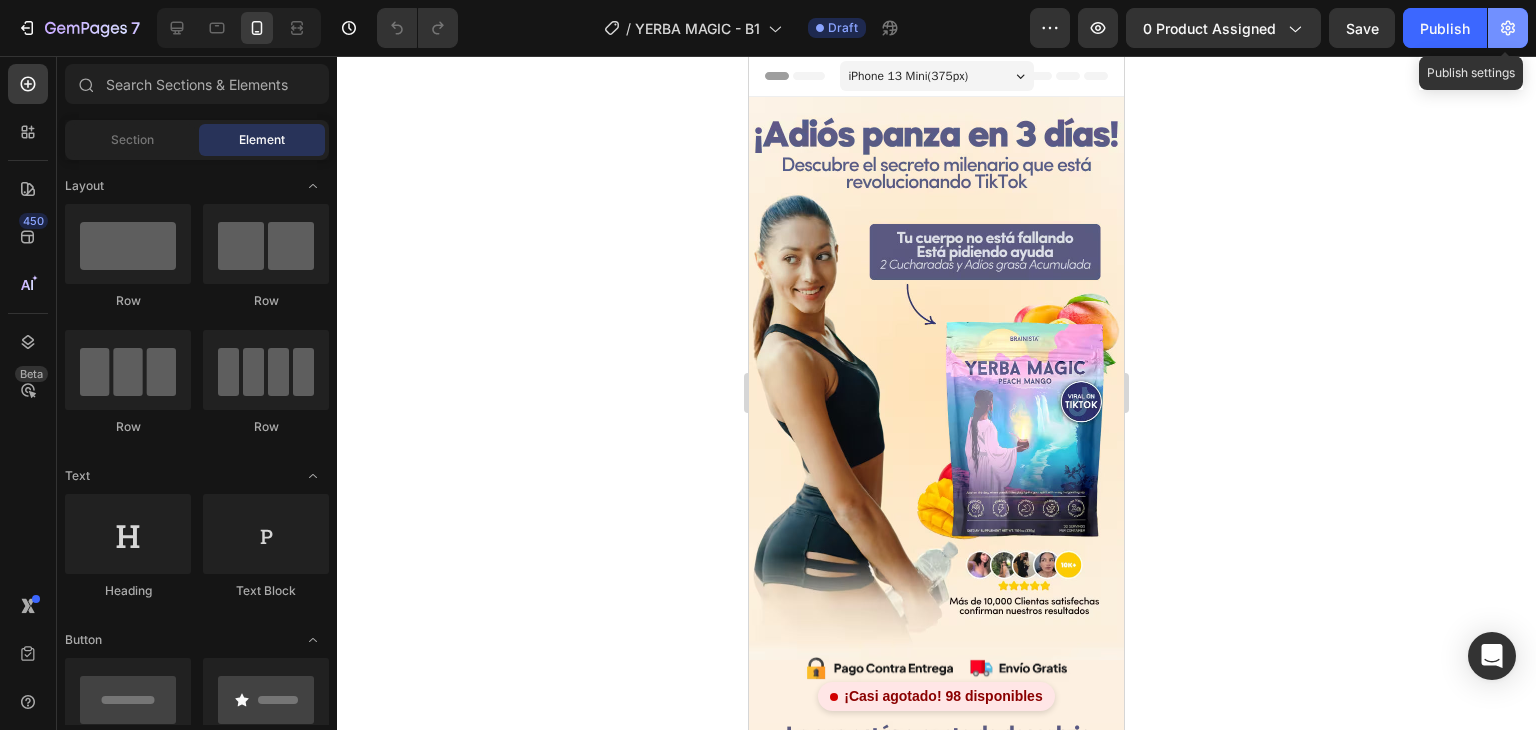click 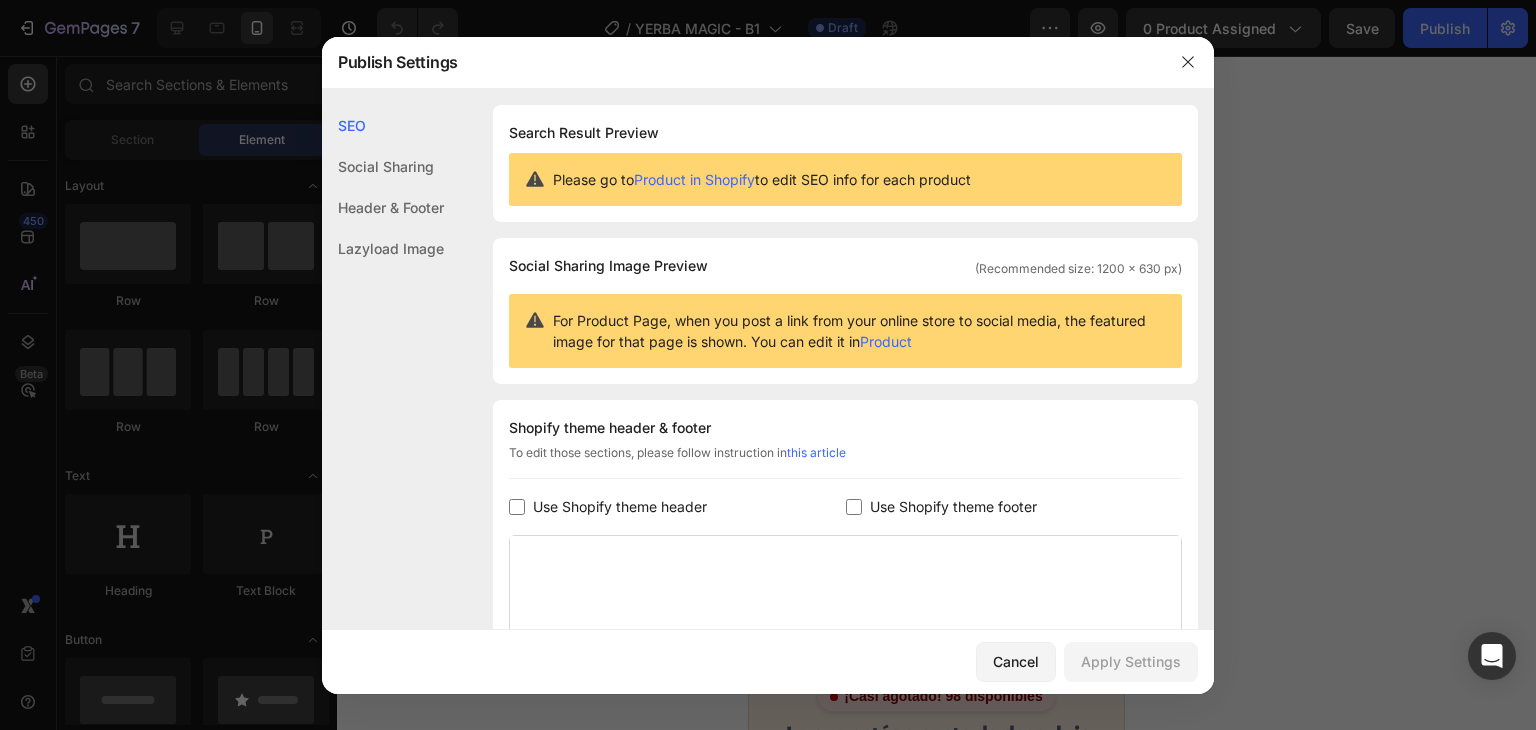 click on "Use Shopify theme footer" at bounding box center (949, 507) 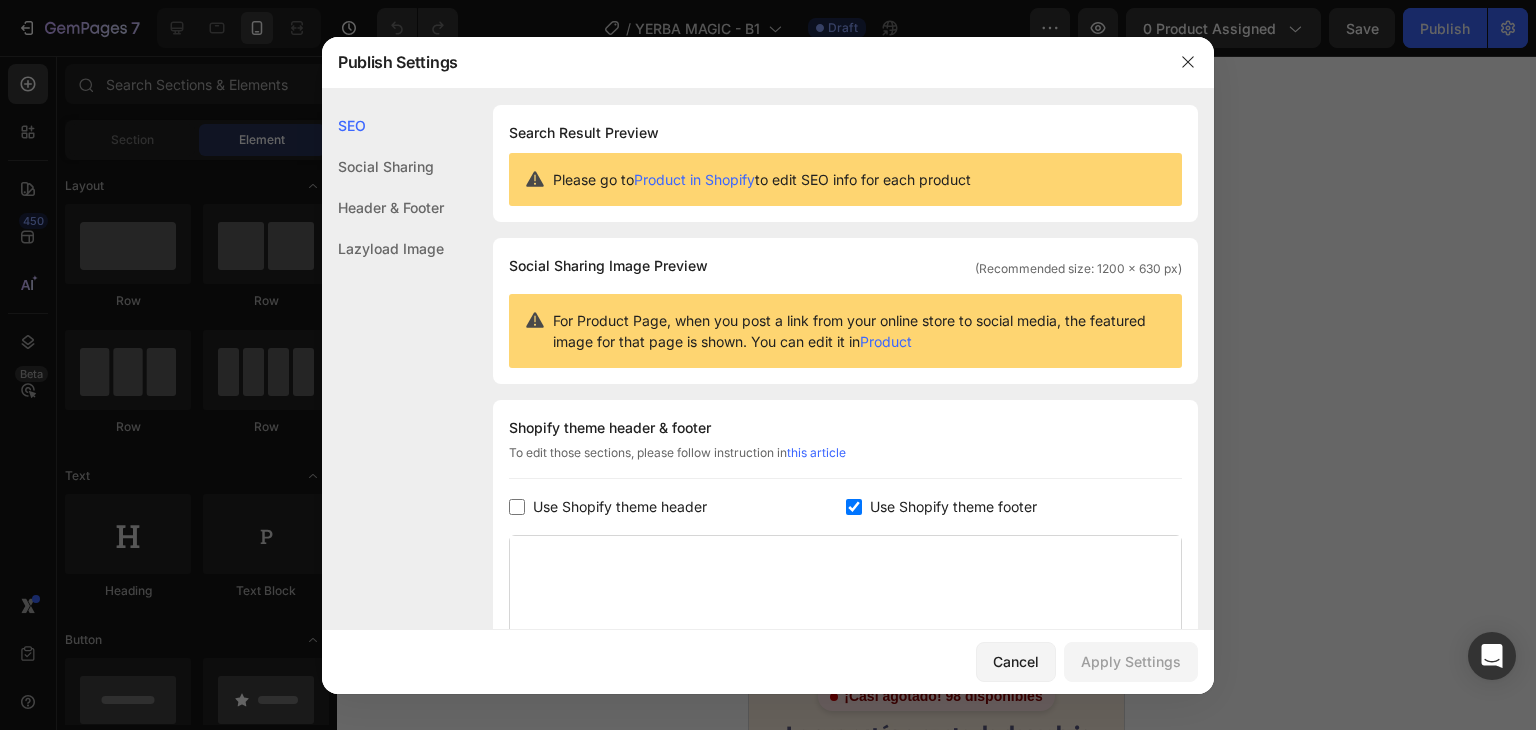 checkbox on "true" 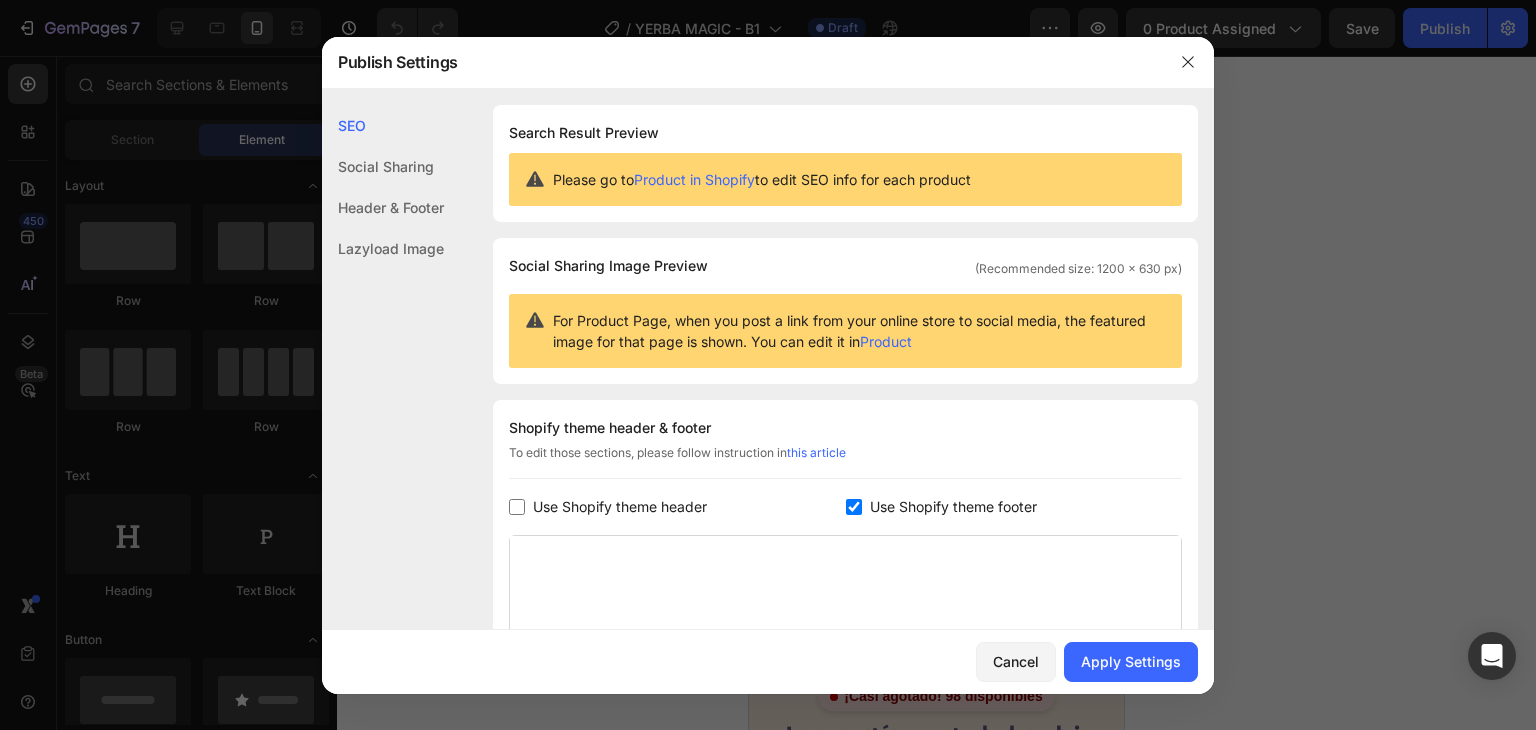 click on "Use Shopify theme header" at bounding box center (620, 507) 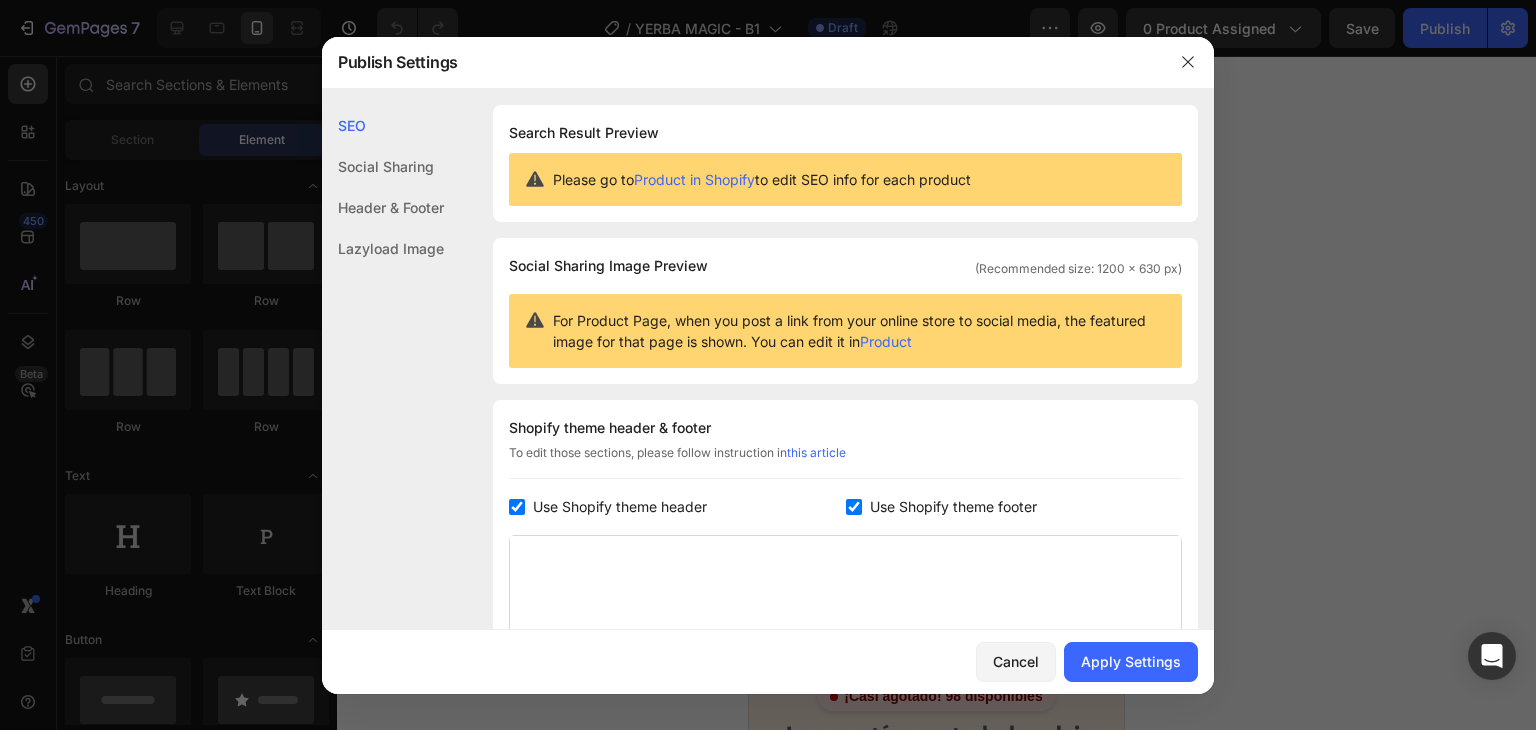 checkbox on "true" 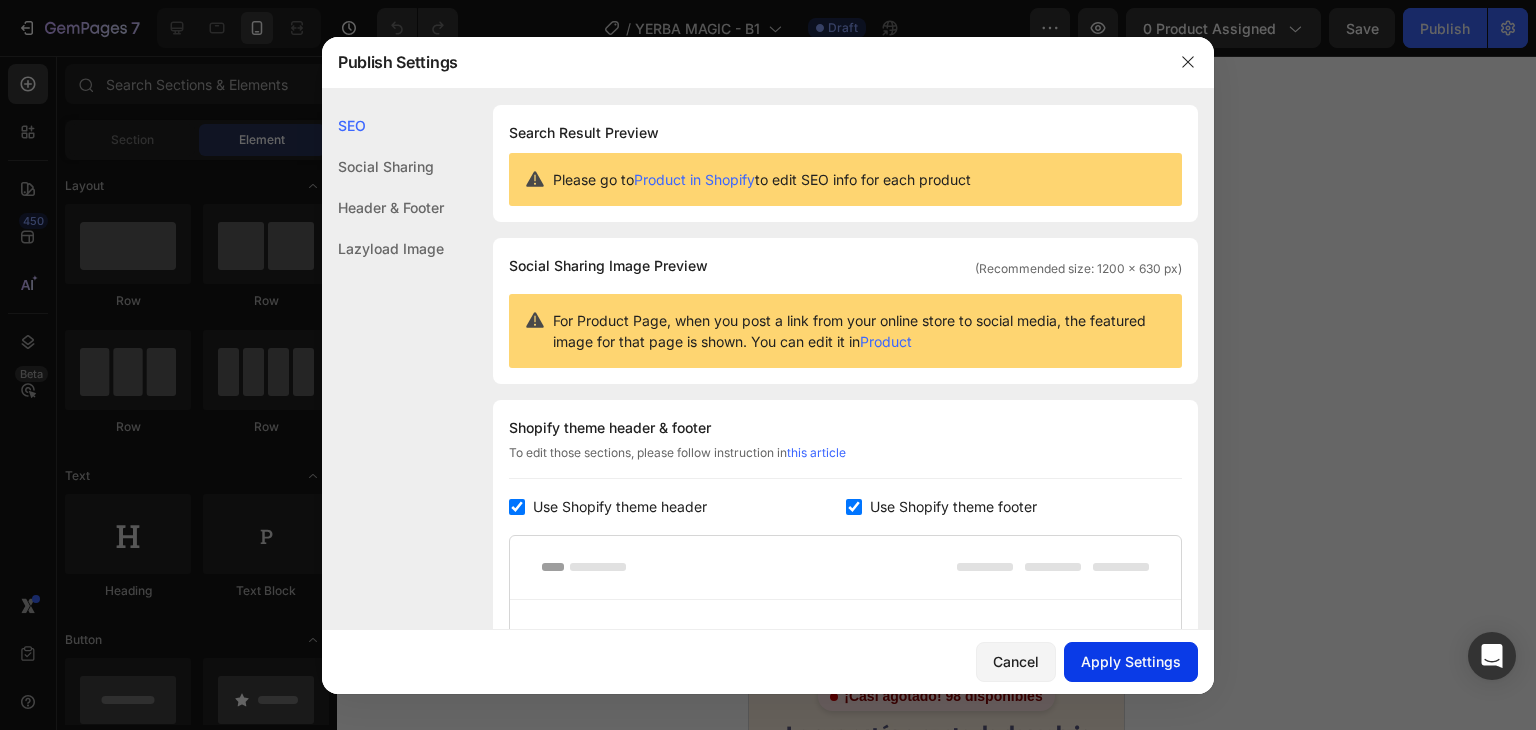 click on "Apply Settings" at bounding box center [1131, 661] 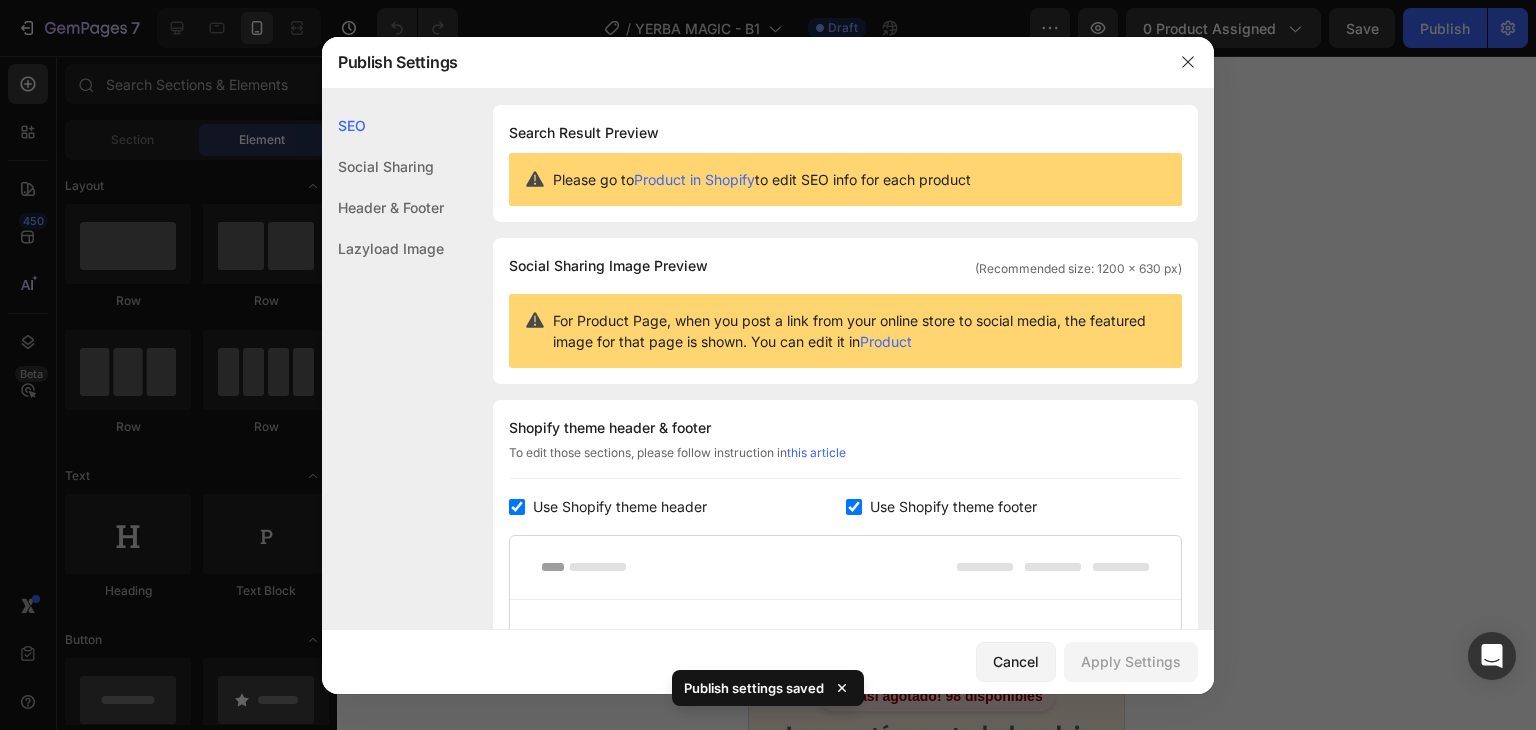 click at bounding box center [854, 507] 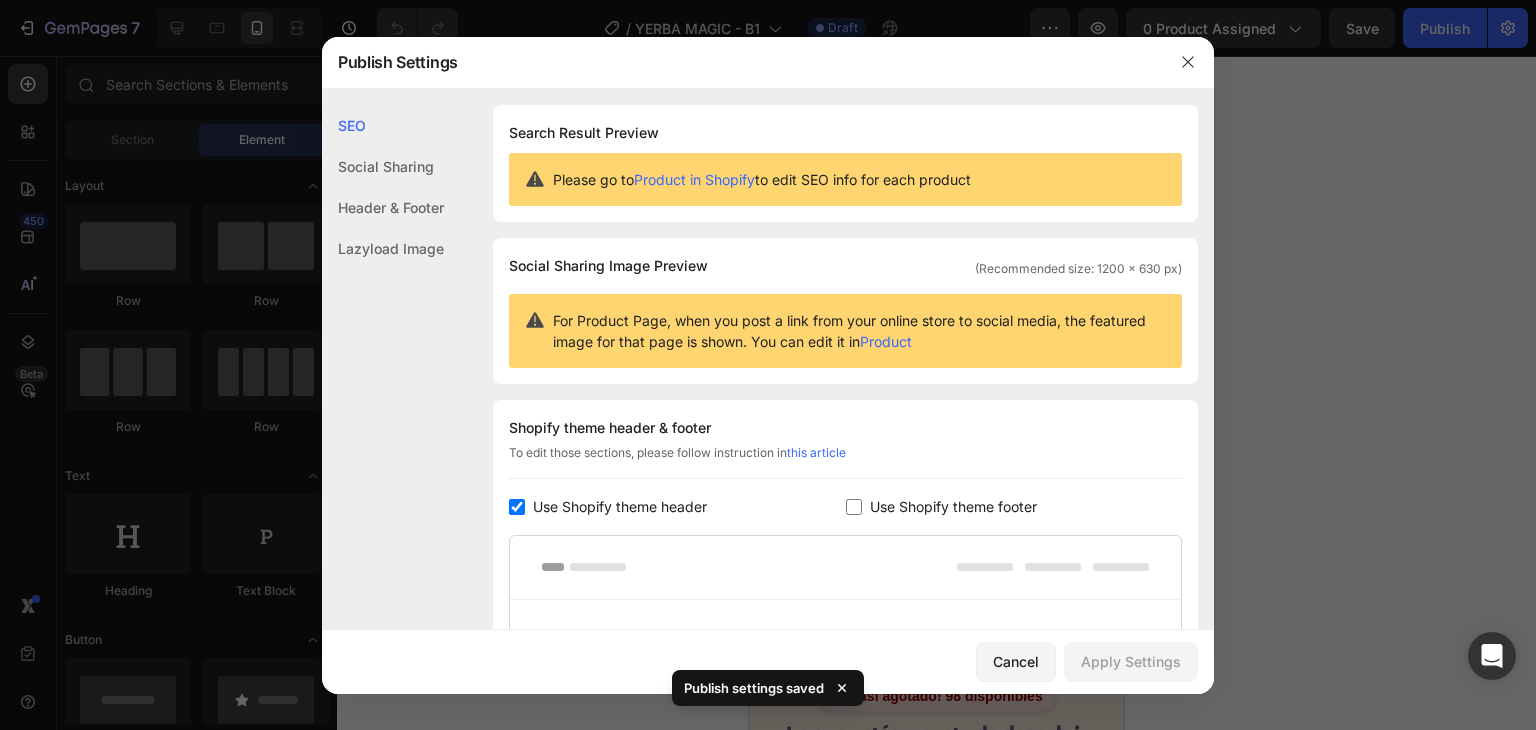 checkbox on "false" 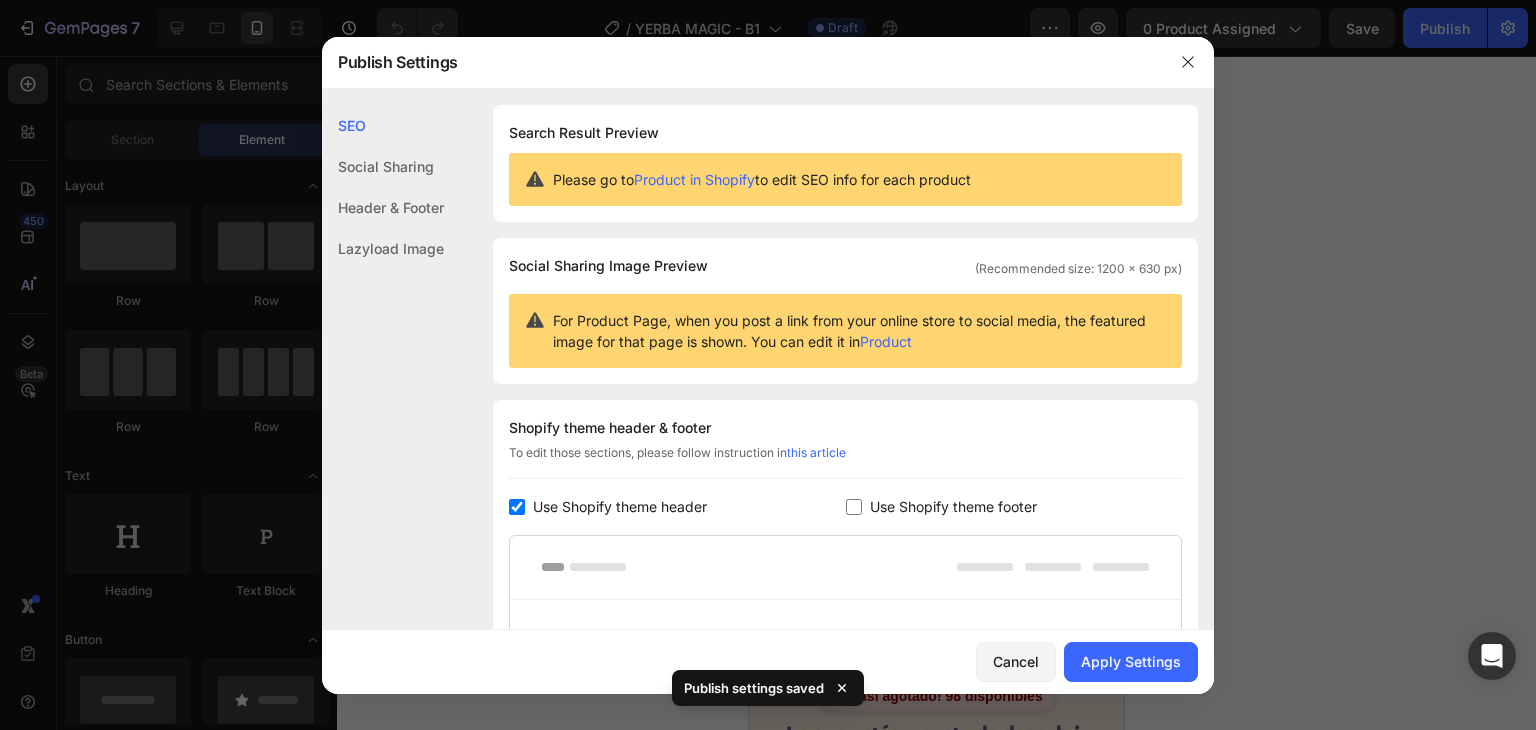 click on "Use Shopify theme header" at bounding box center (620, 507) 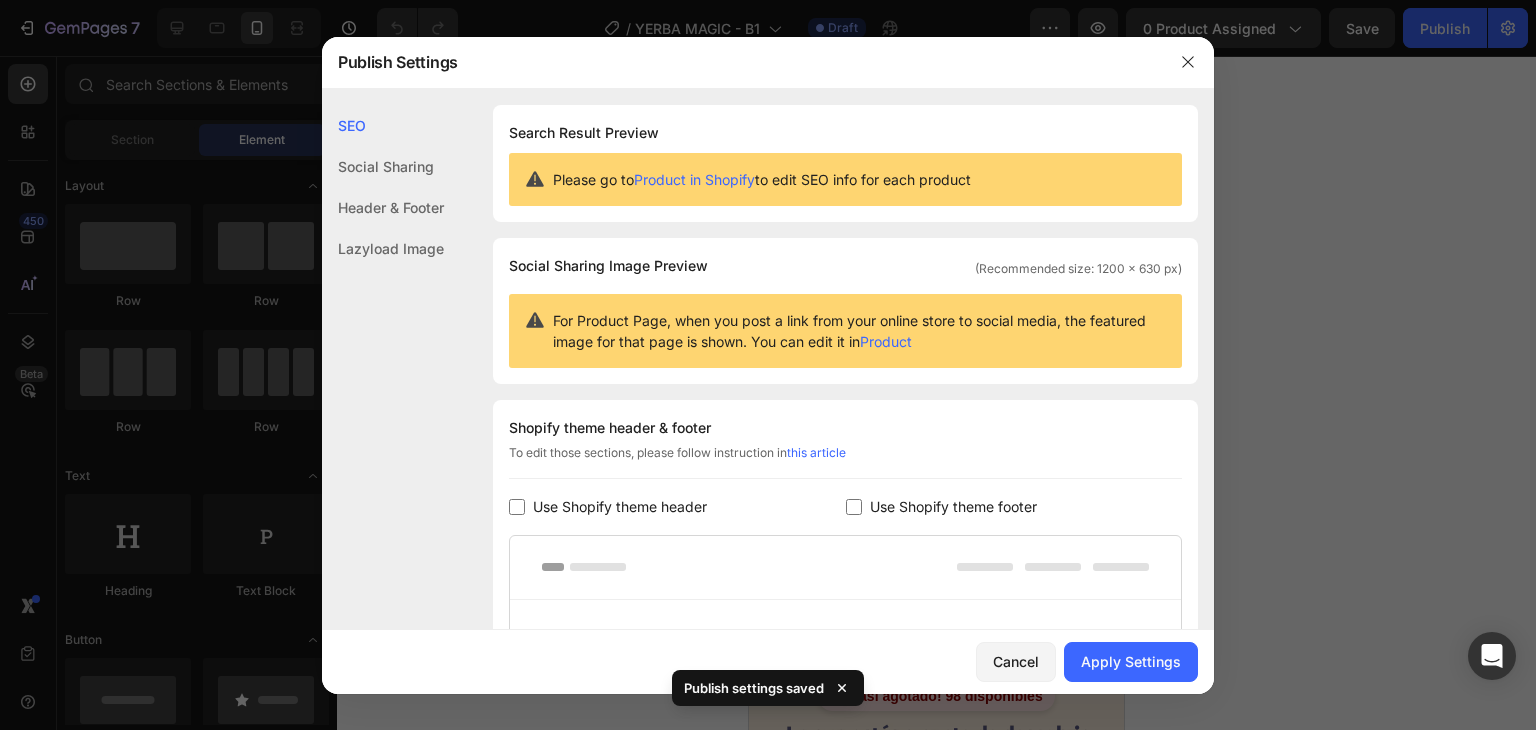 checkbox on "false" 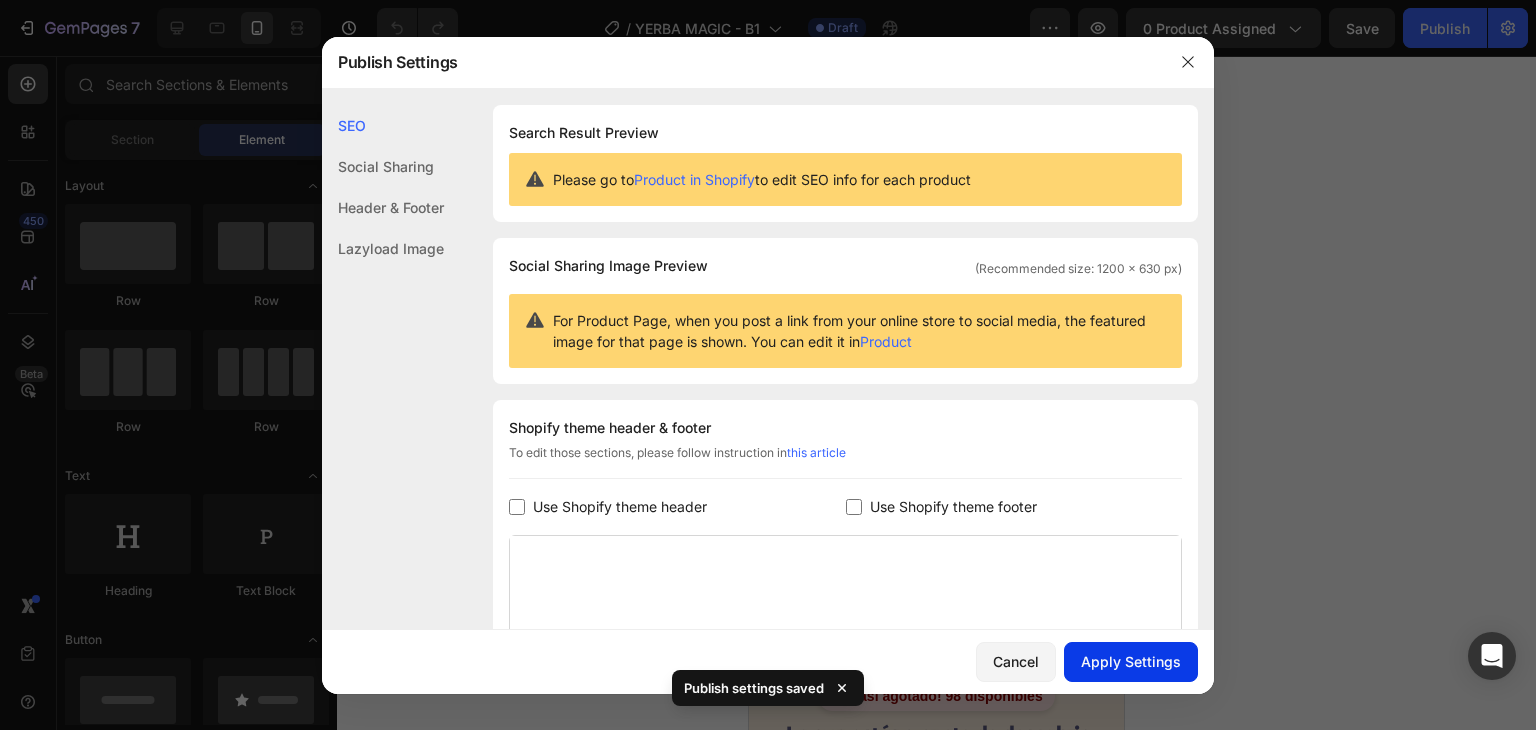 click on "Apply Settings" at bounding box center [1131, 661] 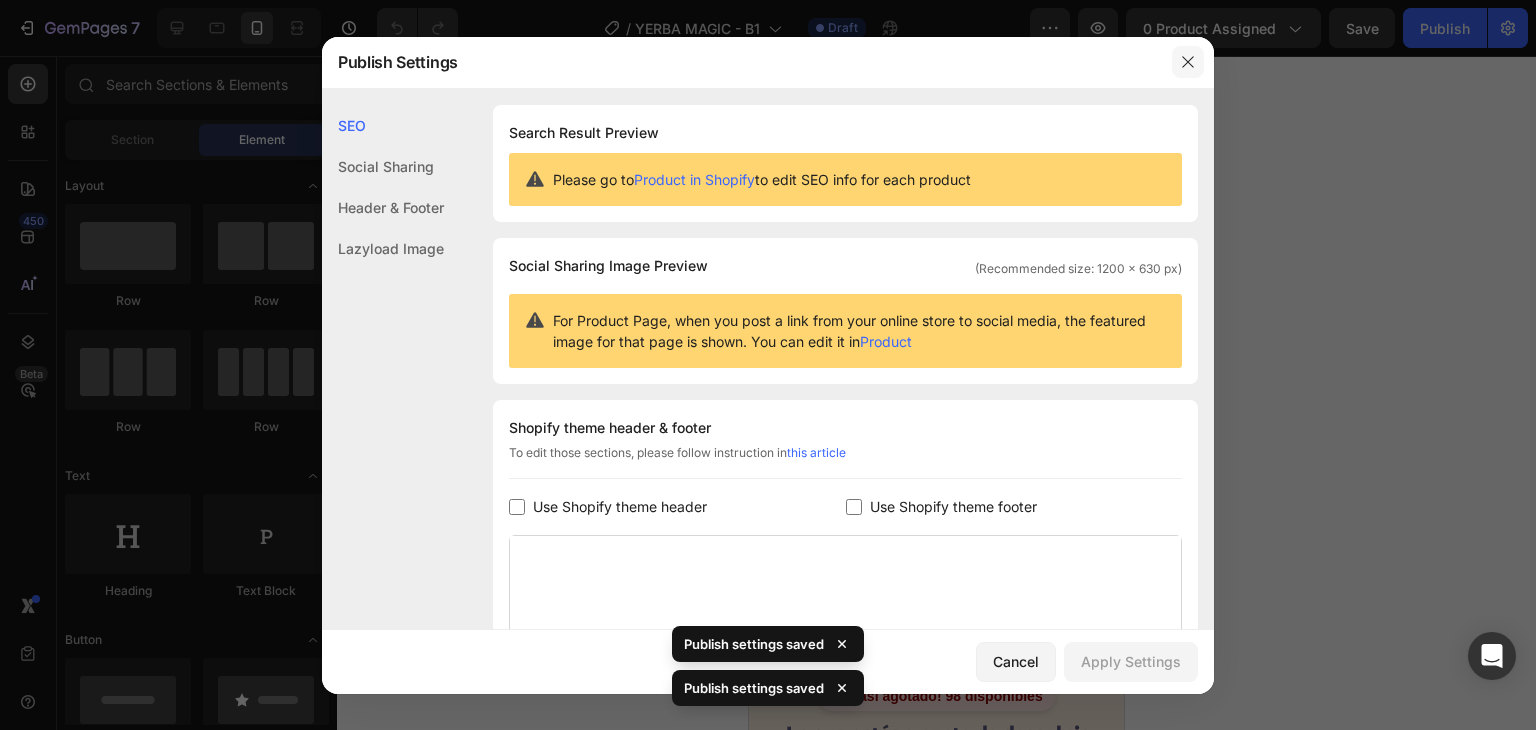 click 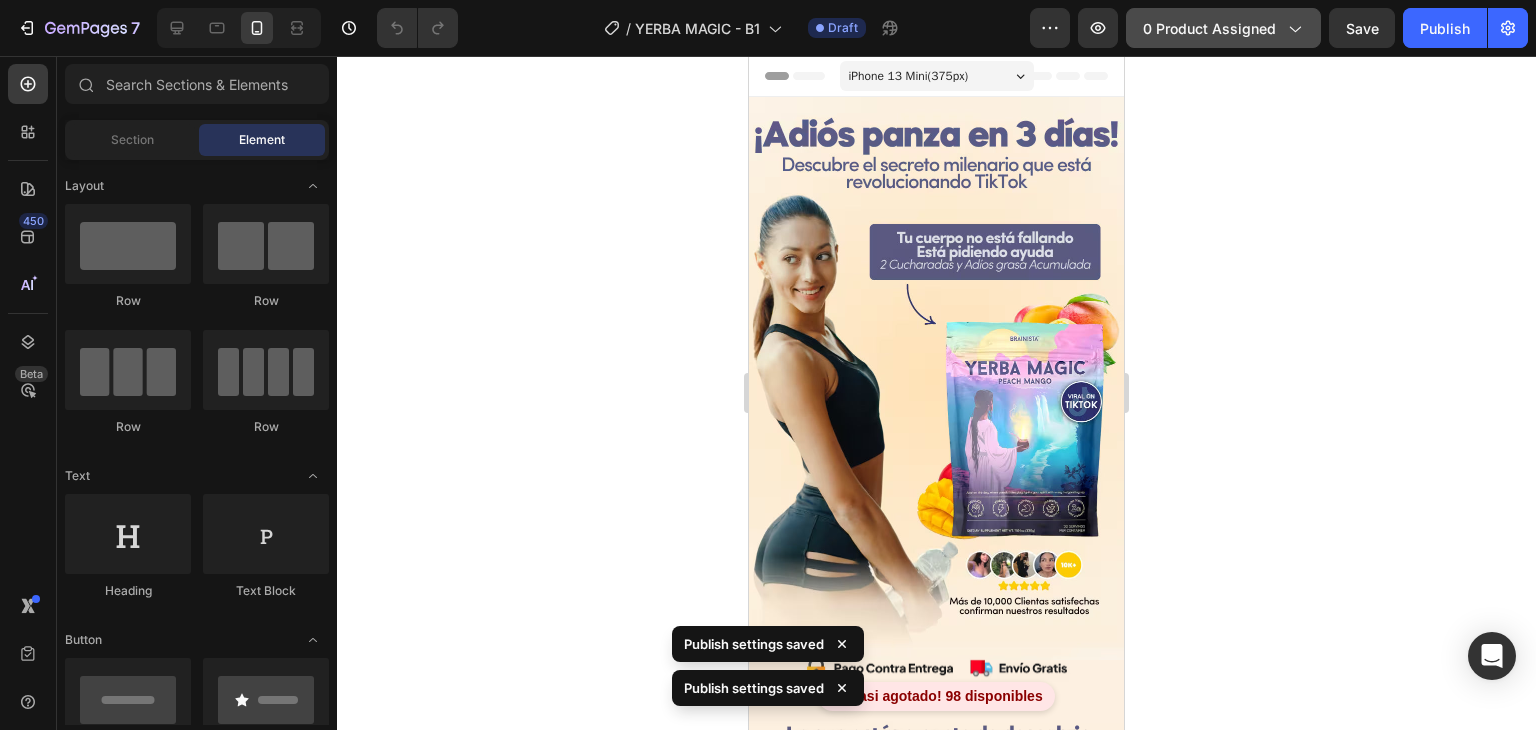 click on "0 product assigned" 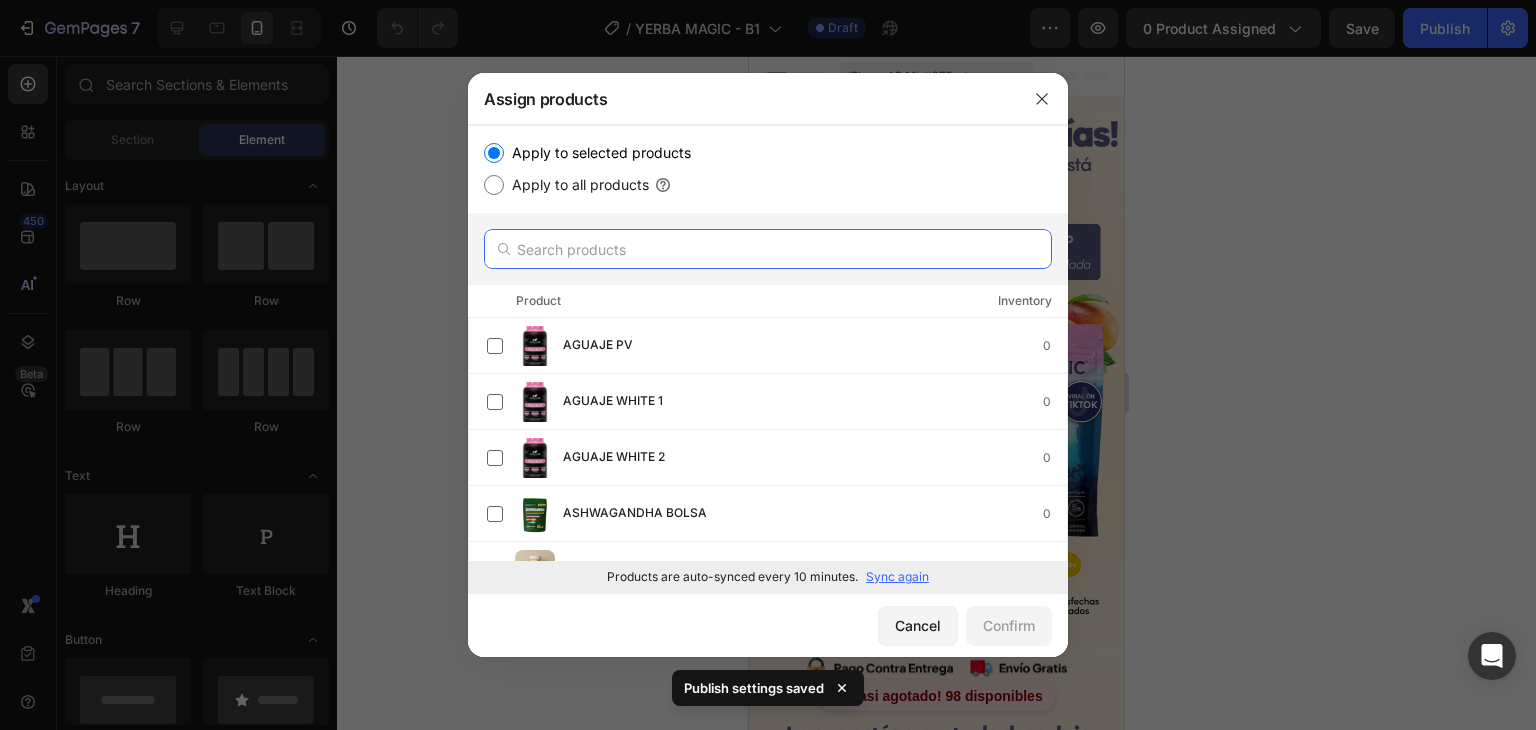 click at bounding box center (768, 249) 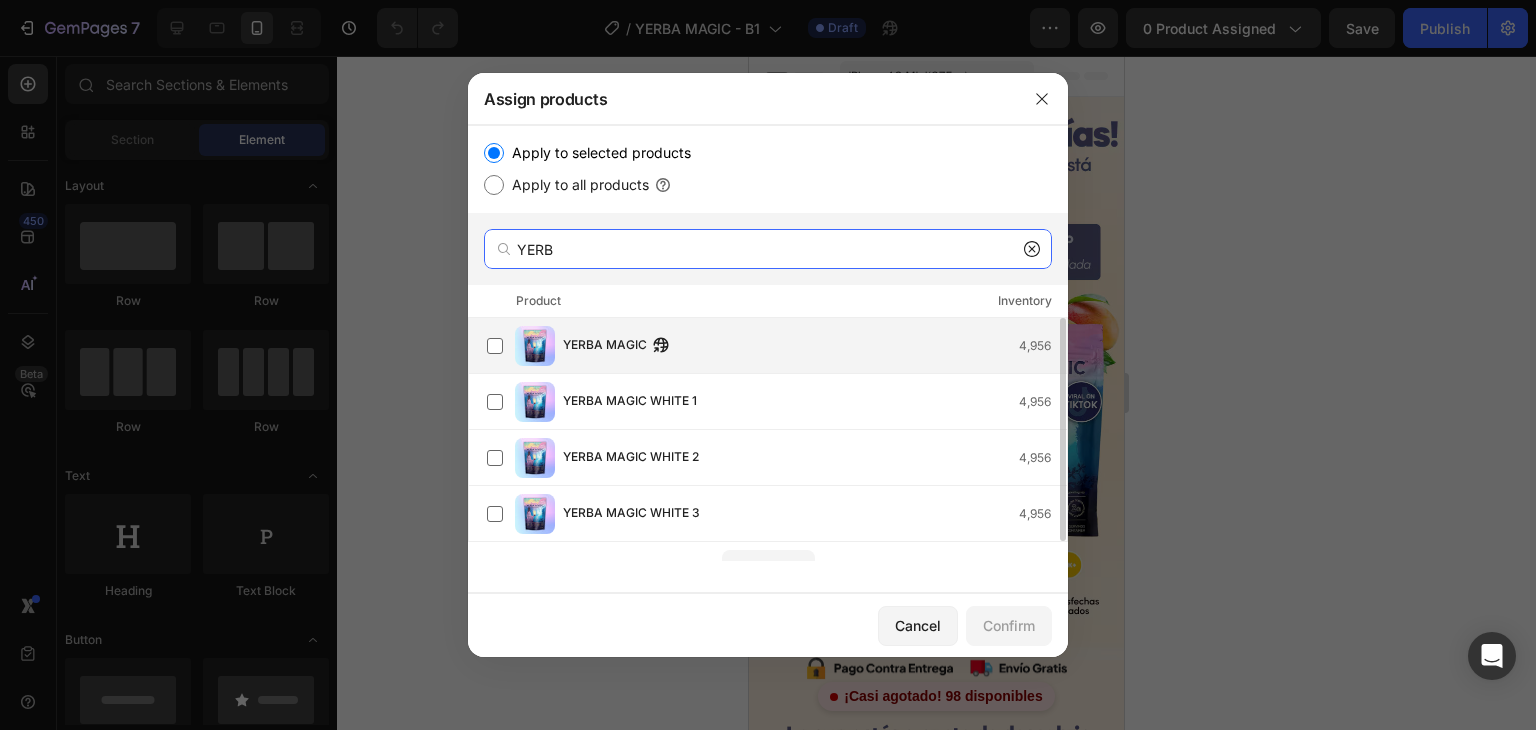 type on "YERB" 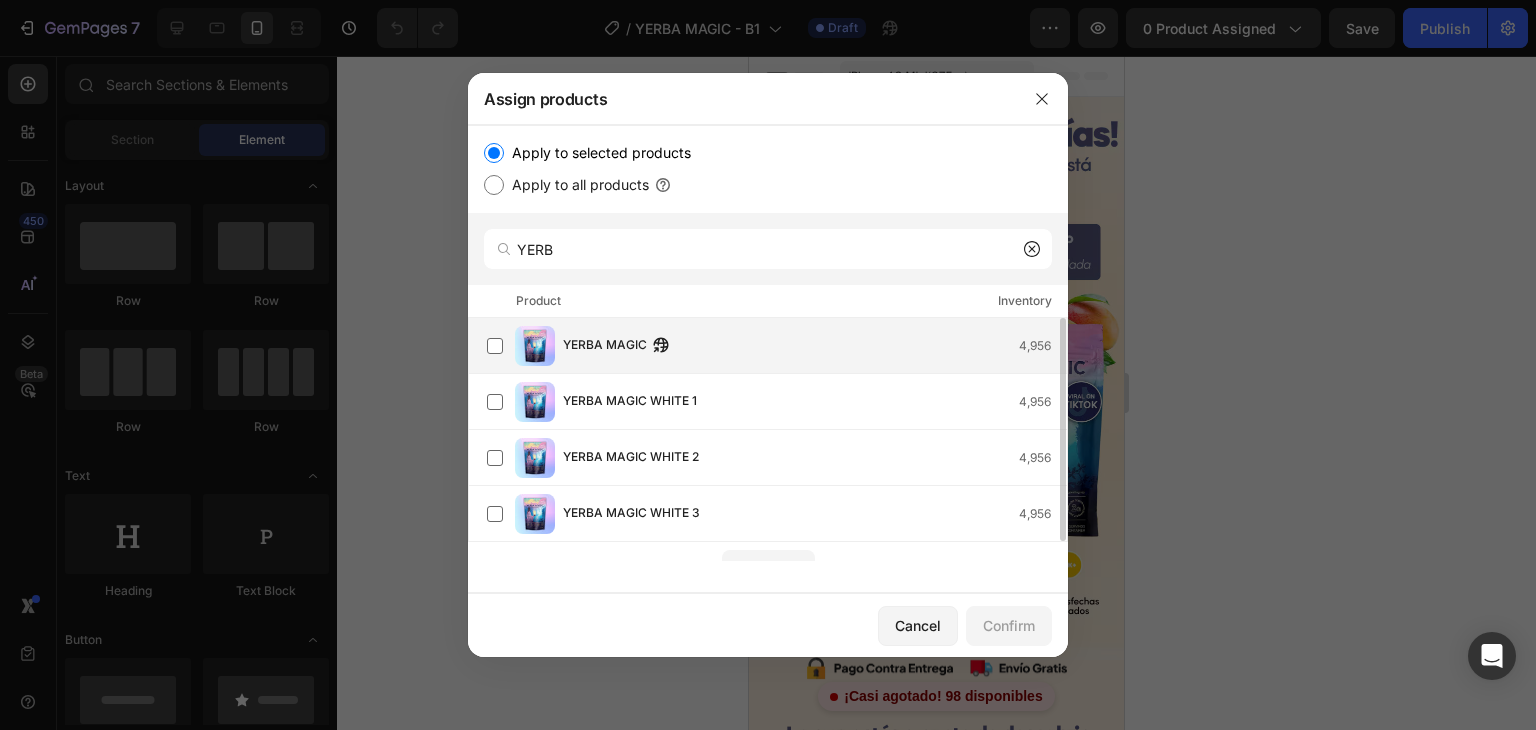click on "YERBA MAGIC" at bounding box center [605, 346] 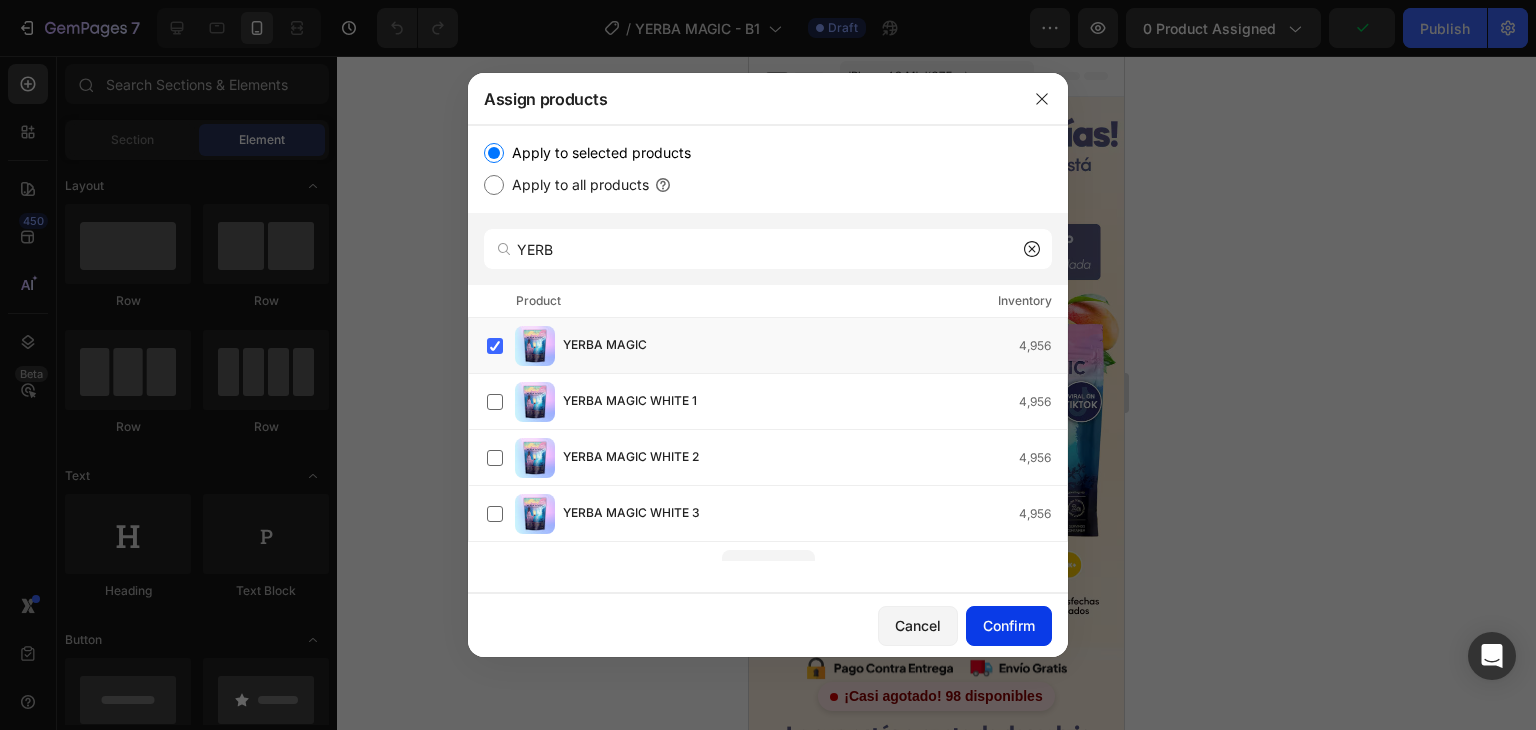 click on "Confirm" at bounding box center (1009, 625) 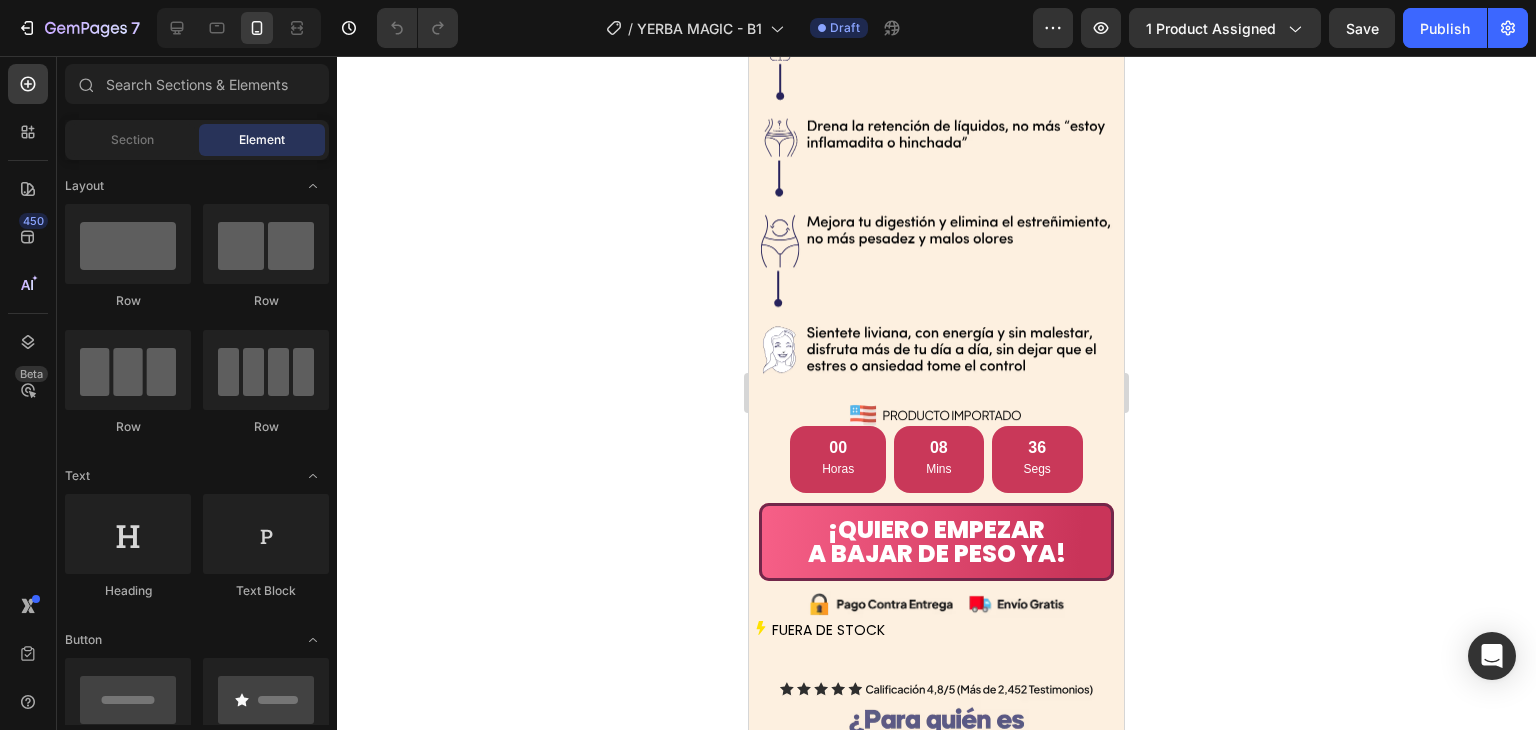 scroll, scrollTop: 1854, scrollLeft: 0, axis: vertical 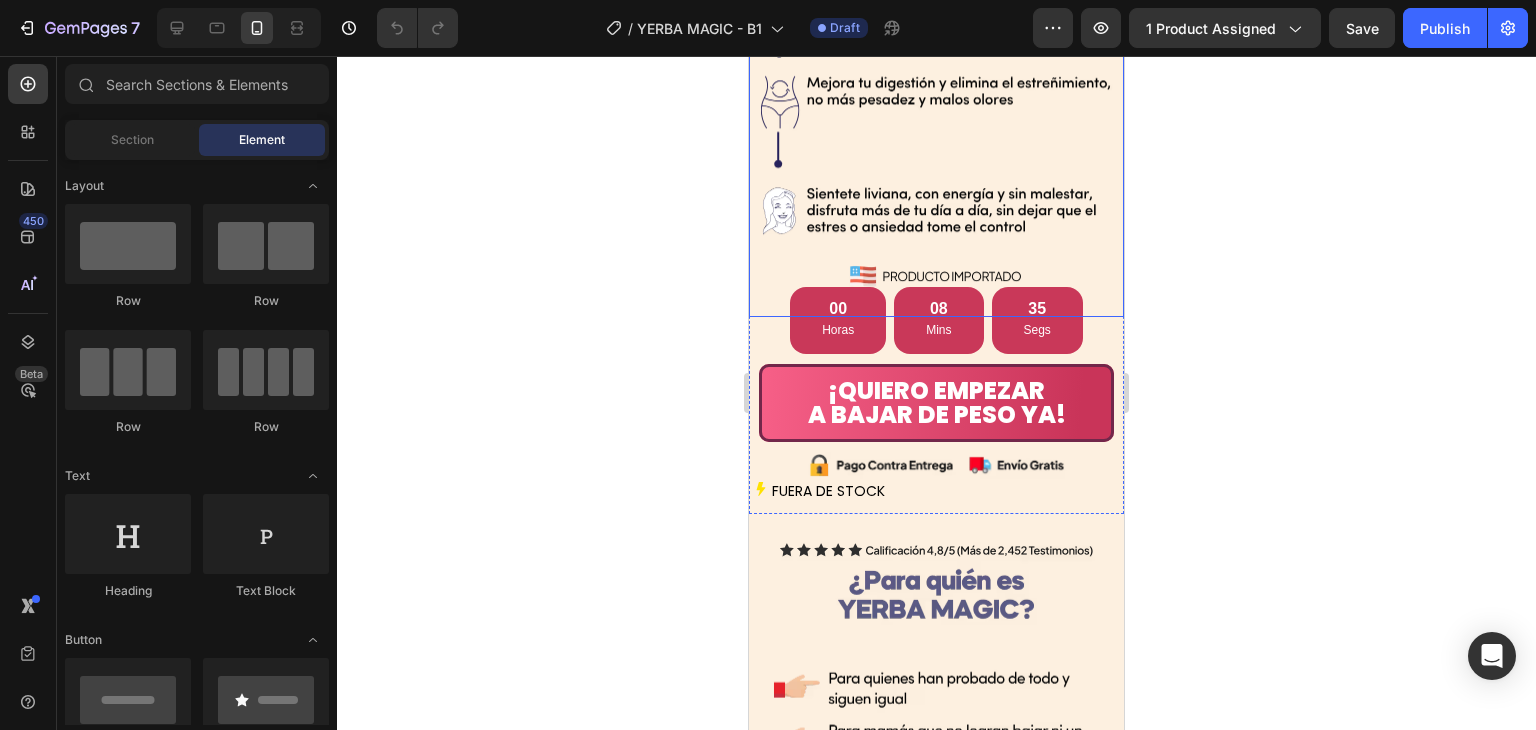click at bounding box center (936, 36) 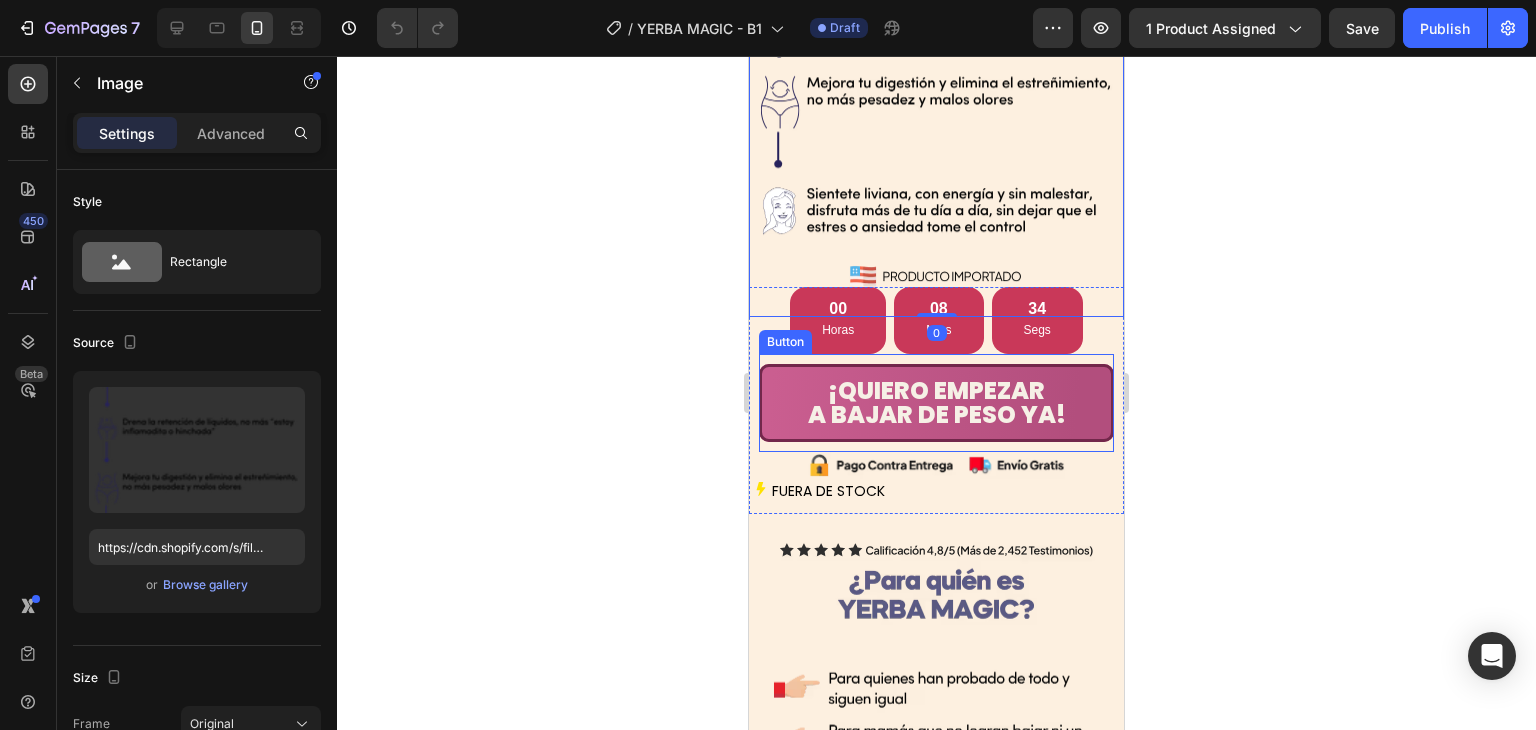 click on "¡QUIERO EMPEZAR A BAJAR DE PESO YA!" at bounding box center [936, 403] 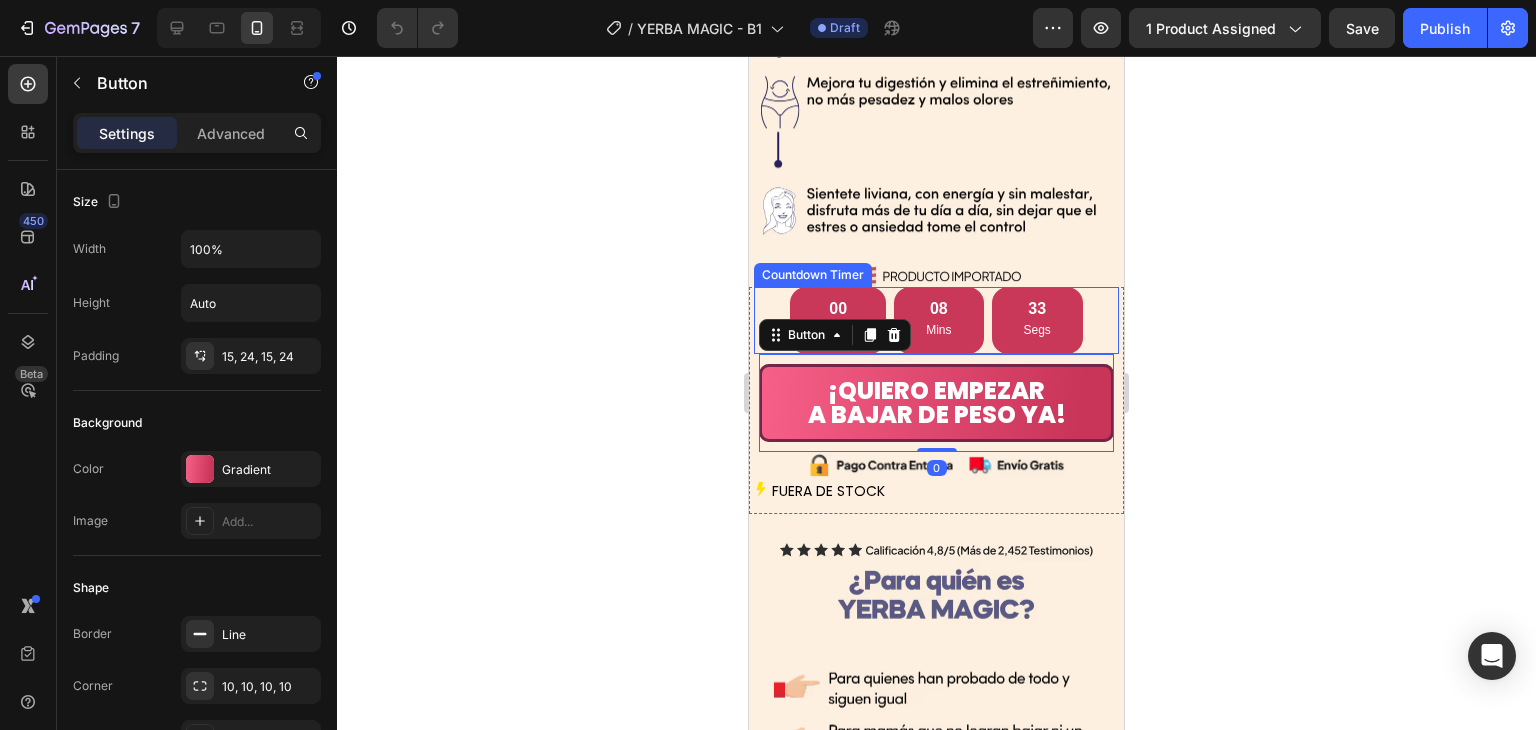 click on "33 Segs" at bounding box center [1037, 320] 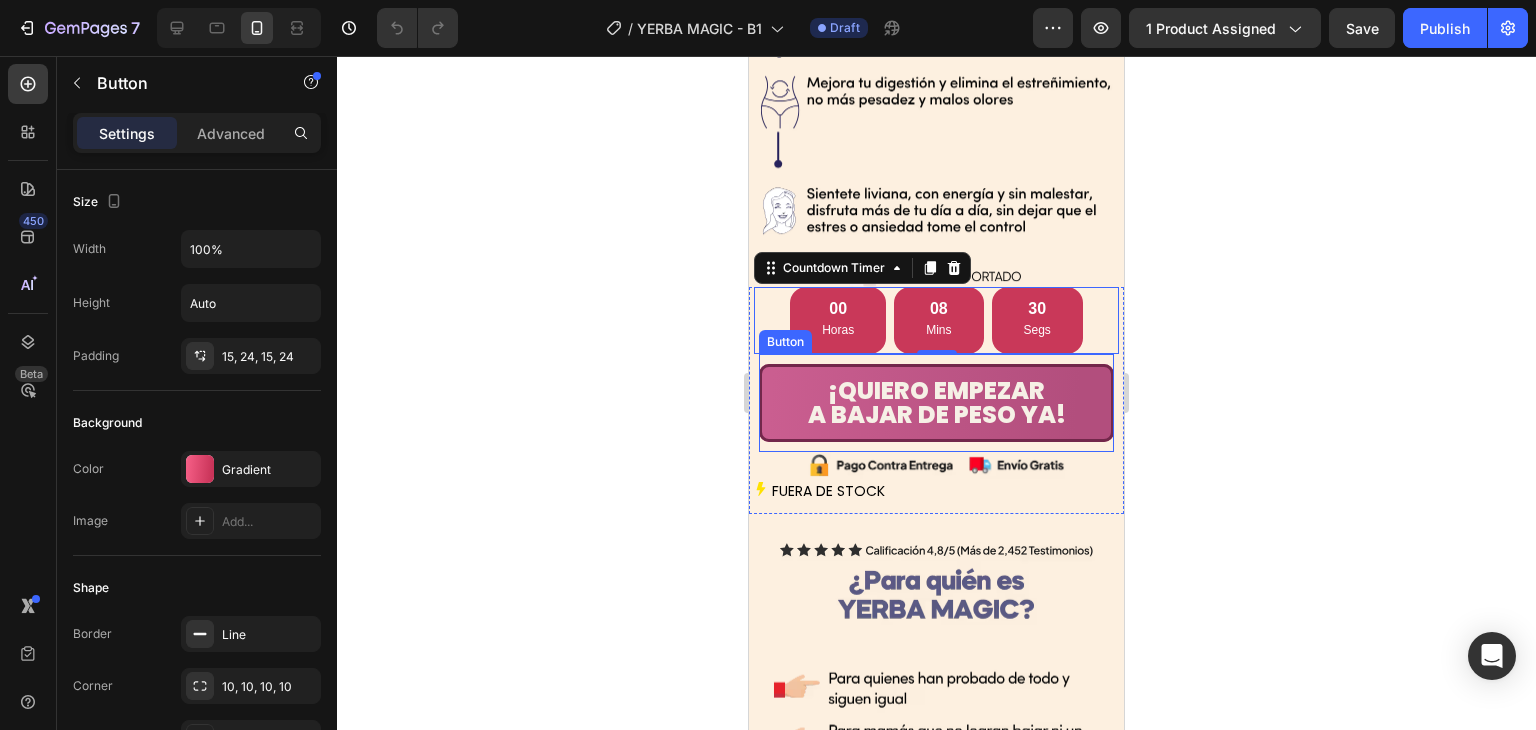 click on "¡QUIERO EMPEZAR A BAJAR DE PESO YA!" at bounding box center [936, 403] 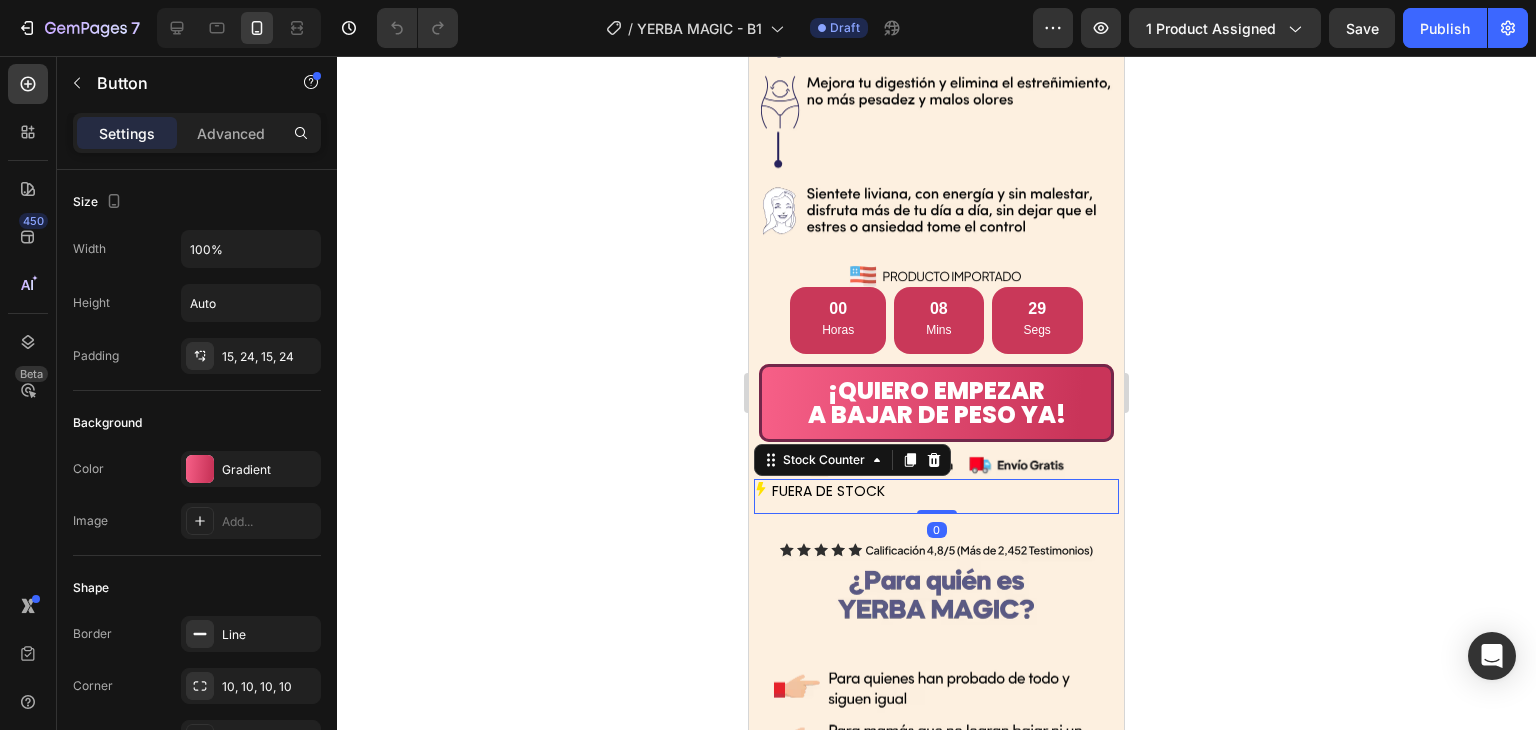 click 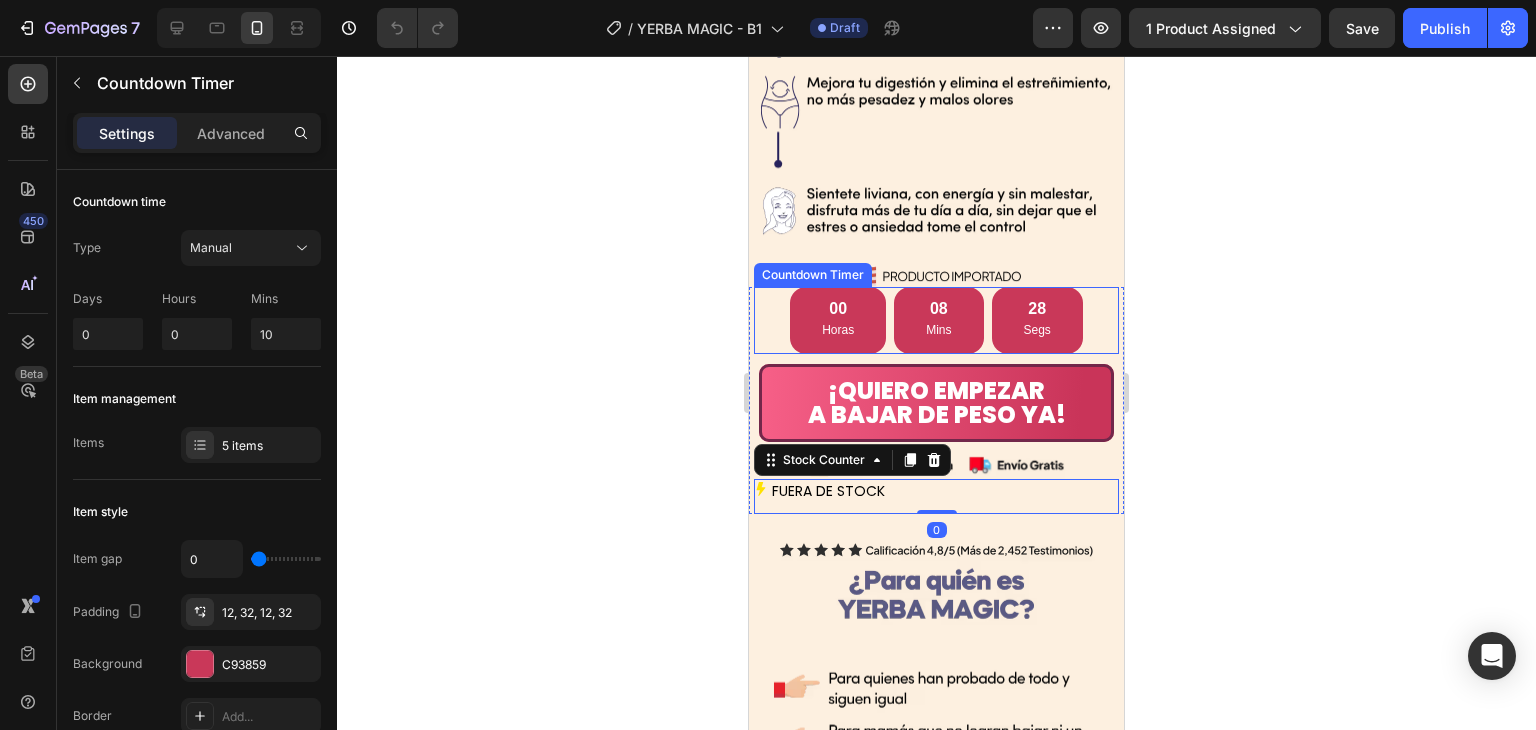 click on "00 Horas 08 Mins 28 Segs" at bounding box center (936, 320) 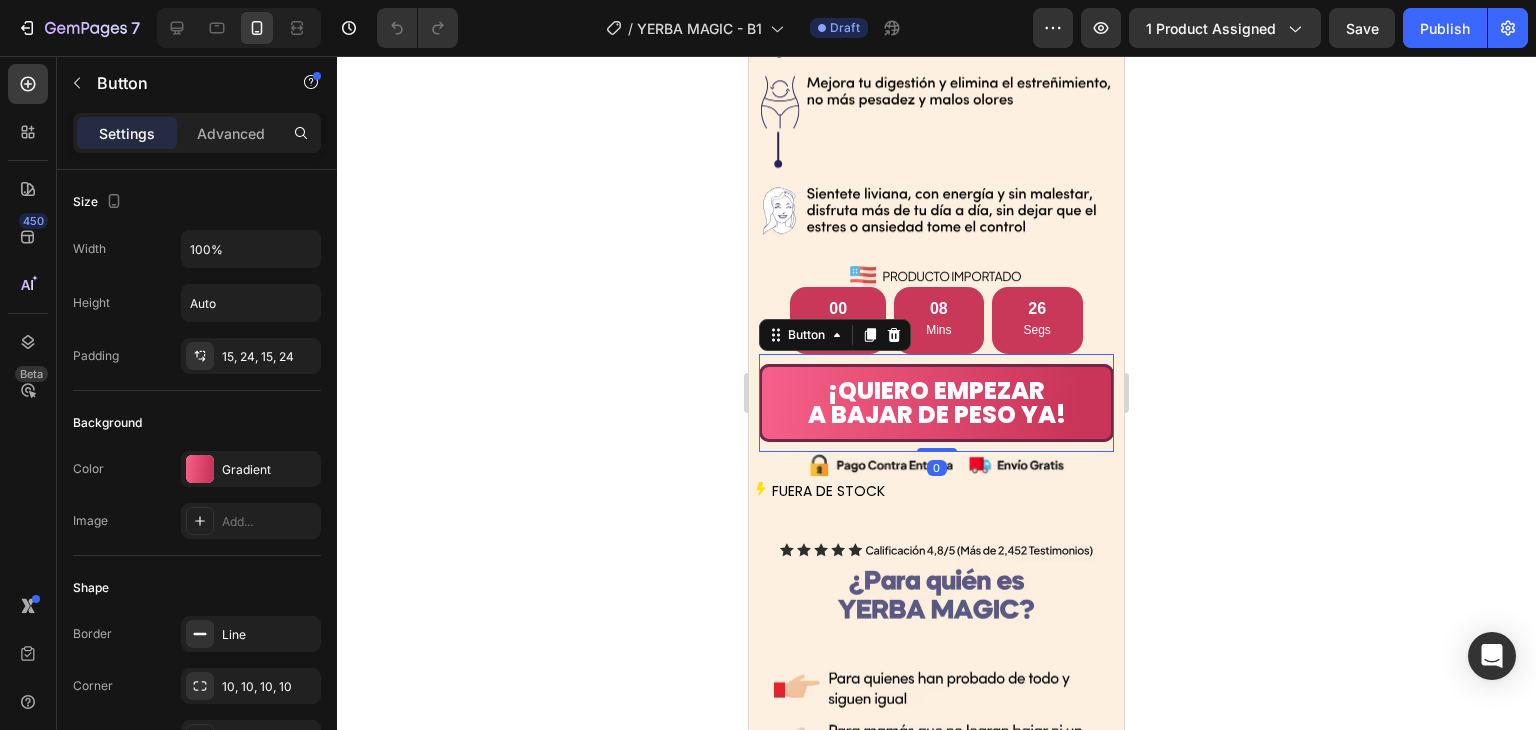click on "¡QUIERO EMPEZAR A BAJAR DE PESO YA! Button   0" at bounding box center [936, 403] 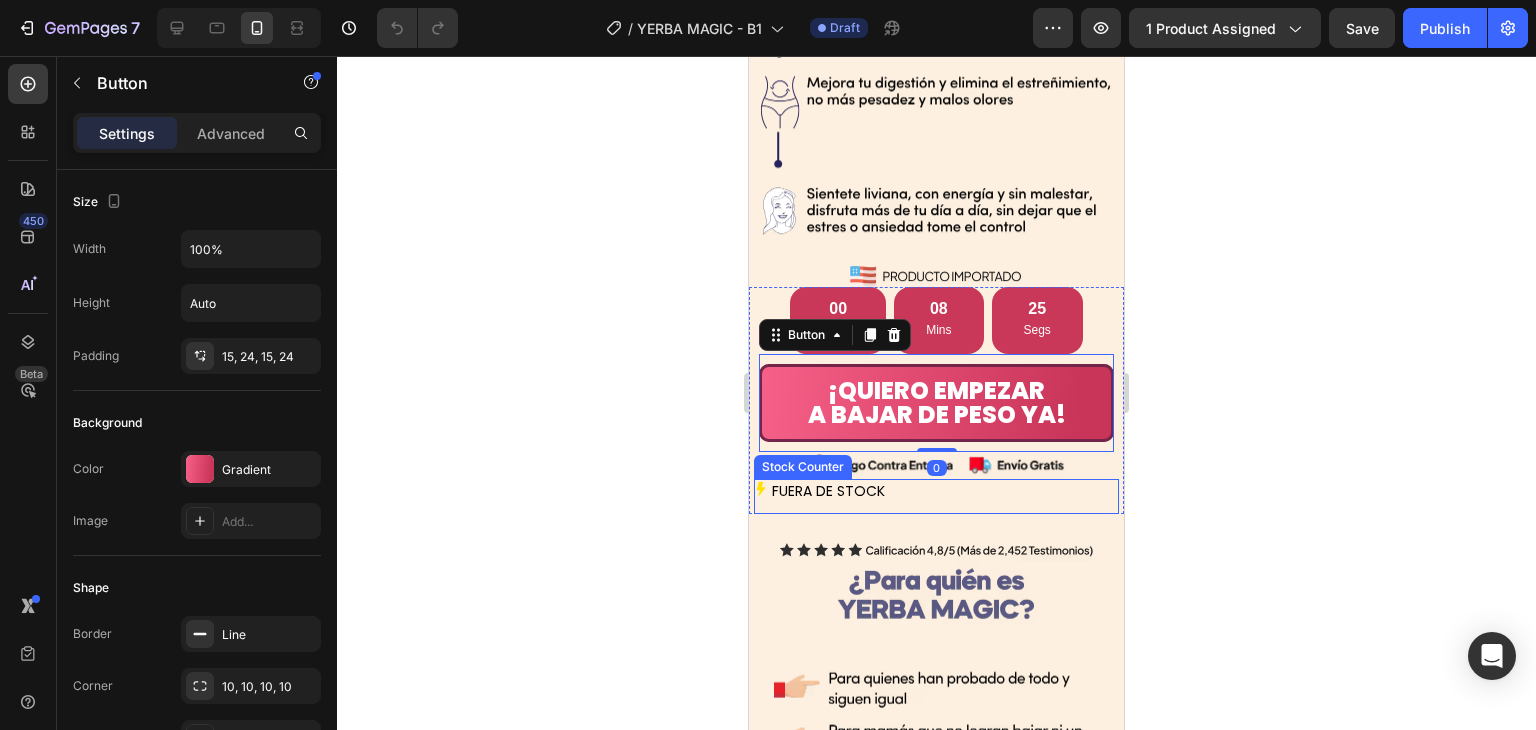 click 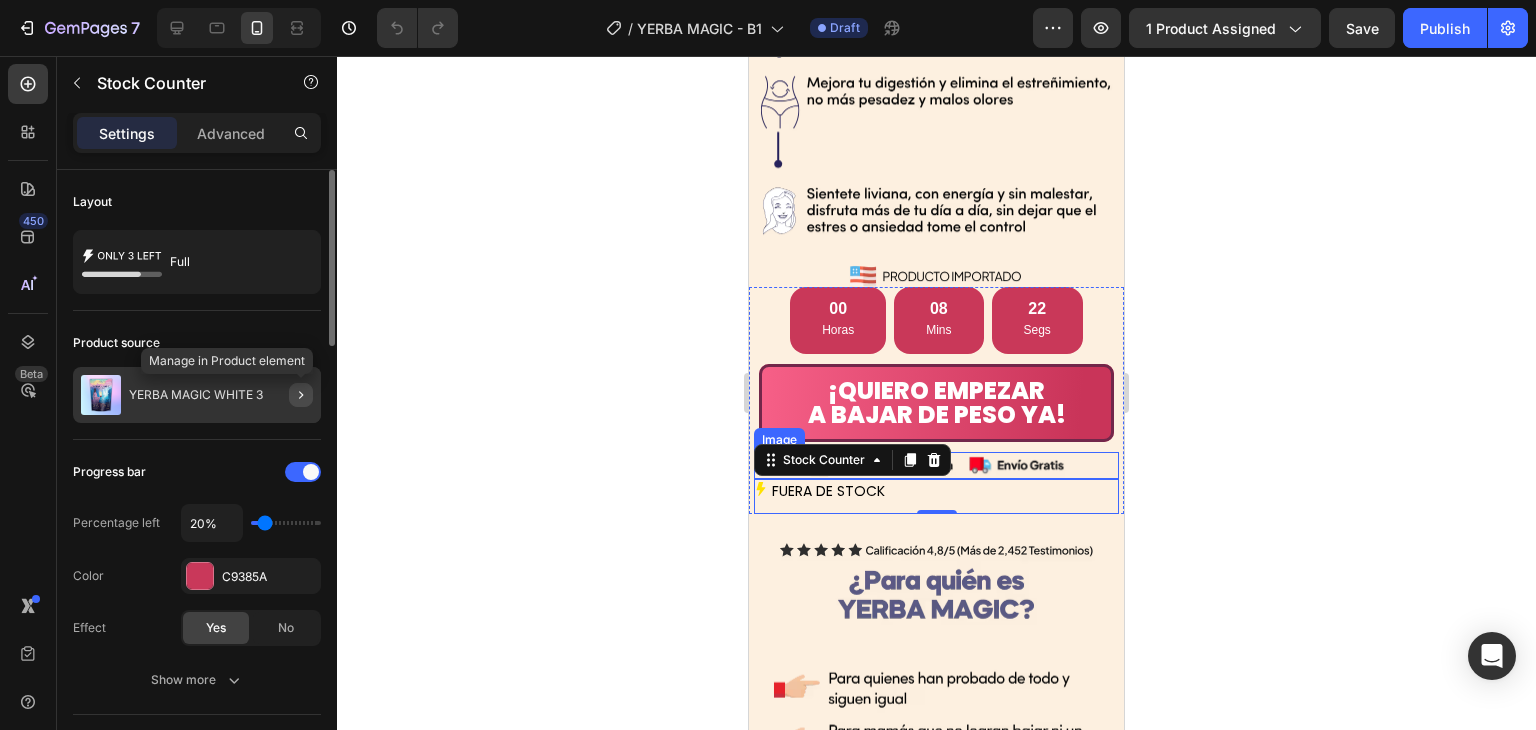 click 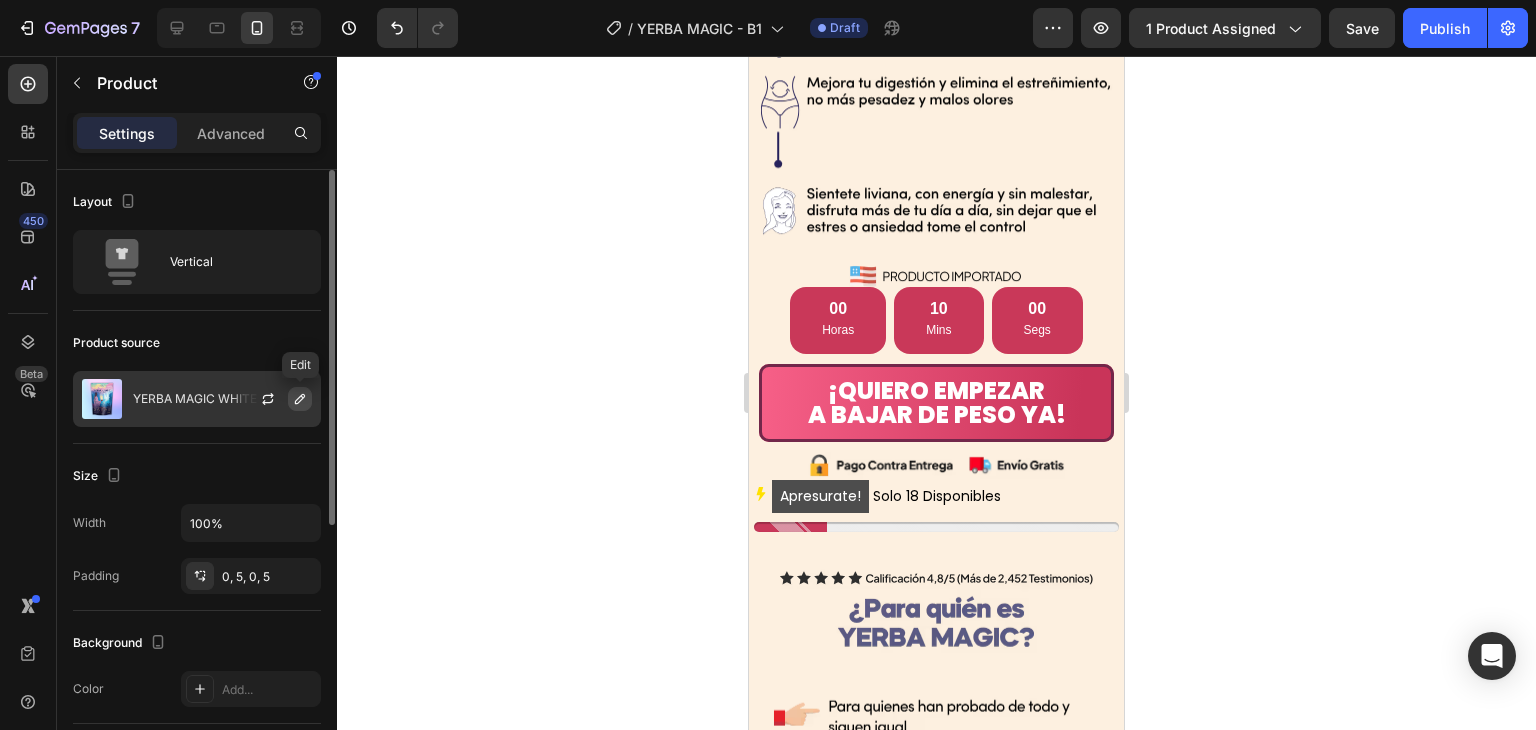 click 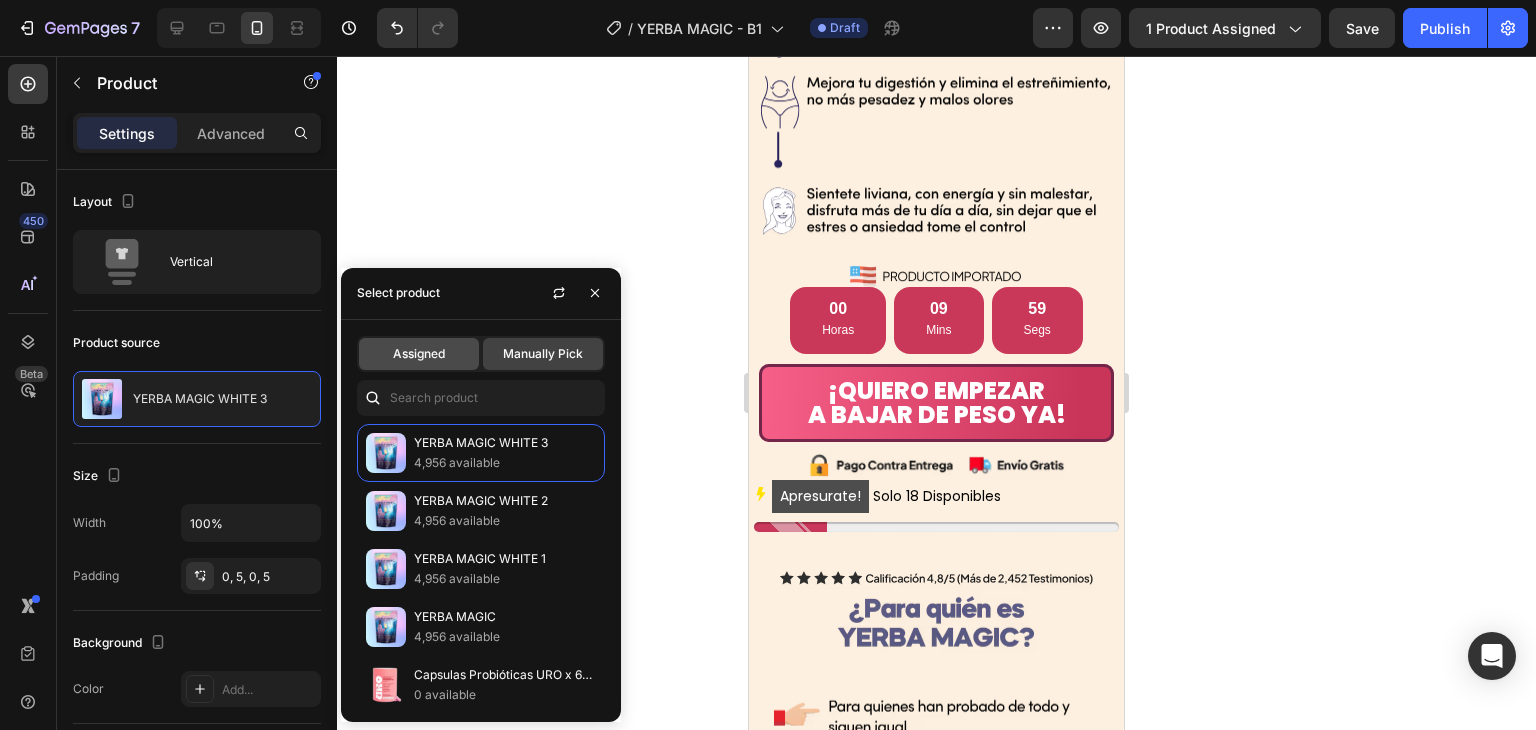 click on "Assigned" 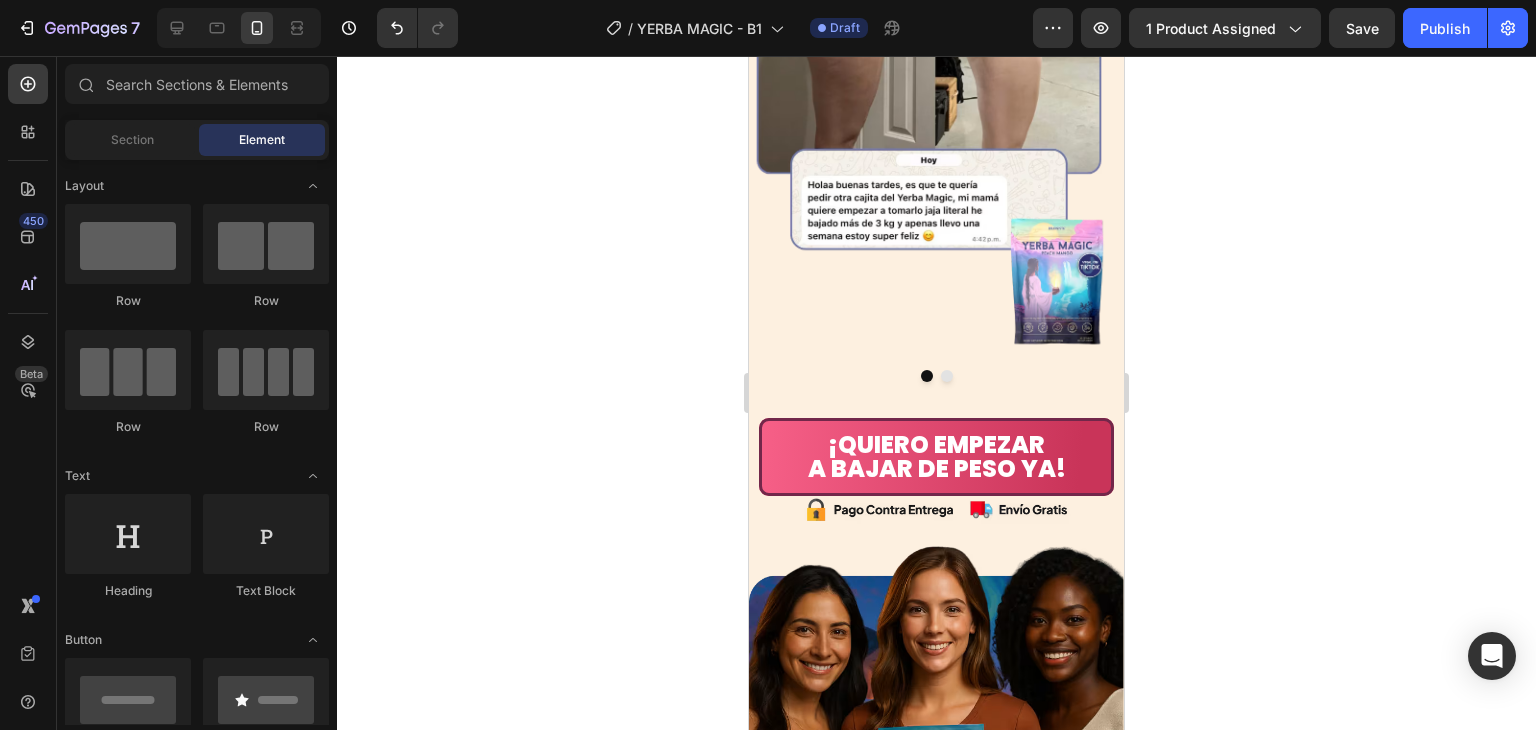 scroll, scrollTop: 3125, scrollLeft: 0, axis: vertical 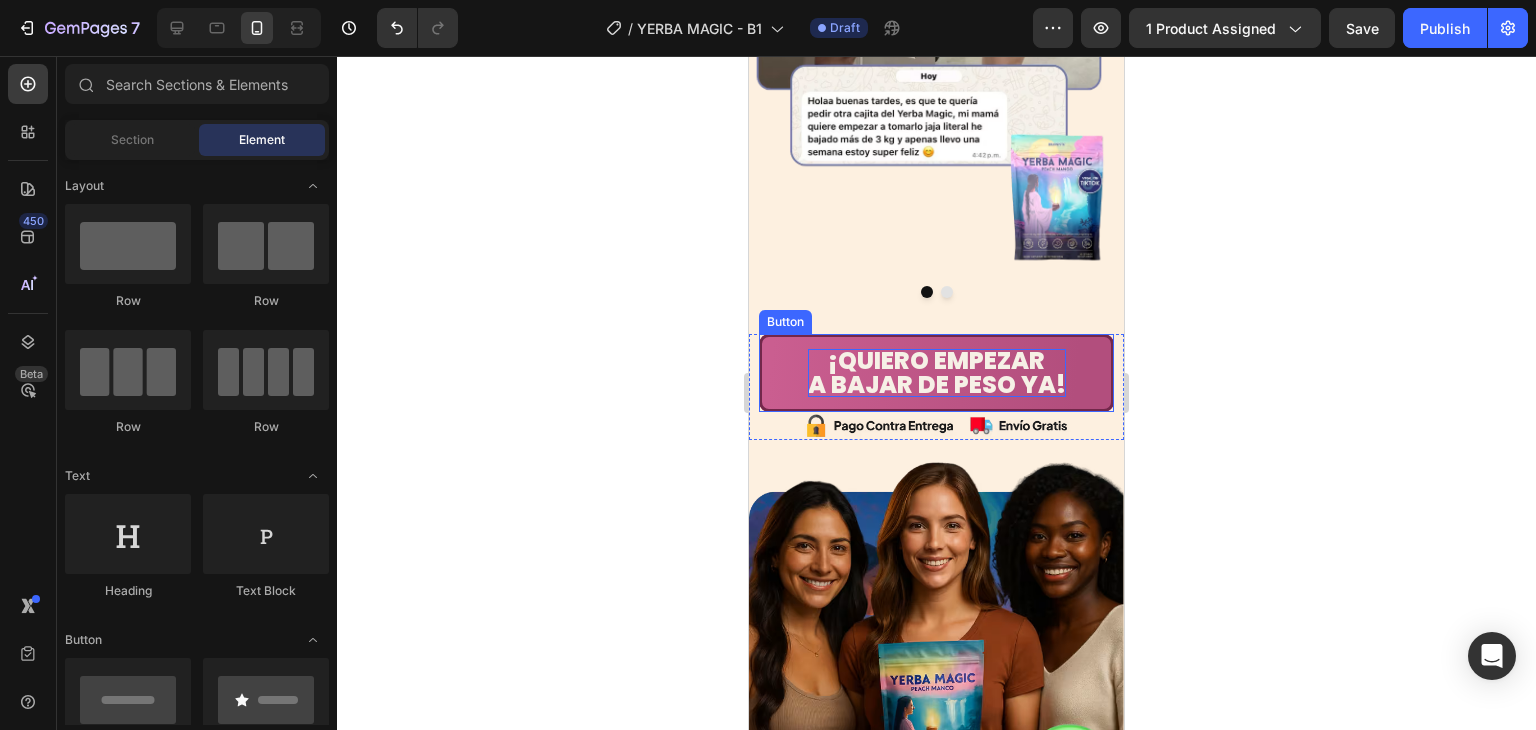 click on "¡QUIERO EMPEZAR" at bounding box center [936, 360] 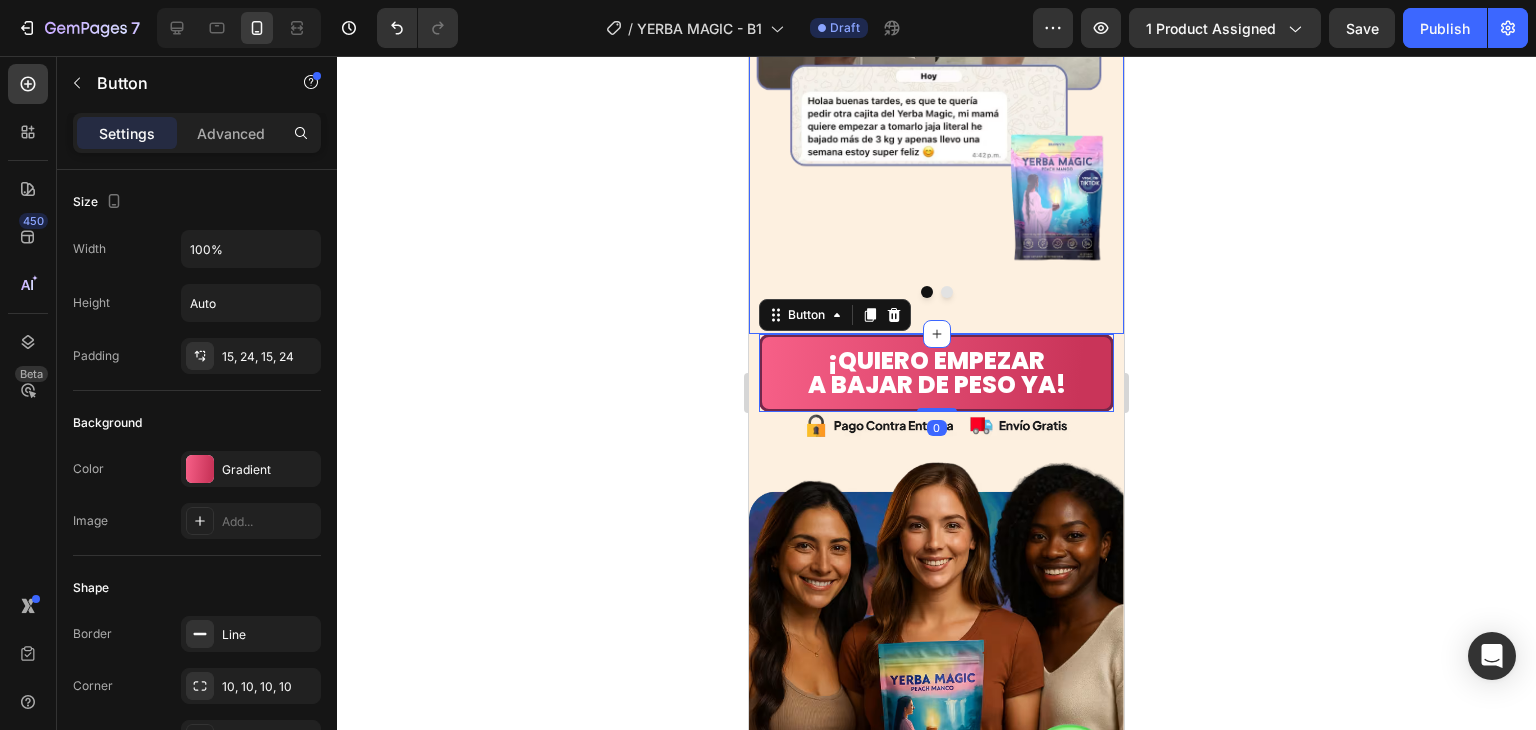 click on "Image Image Carousel" at bounding box center [936, 14] 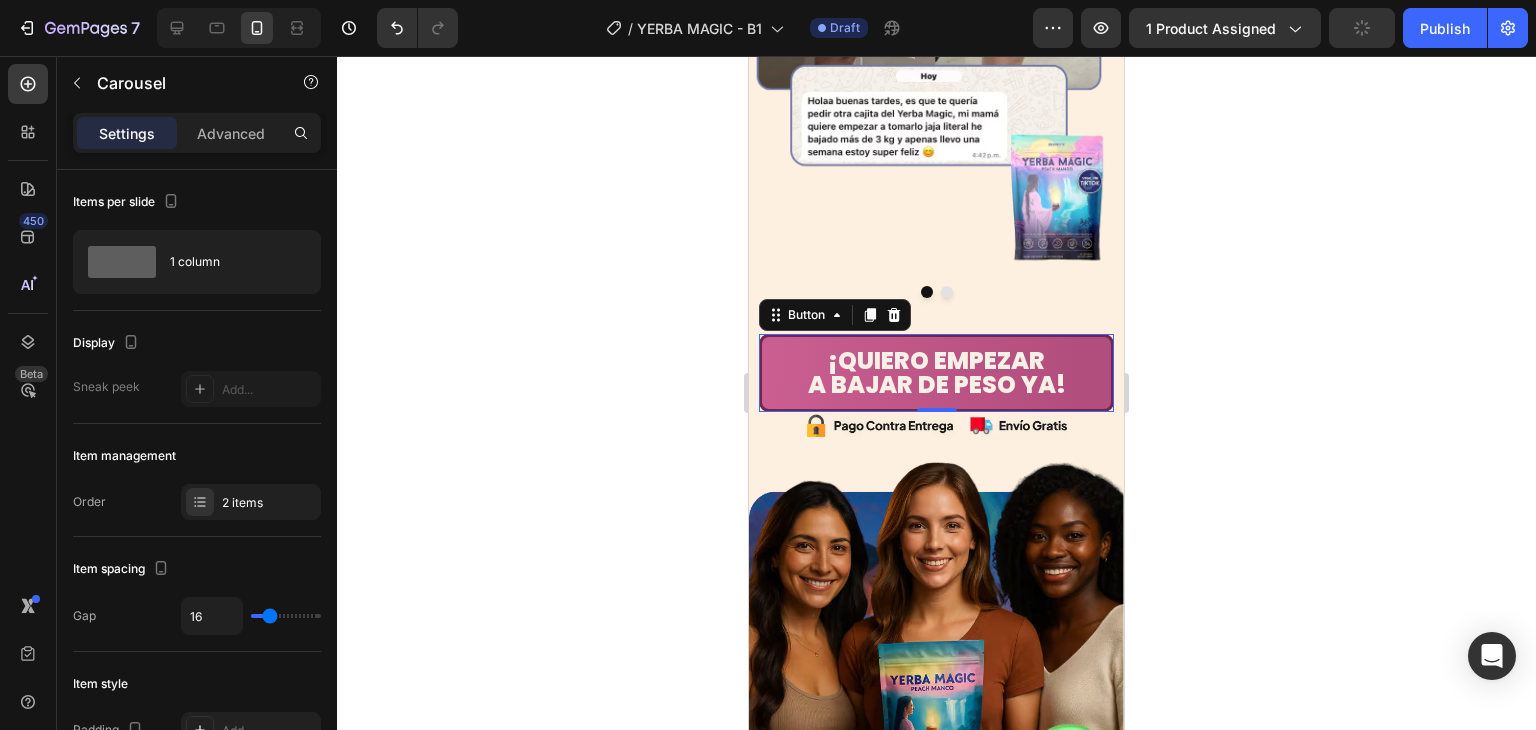 click on "¡QUIERO EMPEZAR A BAJAR DE PESO YA!" at bounding box center (936, 373) 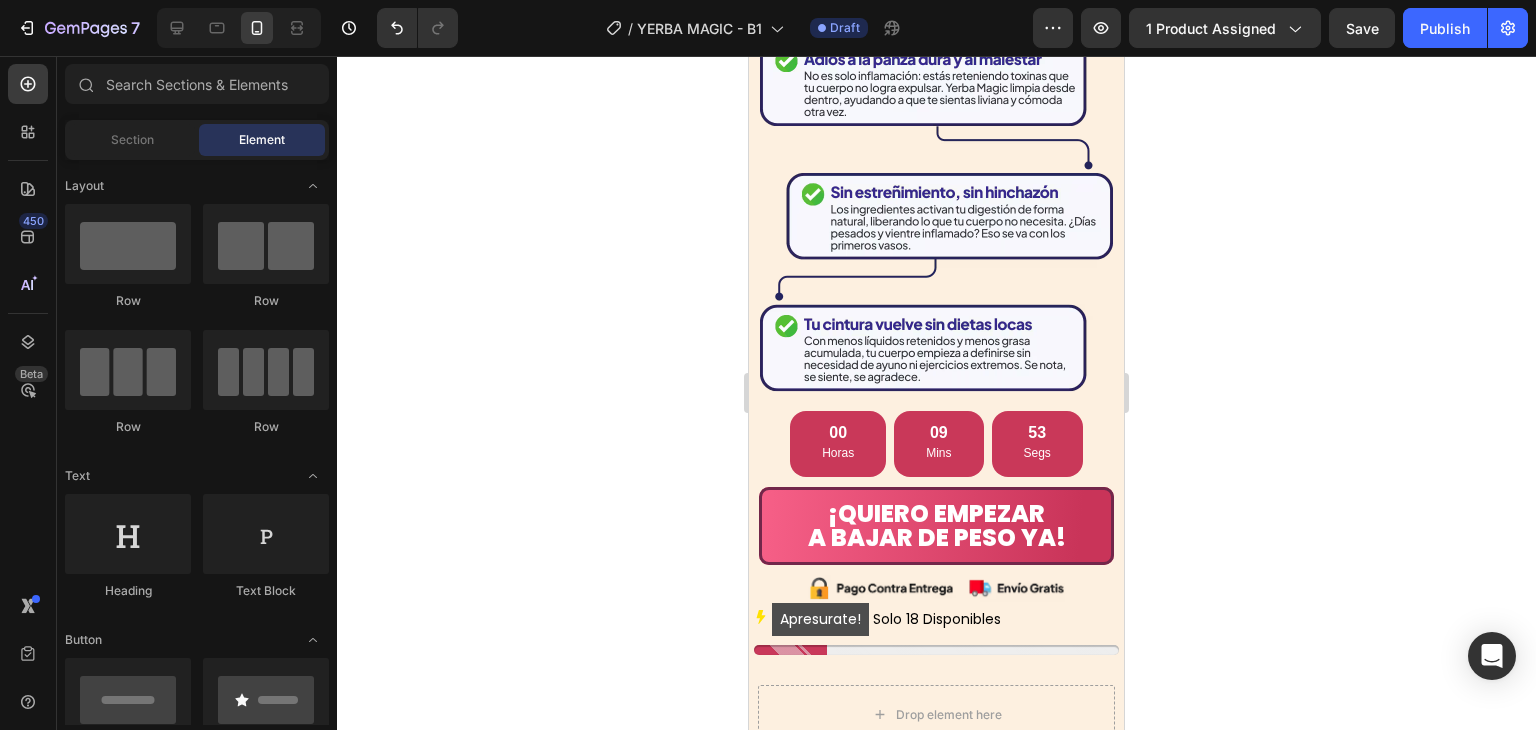 scroll, scrollTop: 5223, scrollLeft: 0, axis: vertical 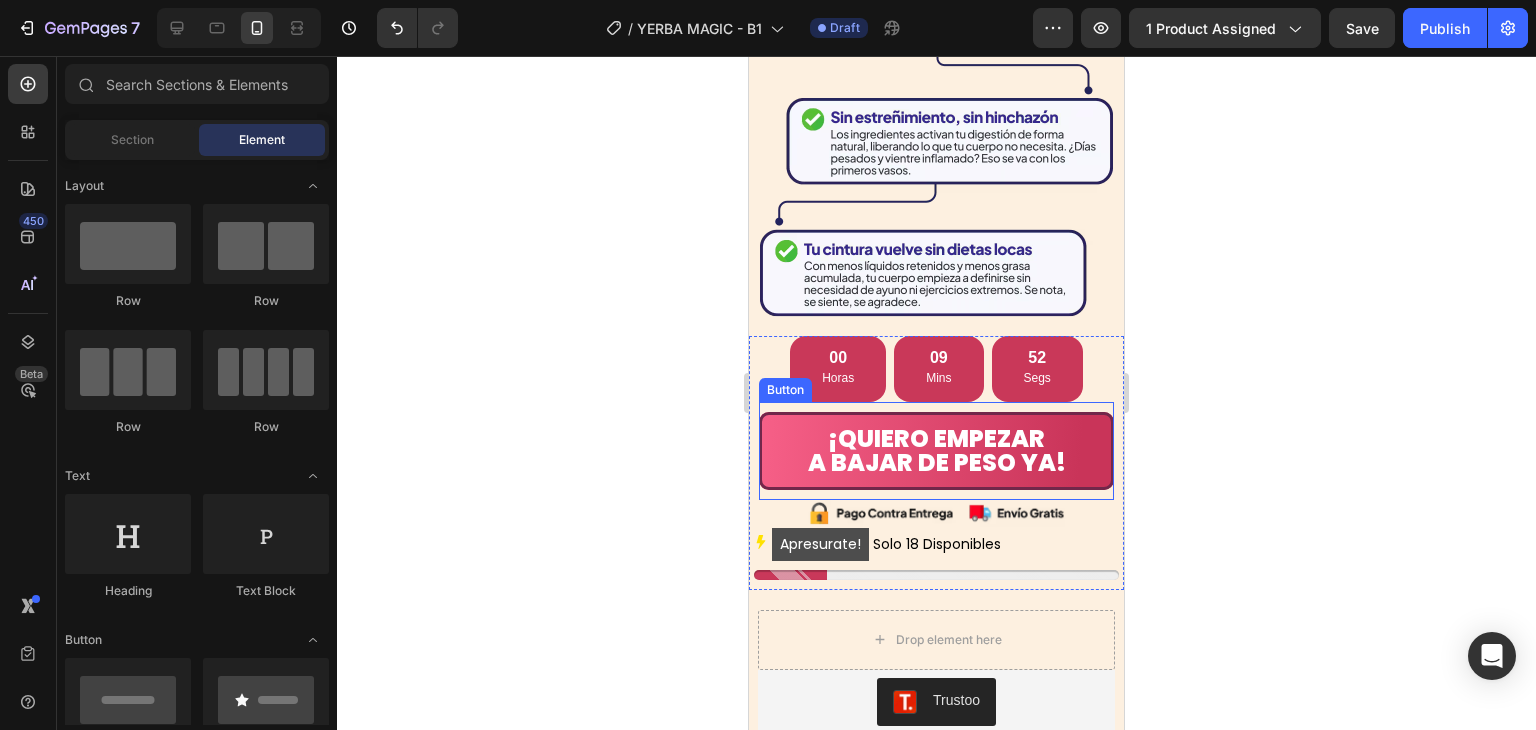 click on "¡QUIERO EMPEZAR A BAJAR DE PESO YA! Button" at bounding box center [936, 451] 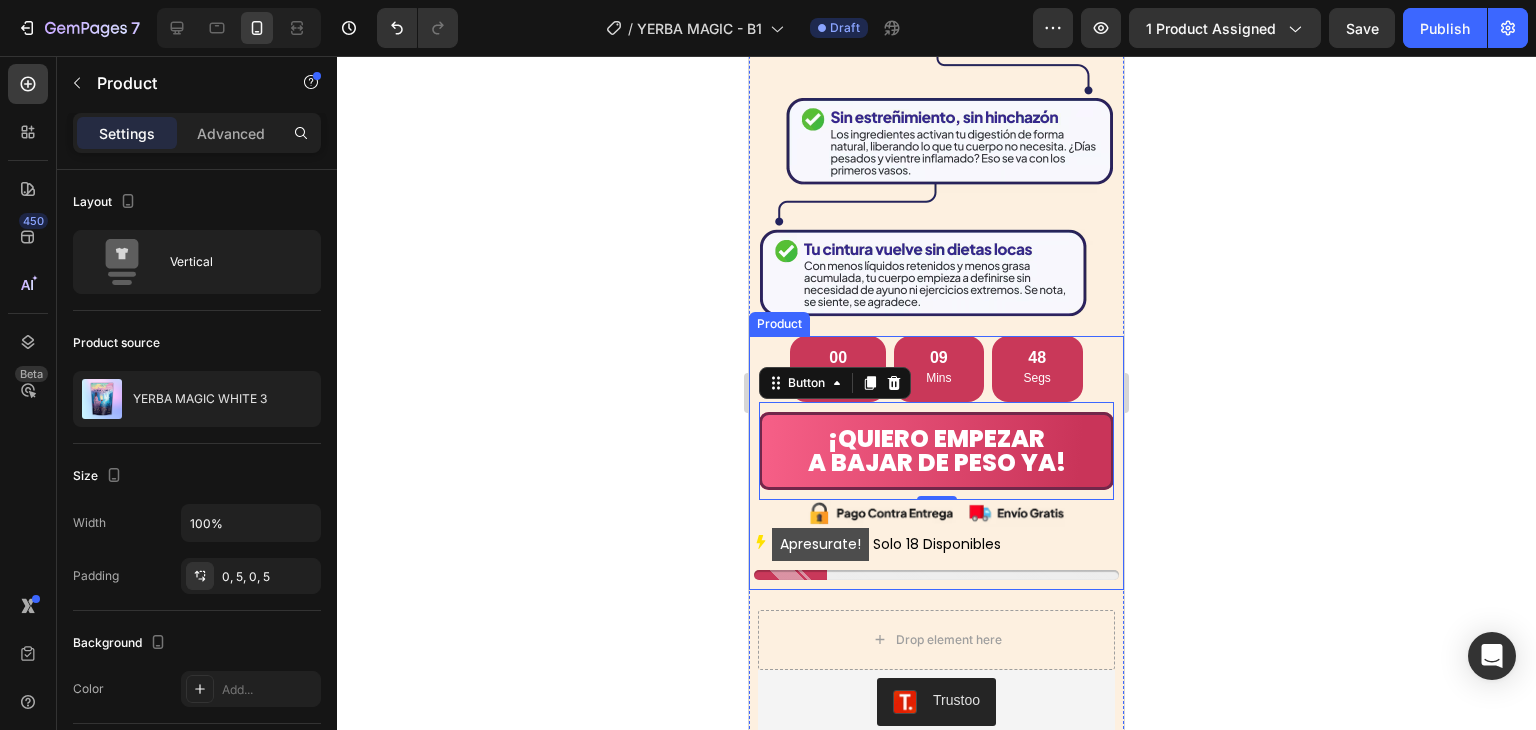 click on "00 Horas 09 Mins 48 Segs Countdown Timer ¡QUIERO EMPEZAR A BAJAR DE PESO YA! Button   0 Image
Apresurate!  Solo 18 Disponibles Stock Counter Product" at bounding box center [936, 463] 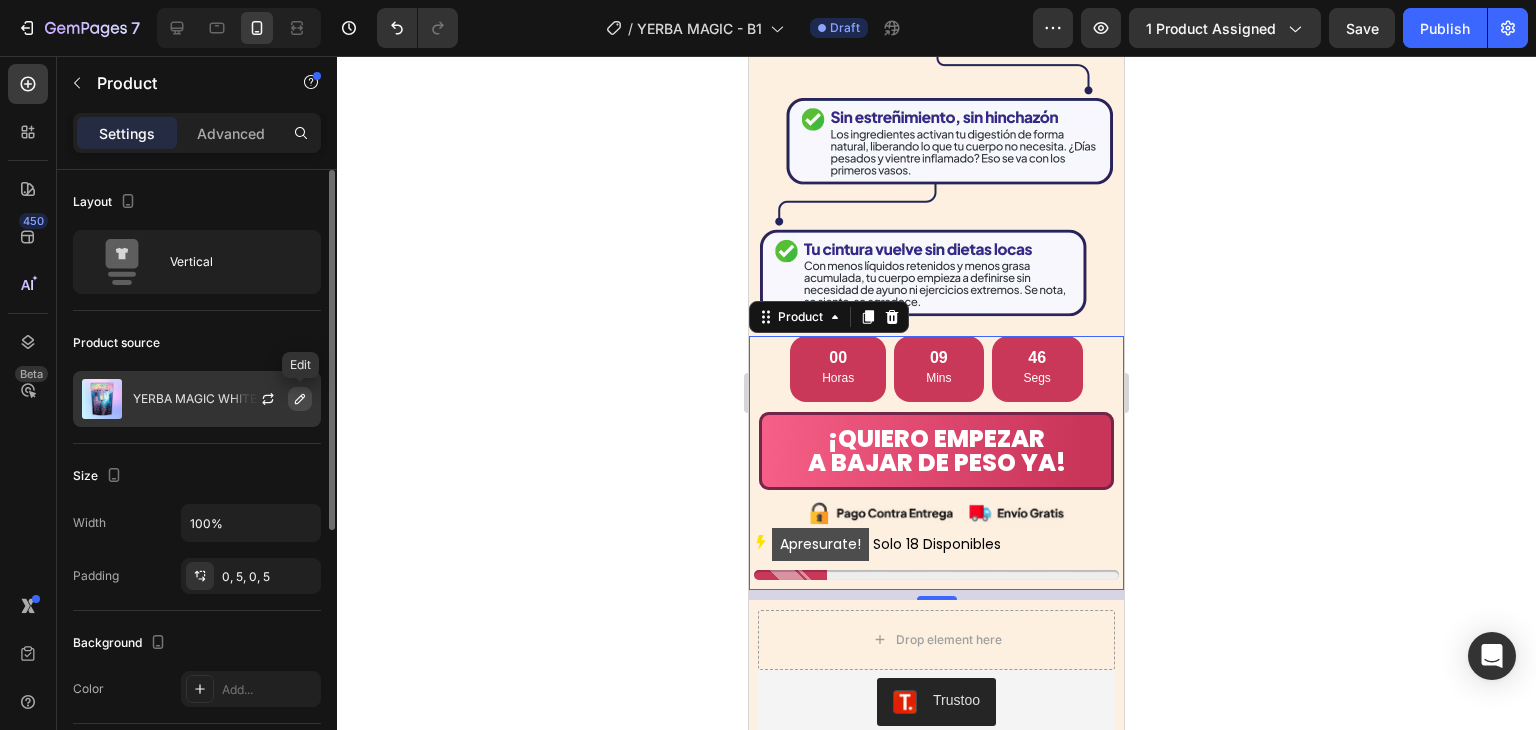 click 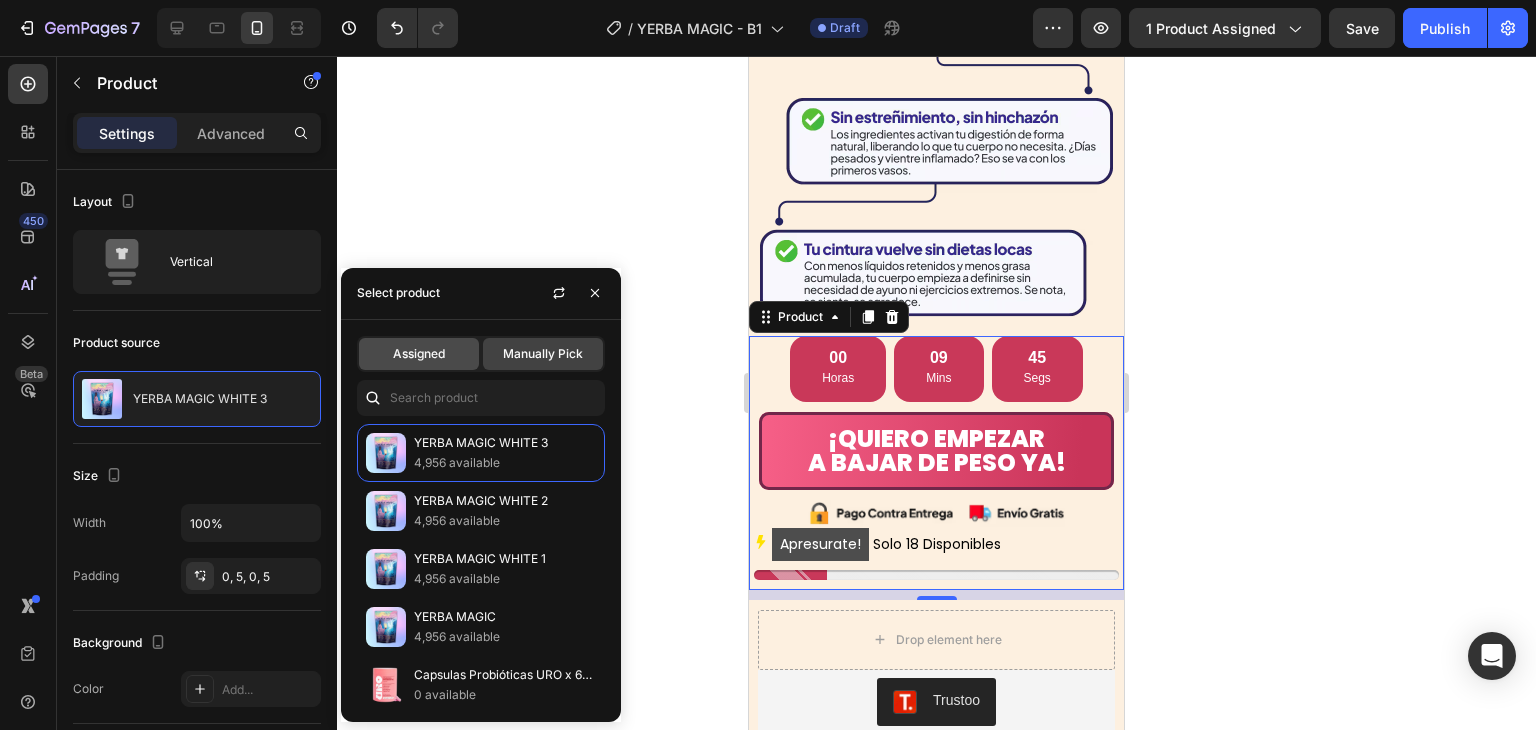 click on "Assigned" 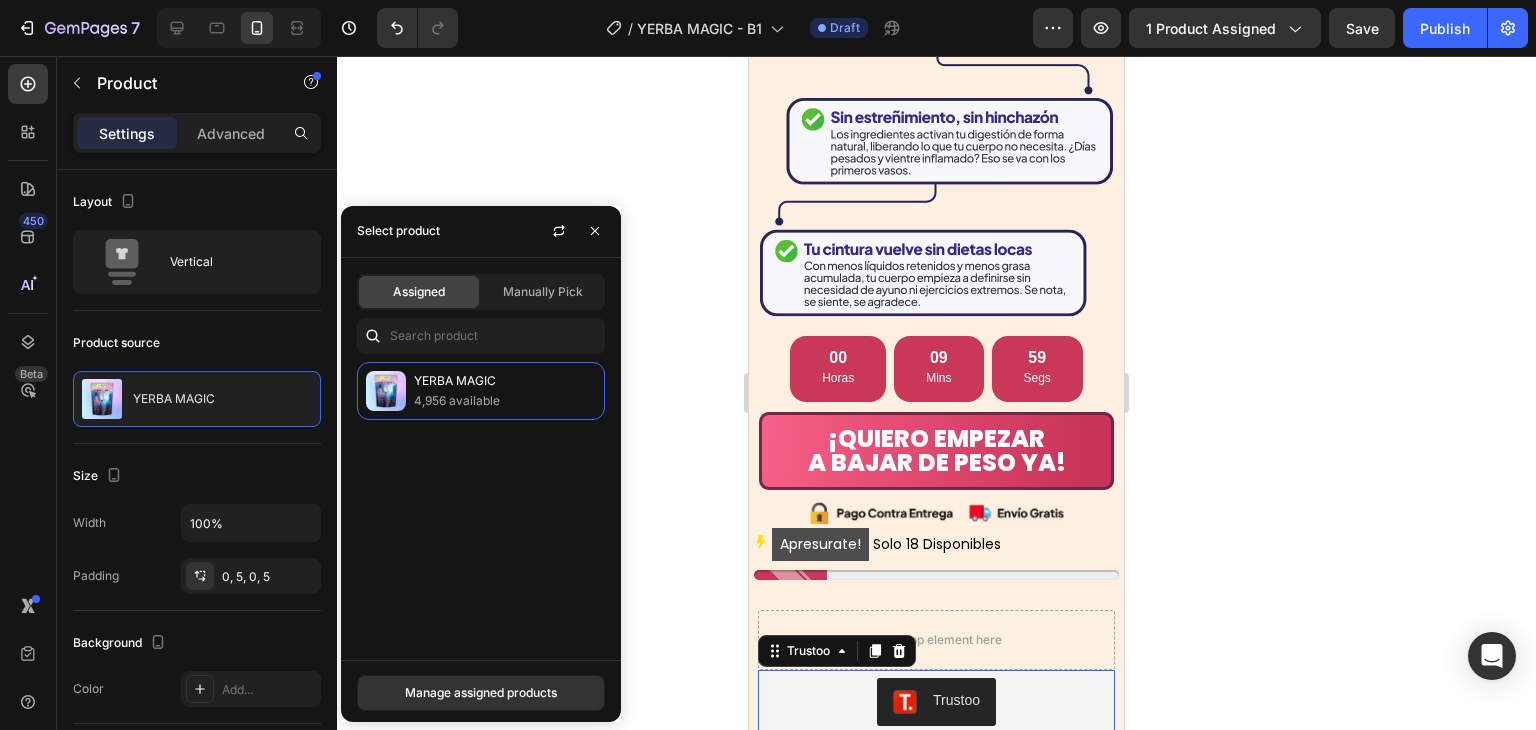 click on "Trustoo" at bounding box center [936, 702] 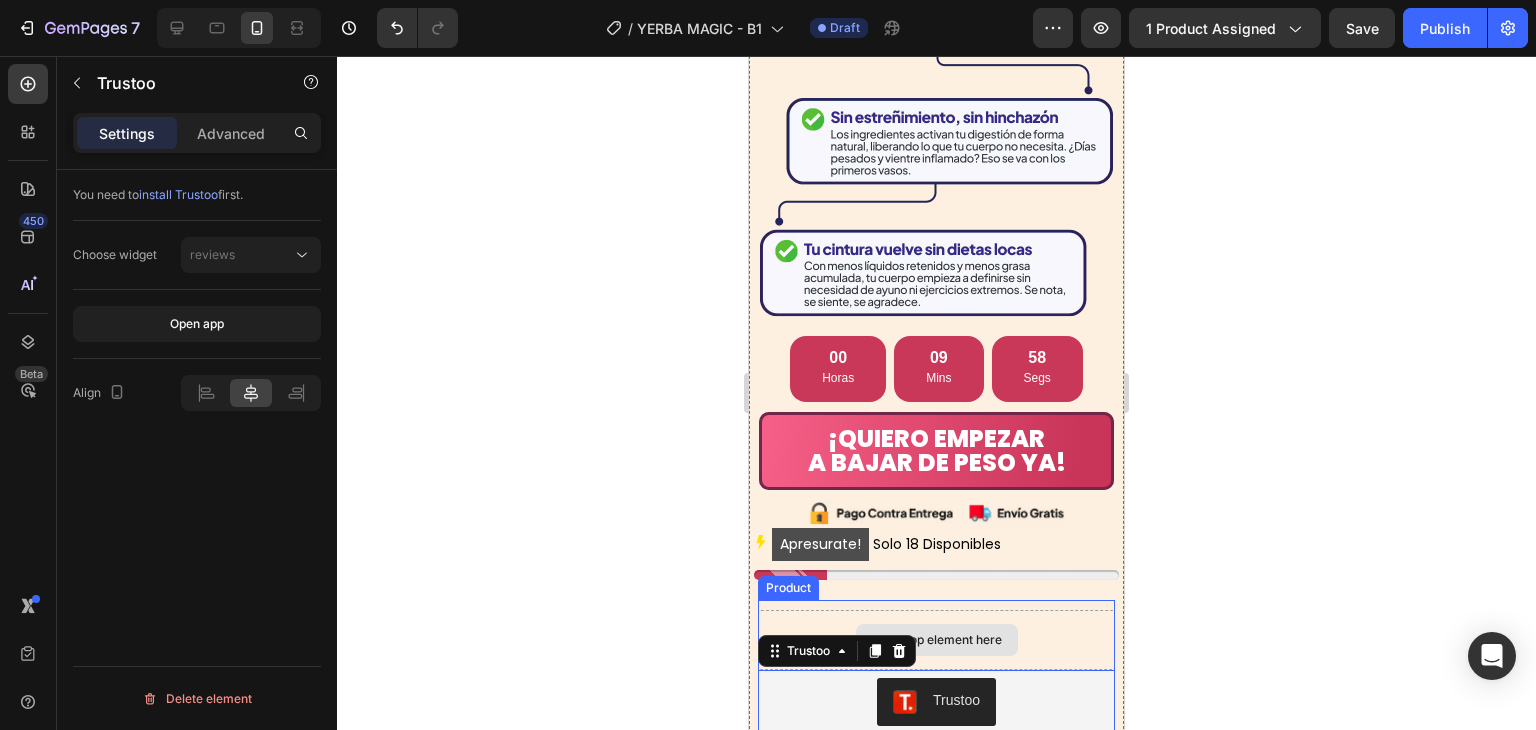 click on "Drop element here" at bounding box center [936, 640] 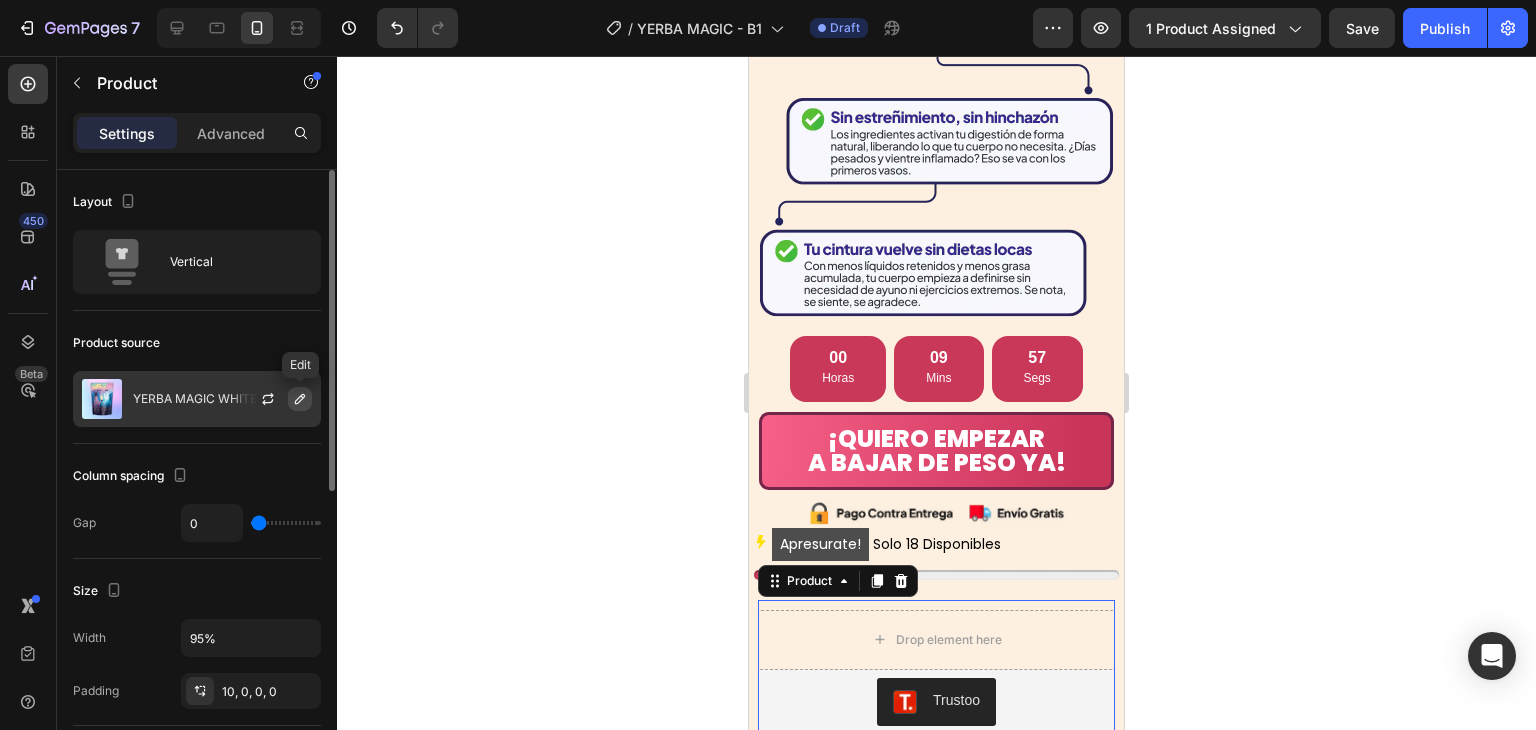click 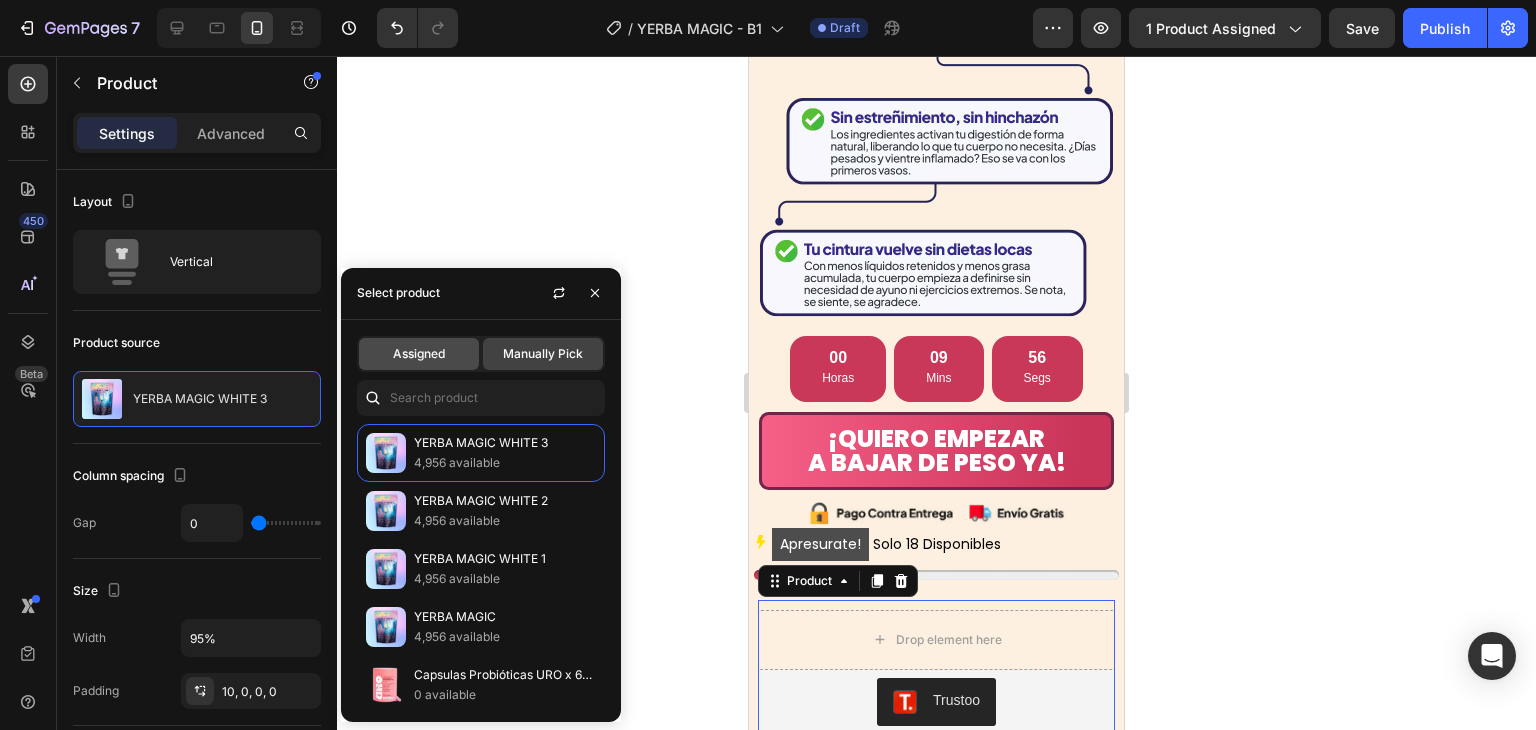 click on "Assigned" 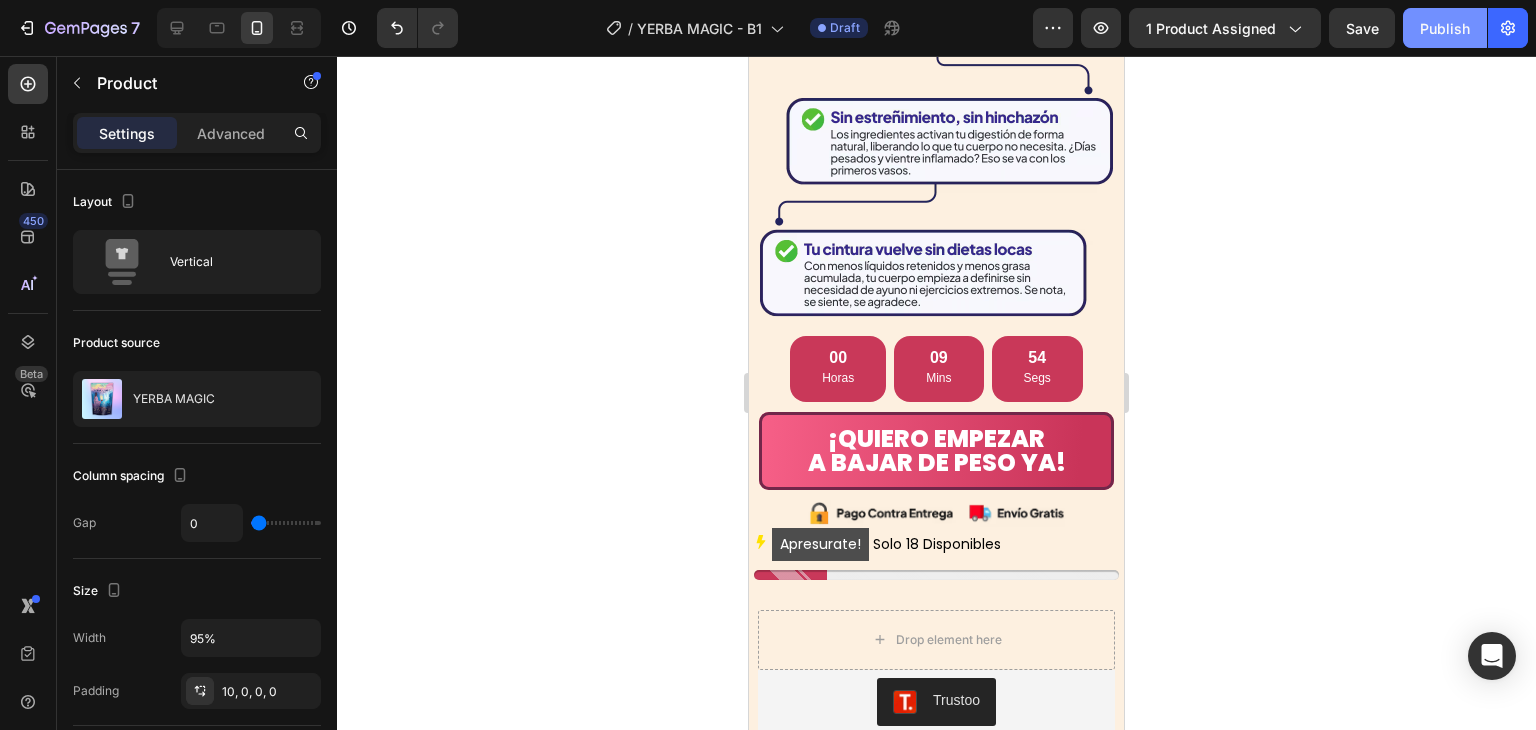 click on "Publish" at bounding box center [1445, 28] 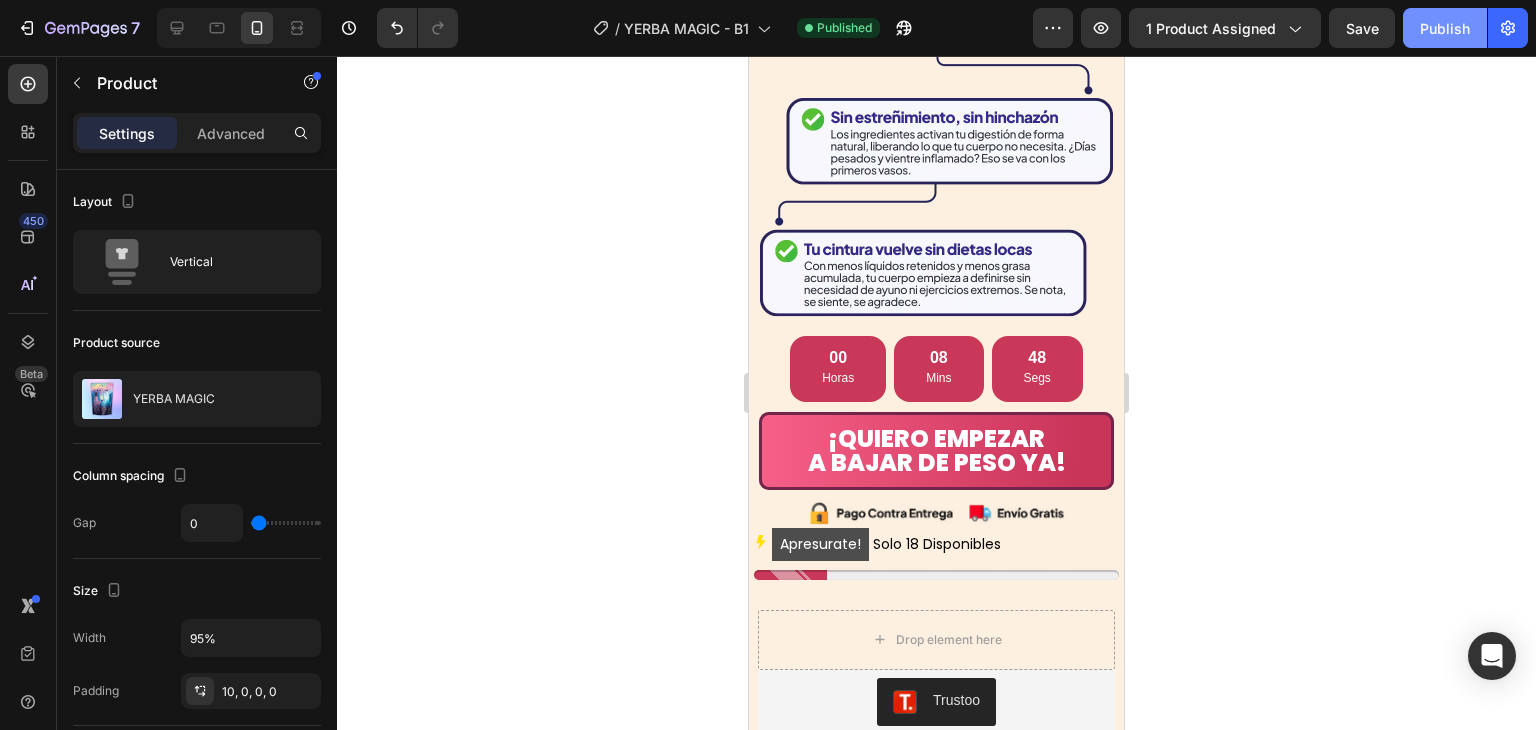 click on "Publish" at bounding box center (1445, 28) 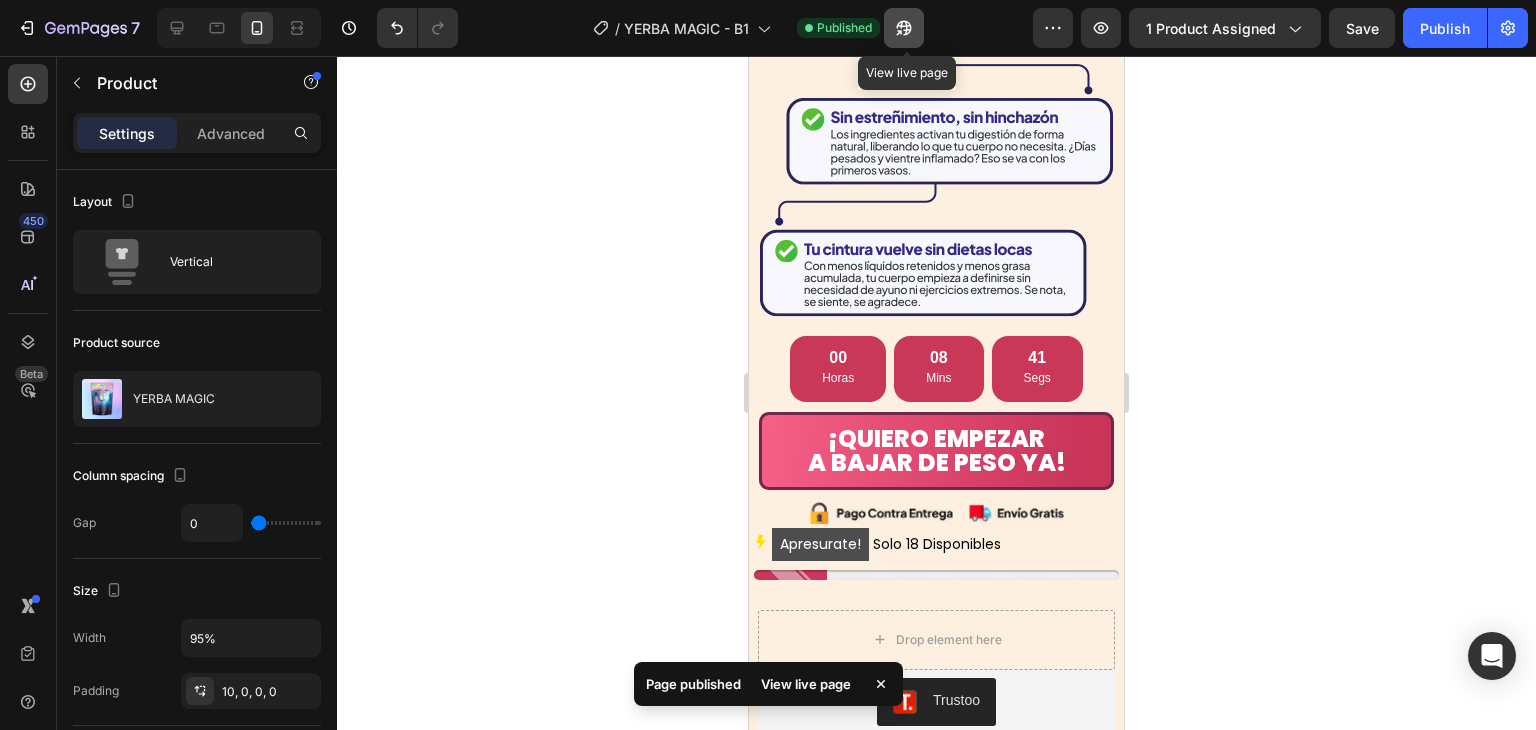 click 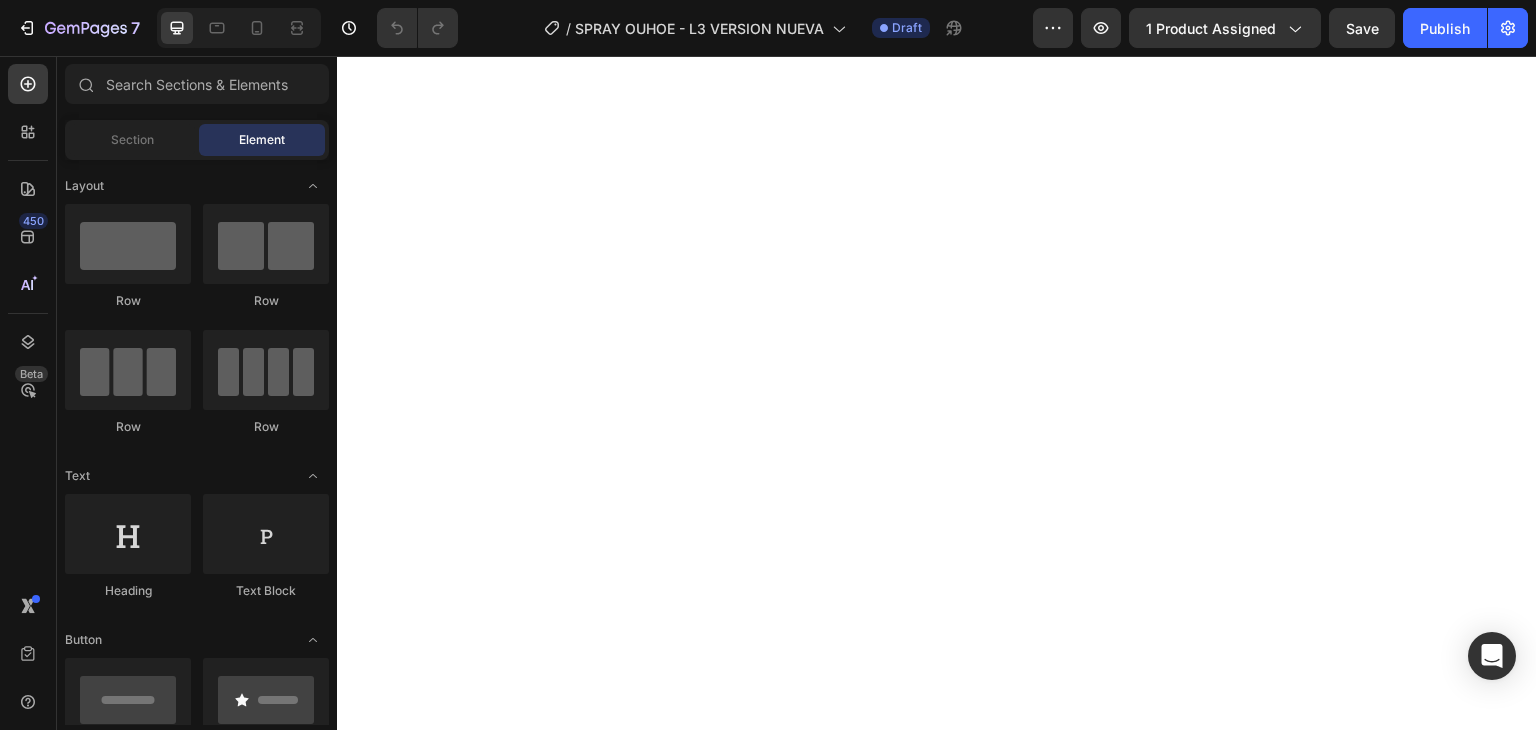 scroll, scrollTop: 0, scrollLeft: 0, axis: both 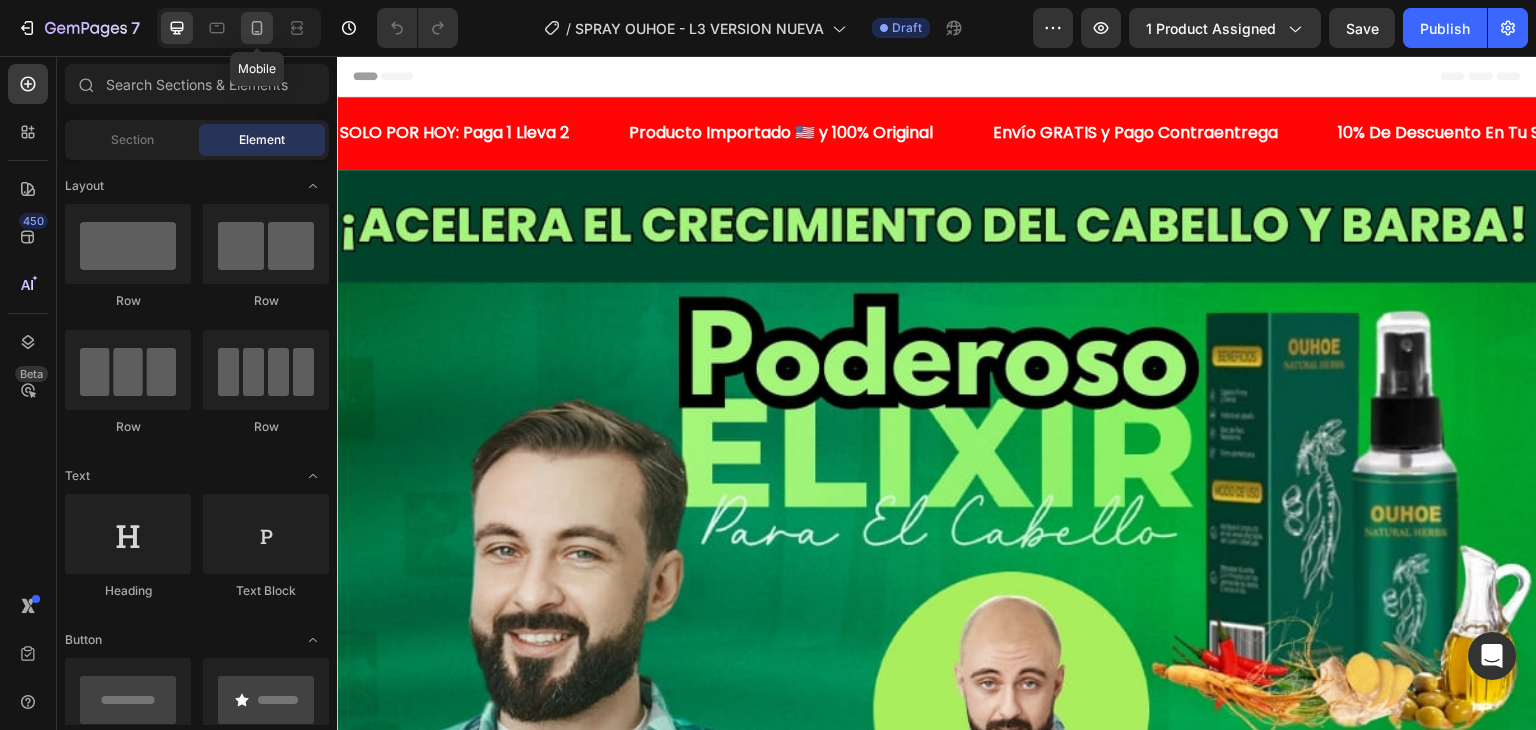 click 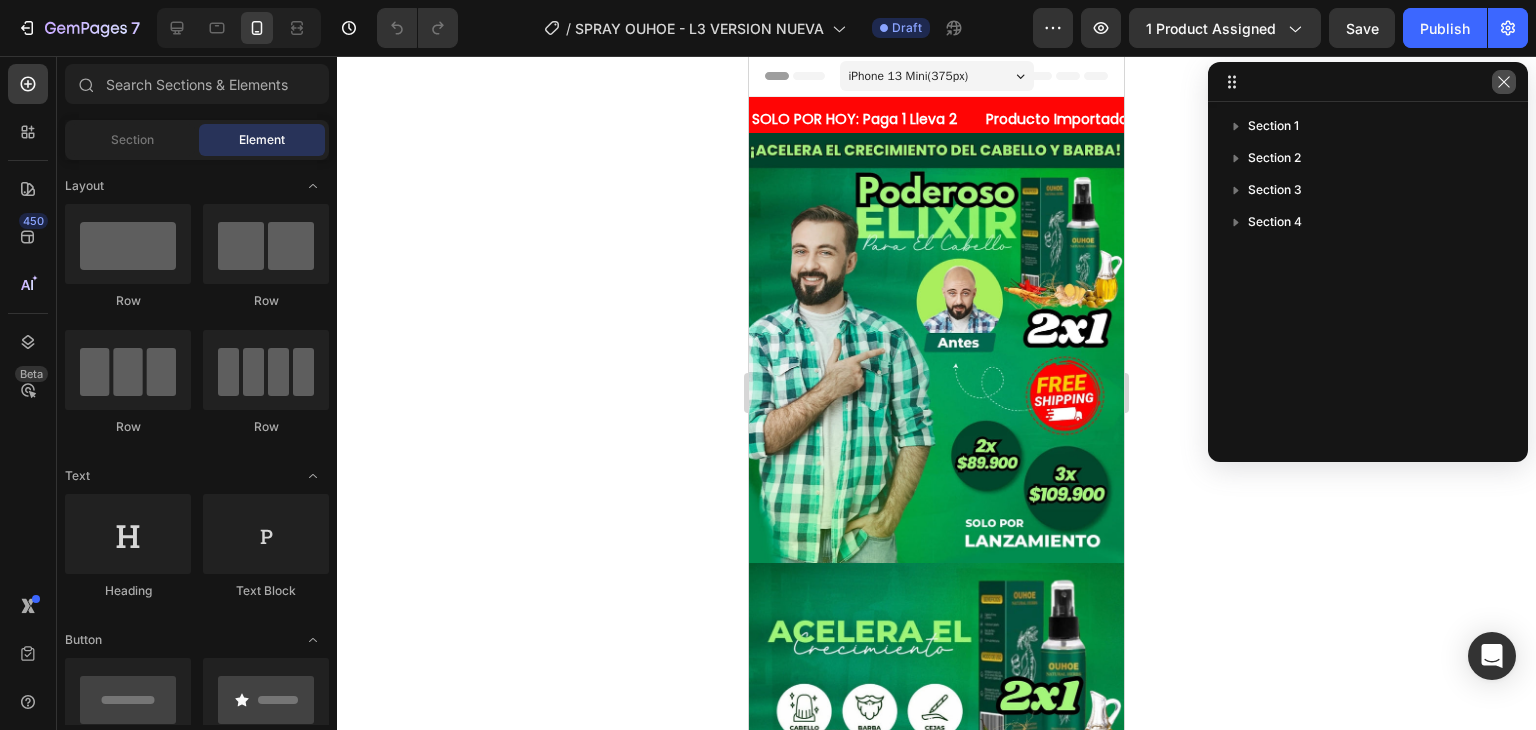 click 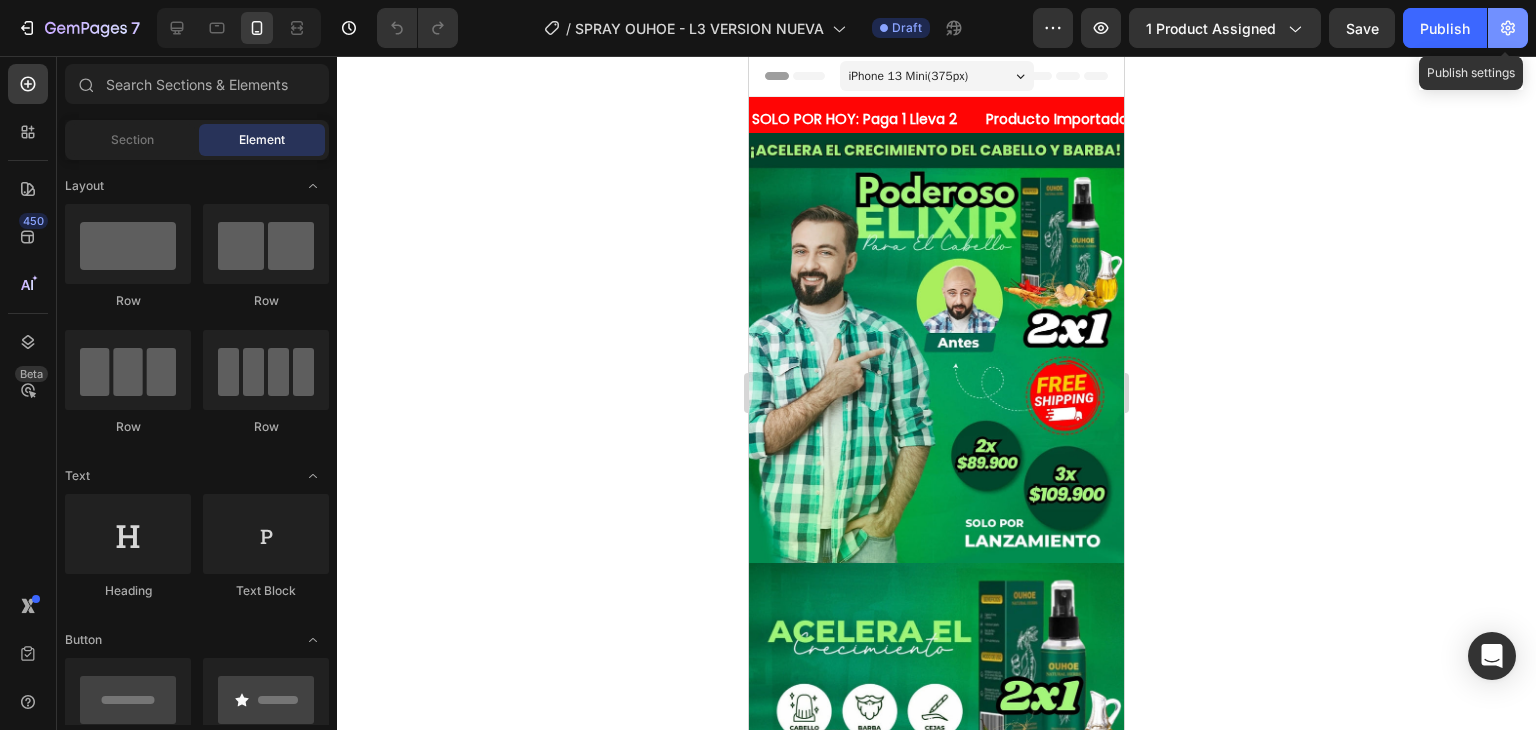 click 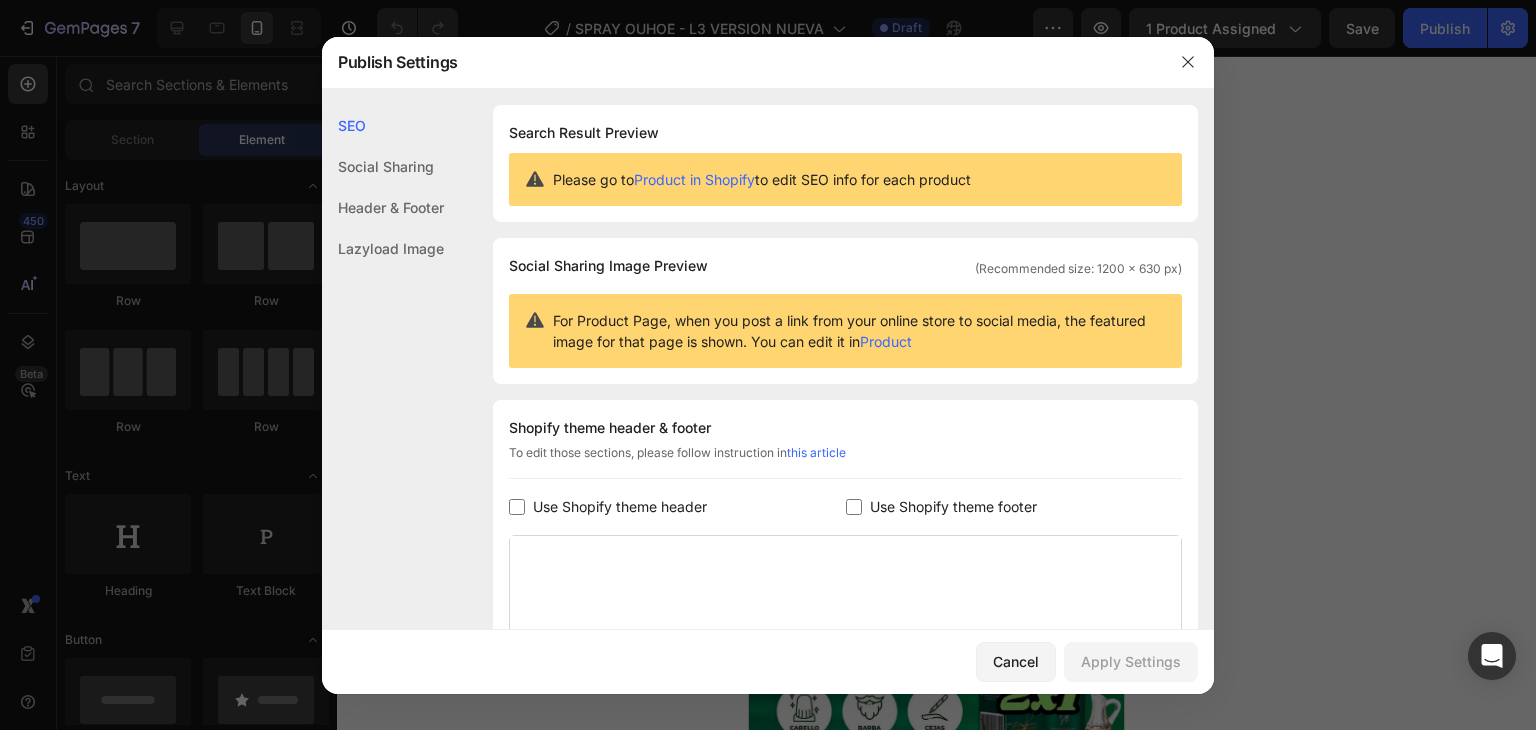 click on "Use Shopify theme footer" at bounding box center [953, 507] 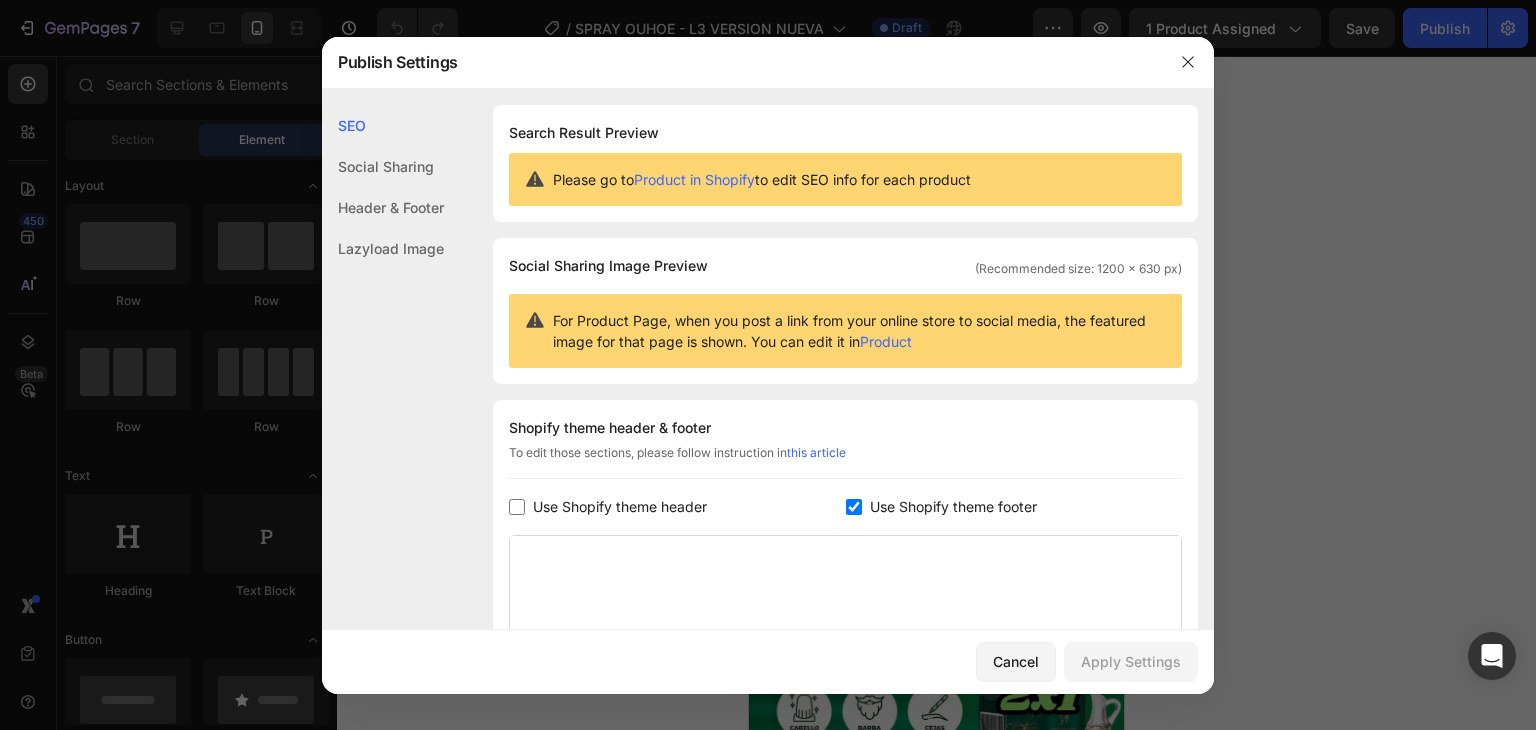checkbox on "true" 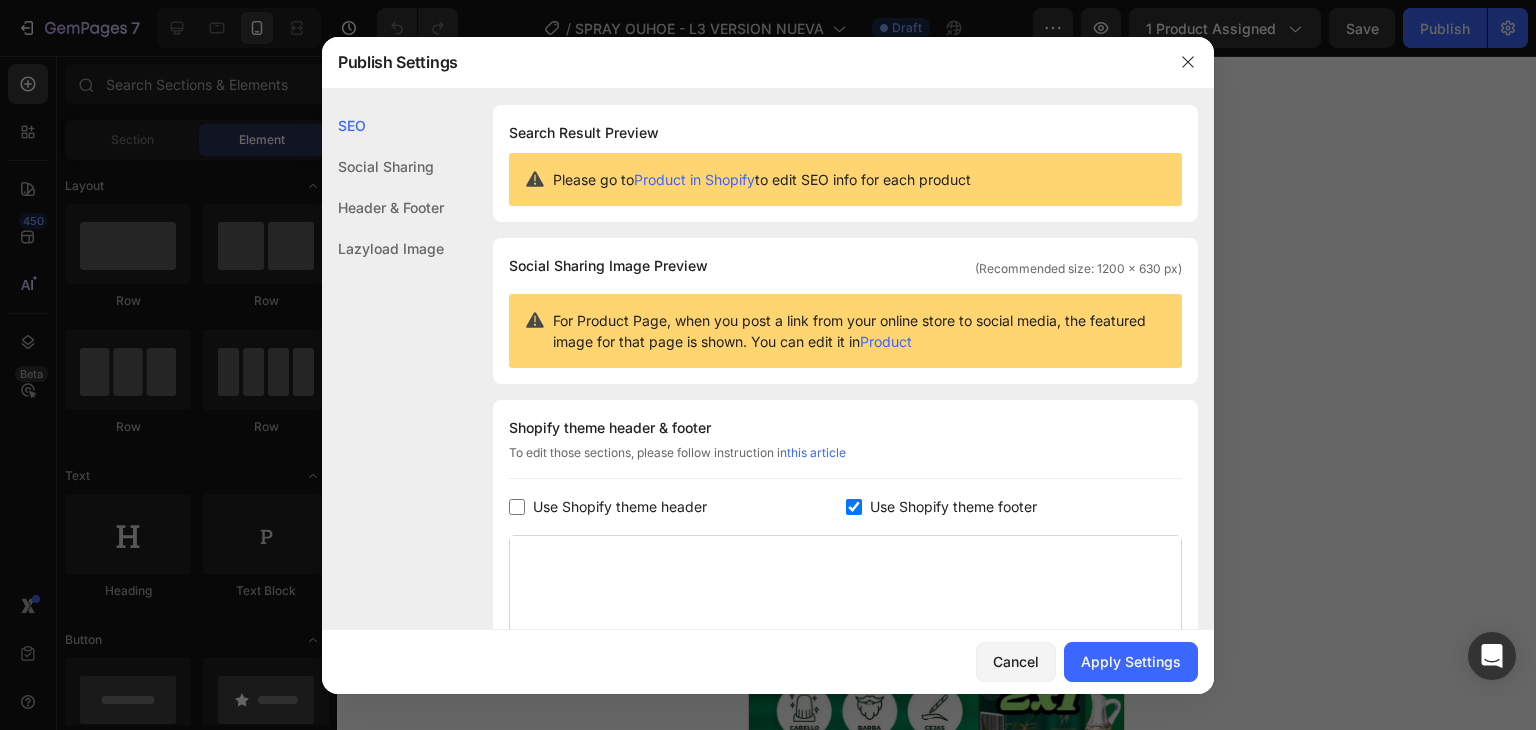 click on "Use Shopify theme header" at bounding box center (677, 507) 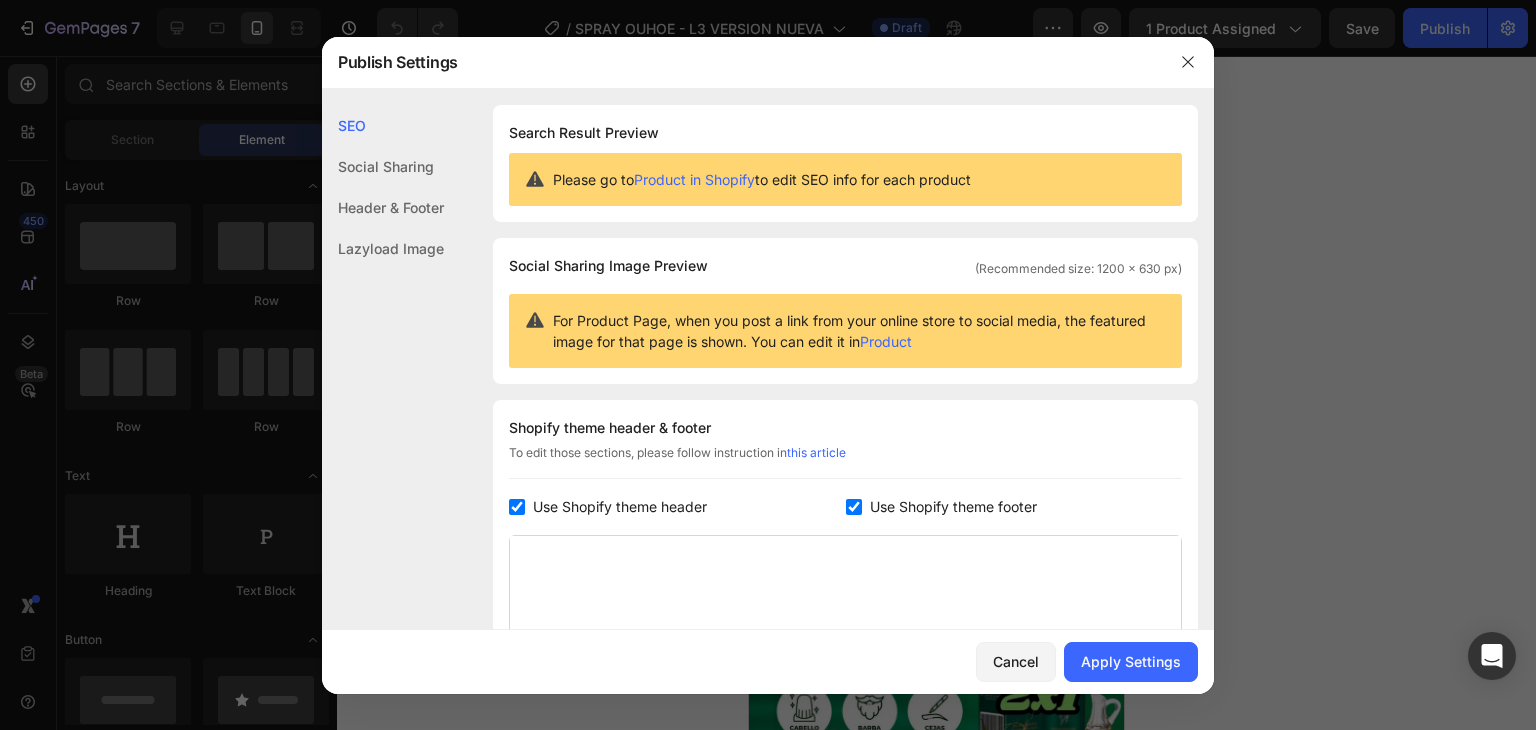 checkbox on "true" 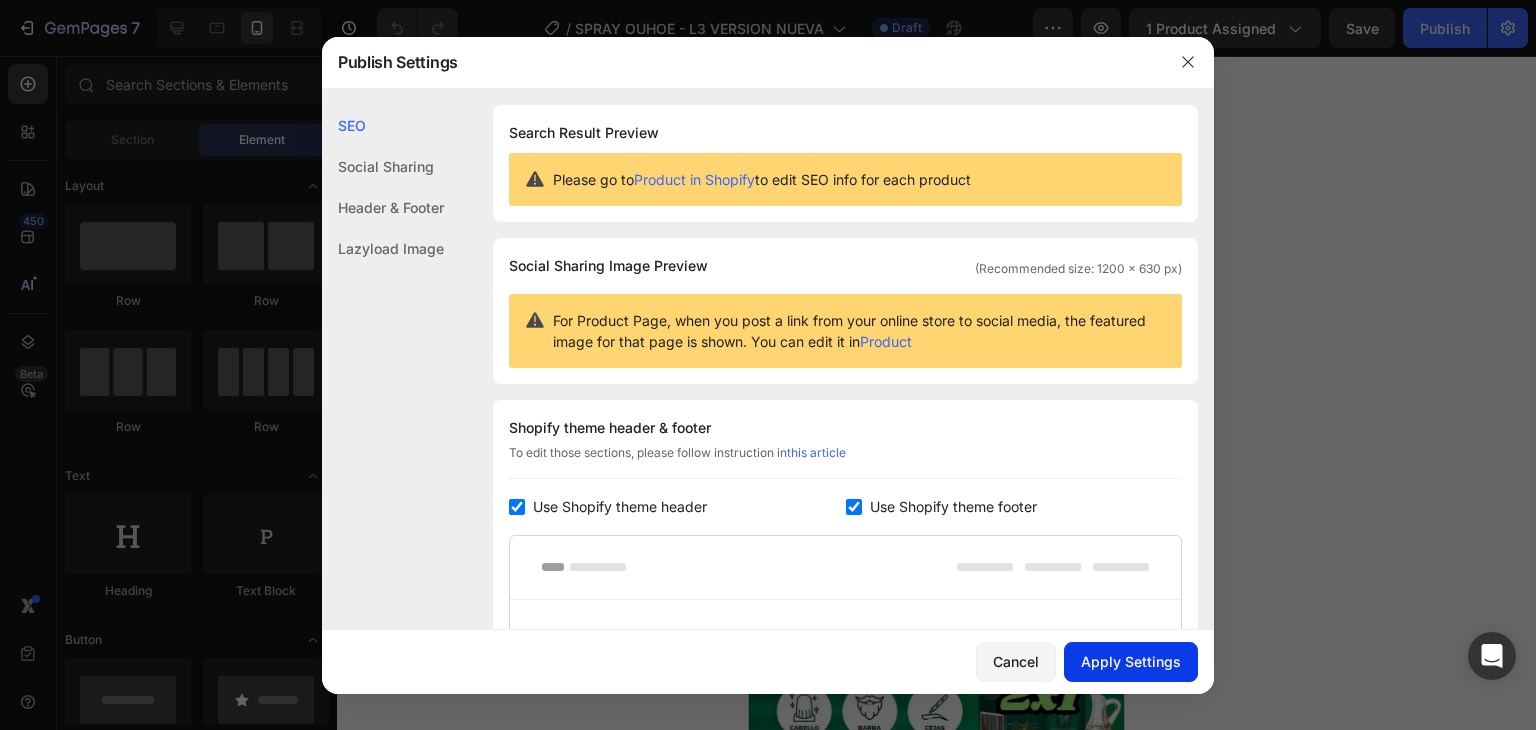 click on "Apply Settings" at bounding box center (1131, 661) 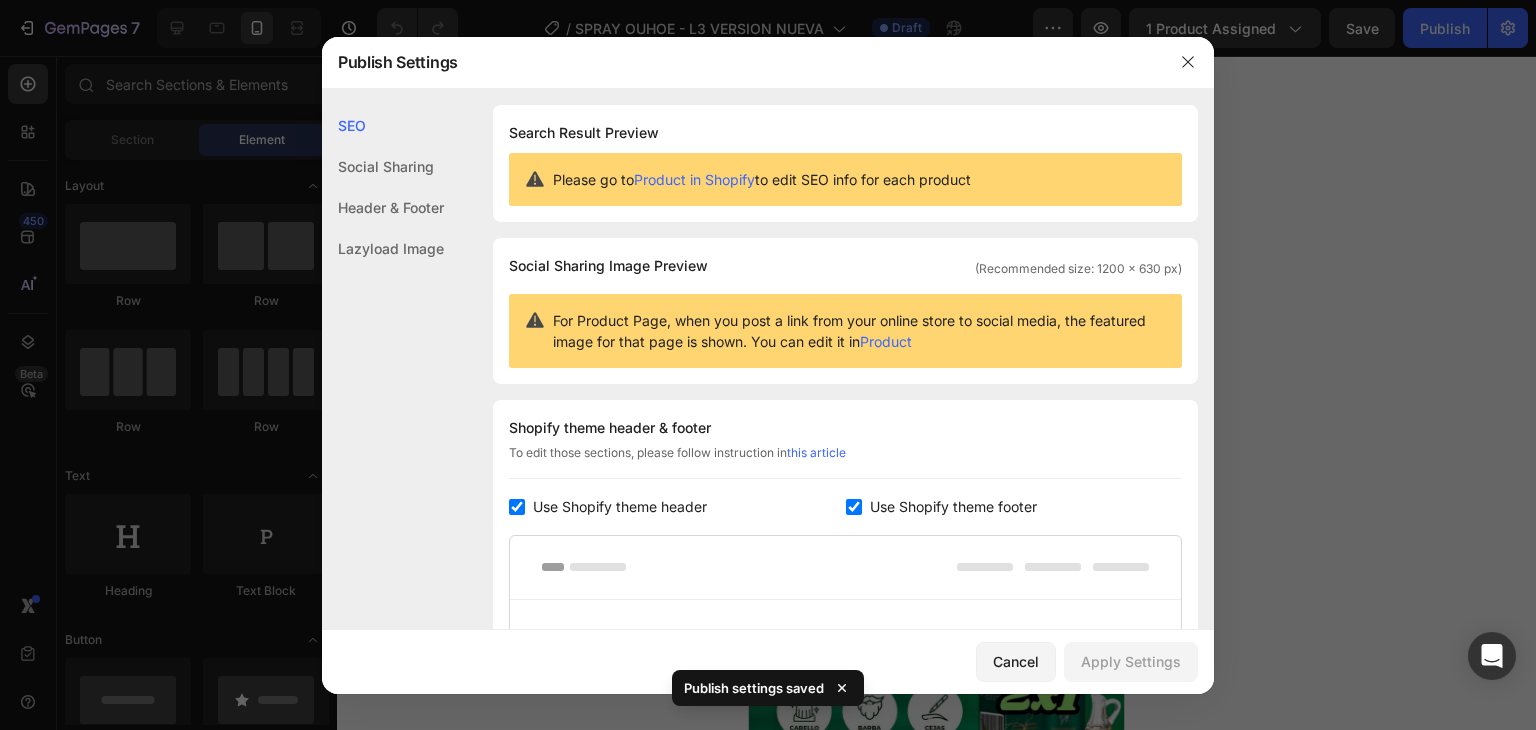 click at bounding box center (854, 507) 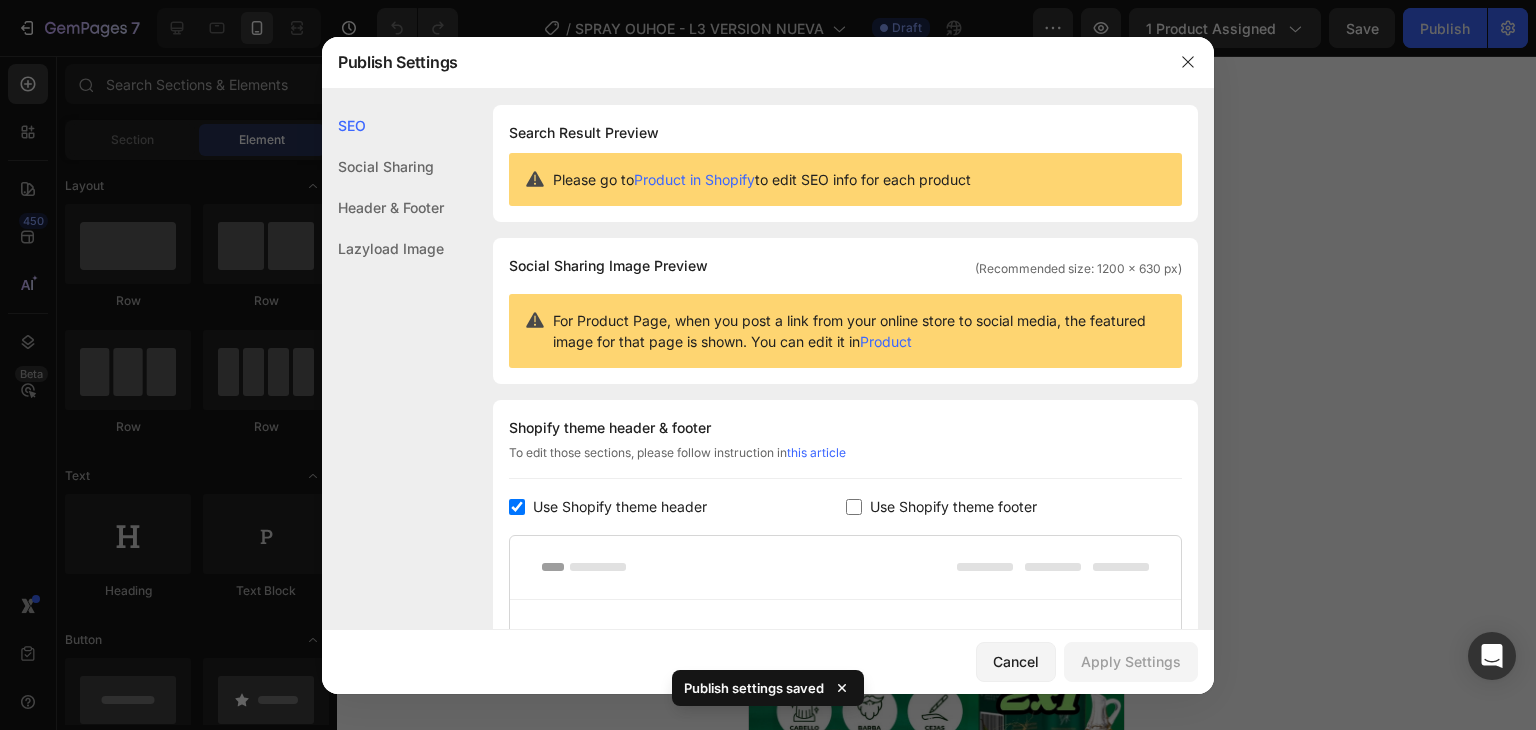 checkbox on "false" 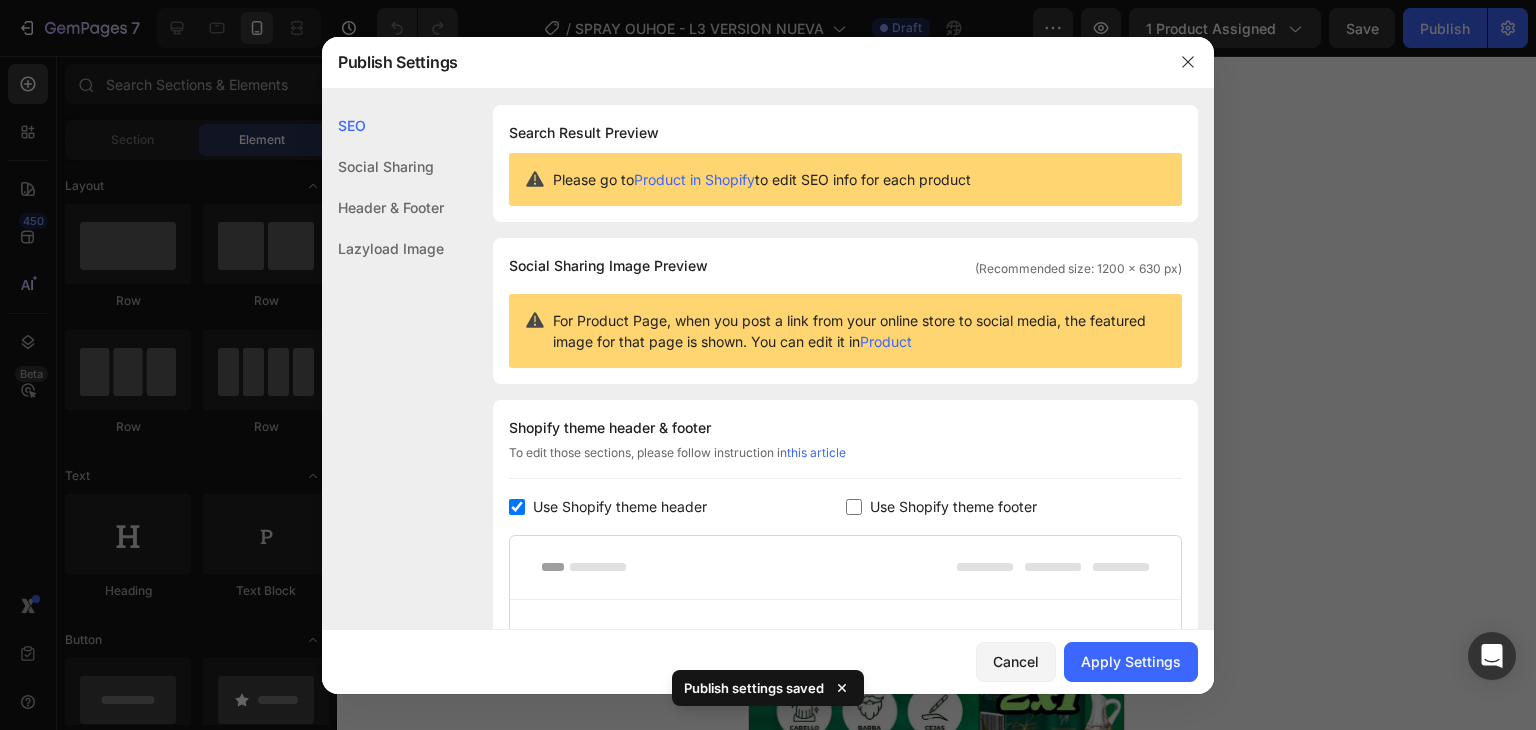 click on "Shopify theme header & footer  To edit those sections, please follow instruction in  this article Use Shopify theme header Use Shopify theme footer GemPages Design" 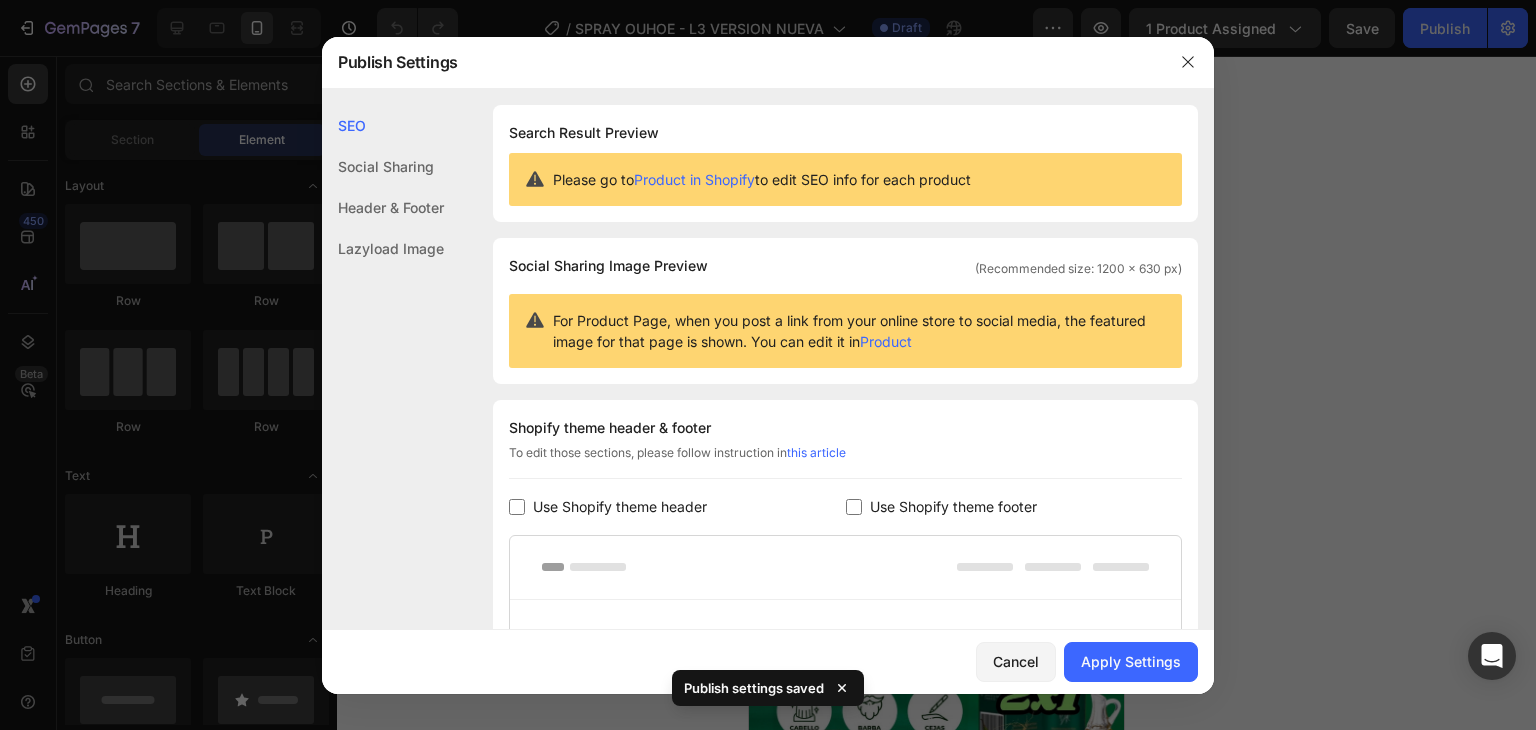checkbox on "false" 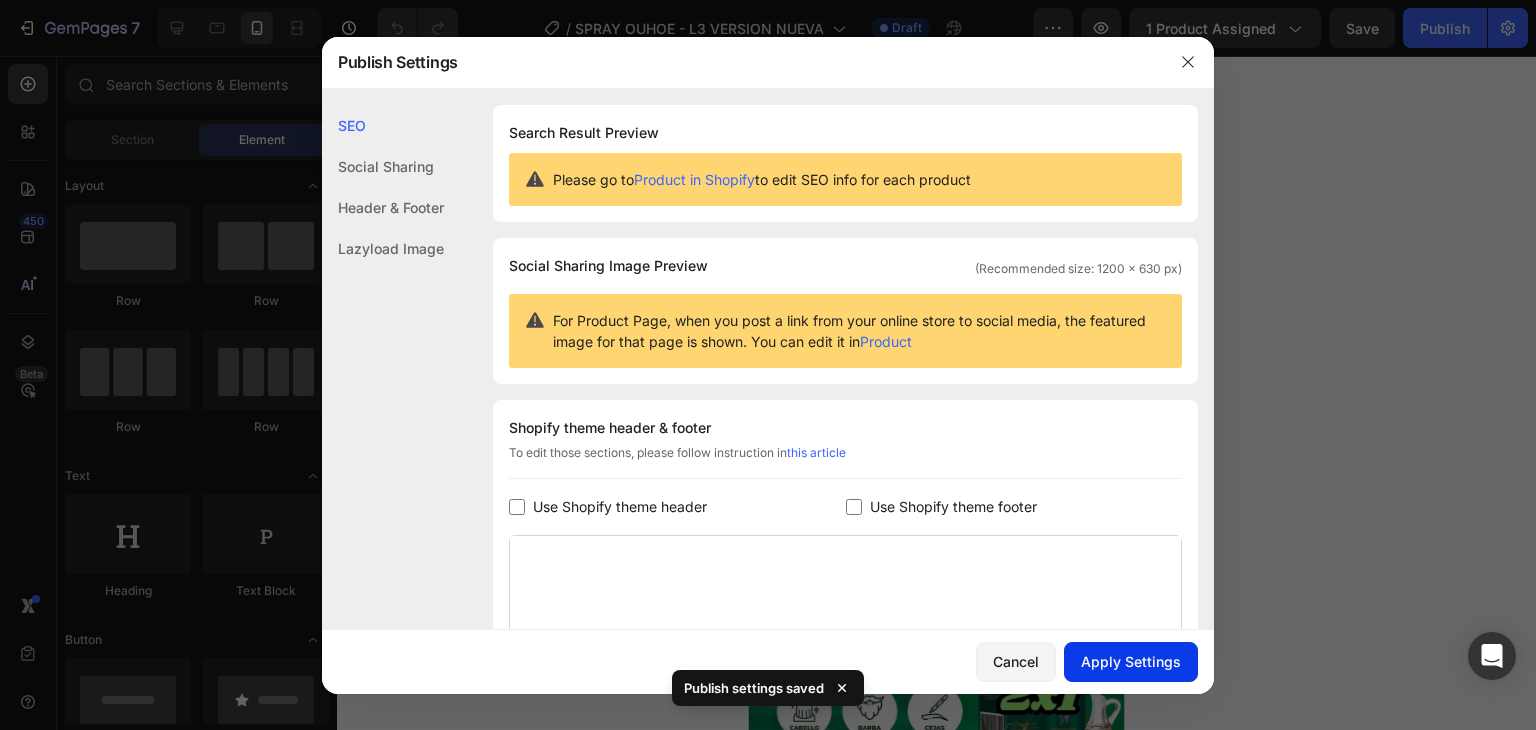 click on "Apply Settings" 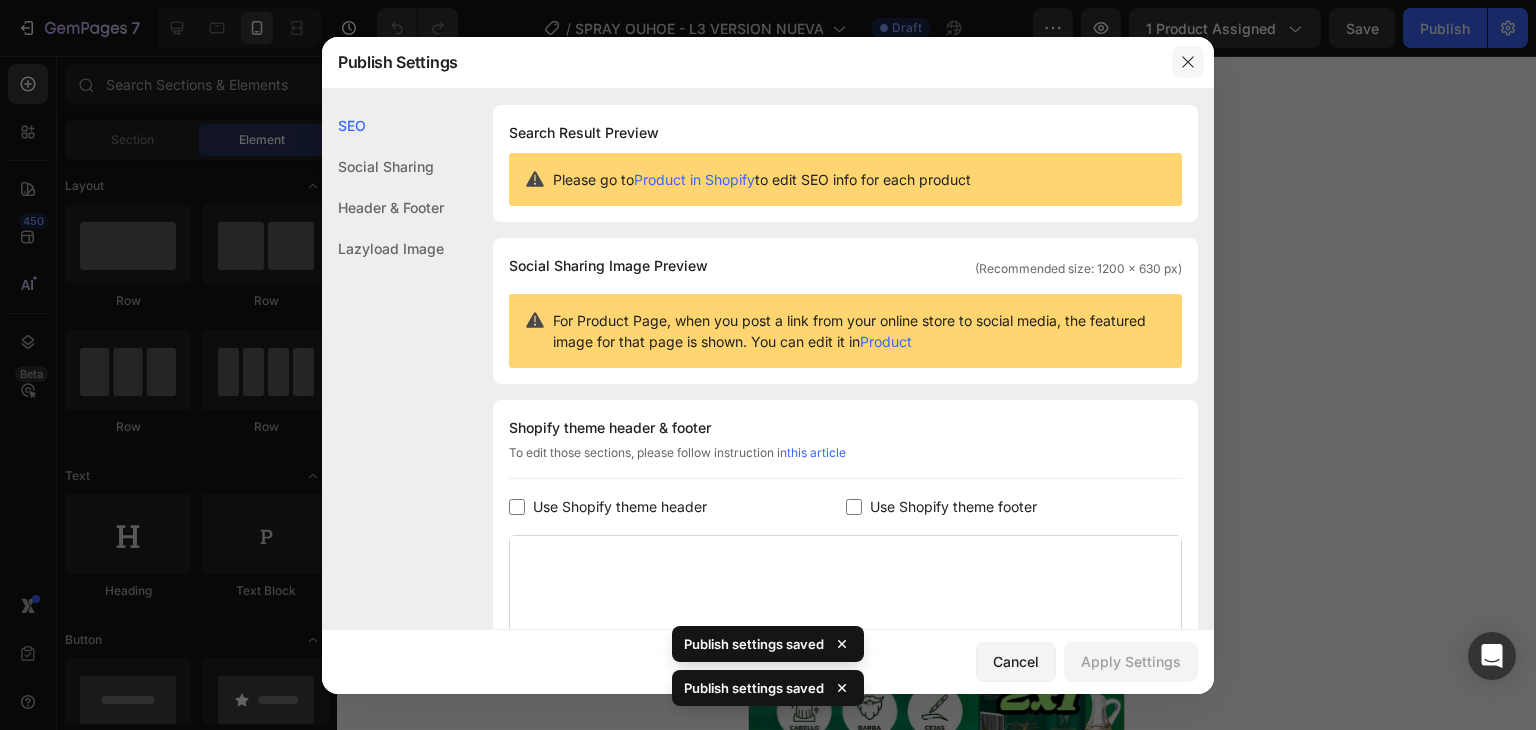 click 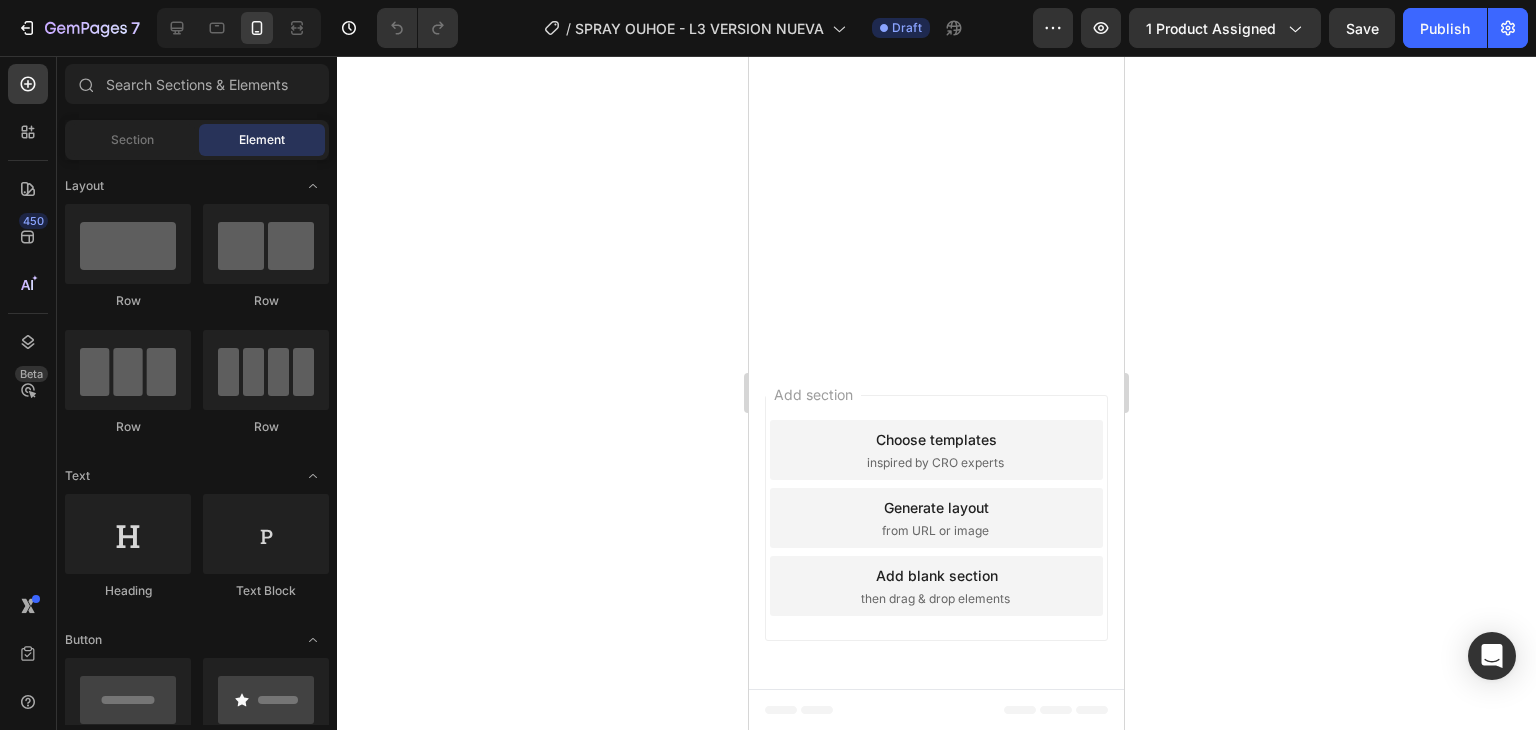 scroll, scrollTop: 3504, scrollLeft: 0, axis: vertical 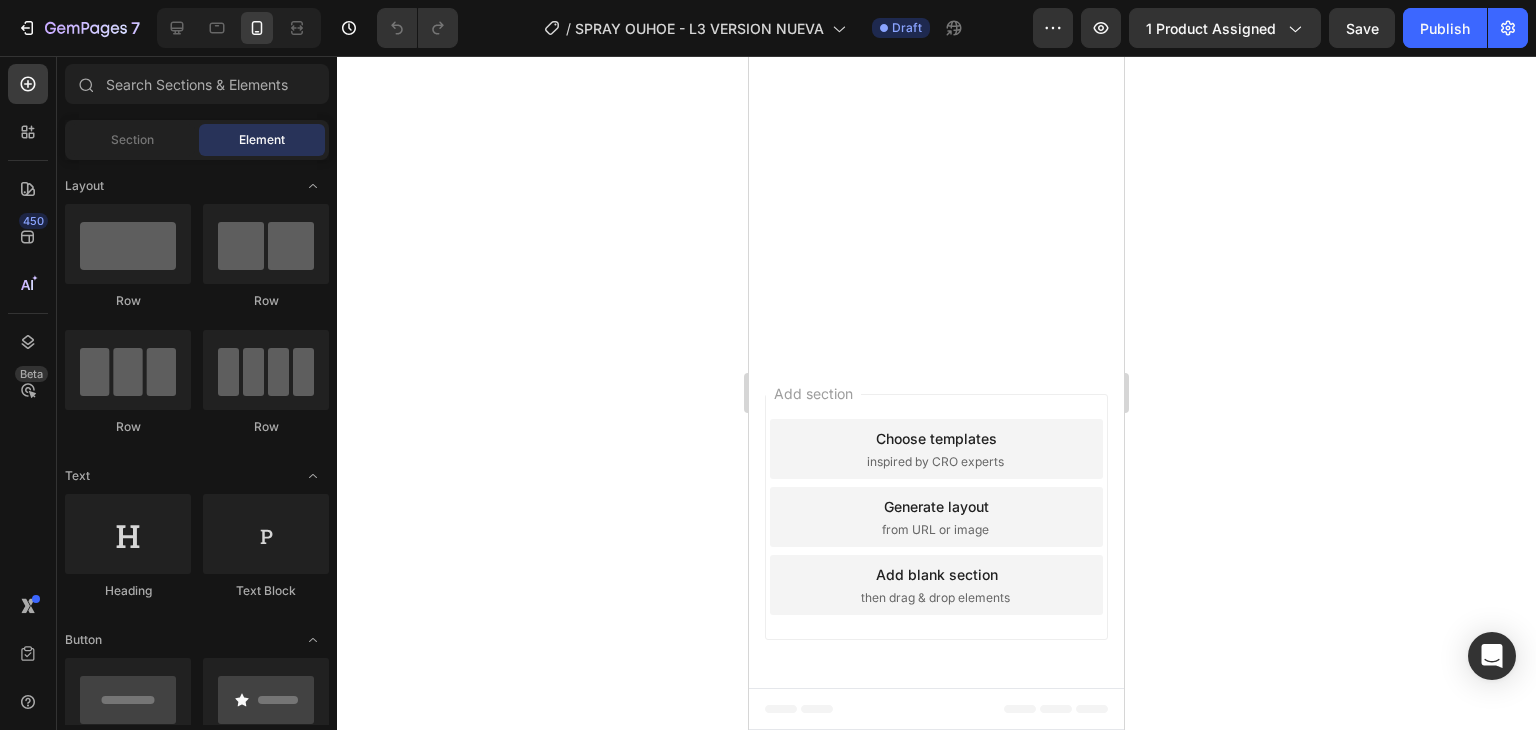 click on "14 Mins 59 Segs" at bounding box center (936, -1180) 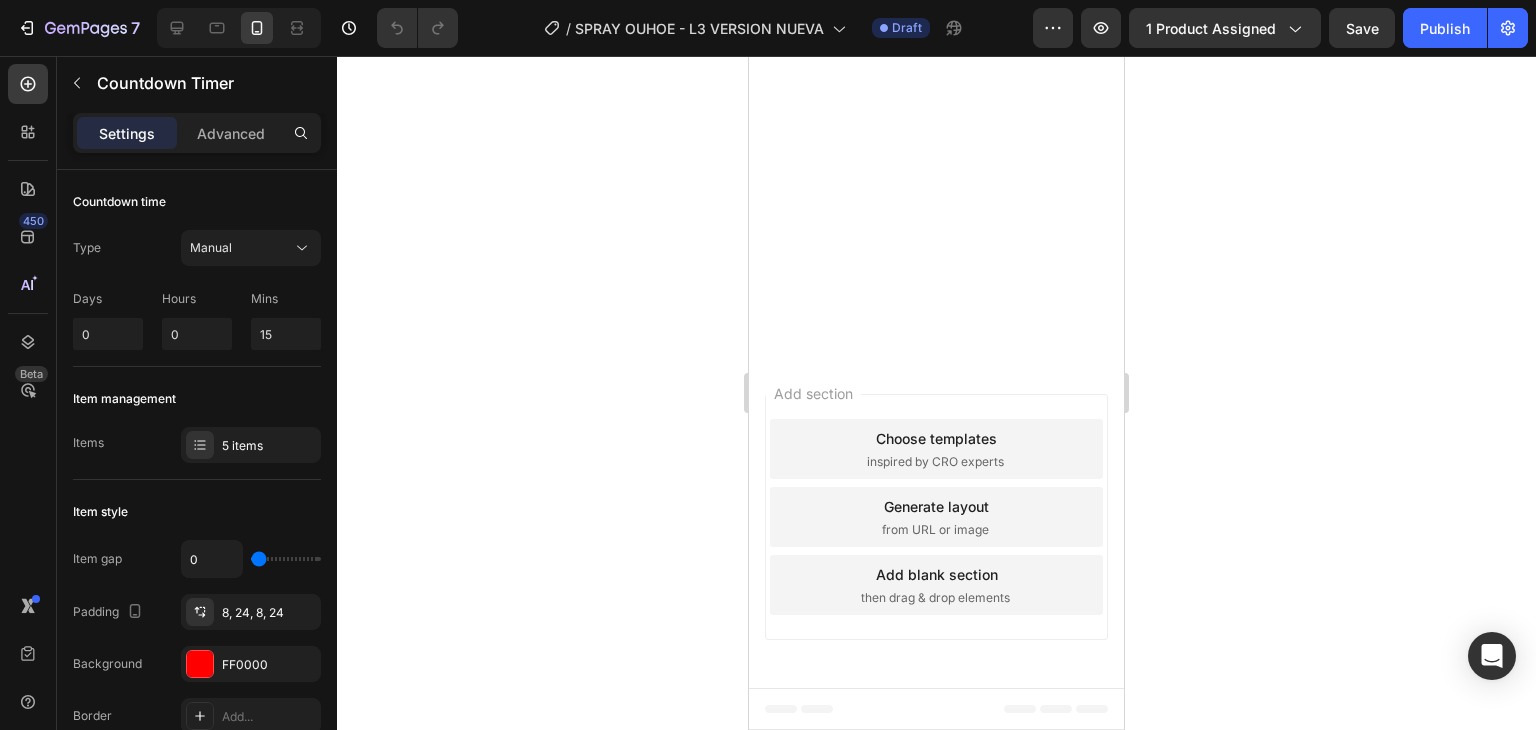click on "PAGA EN CASA Envío  GRATIS  +  Obsequio   Sorpresa 🎁" at bounding box center (949, -1094) 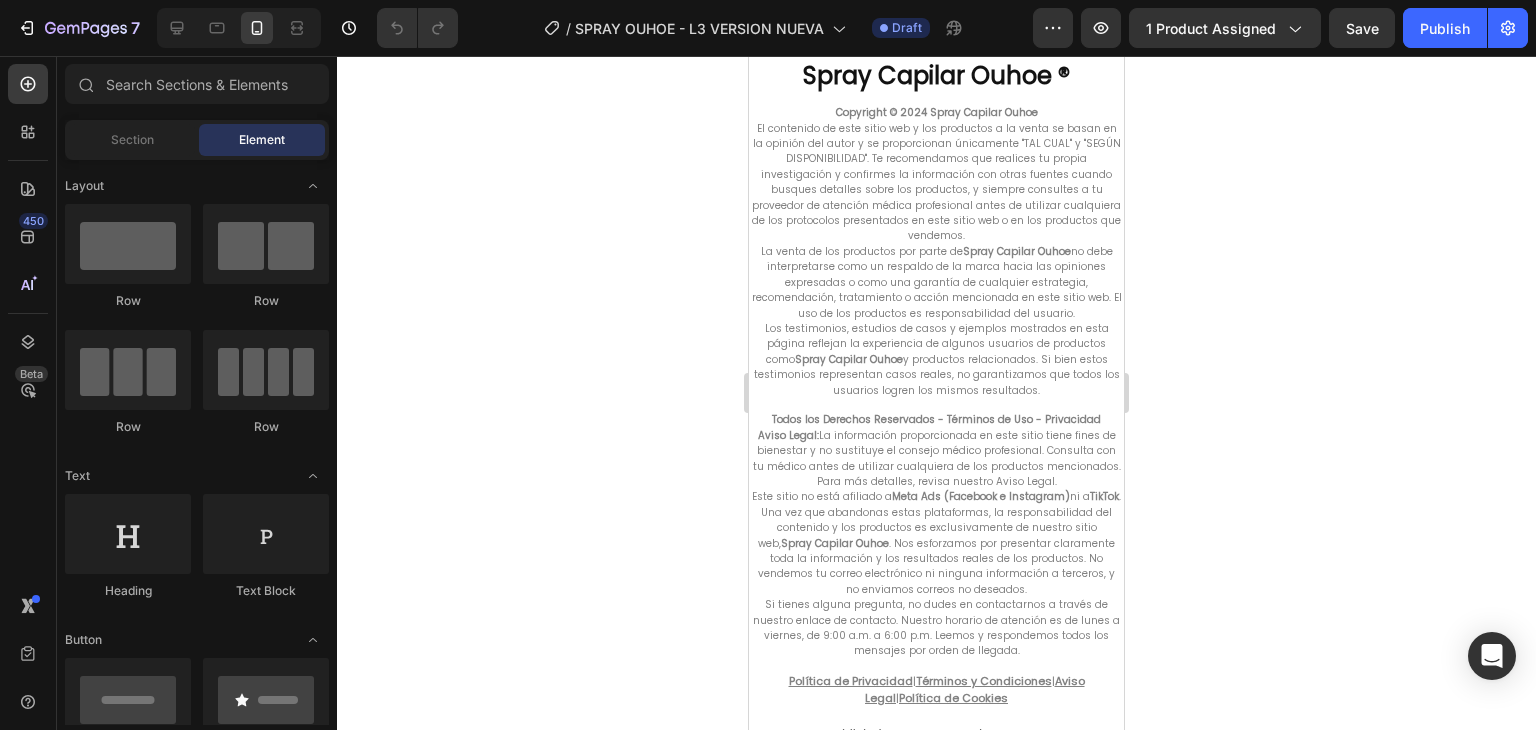 scroll, scrollTop: 4752, scrollLeft: 0, axis: vertical 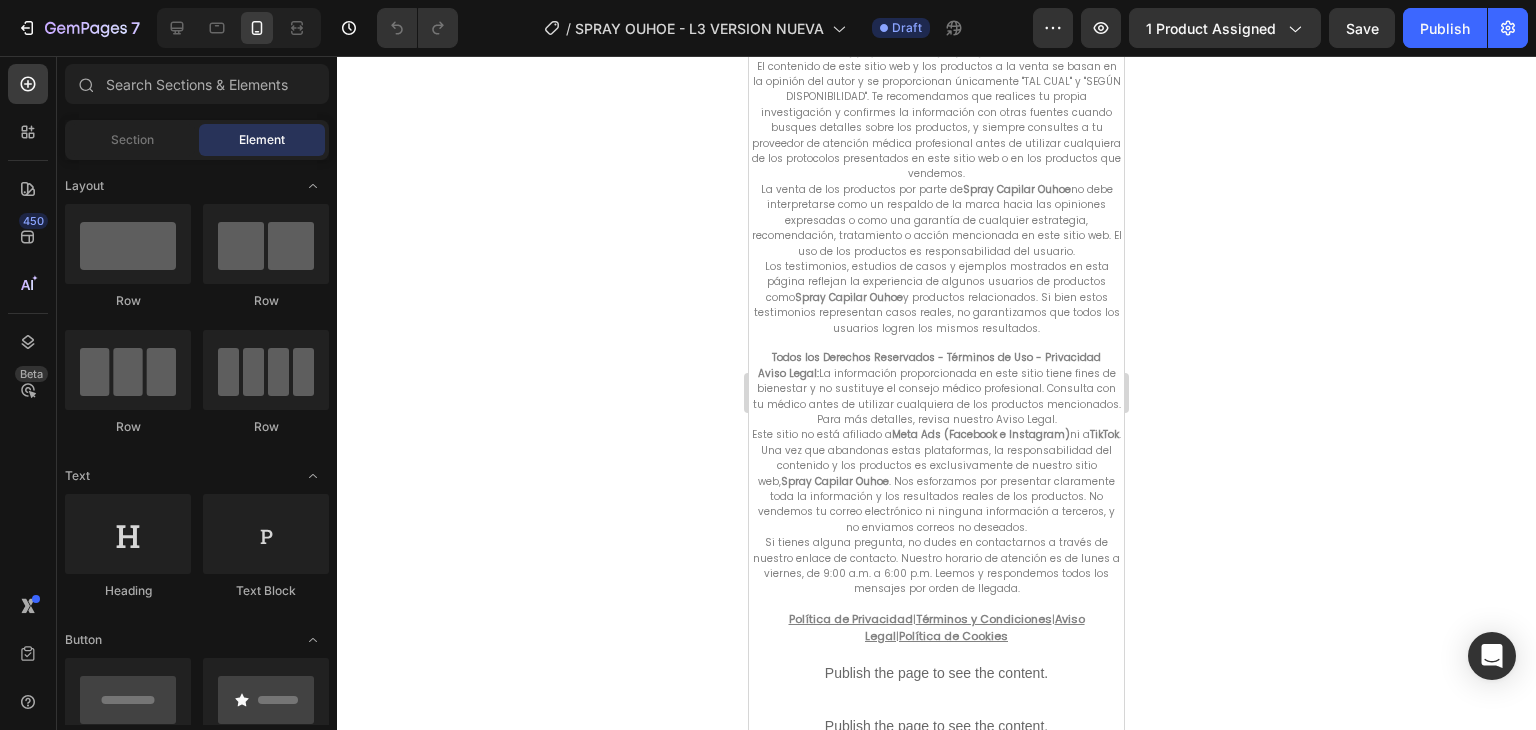 click on "Trustoo" at bounding box center [936, -53] 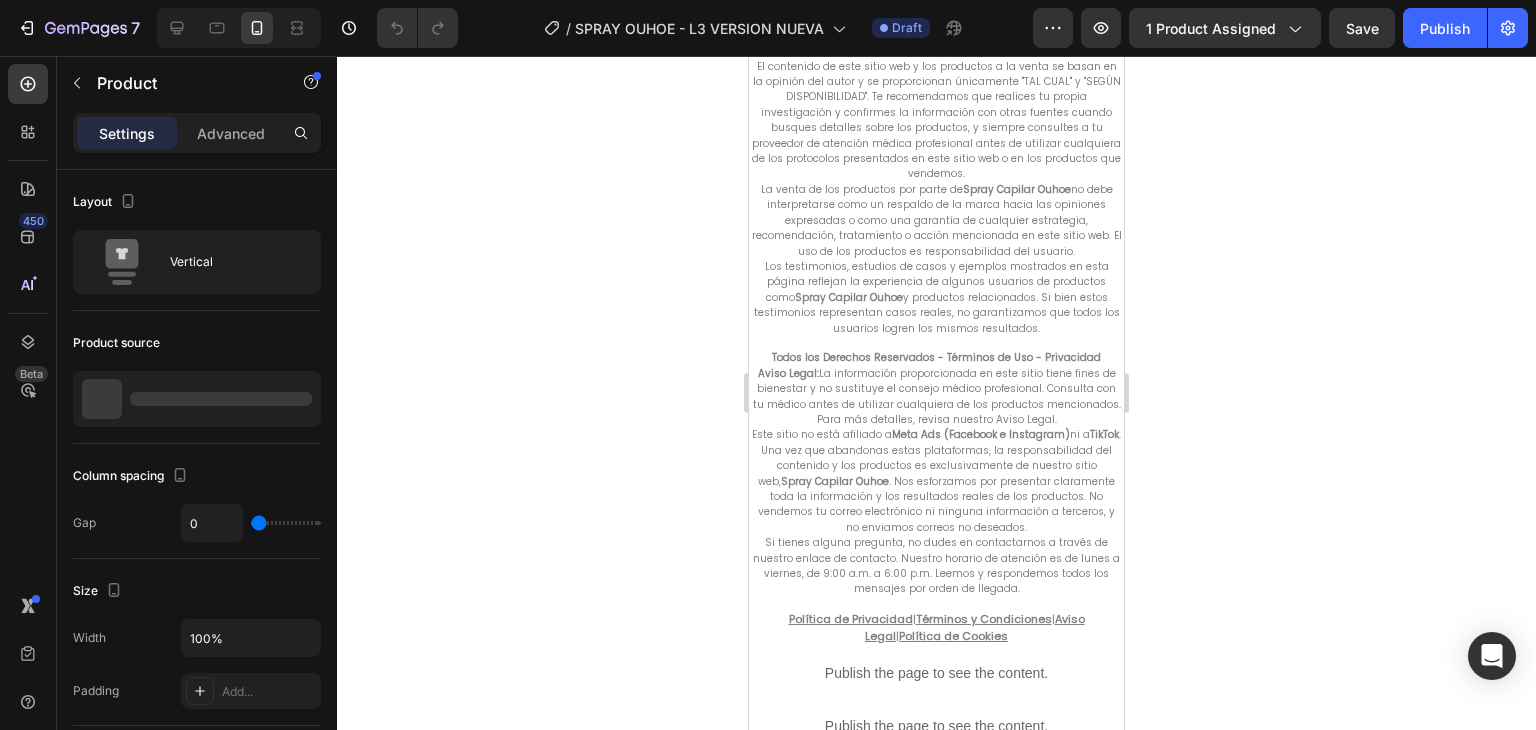click on "Drop element here" at bounding box center [936, -115] 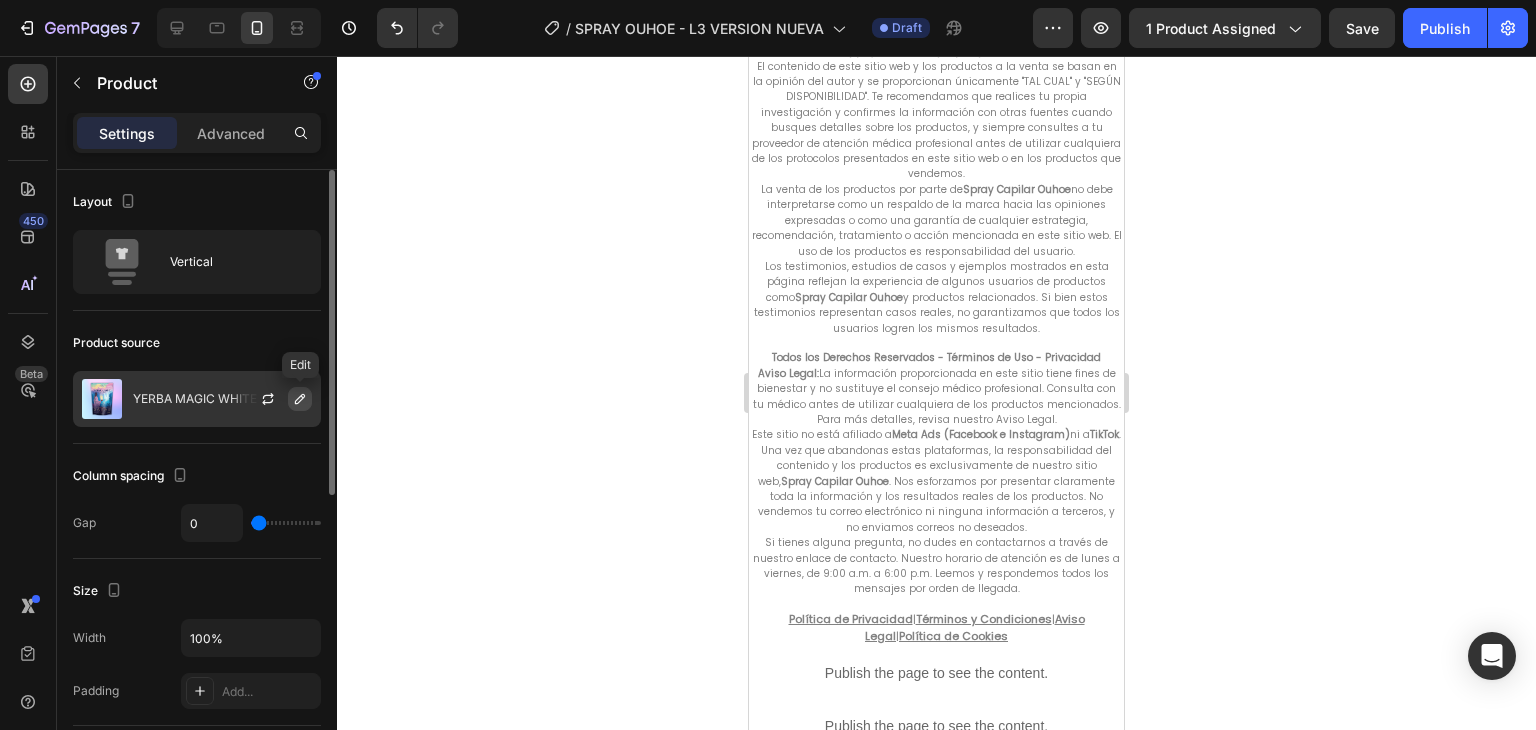 click 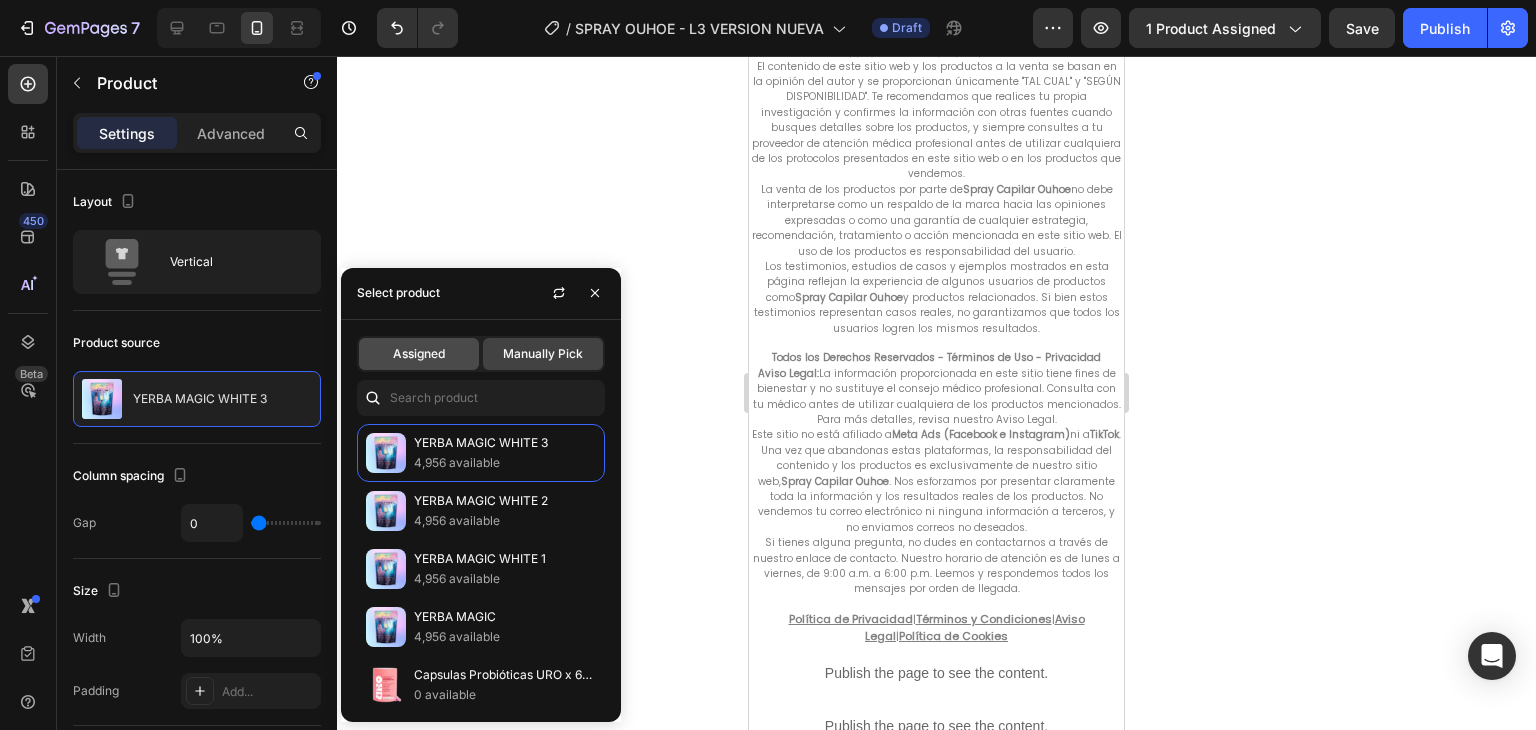 click on "Assigned" 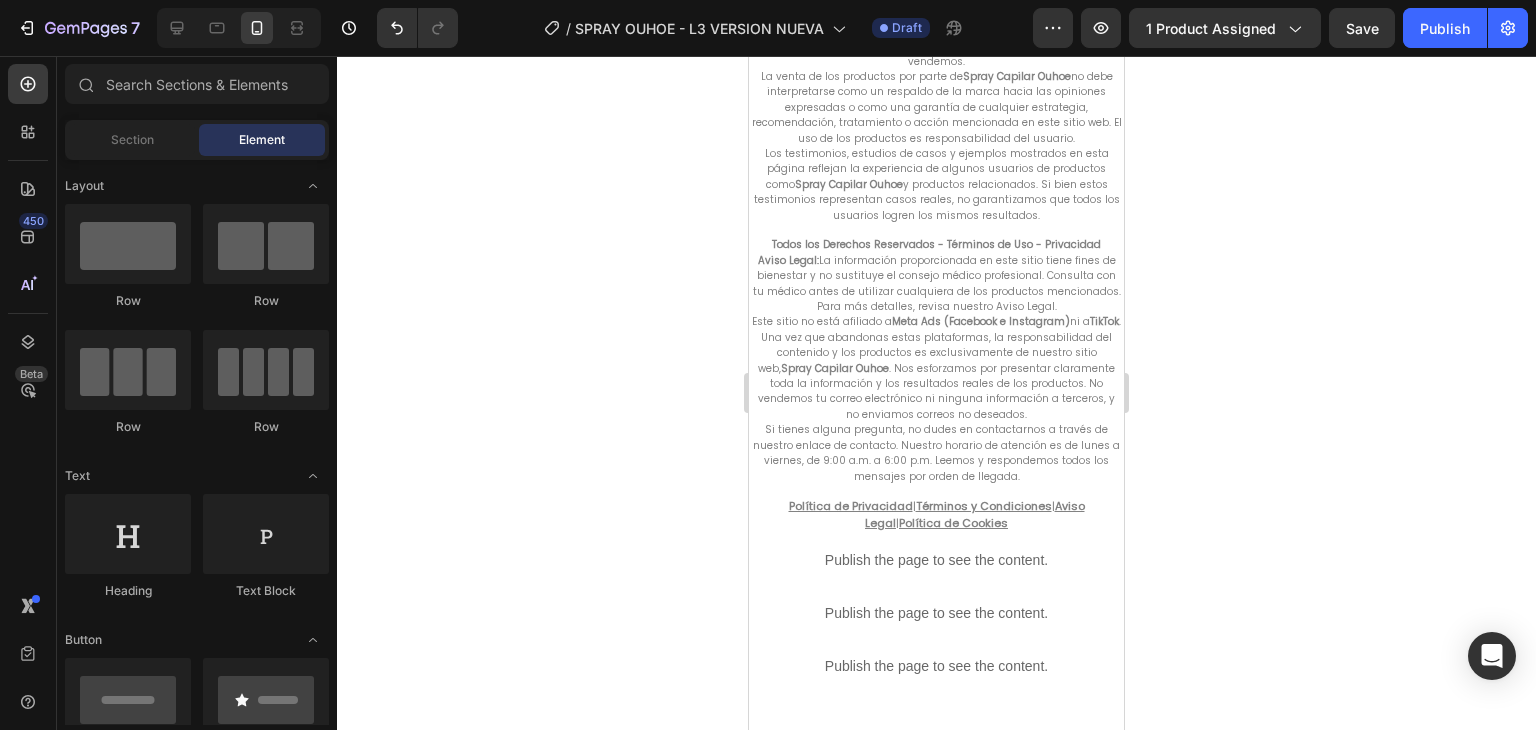scroll, scrollTop: 5394, scrollLeft: 0, axis: vertical 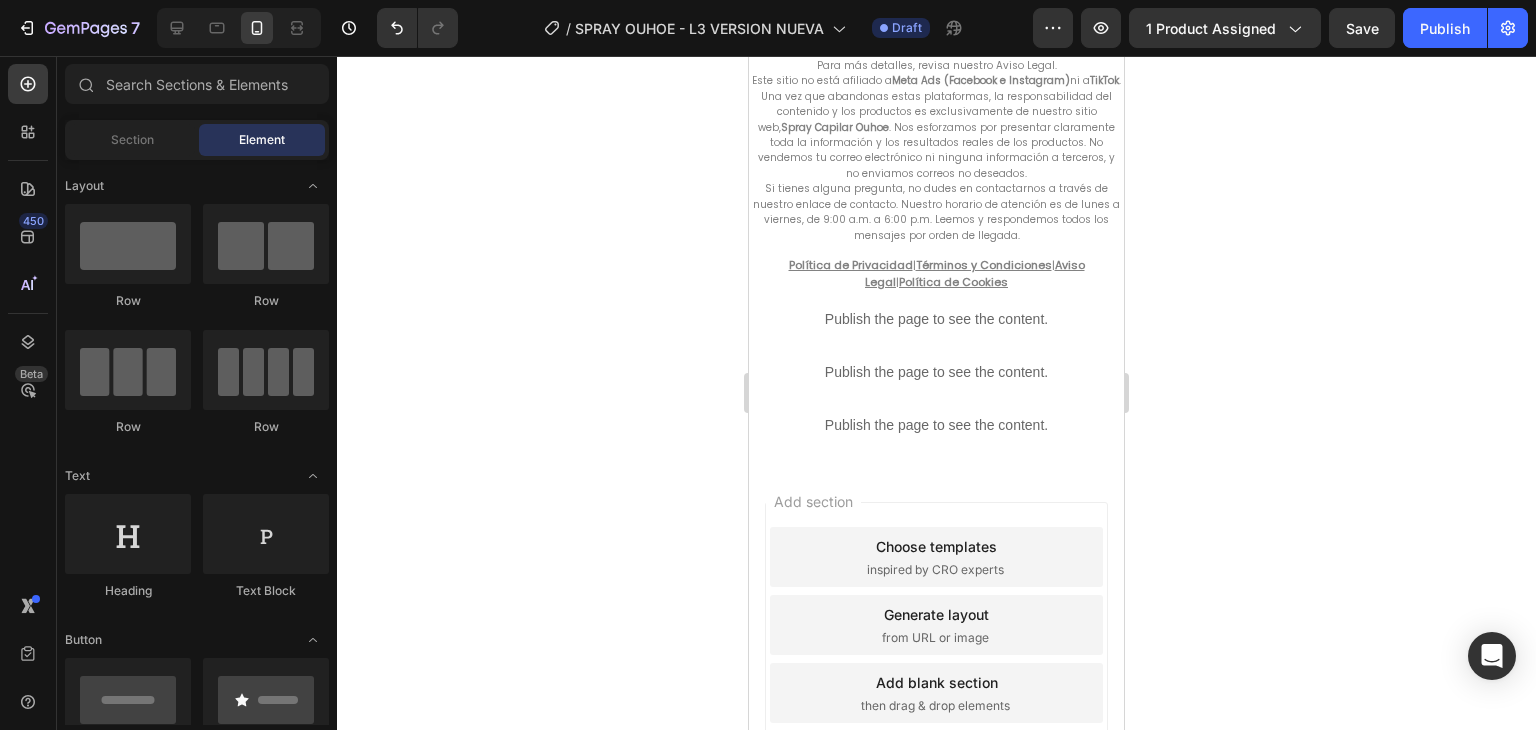 drag, startPoint x: 1116, startPoint y: 610, endPoint x: 1877, endPoint y: 747, distance: 773.23346 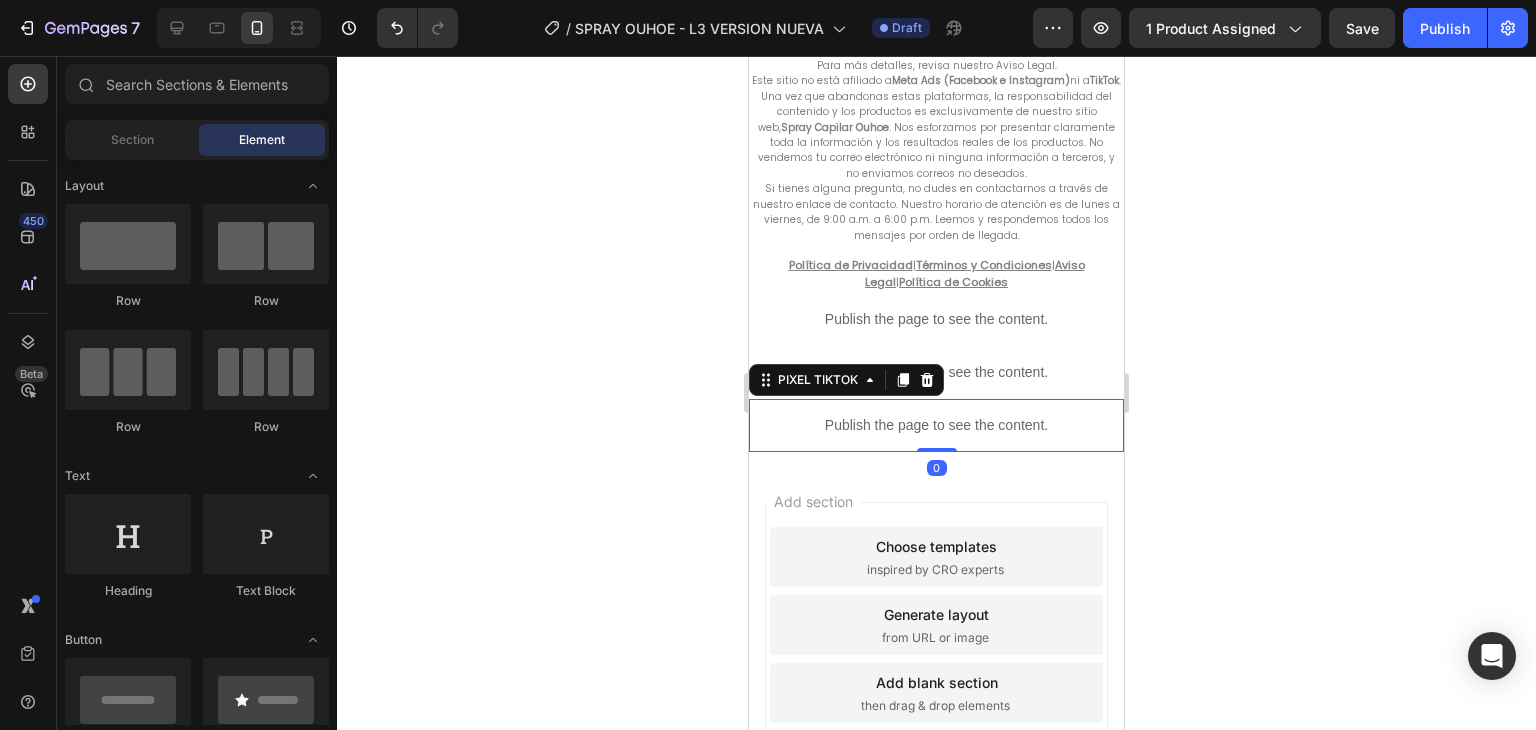 click on "Publish the page to see the content." at bounding box center (936, 425) 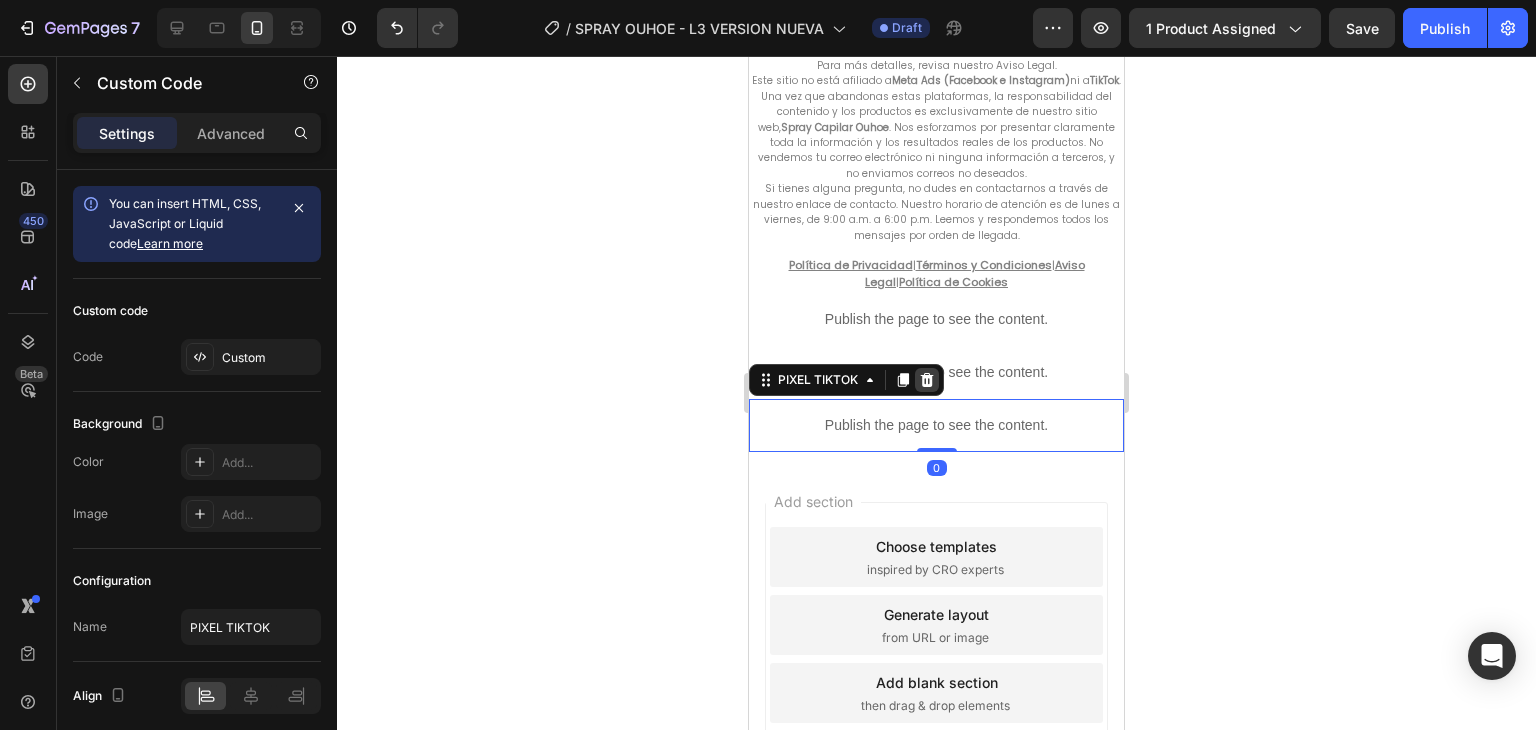 click 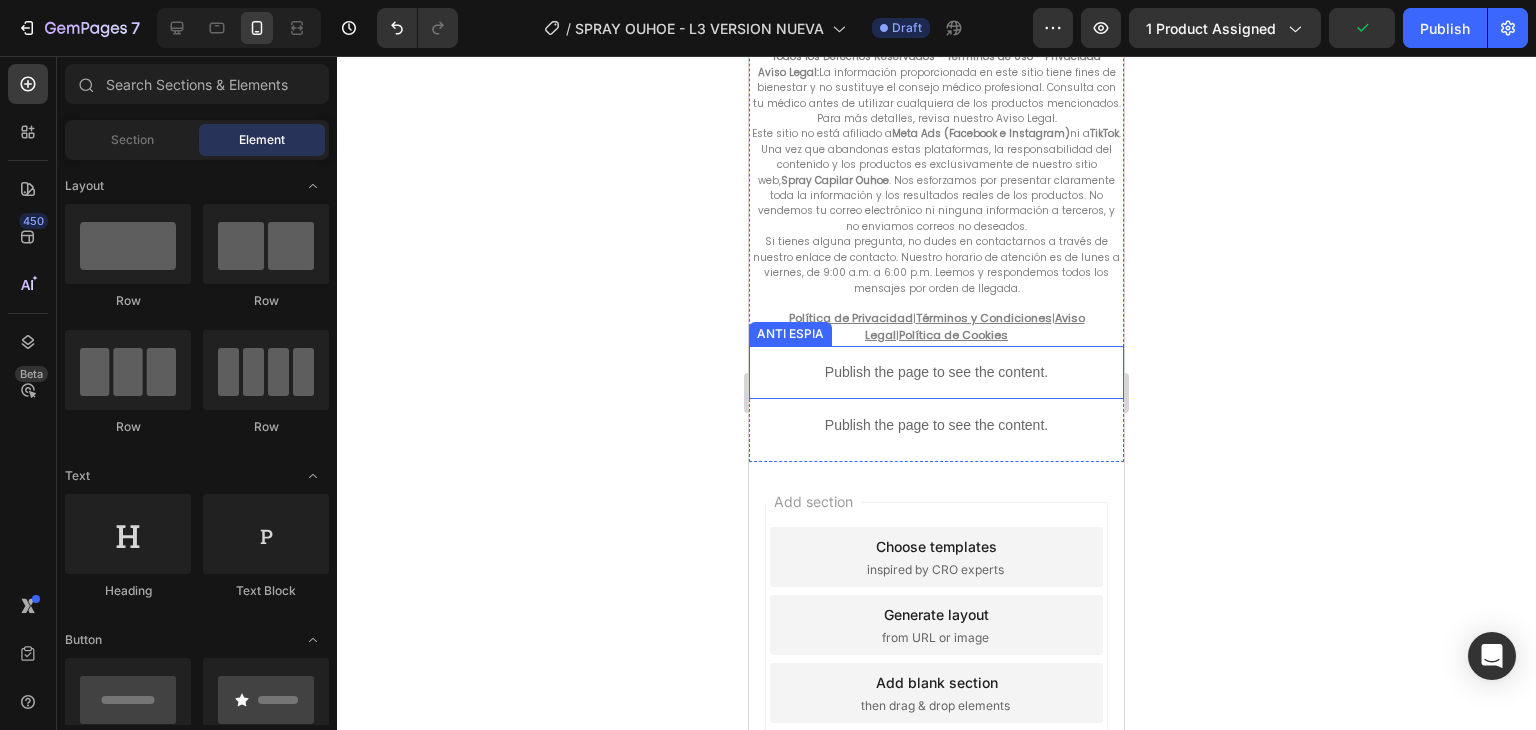 click on "Publish the page to see the content." at bounding box center [936, 372] 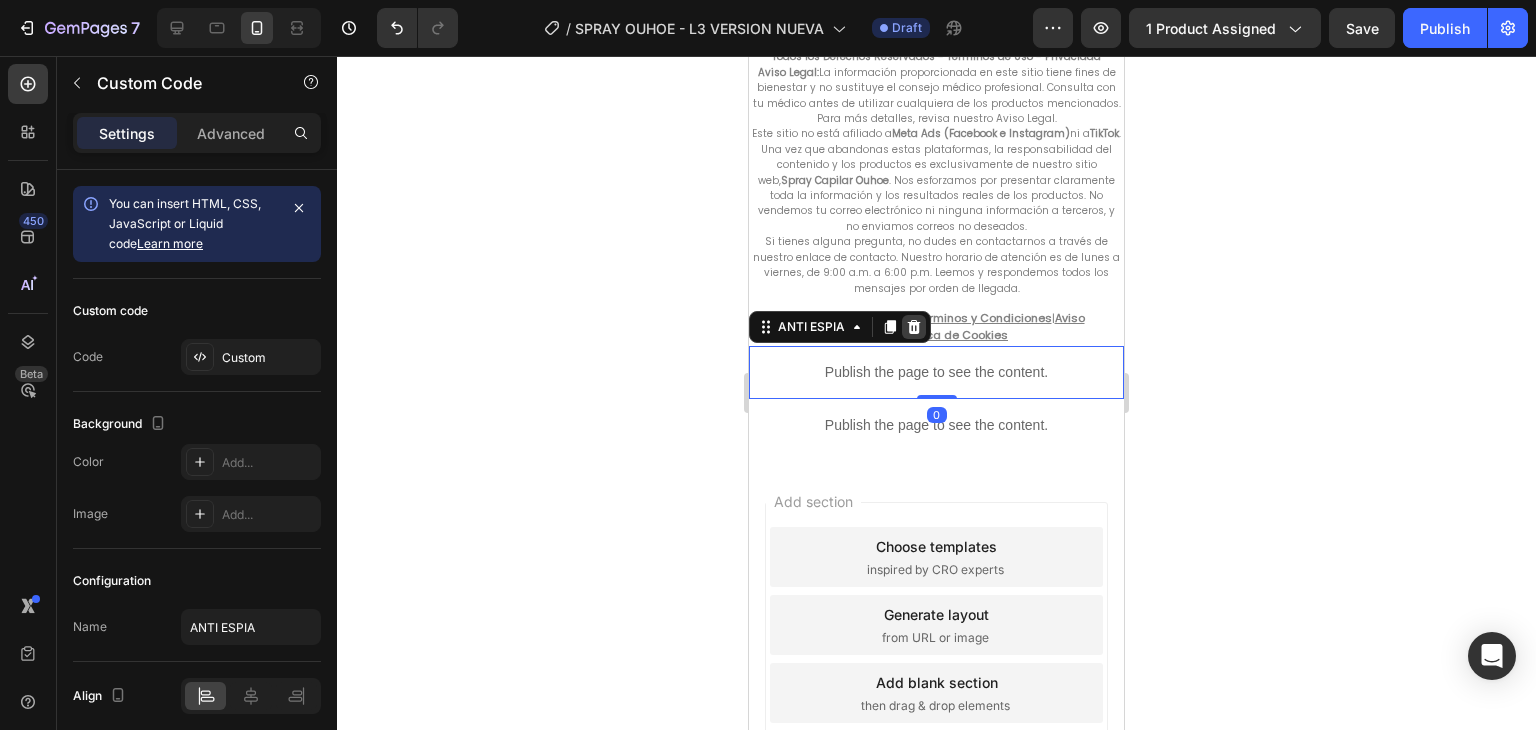 click 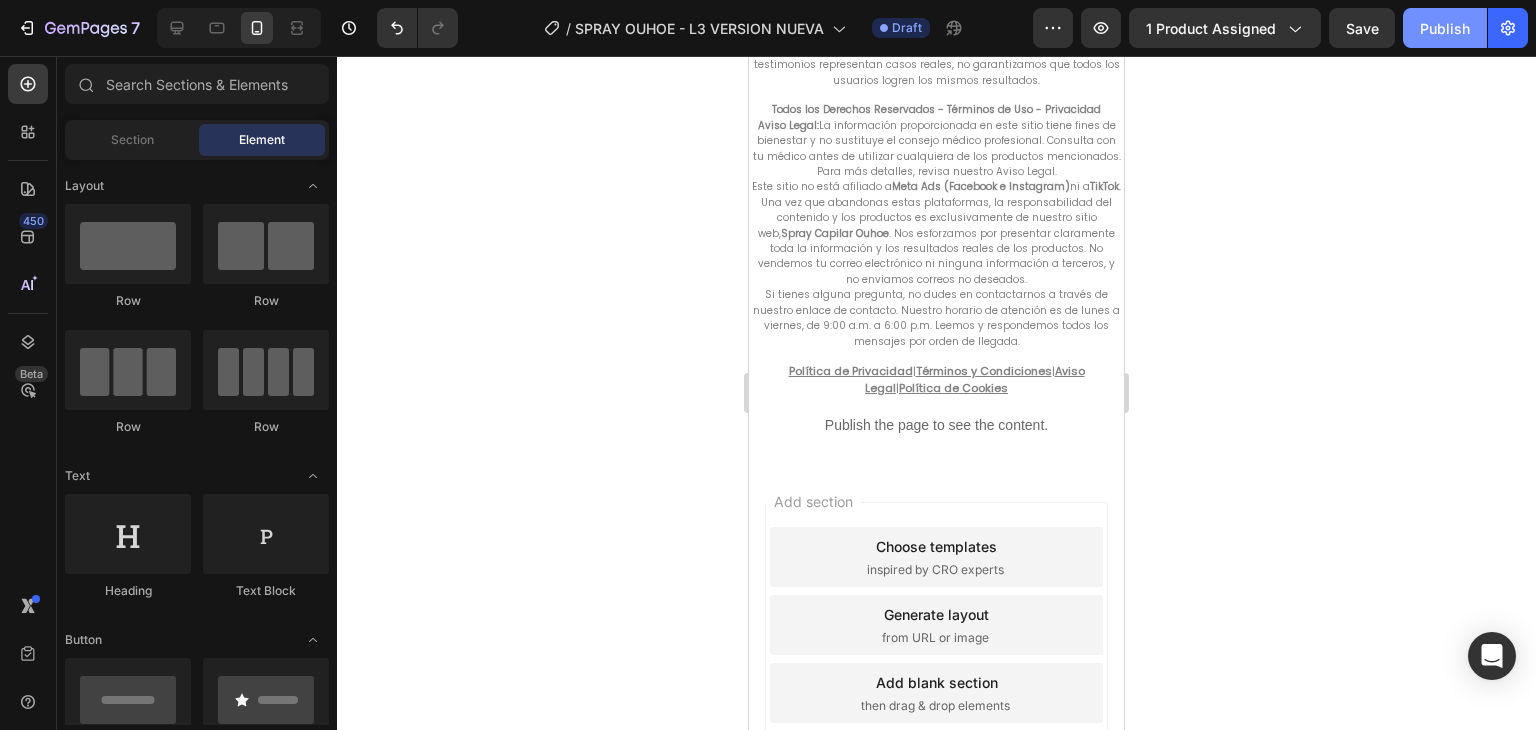 click on "Publish" at bounding box center [1445, 28] 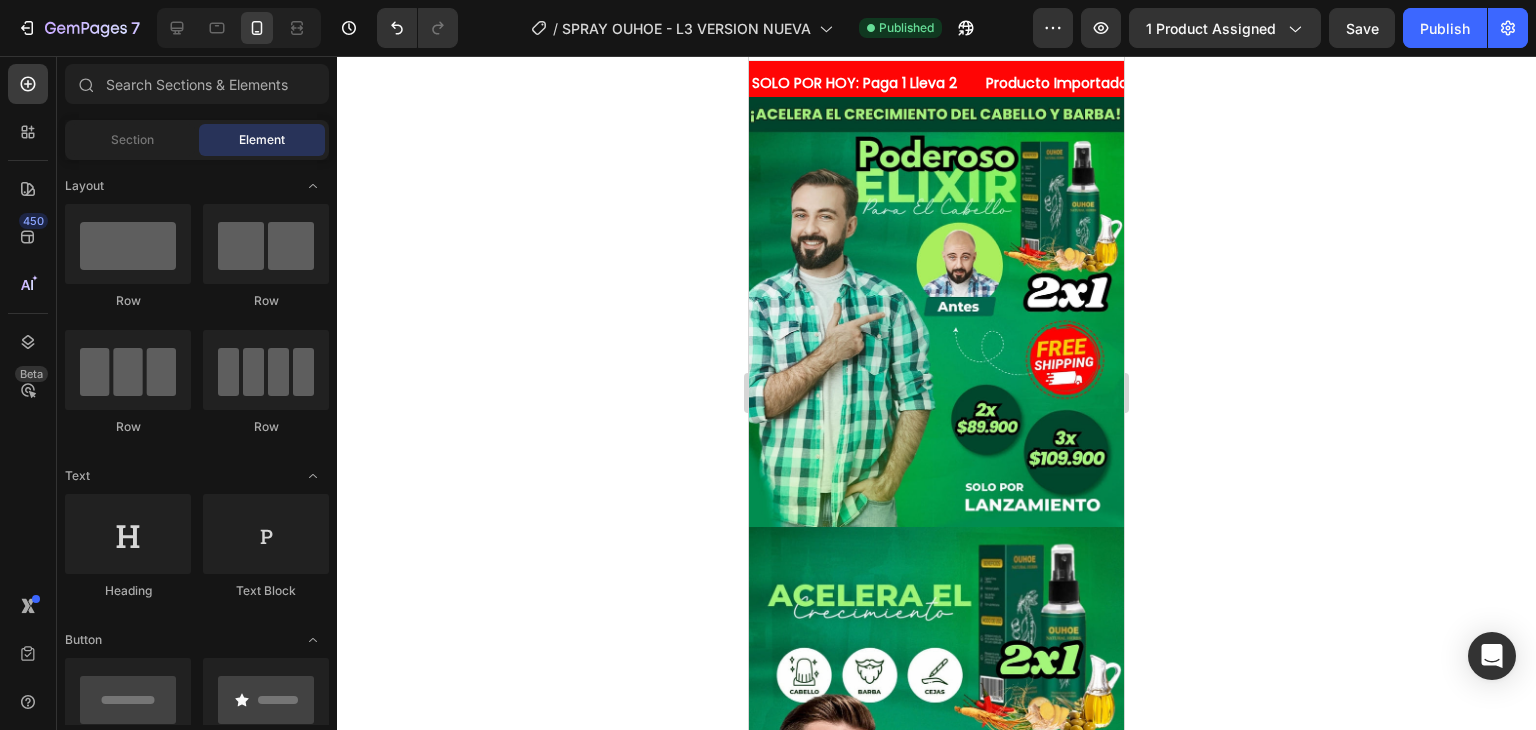 scroll, scrollTop: 0, scrollLeft: 0, axis: both 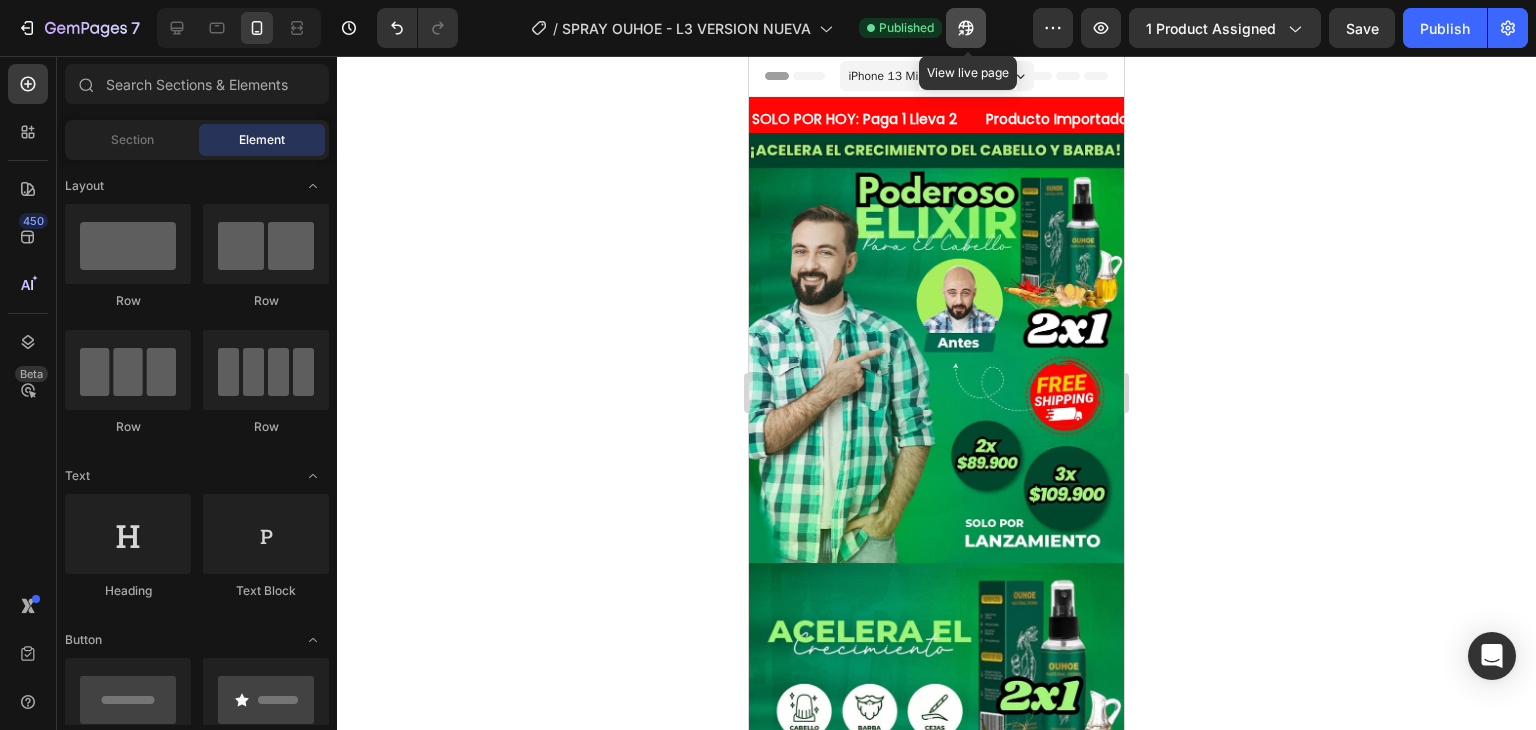 click 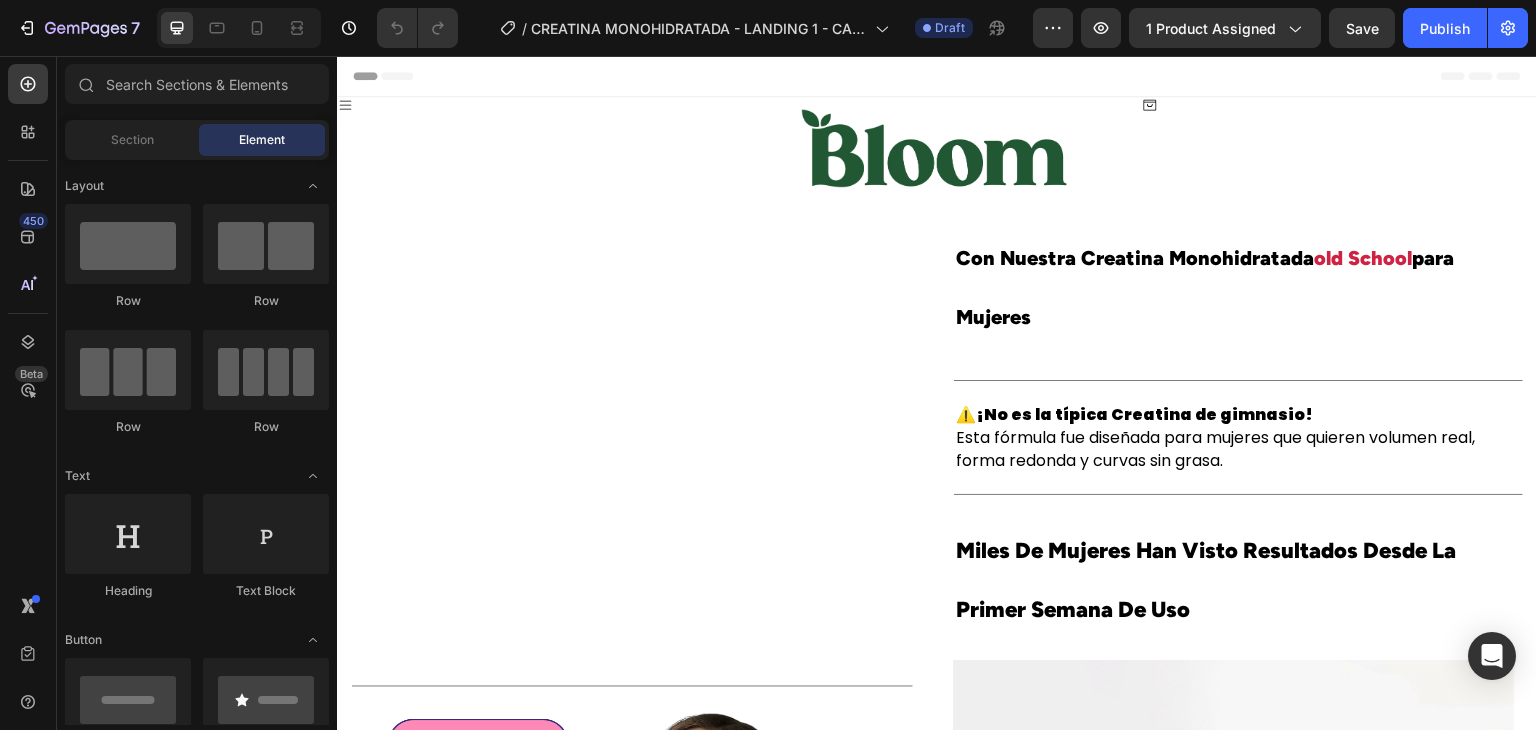 scroll, scrollTop: 0, scrollLeft: 0, axis: both 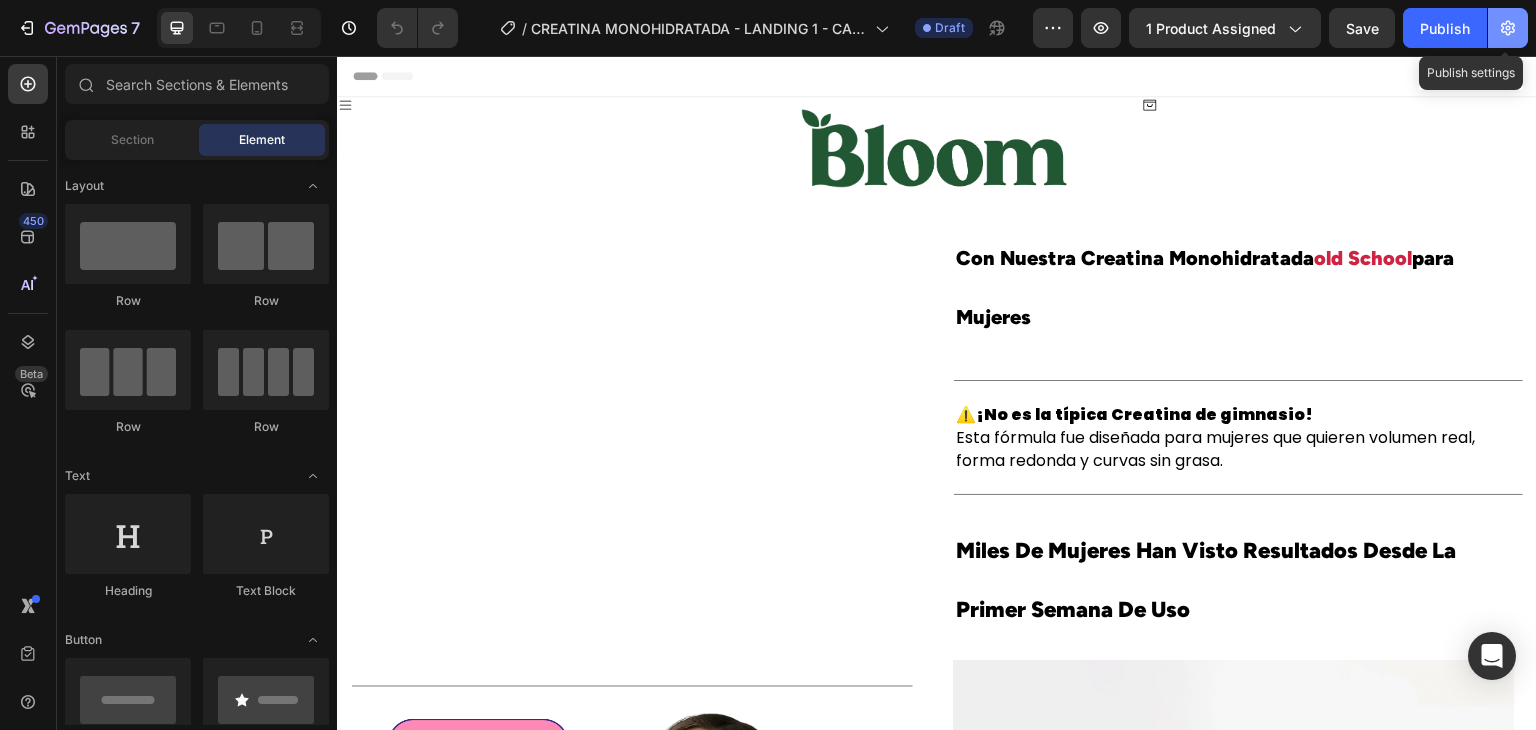 click 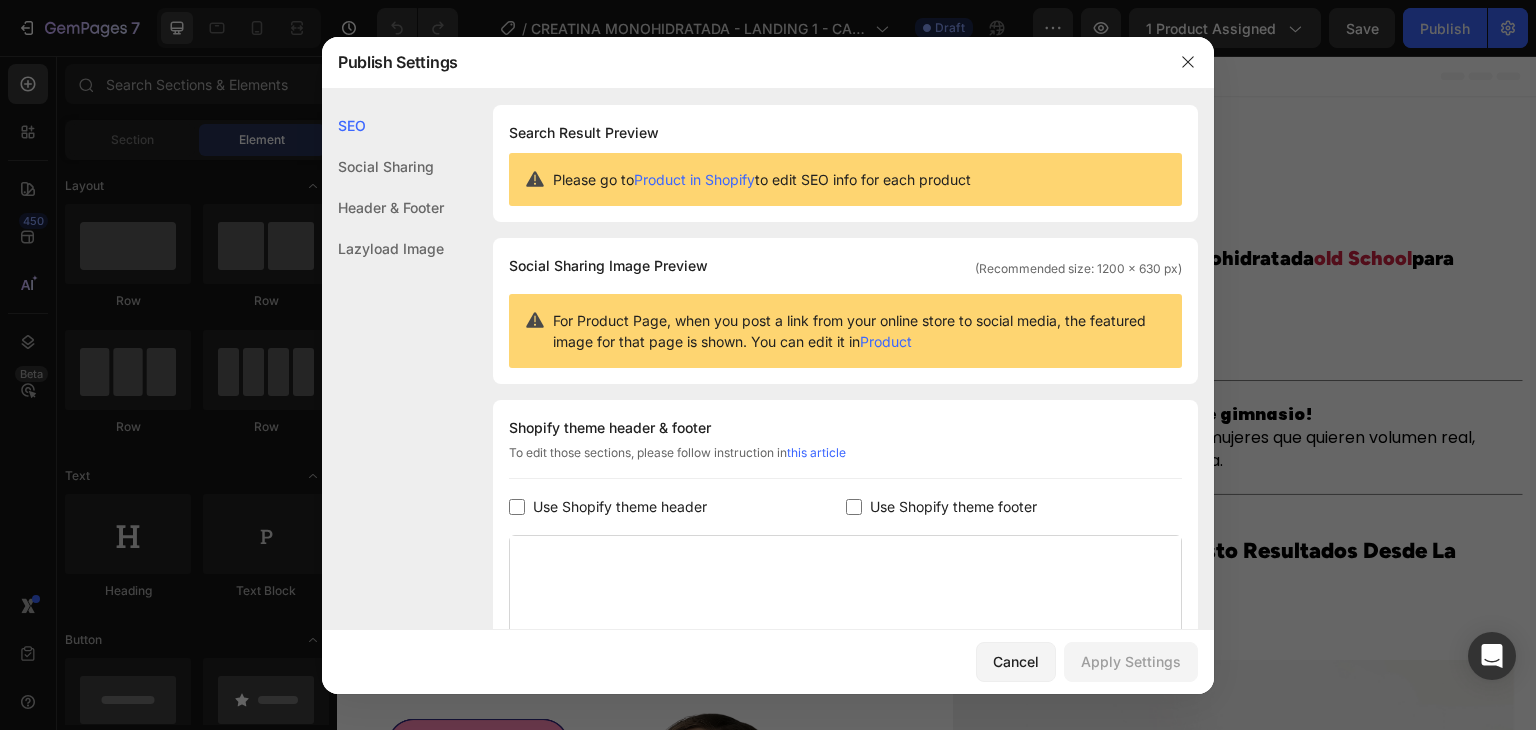 click on "Use Shopify theme footer" at bounding box center [953, 507] 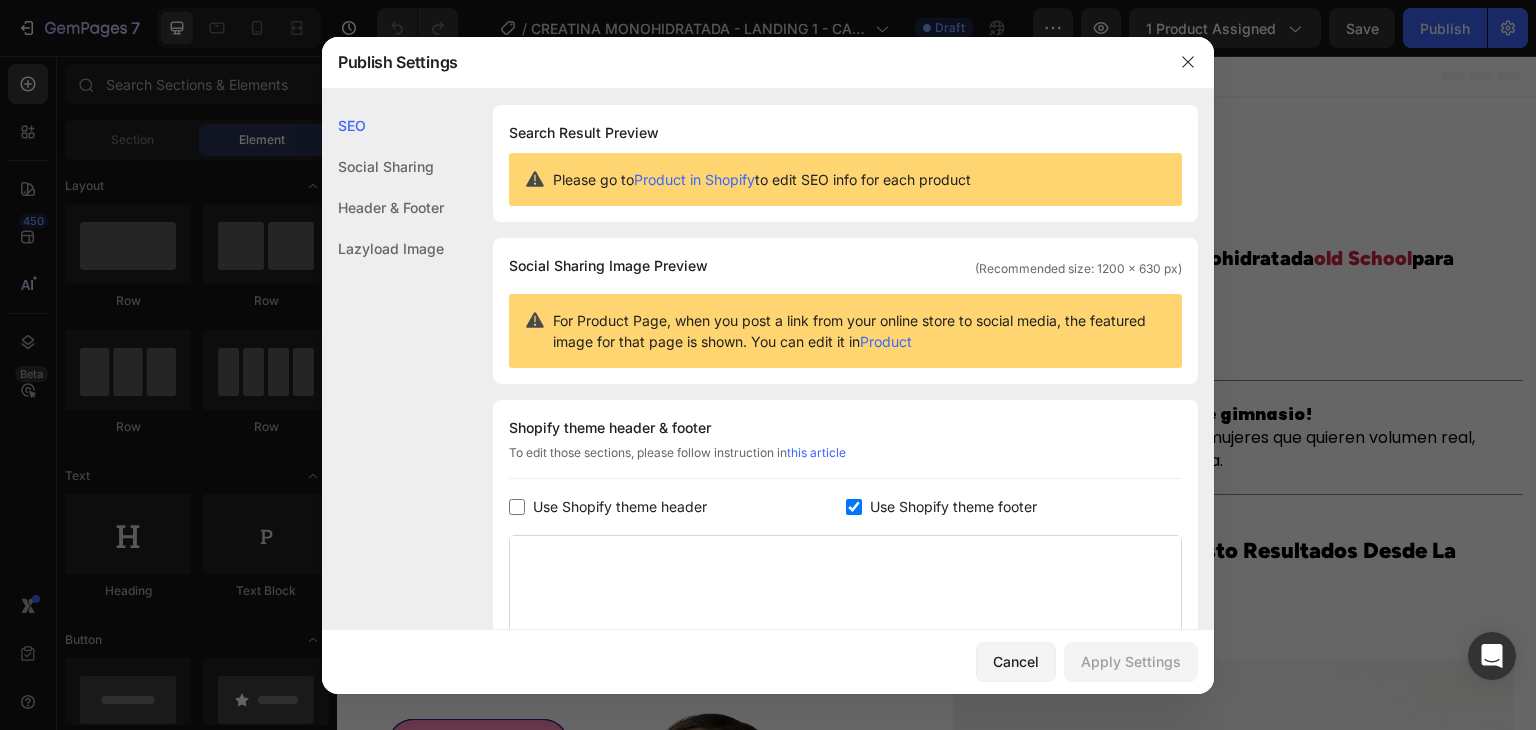 checkbox on "true" 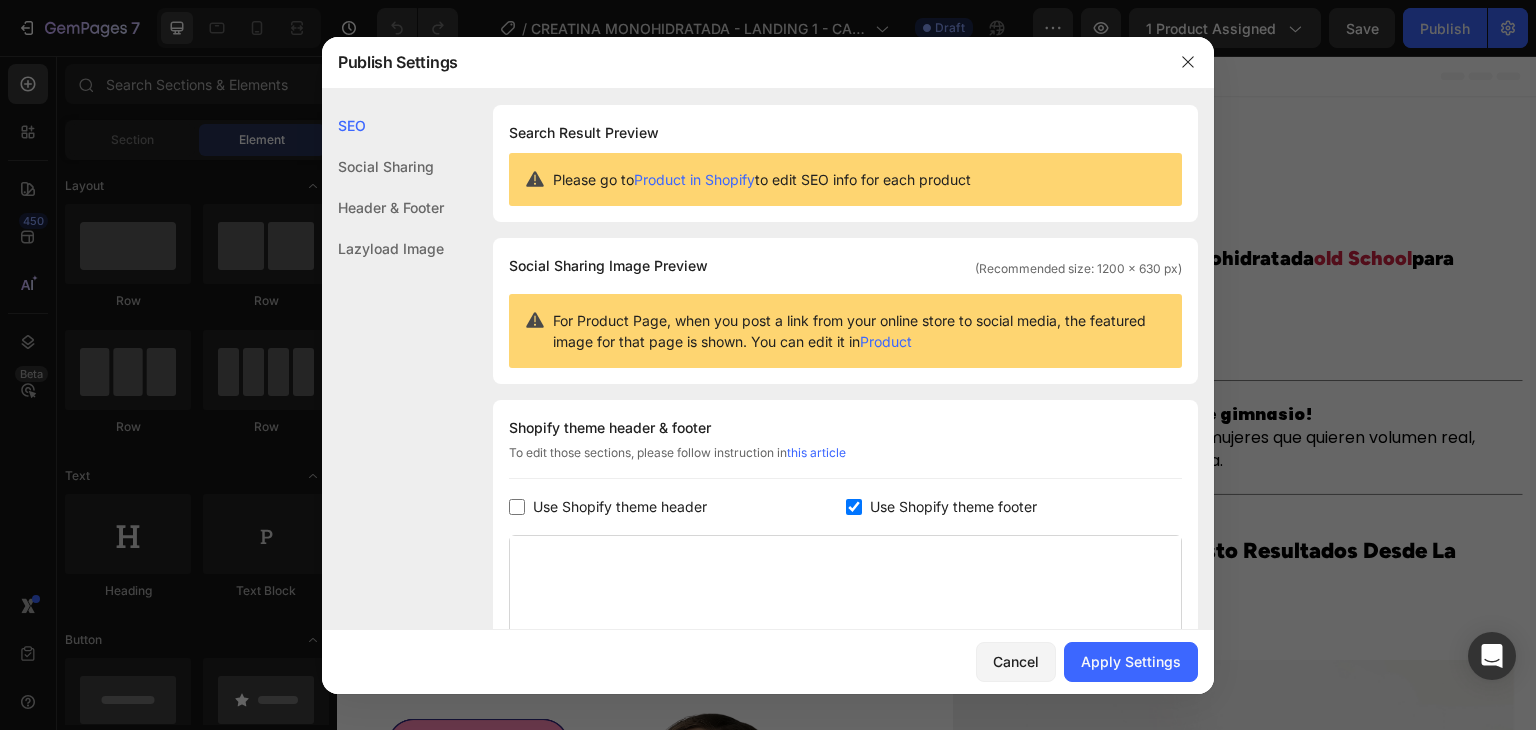 click on "Use Shopify theme header" at bounding box center [620, 507] 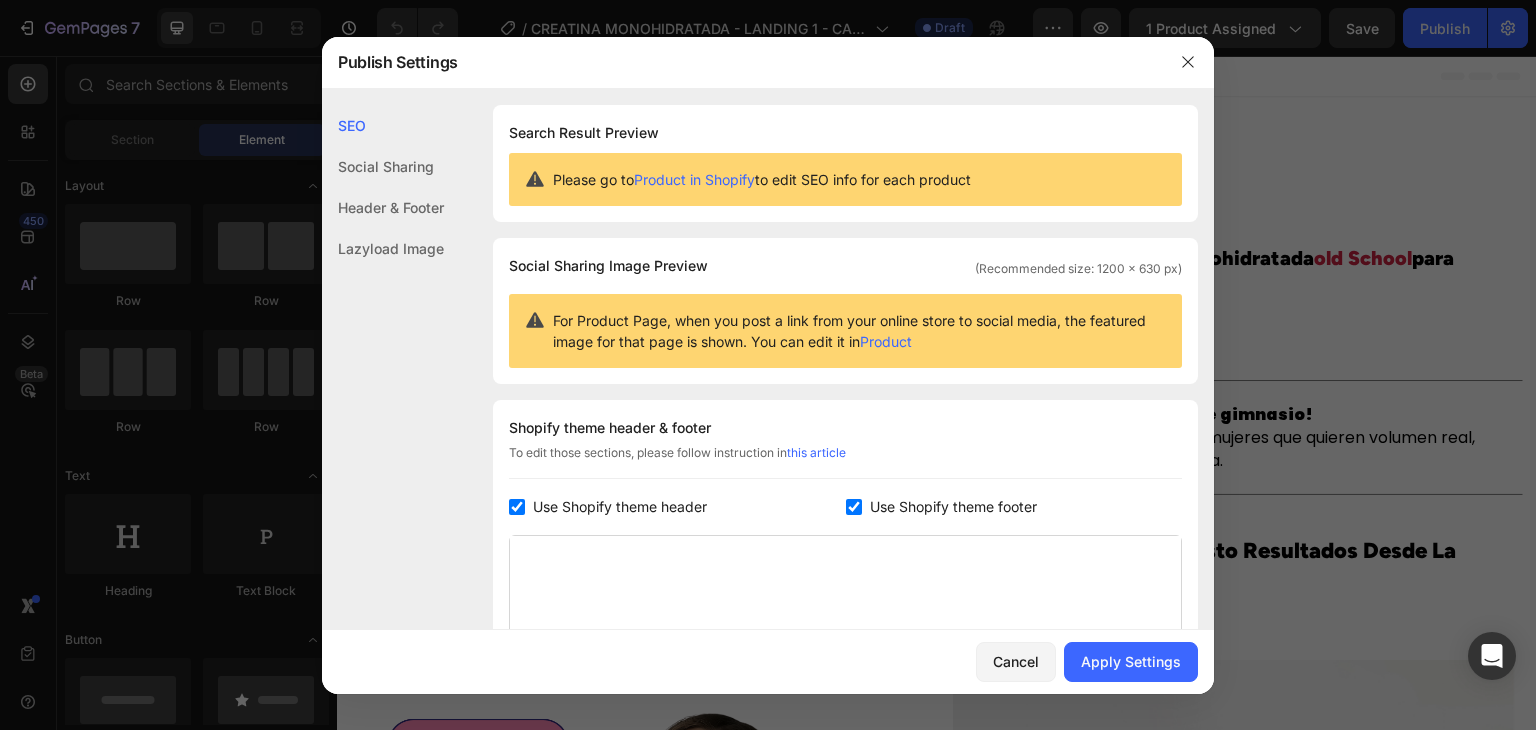 checkbox on "true" 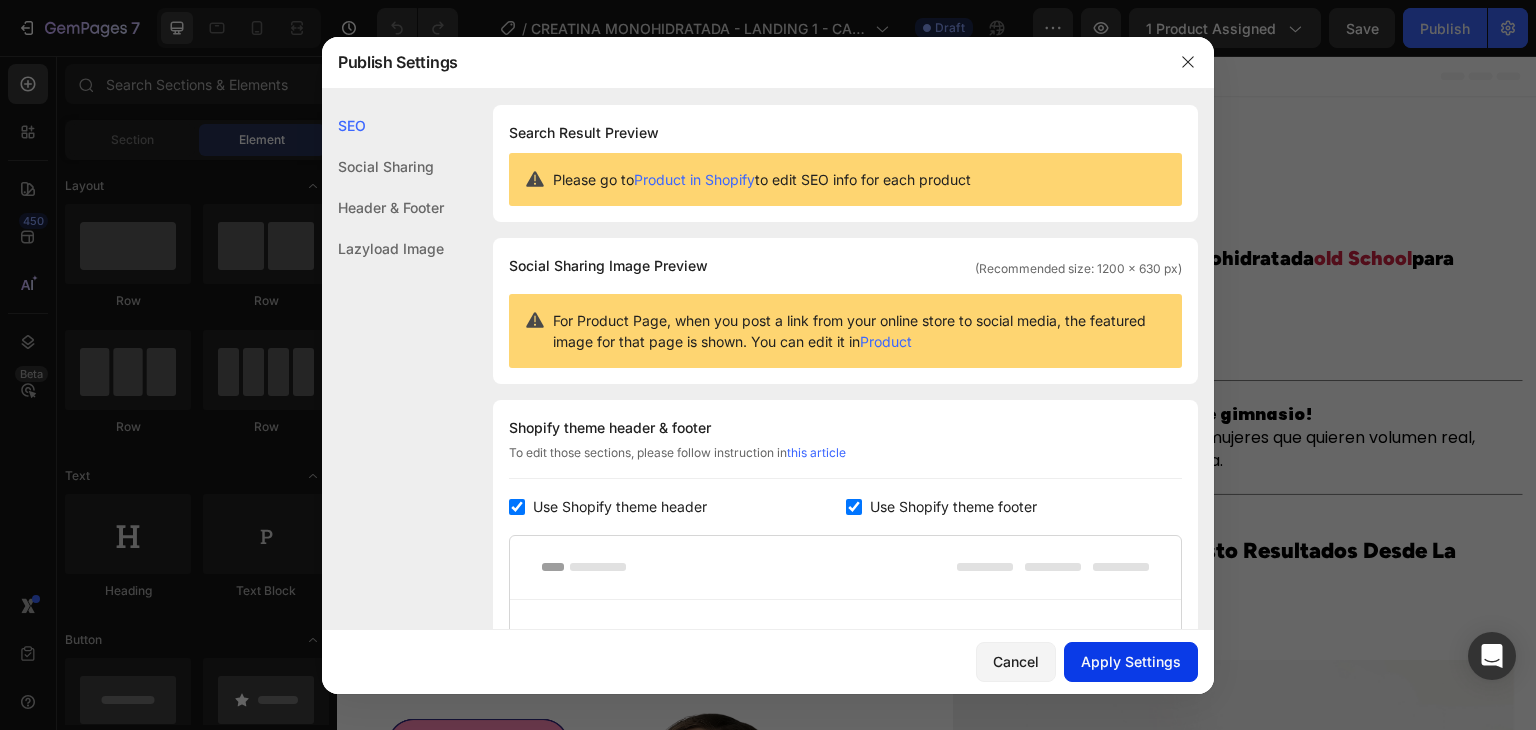 click on "Apply Settings" at bounding box center [1131, 661] 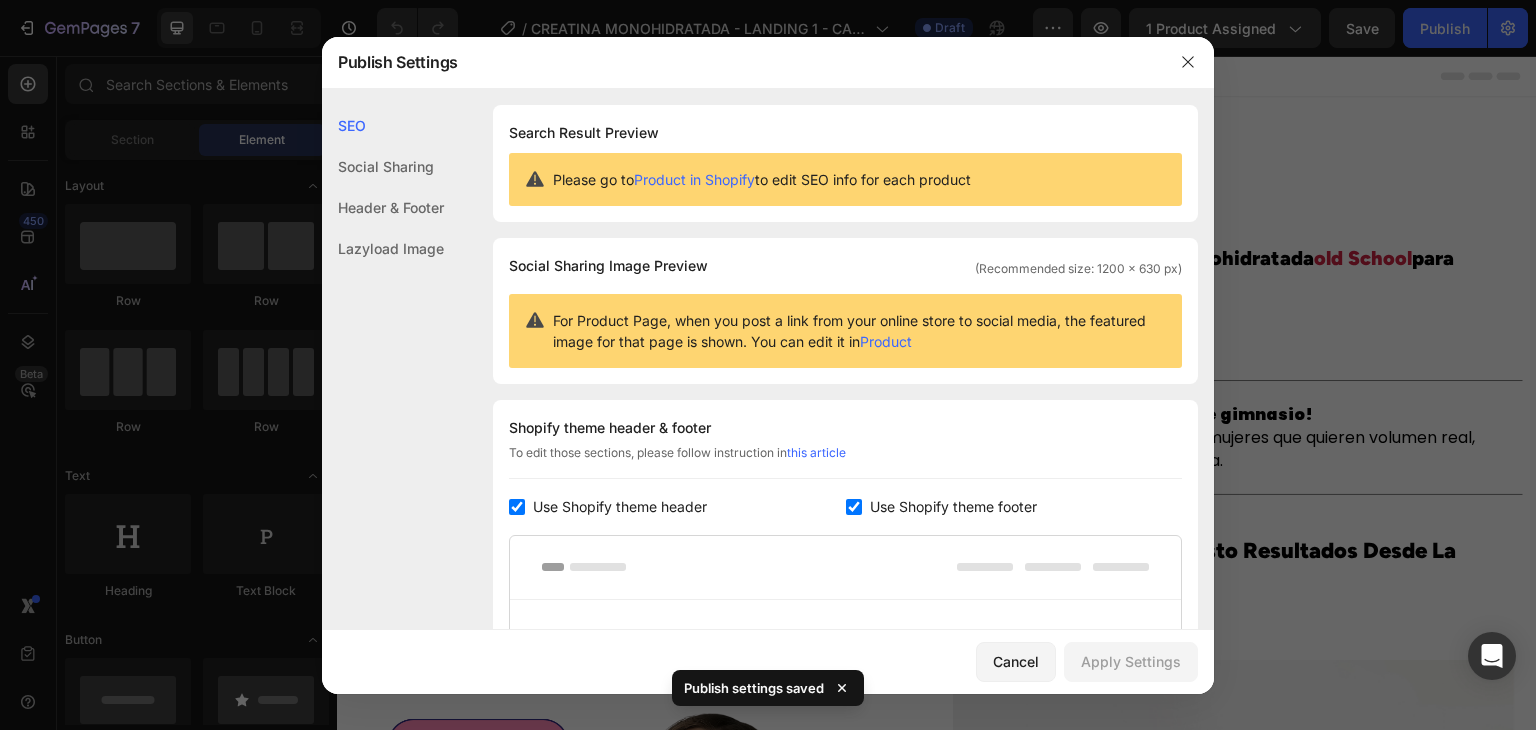drag, startPoint x: 850, startPoint y: 507, endPoint x: 746, endPoint y: 510, distance: 104.04326 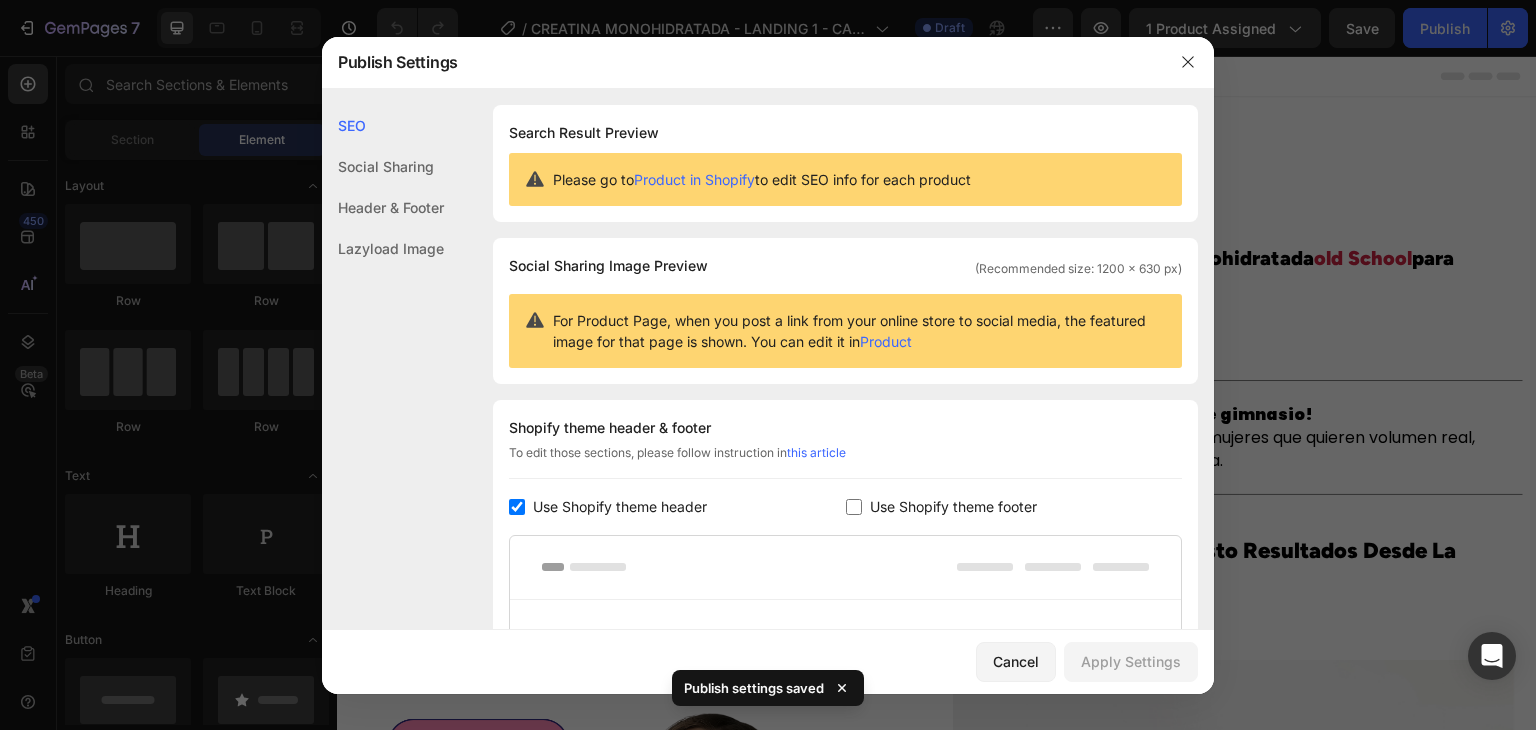 checkbox on "false" 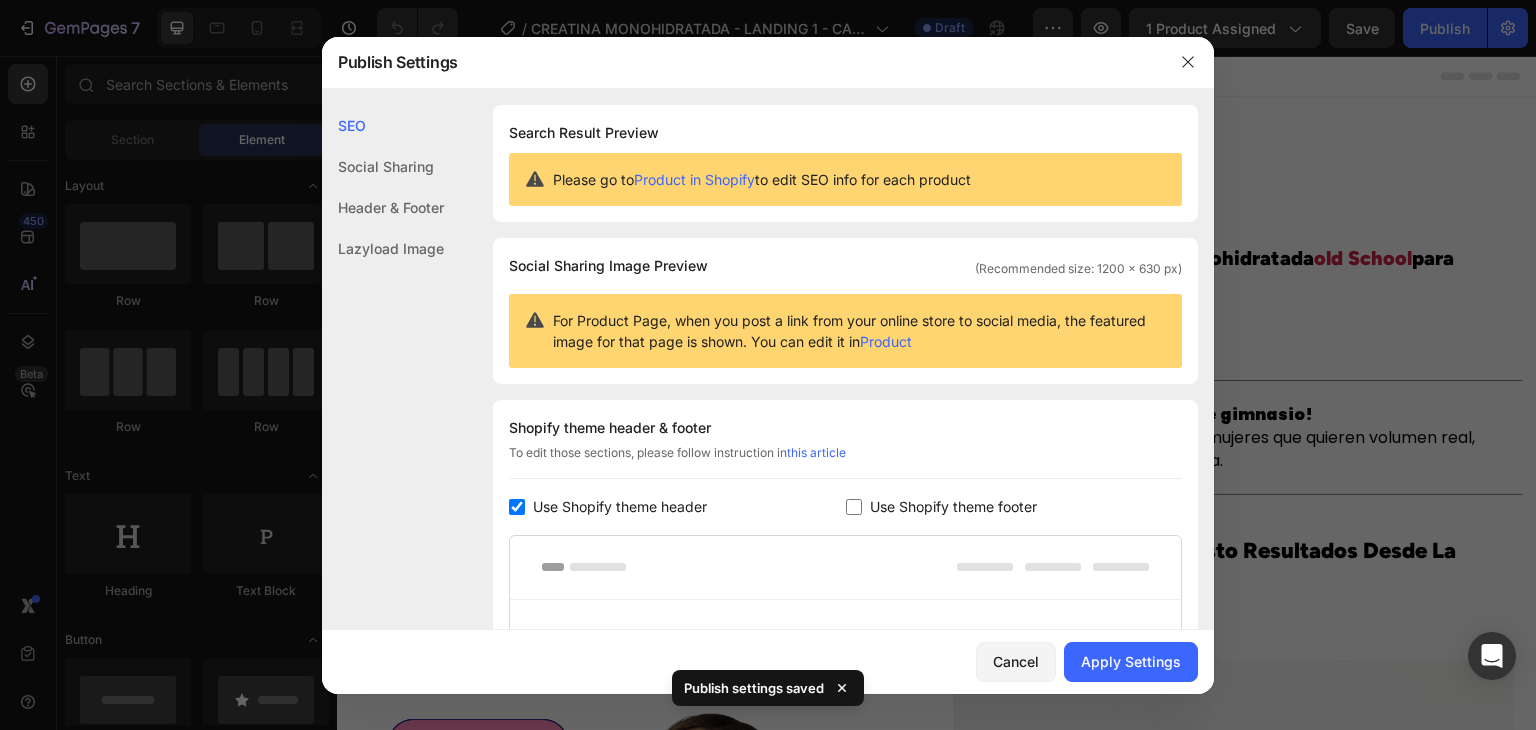 click on "Shopify theme header & footer  To edit those sections, please follow instruction in  this article Use Shopify theme header Use Shopify theme footer GemPages Design" 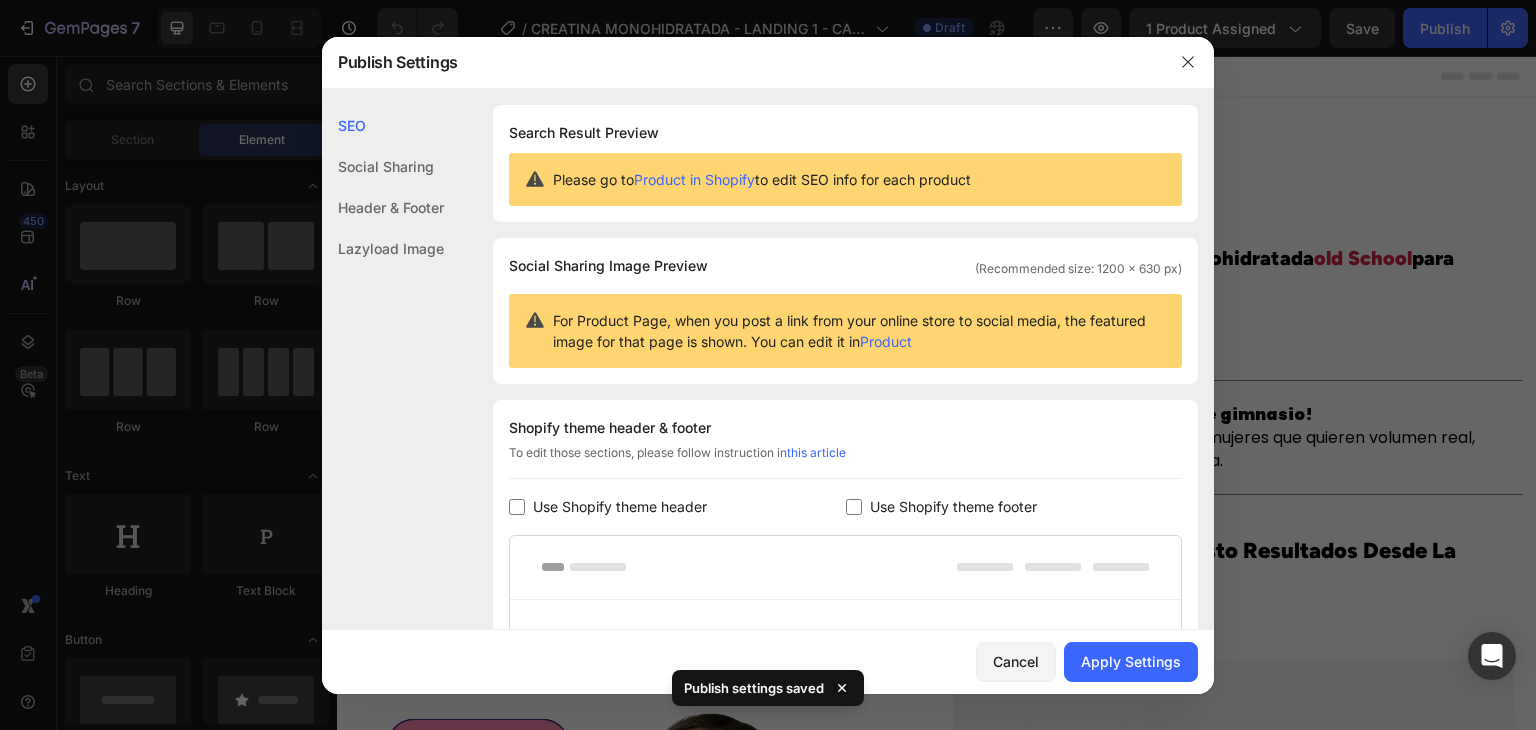 checkbox on "false" 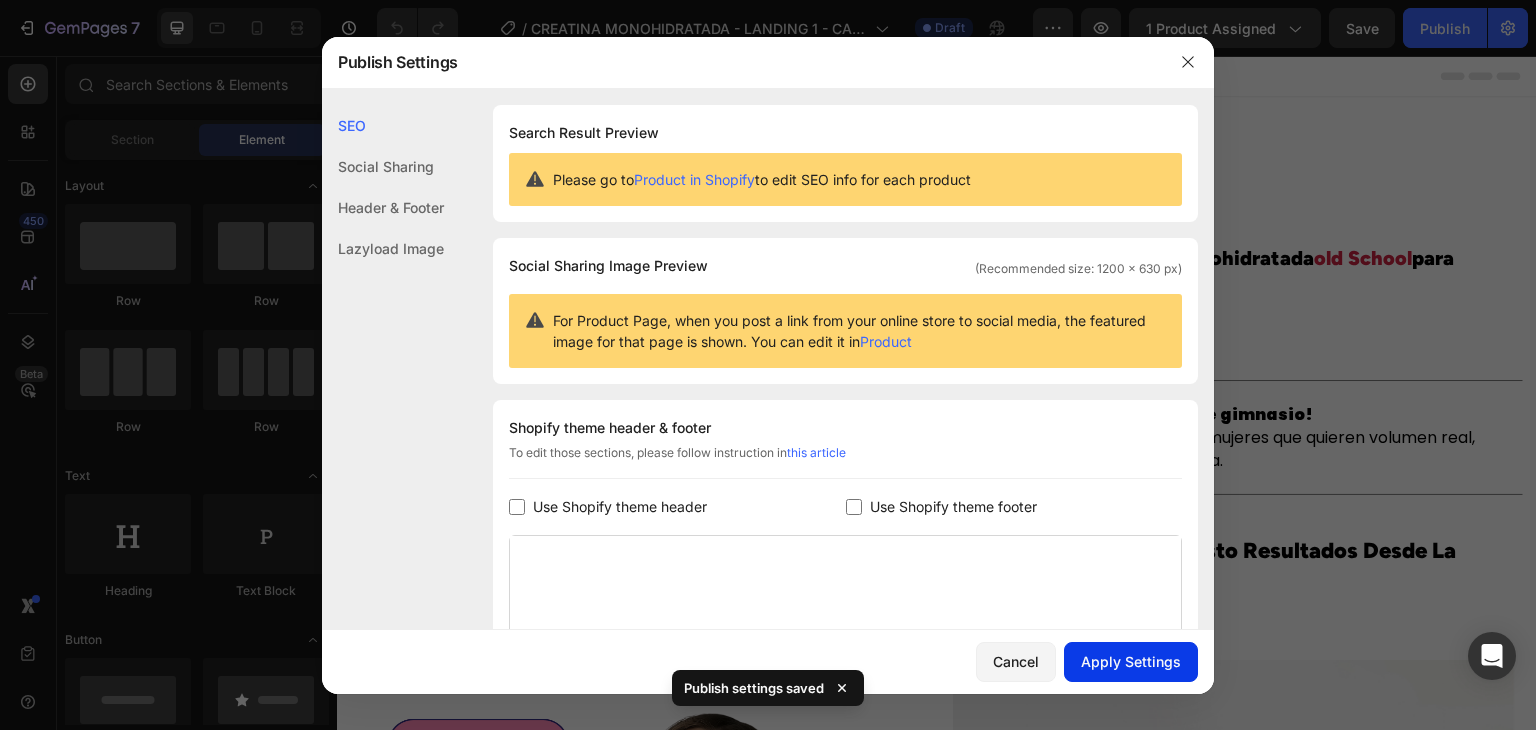 click on "Apply Settings" 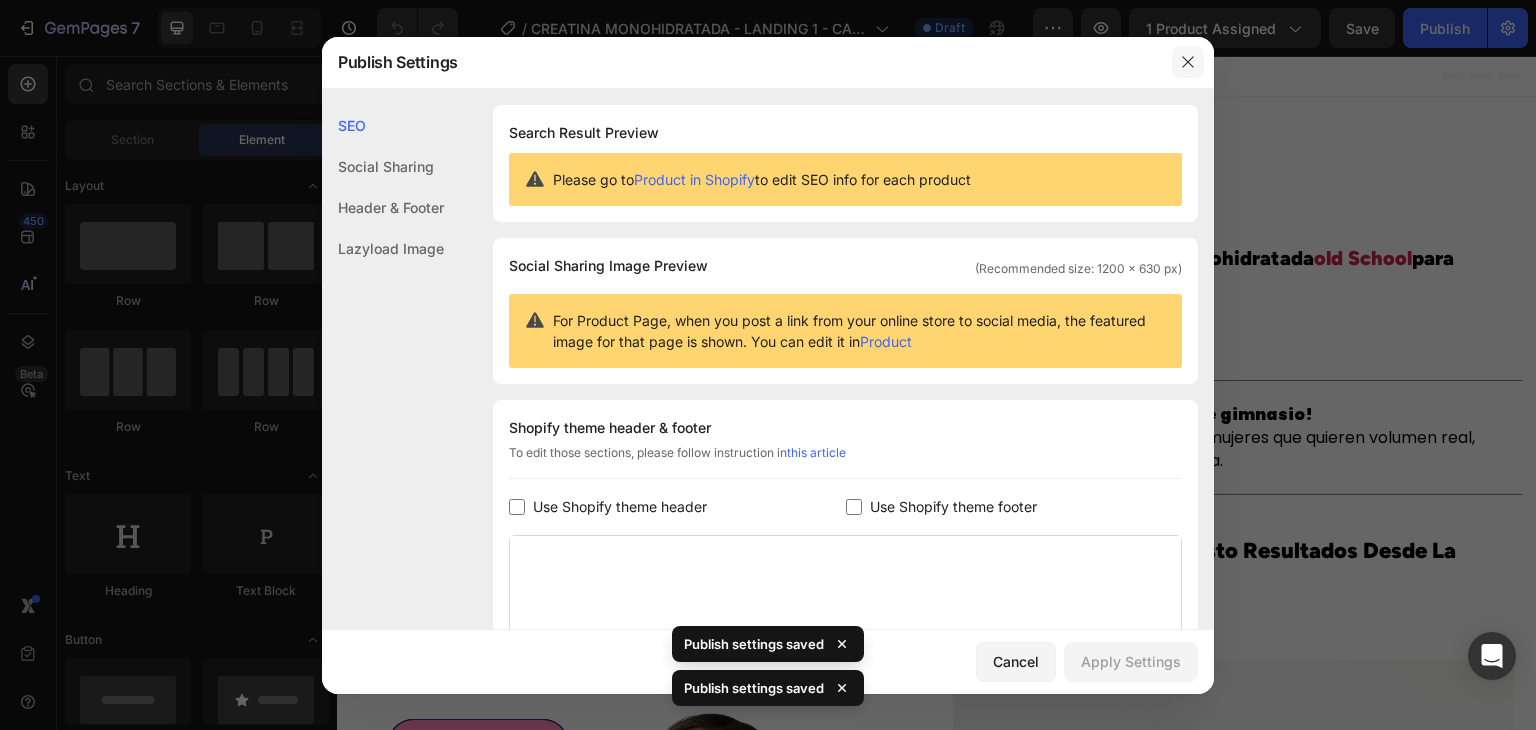 click 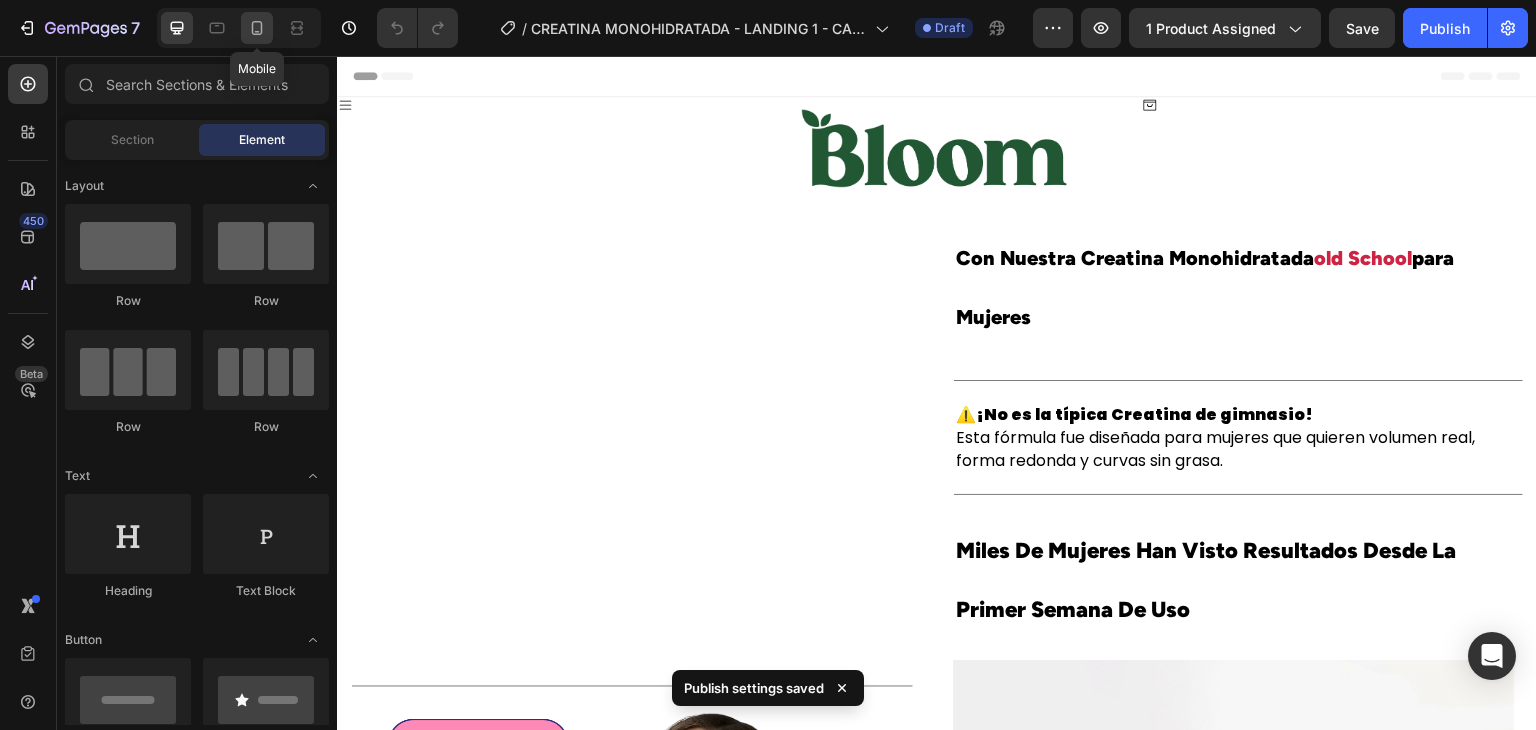 click 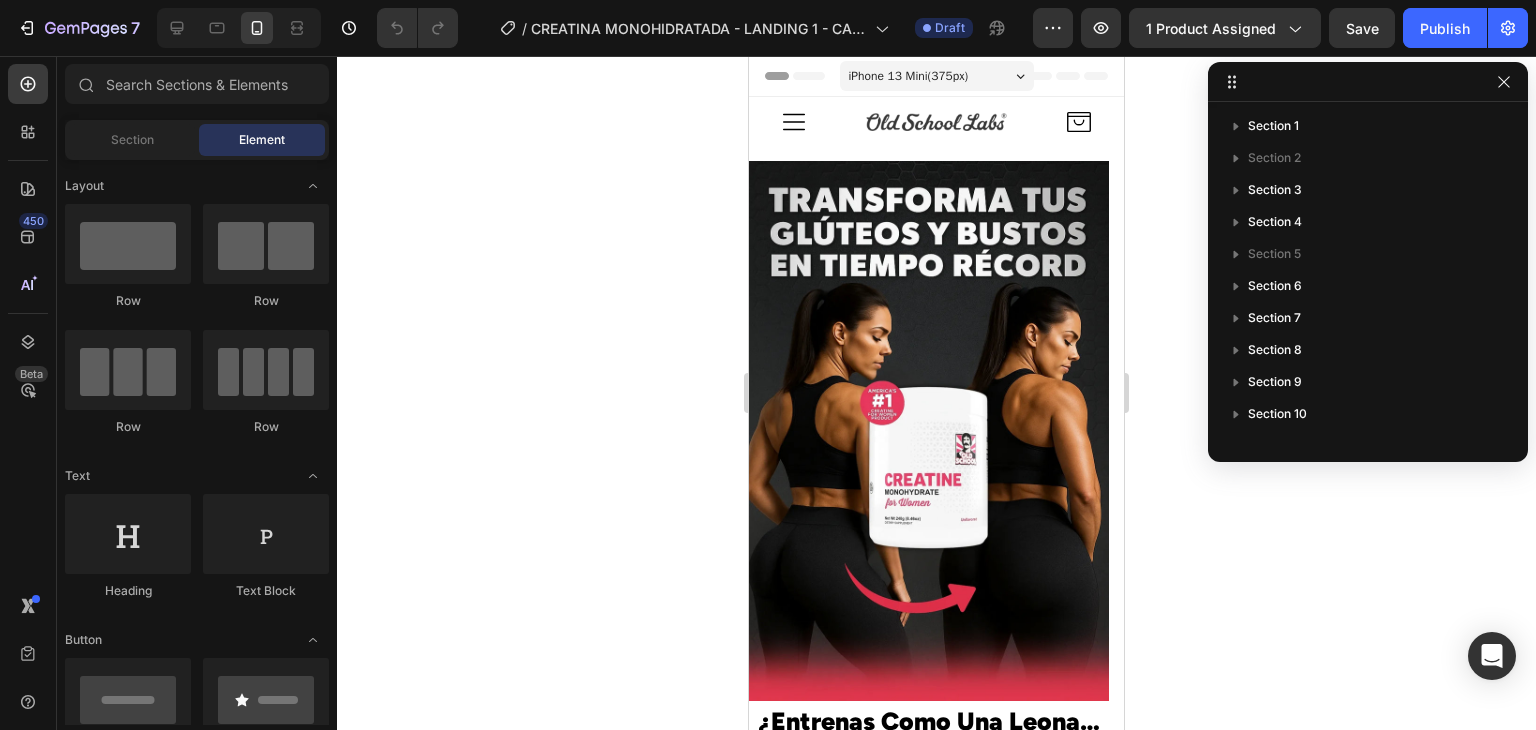 click 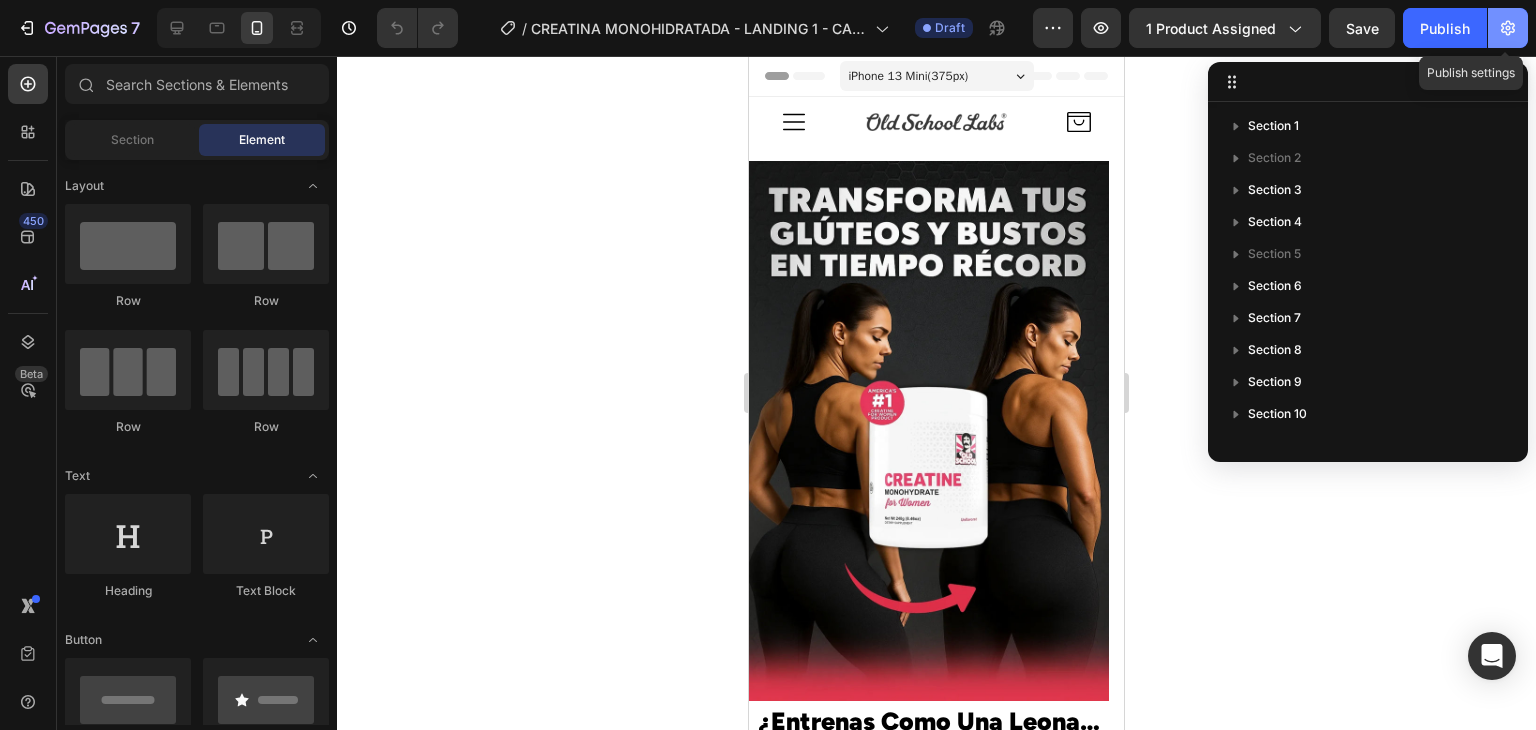 click 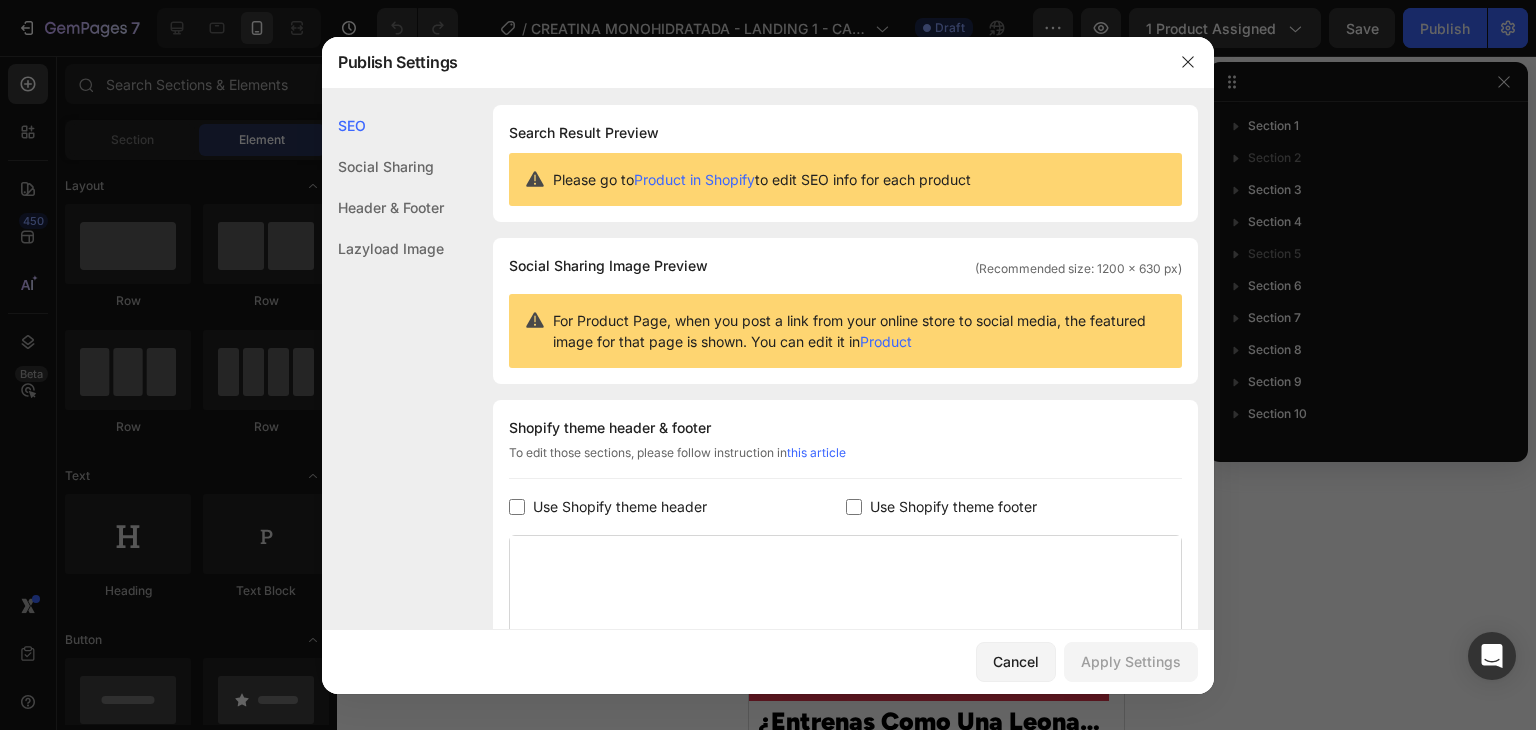 click on "Use Shopify theme footer" at bounding box center (953, 507) 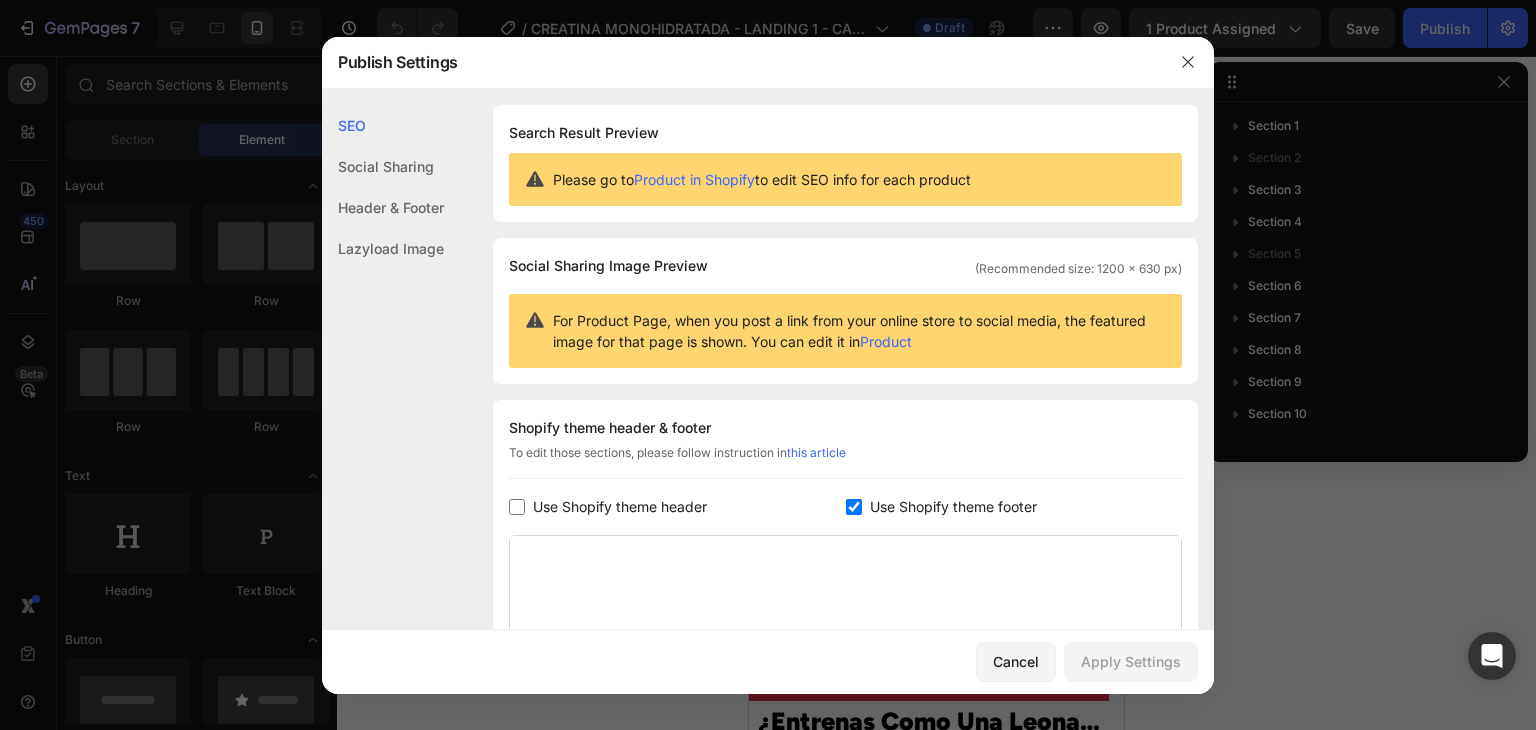 checkbox on "true" 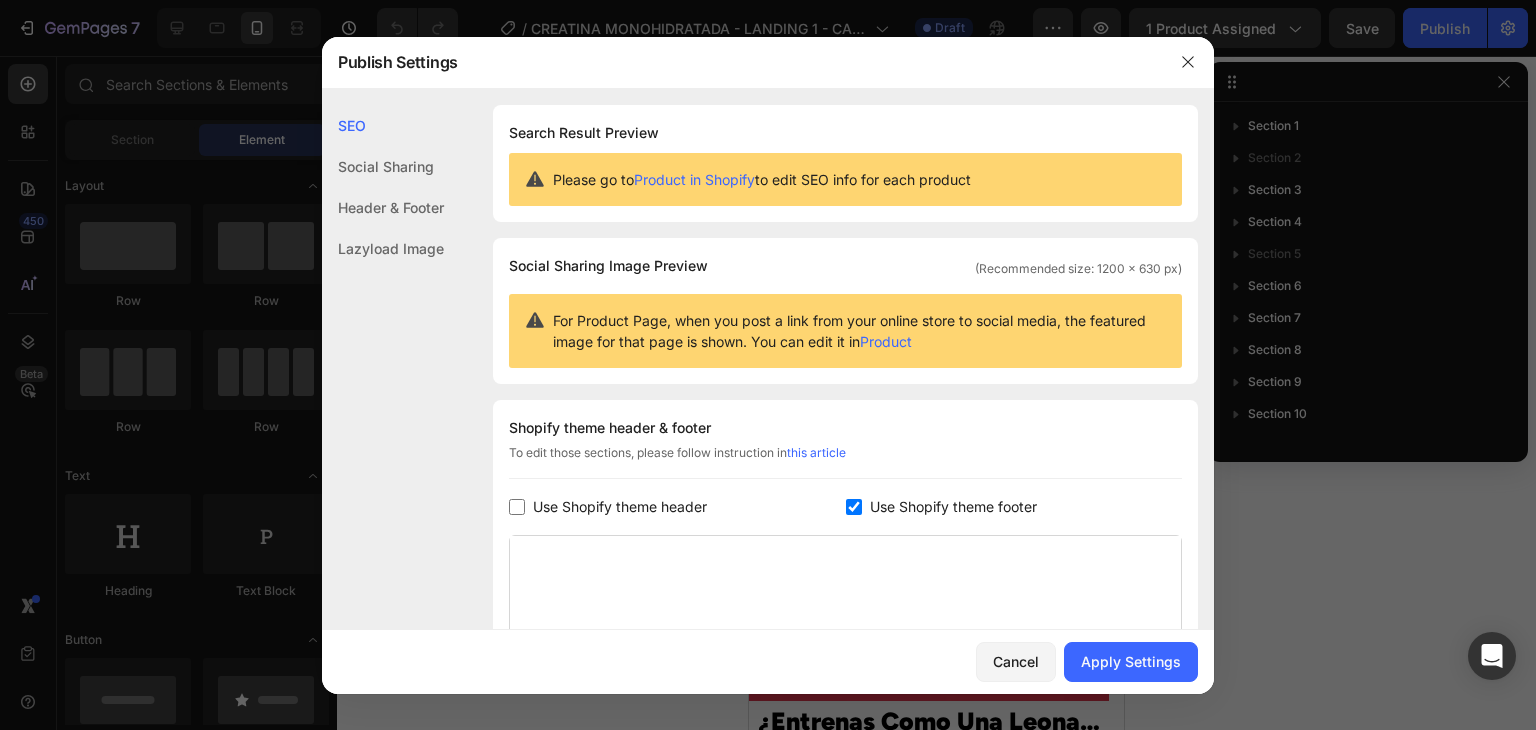 click on "Use Shopify theme header" at bounding box center [620, 507] 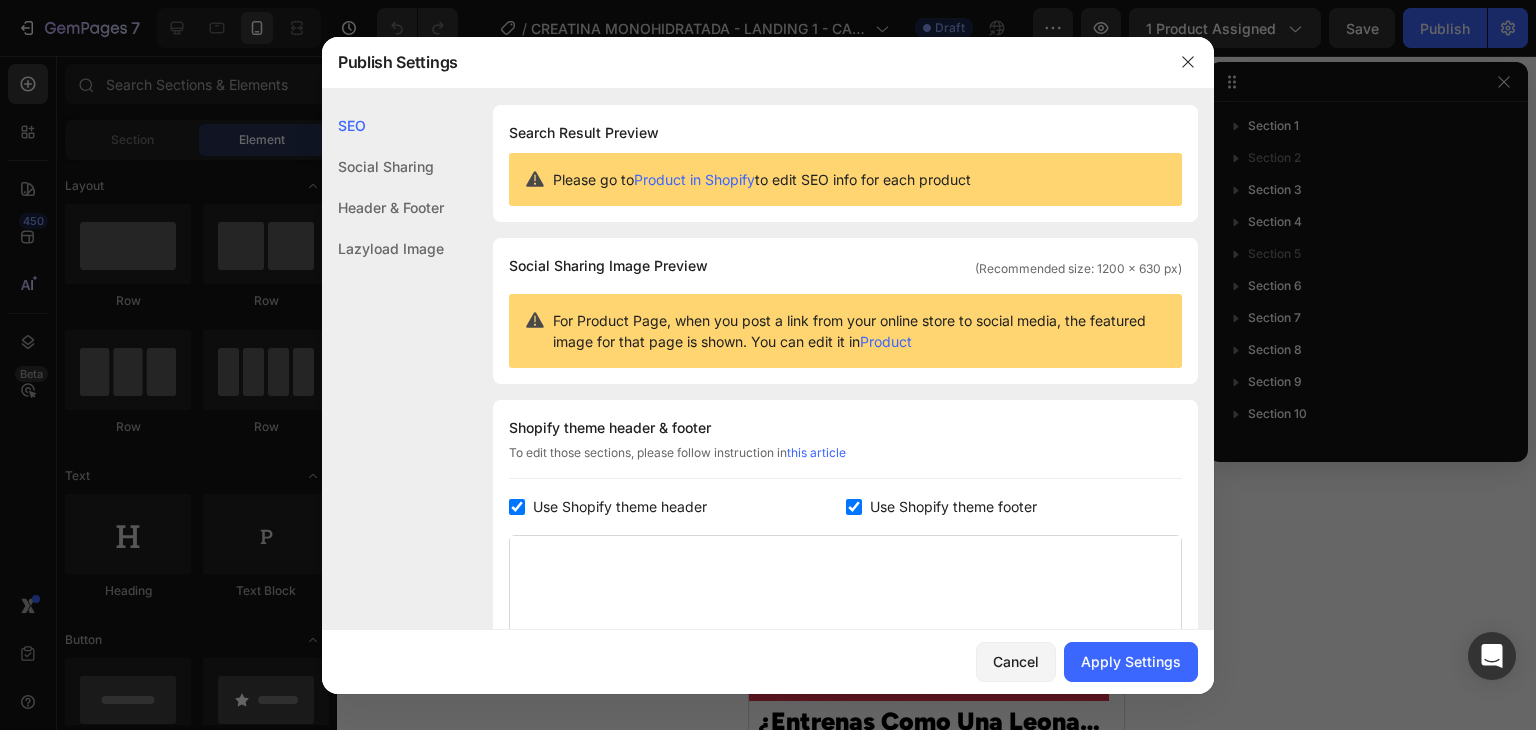 checkbox on "true" 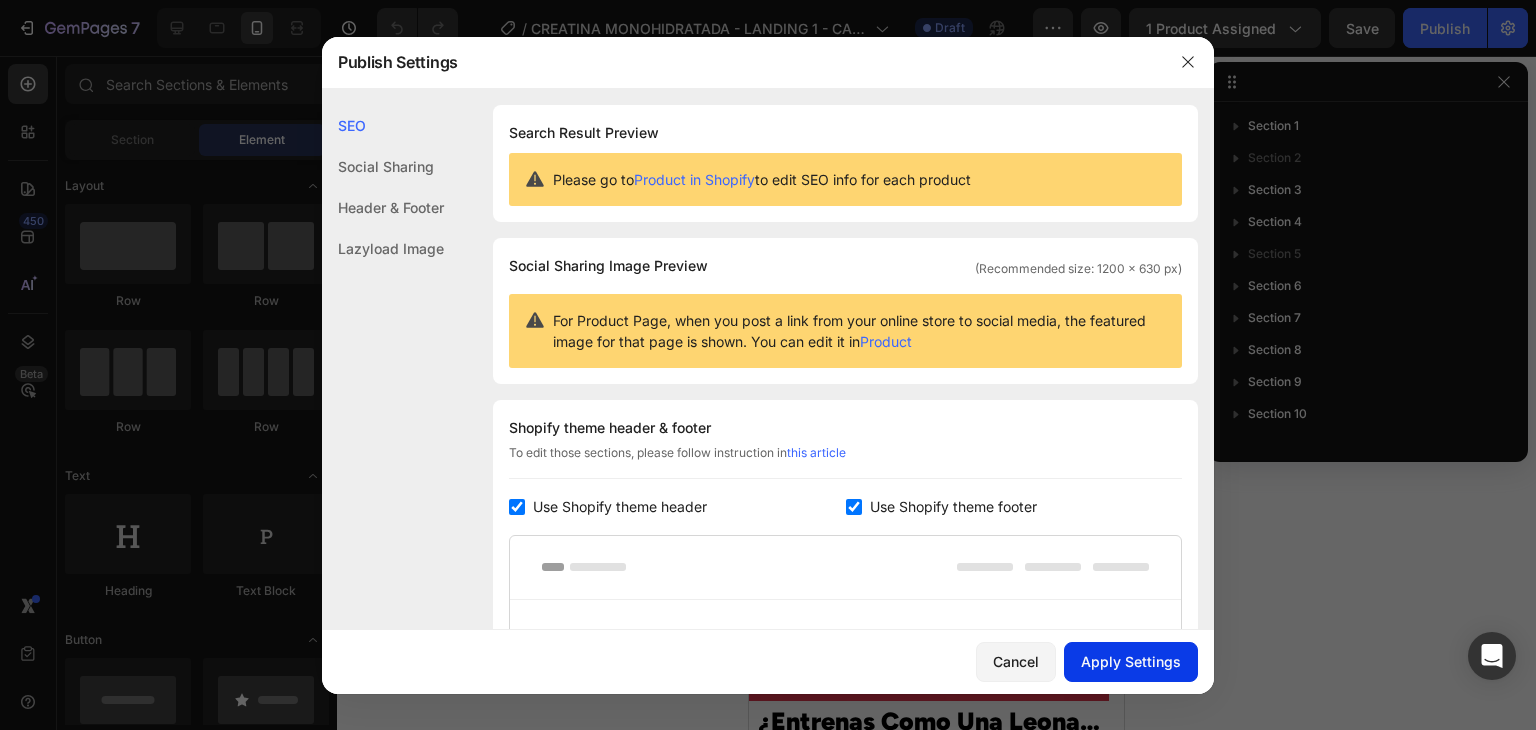 click on "Apply Settings" at bounding box center (1131, 661) 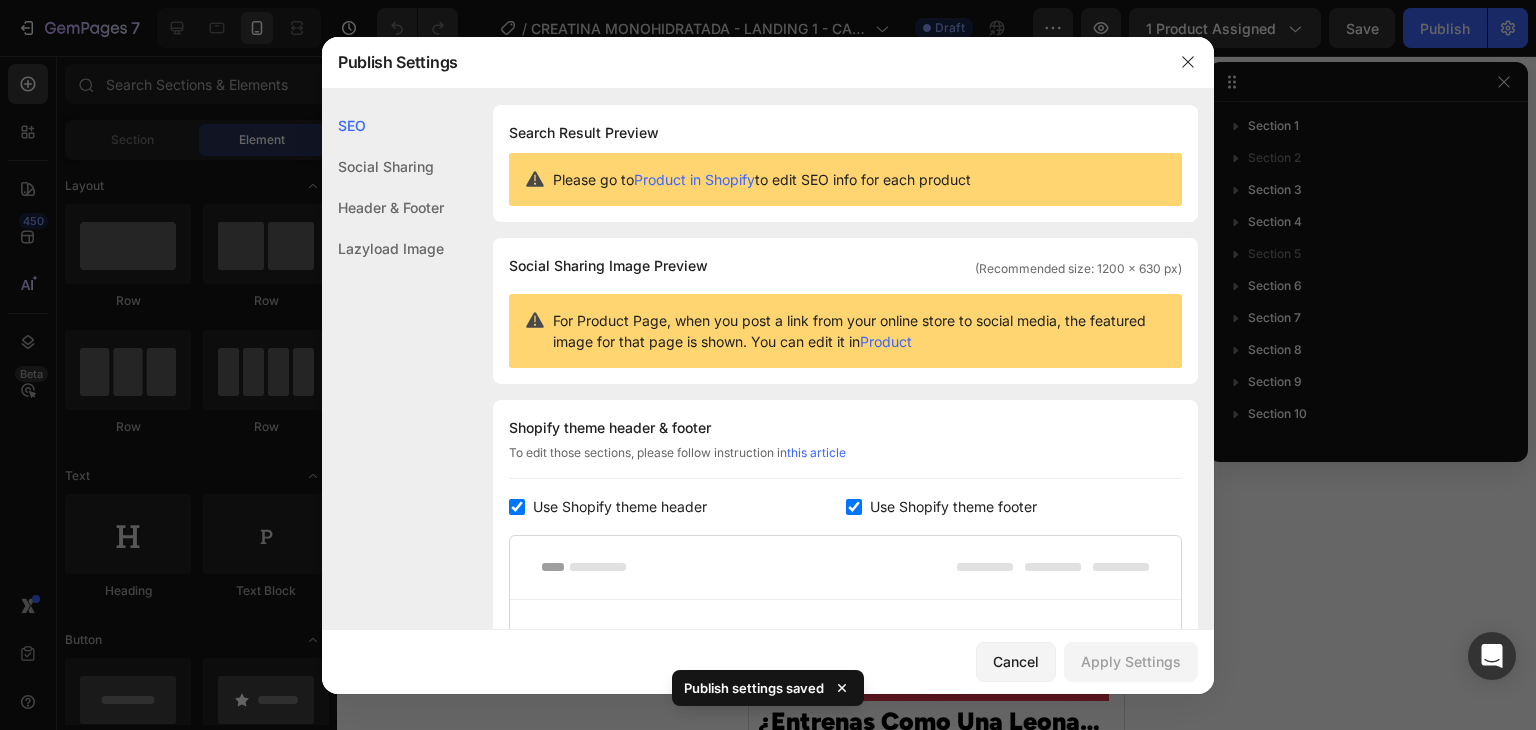 drag, startPoint x: 847, startPoint y: 501, endPoint x: 801, endPoint y: 505, distance: 46.173584 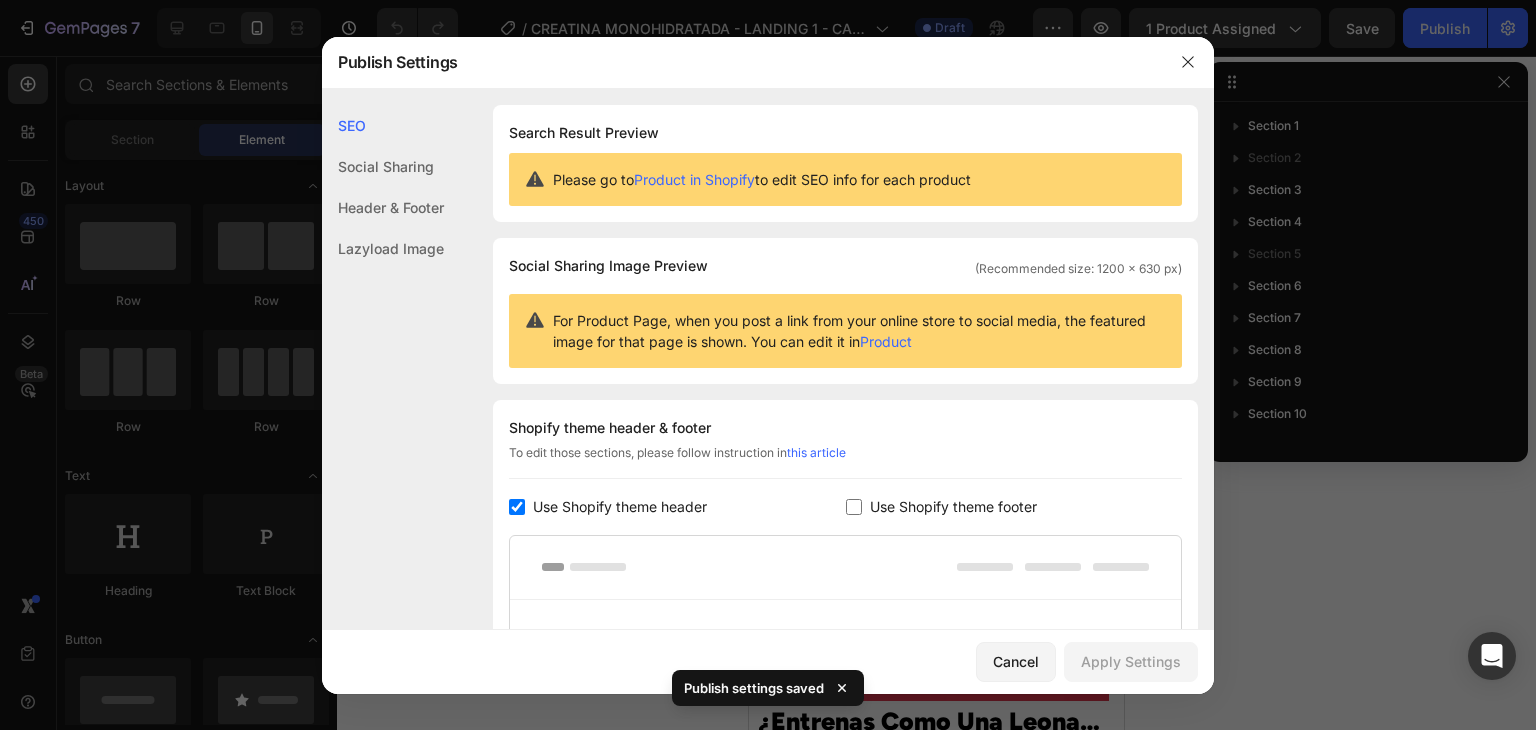 checkbox on "false" 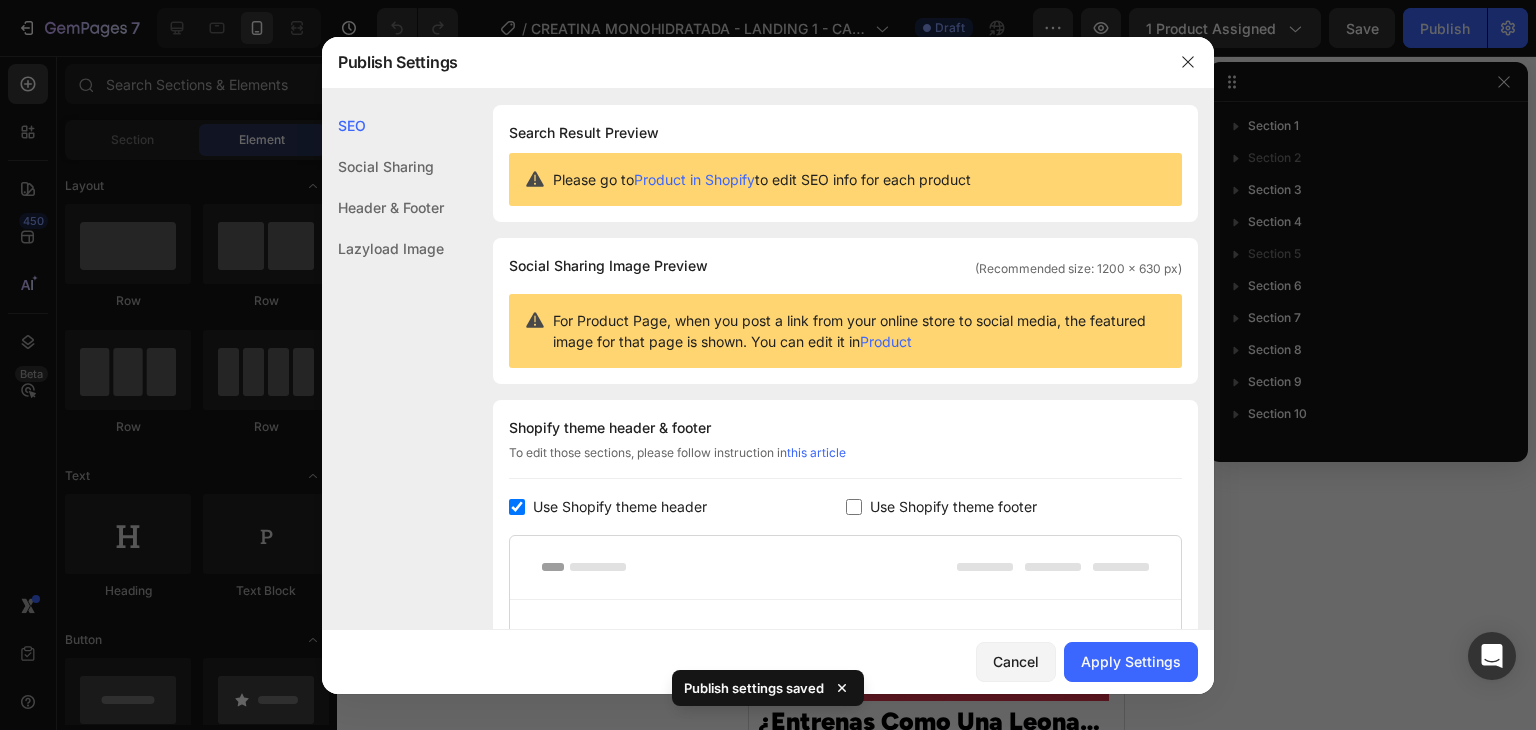 click on "Use Shopify theme header" at bounding box center (620, 507) 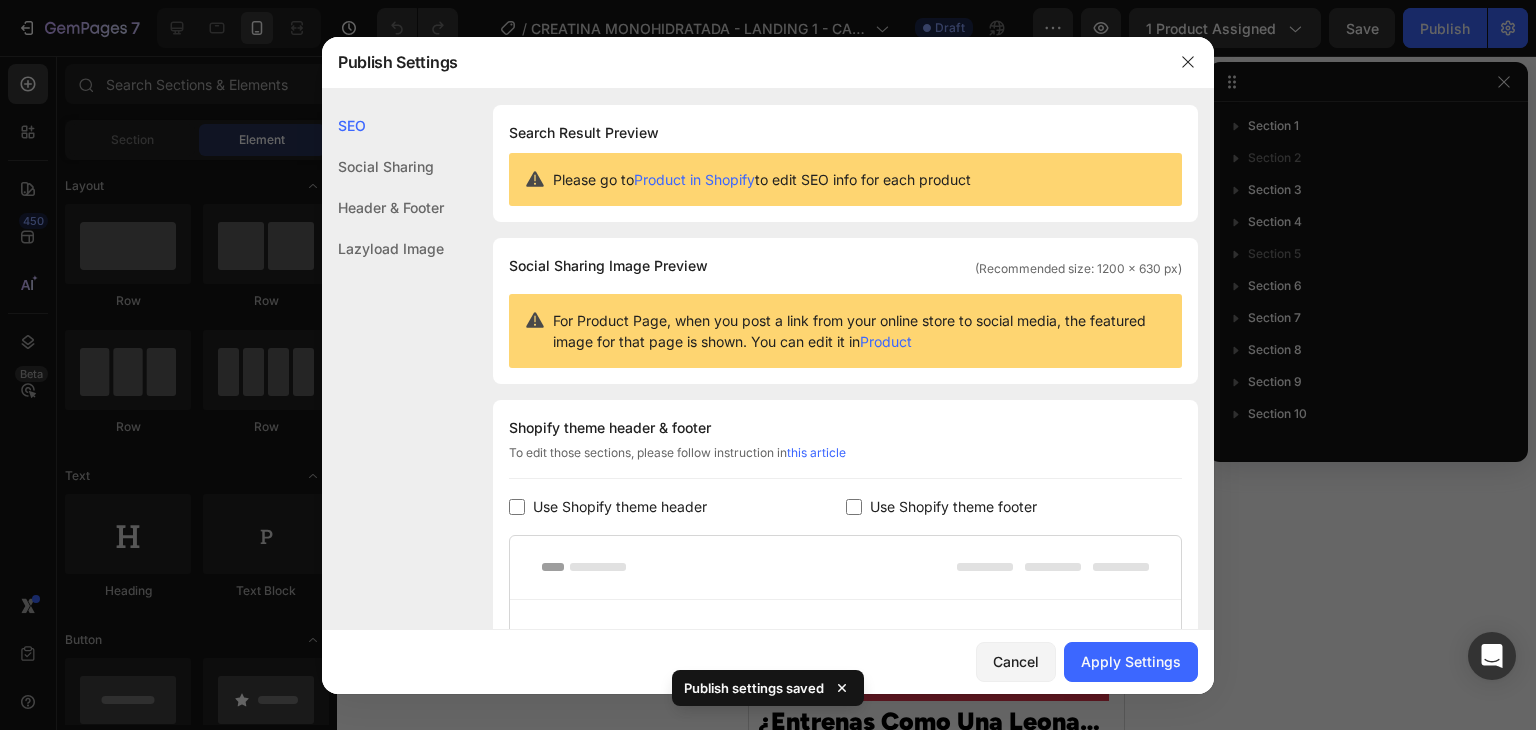 checkbox on "false" 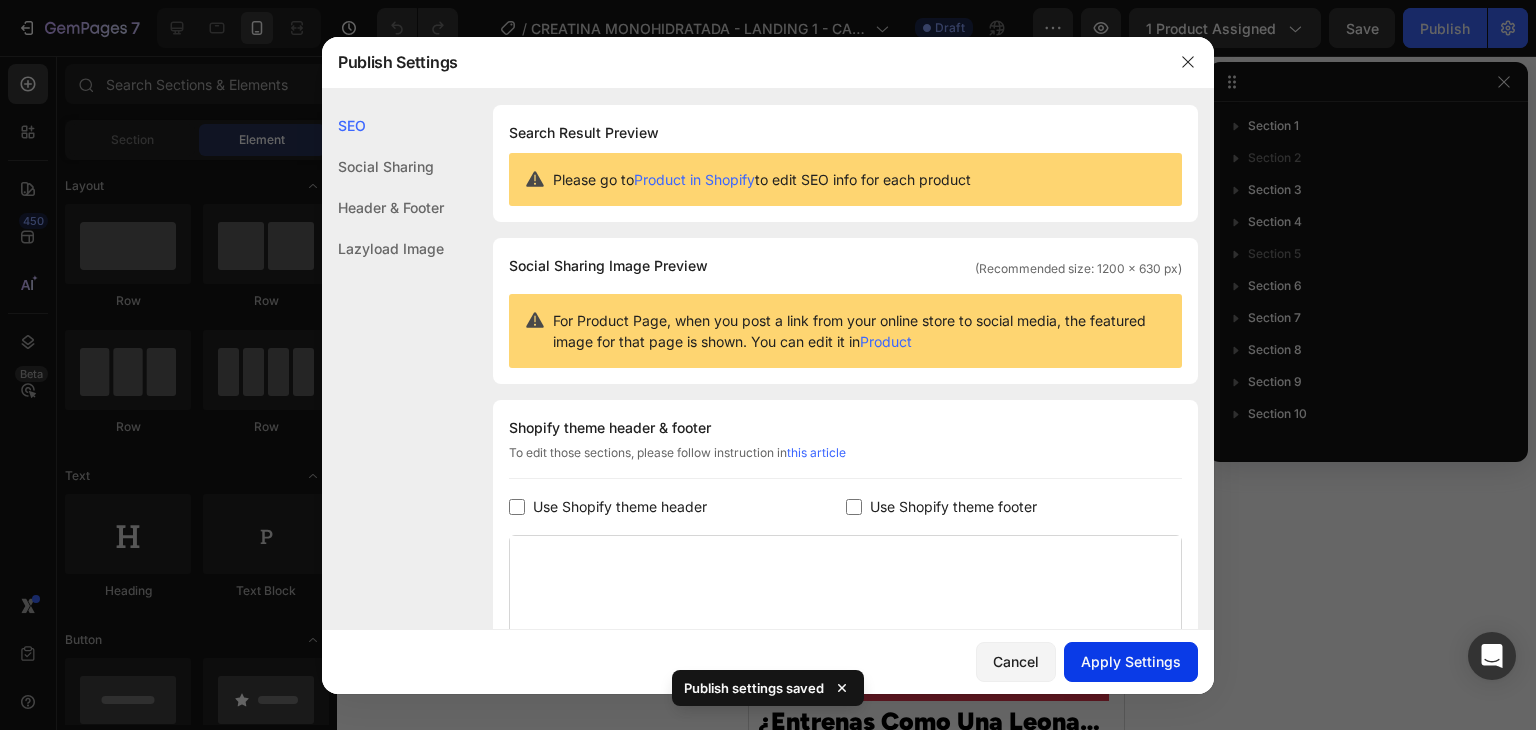 click on "Apply Settings" at bounding box center [1131, 661] 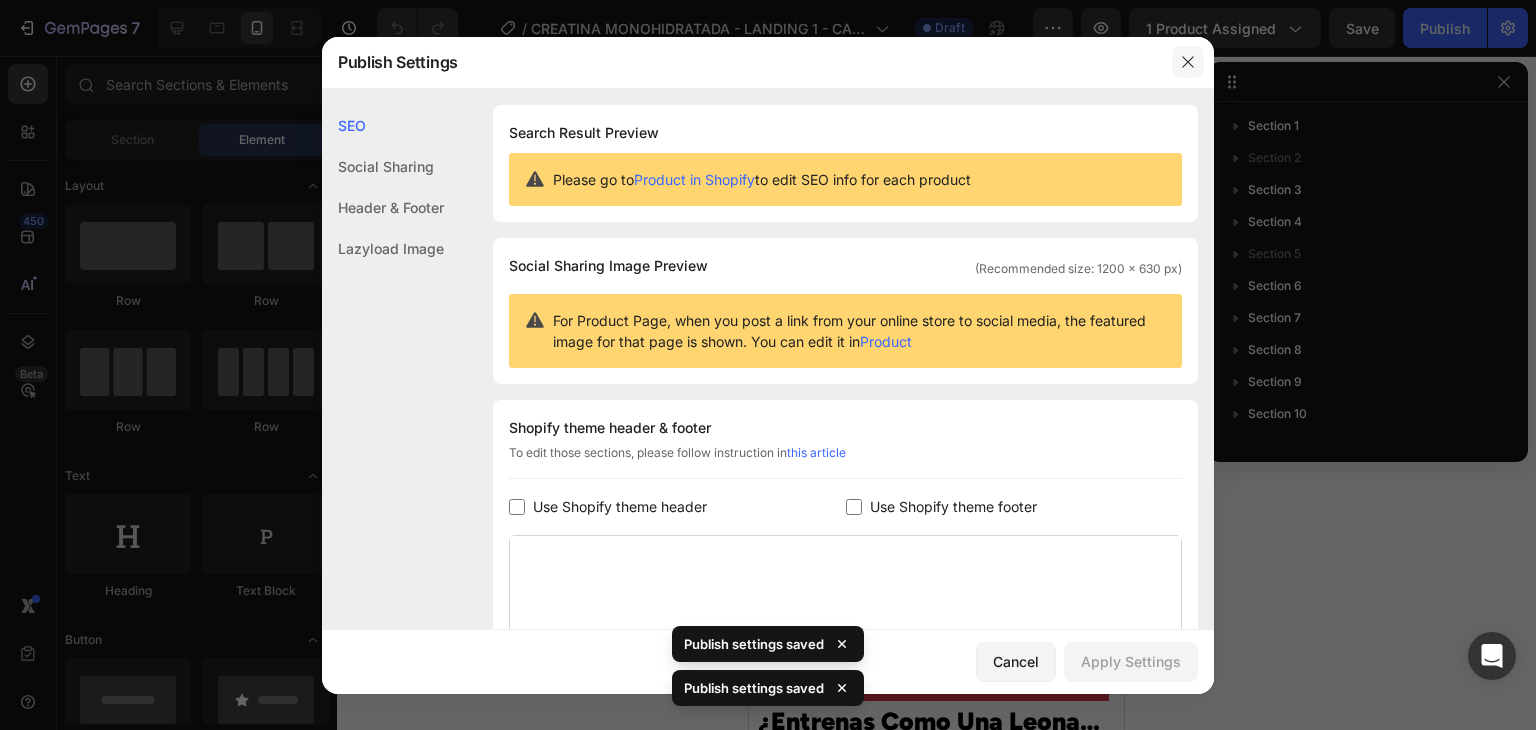 click 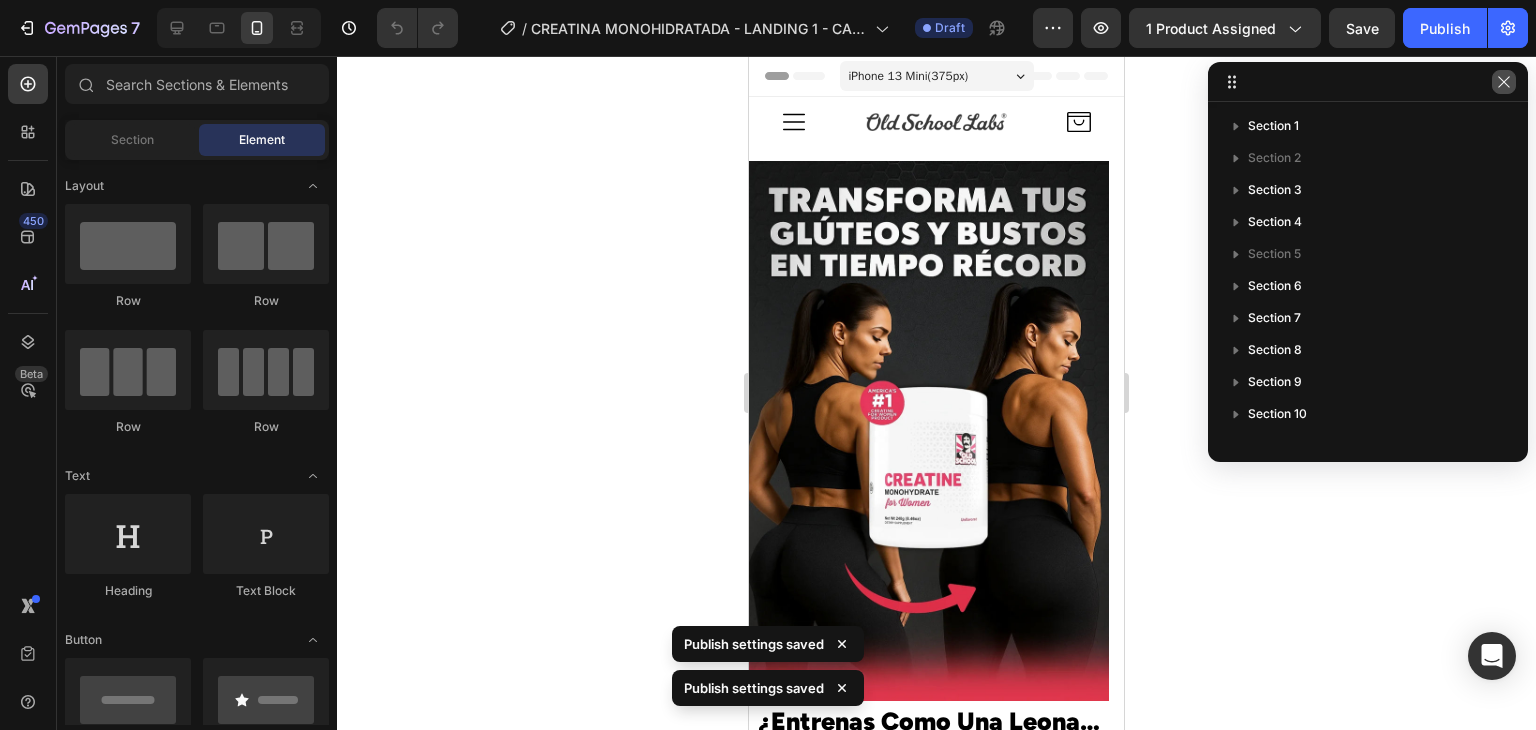 click 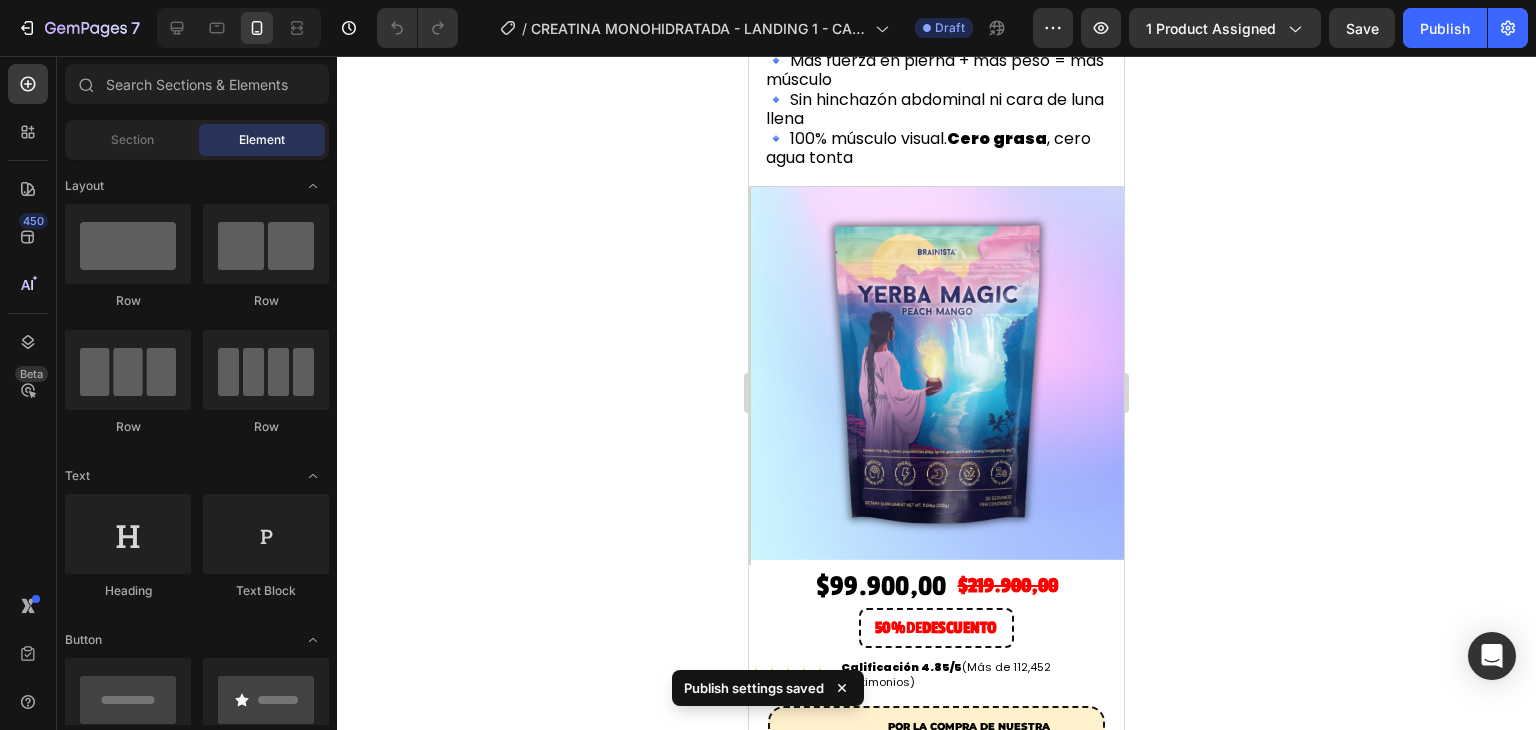 scroll, scrollTop: 2579, scrollLeft: 0, axis: vertical 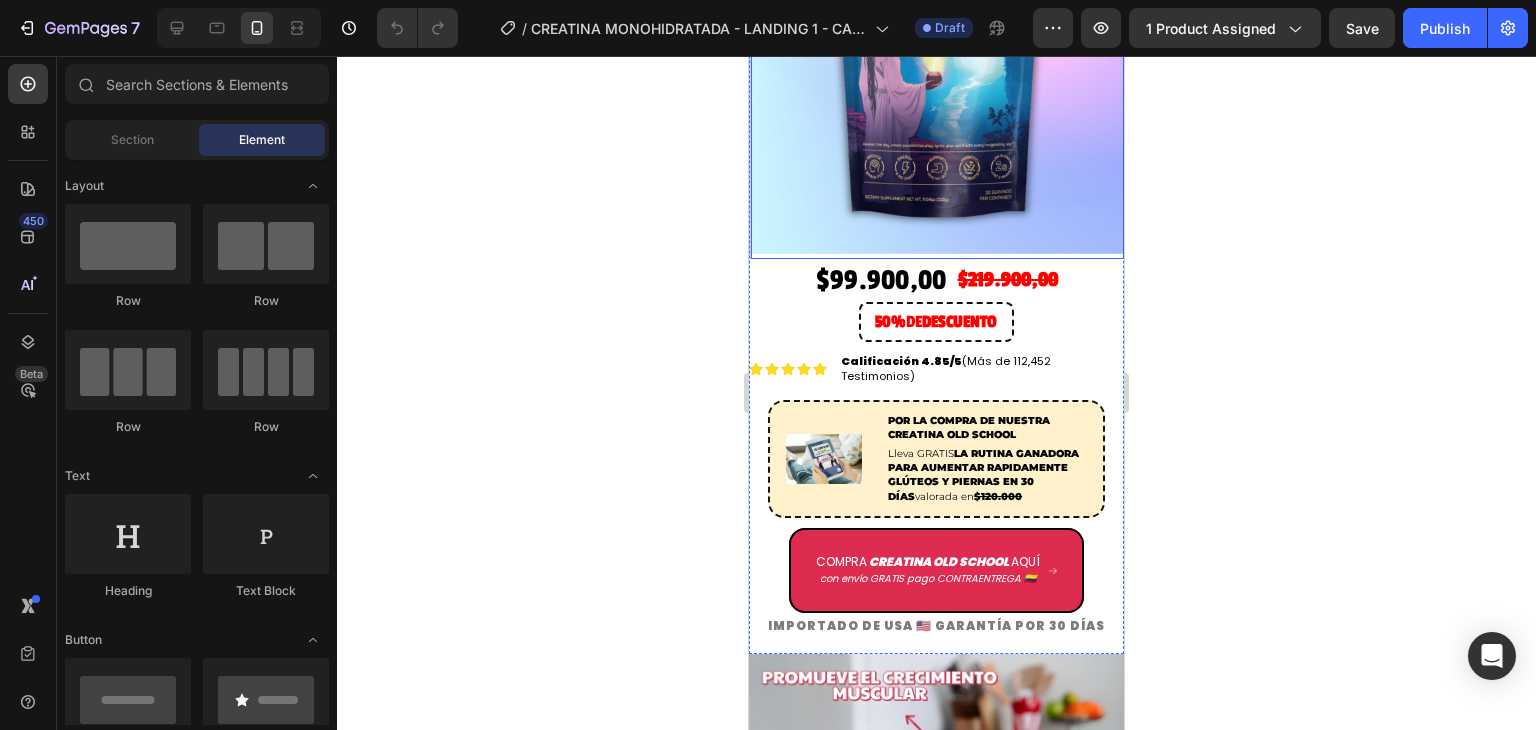 click at bounding box center (937, 67) 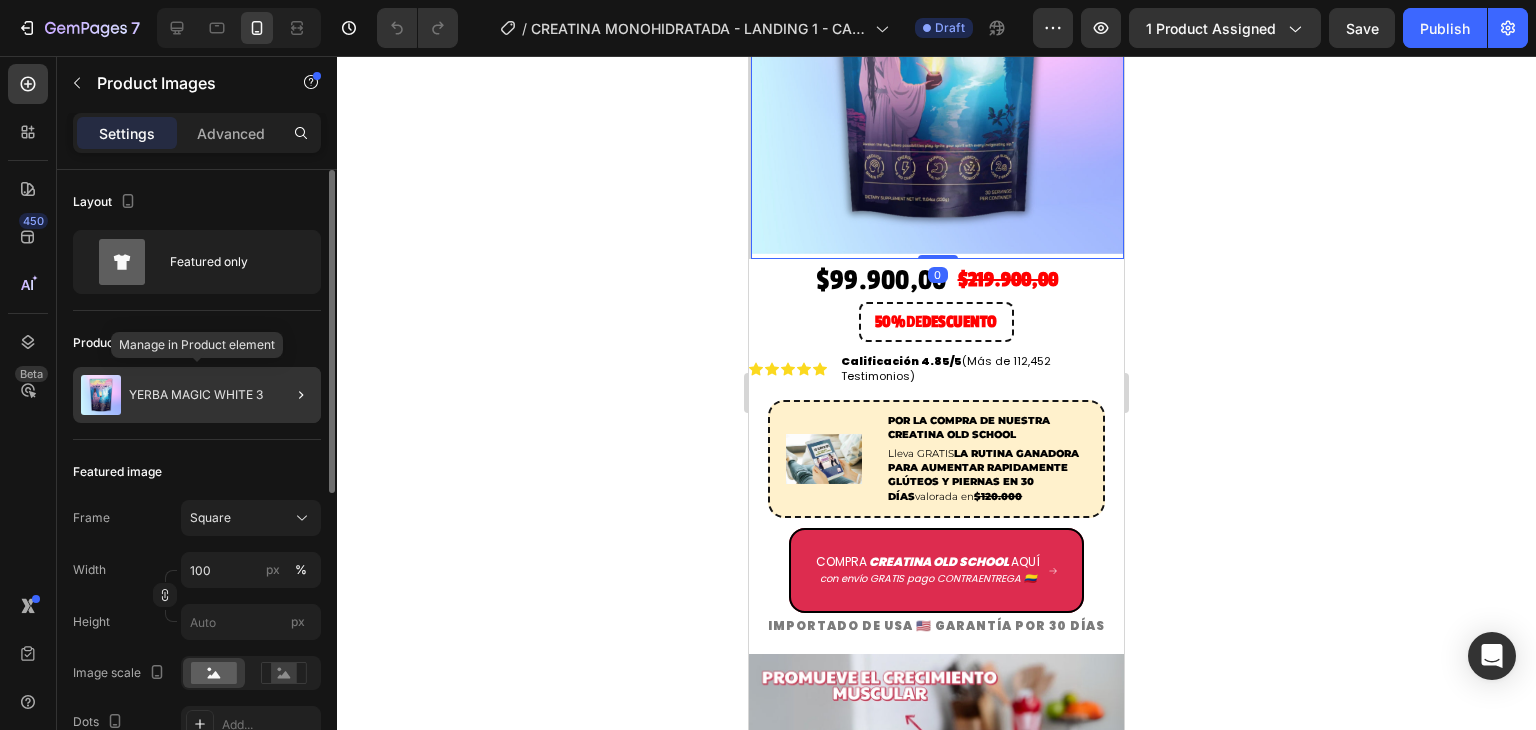 click on "YERBA MAGIC WHITE 3" 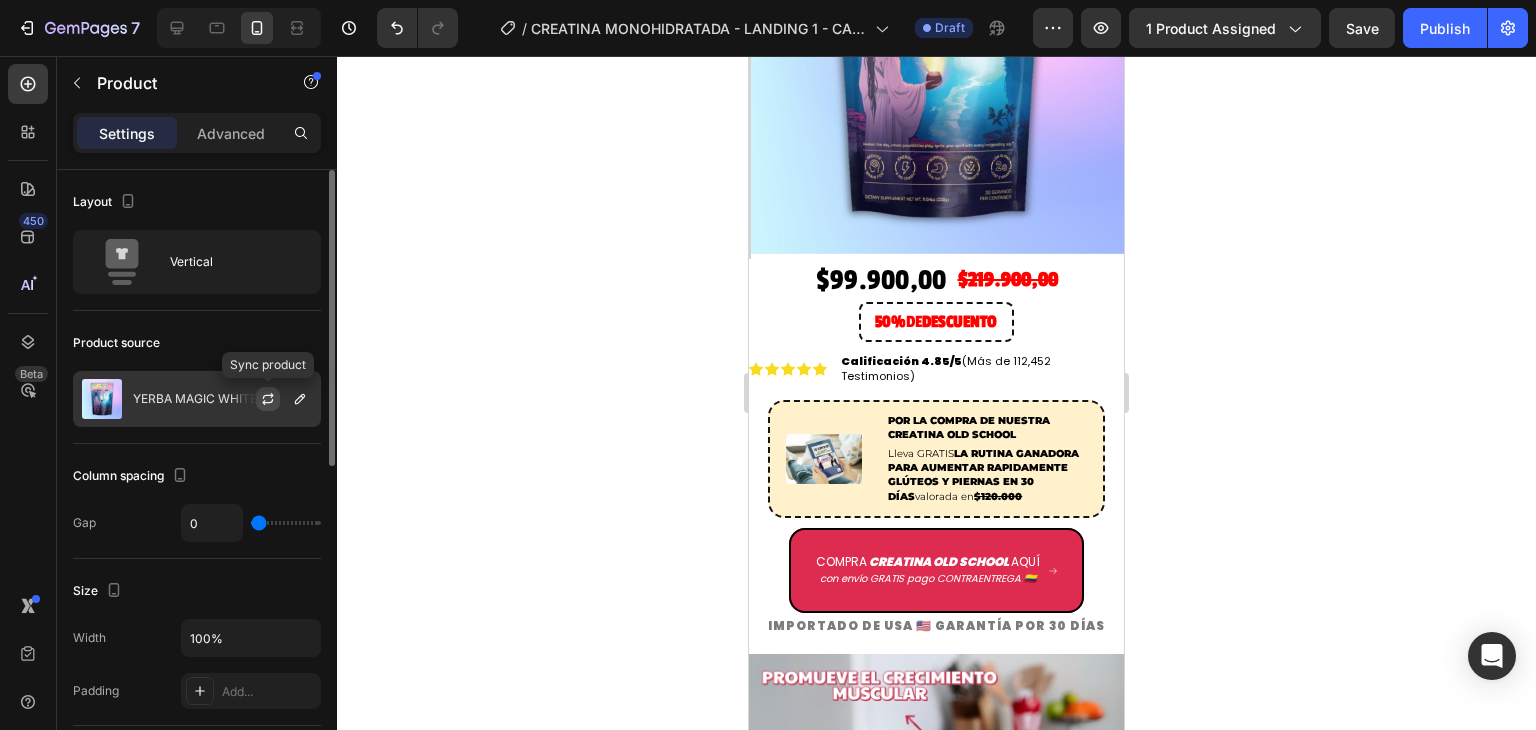 click 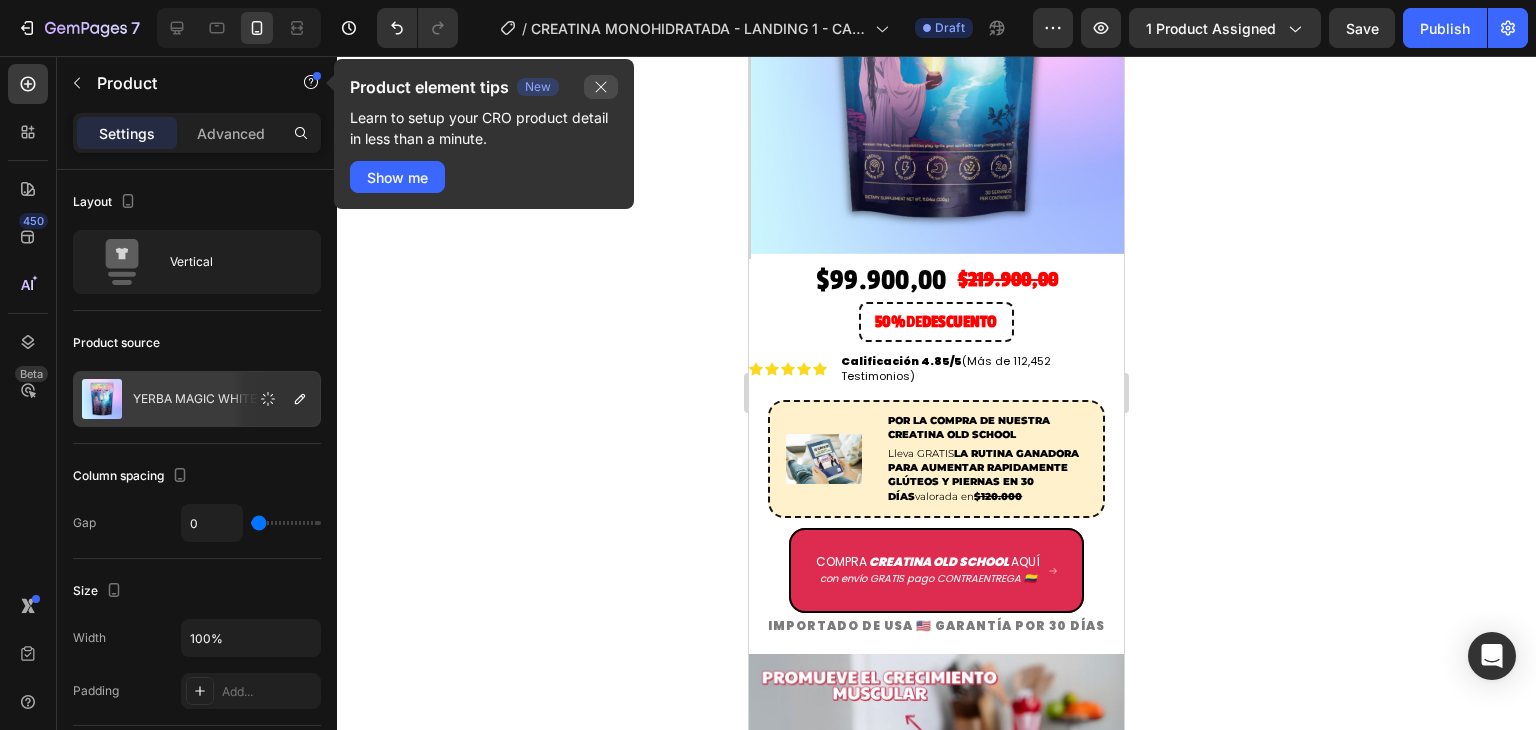 click 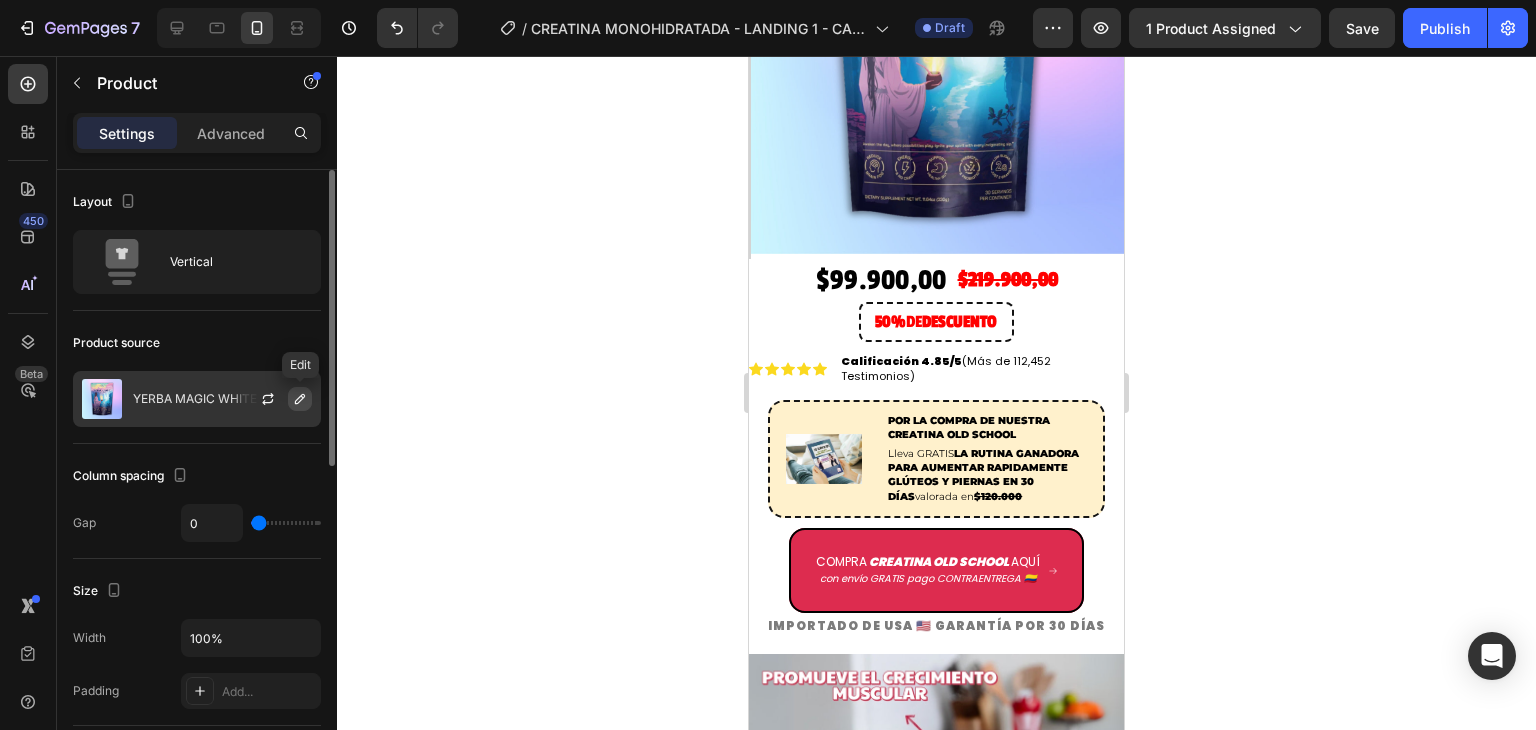 click 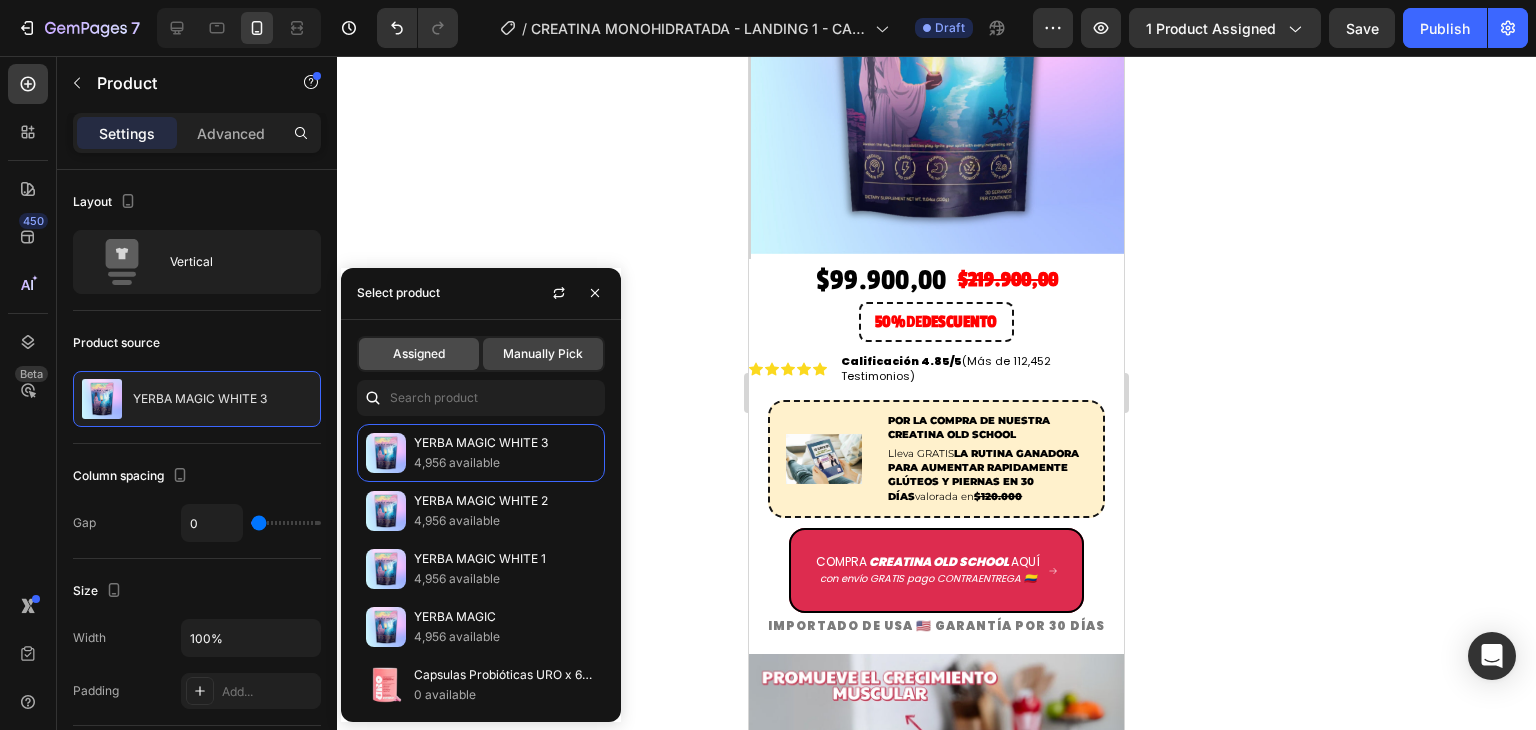 click on "Assigned" 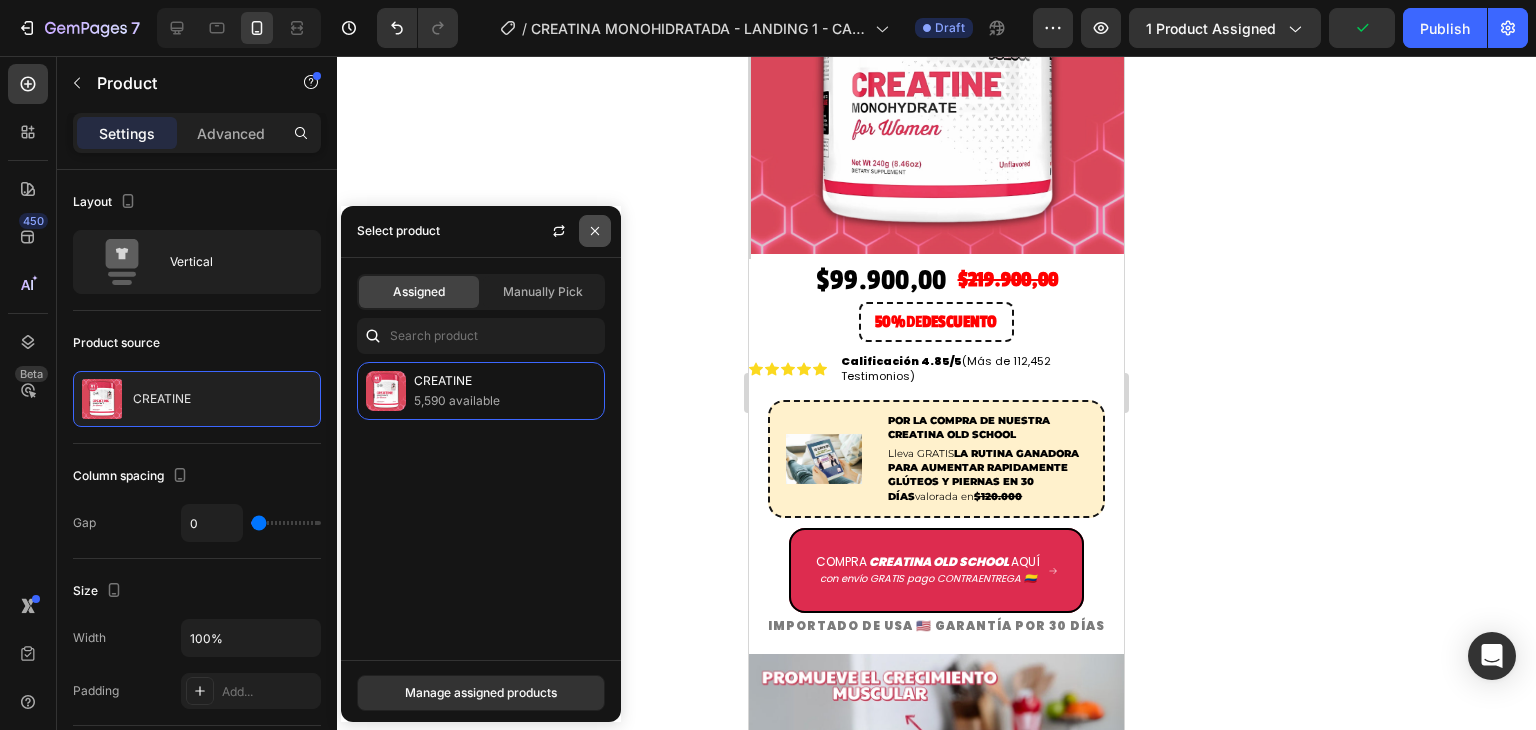 click 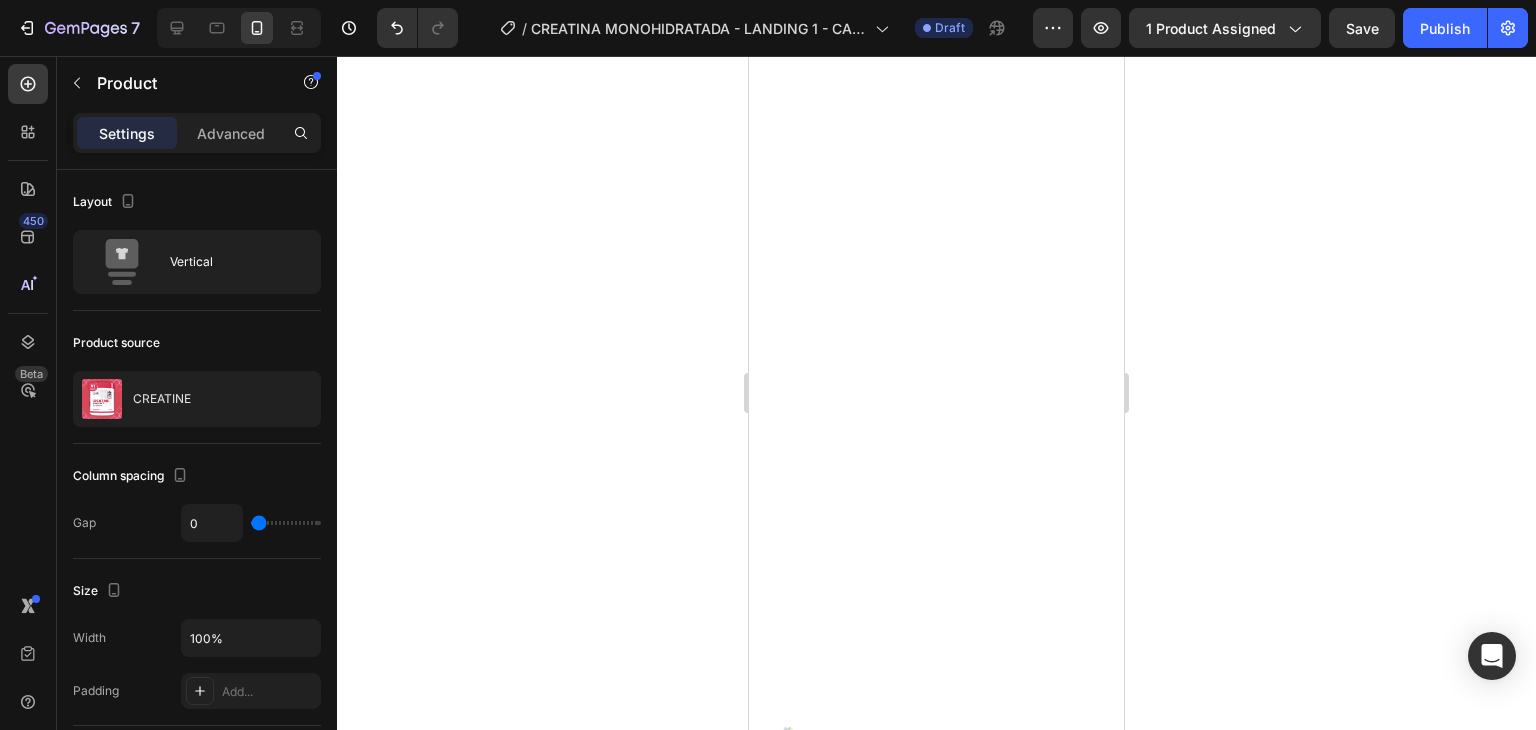 scroll, scrollTop: 10624, scrollLeft: 0, axis: vertical 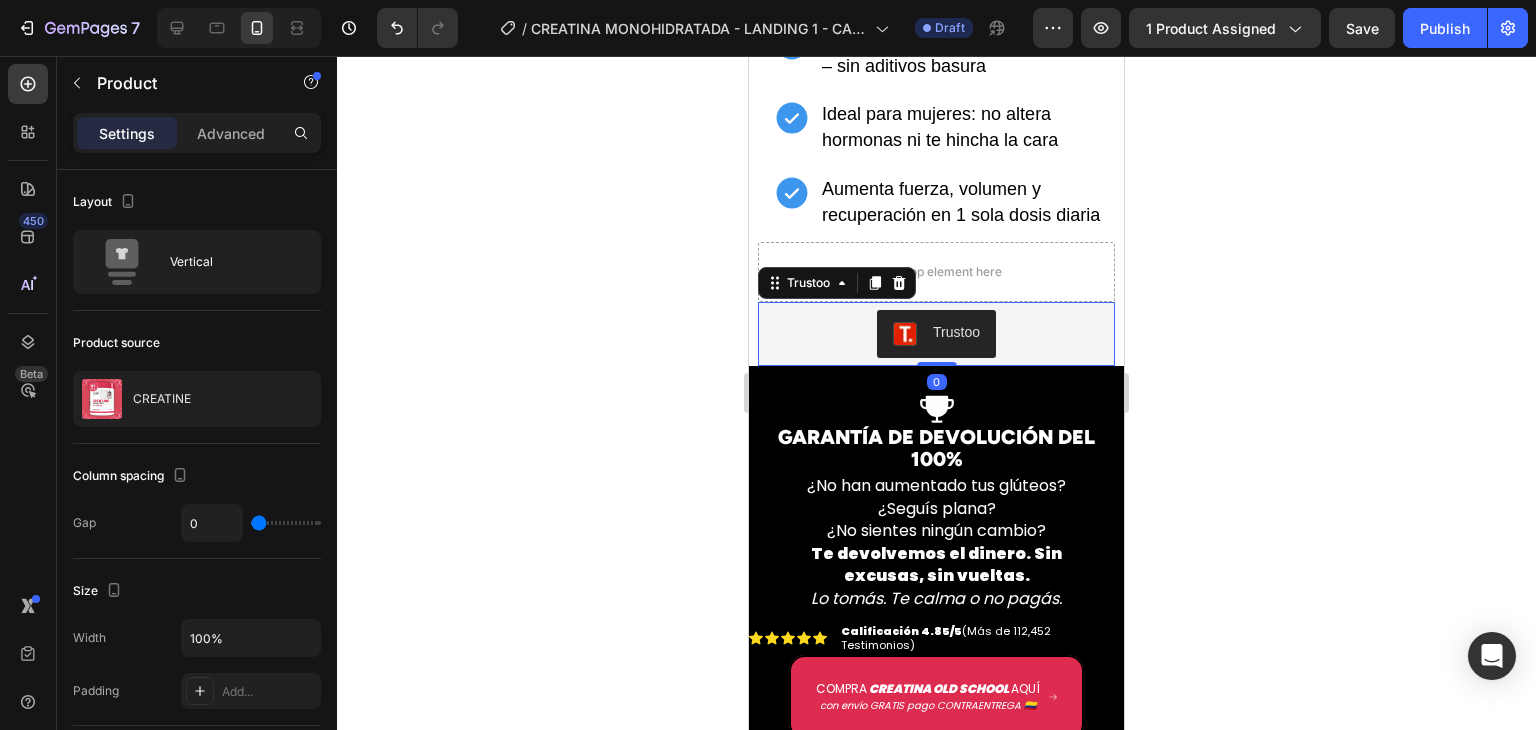 click on "Trustoo" at bounding box center [936, 334] 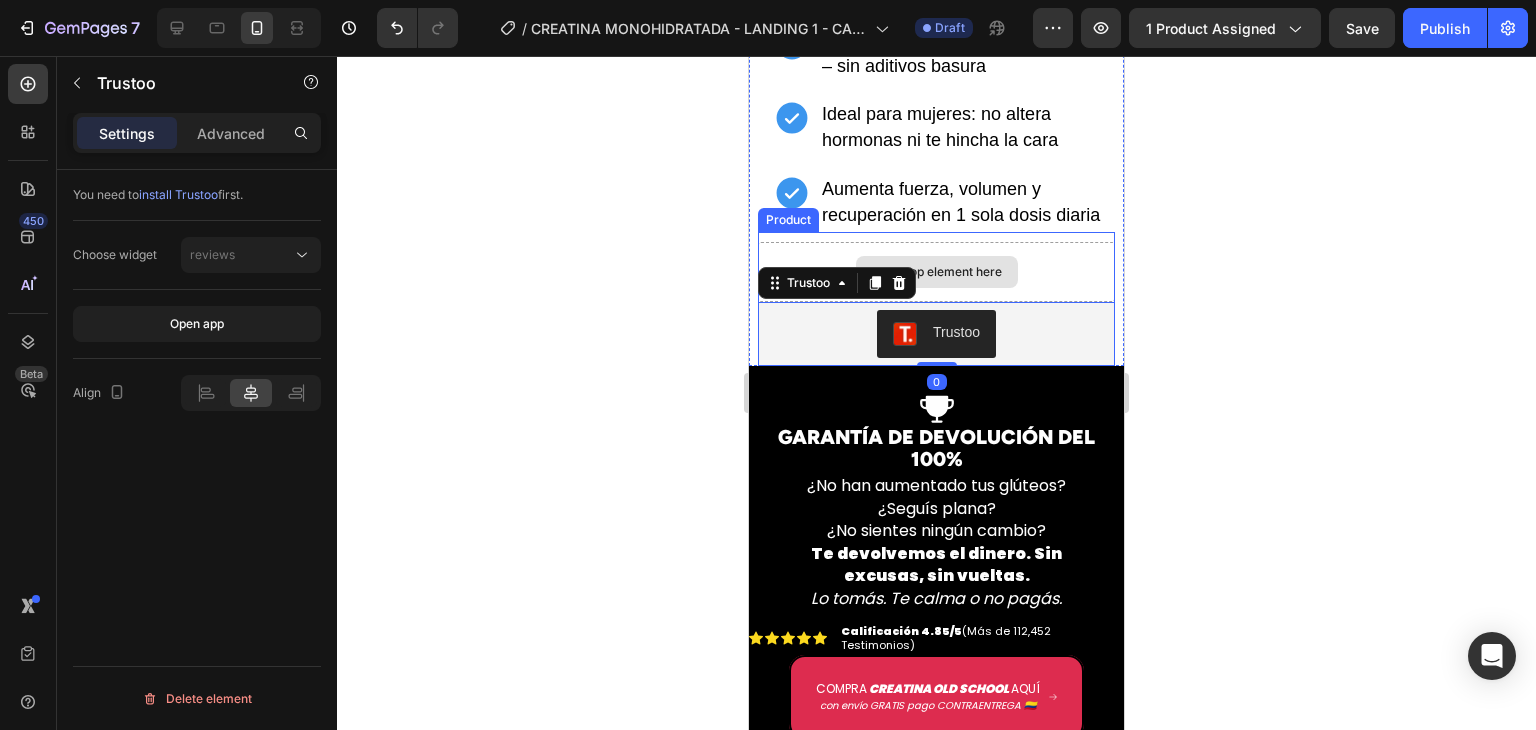 click on "Drop element here" at bounding box center (936, 272) 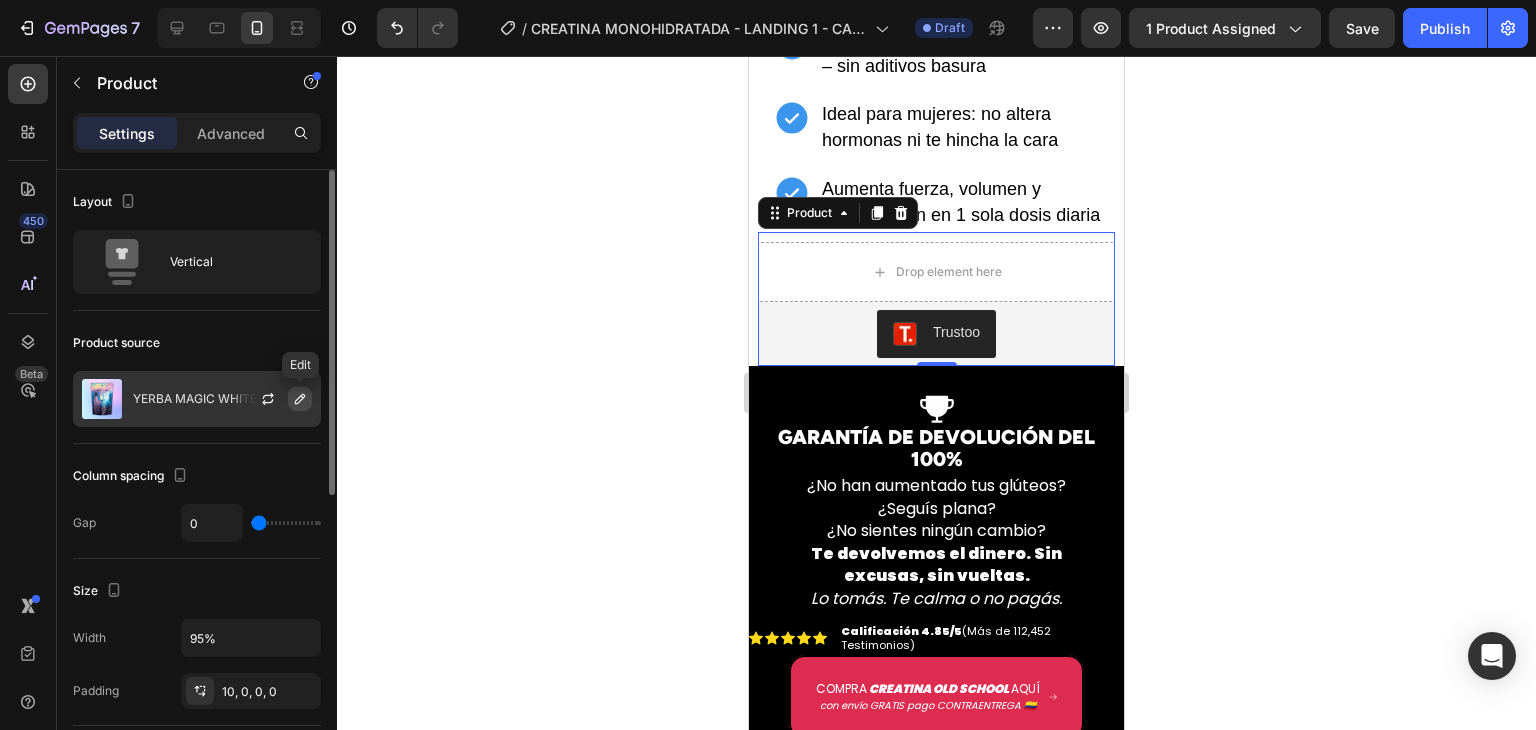 click 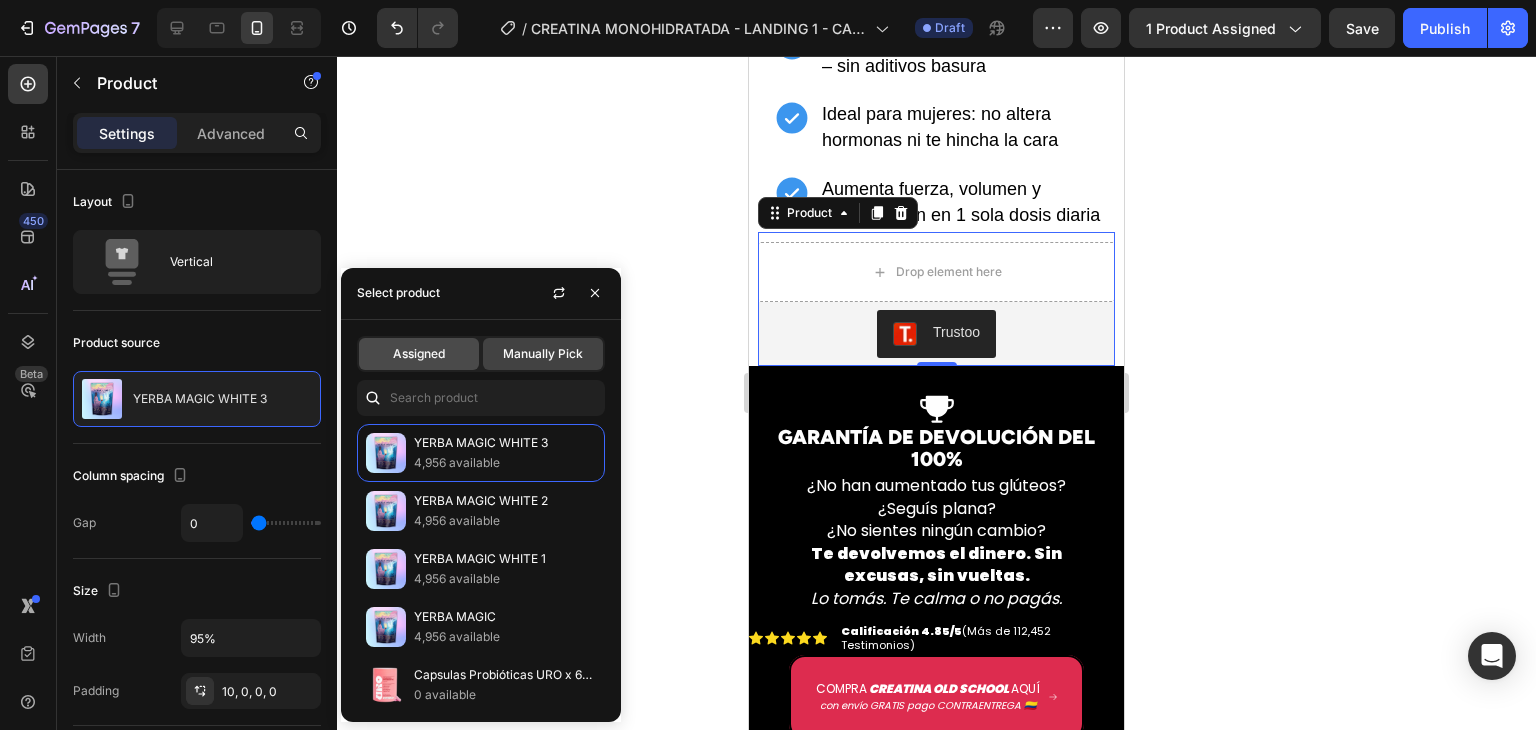 click on "Assigned" 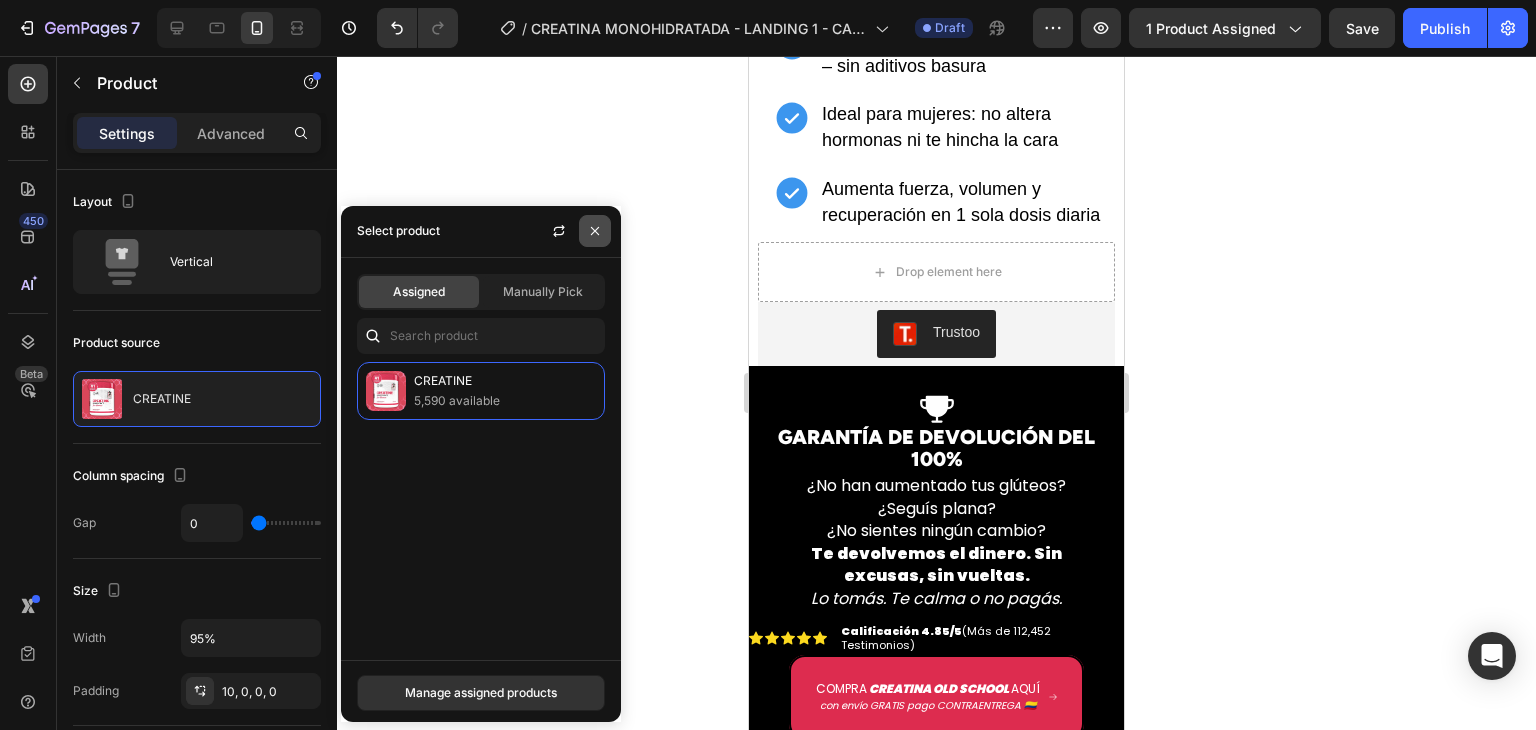 click 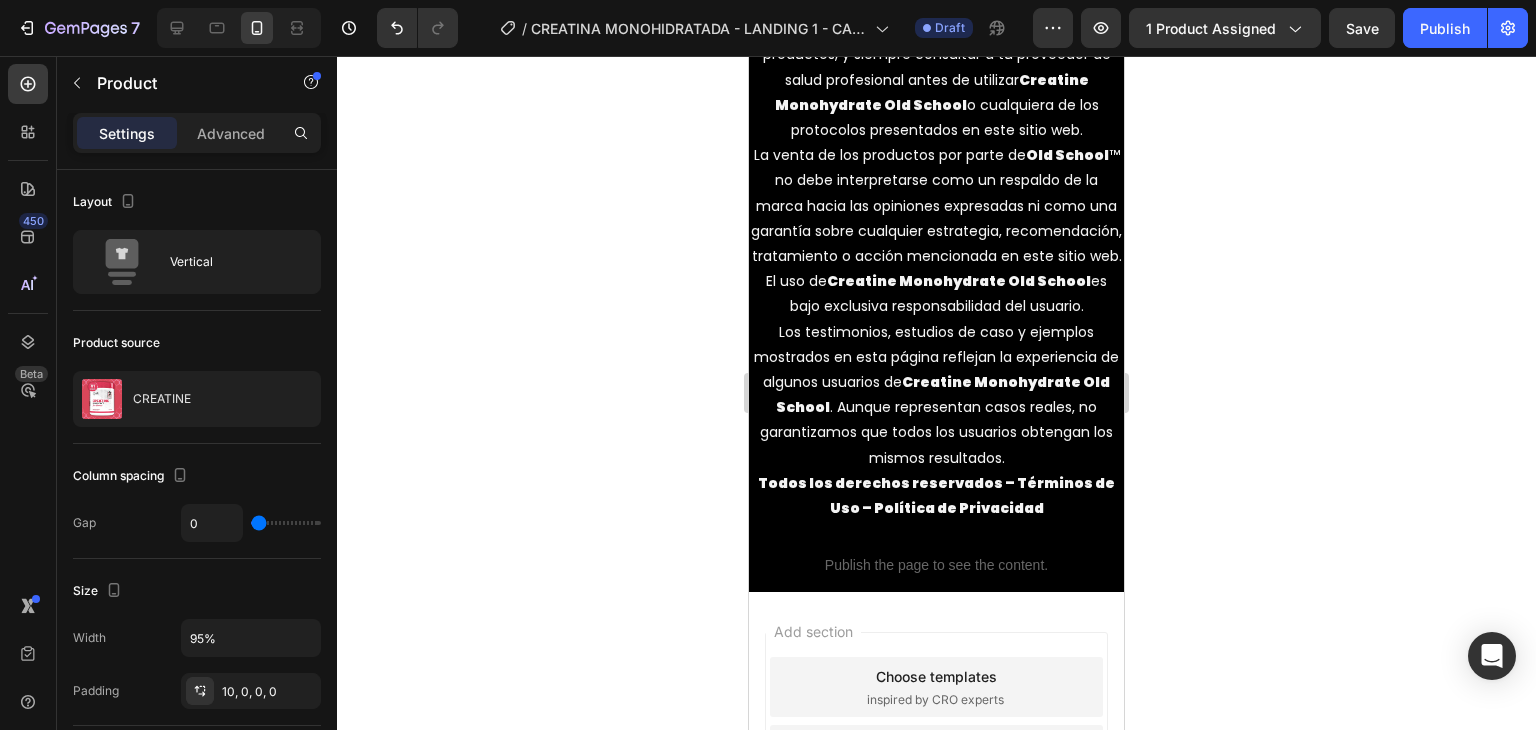 scroll, scrollTop: 11811, scrollLeft: 0, axis: vertical 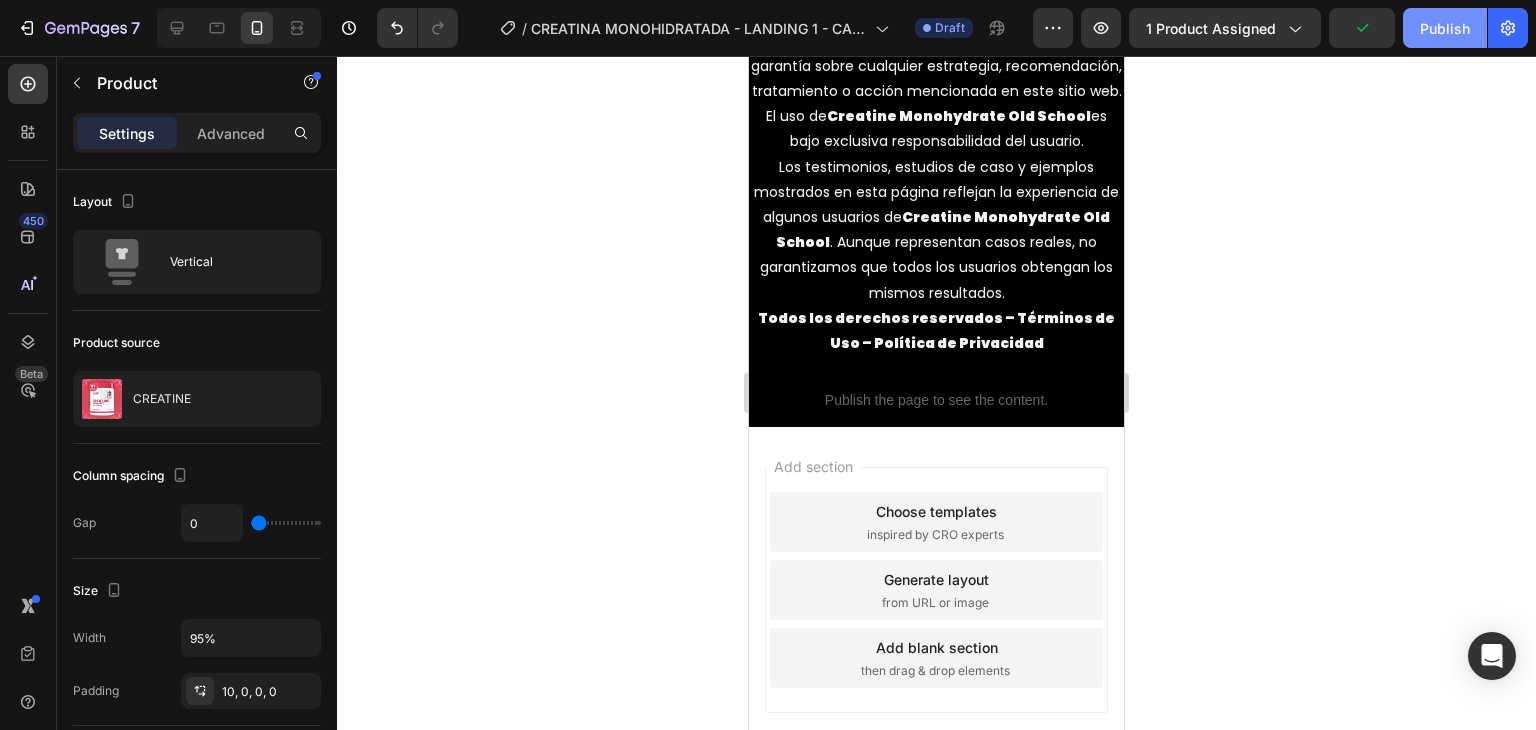 click on "Publish" at bounding box center (1445, 28) 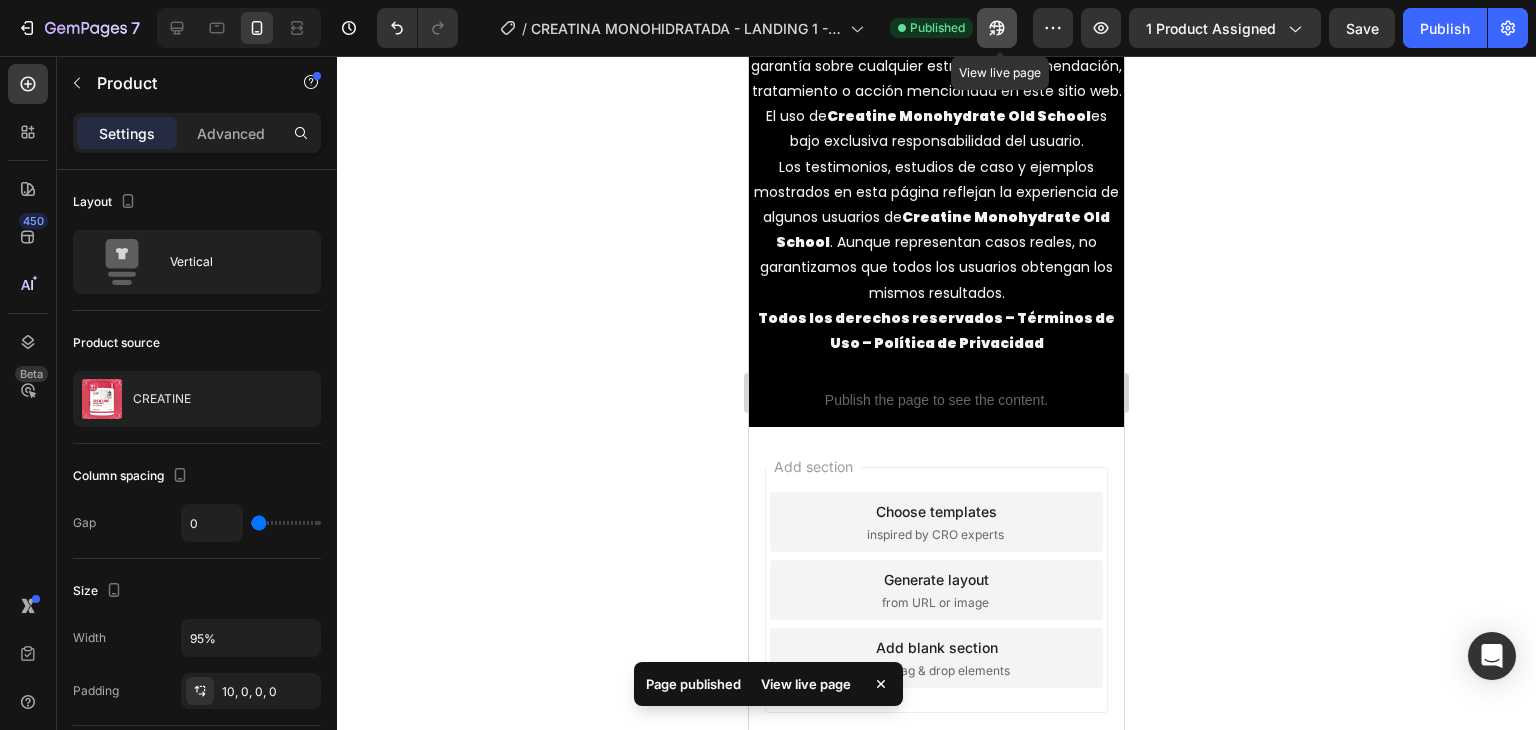 click 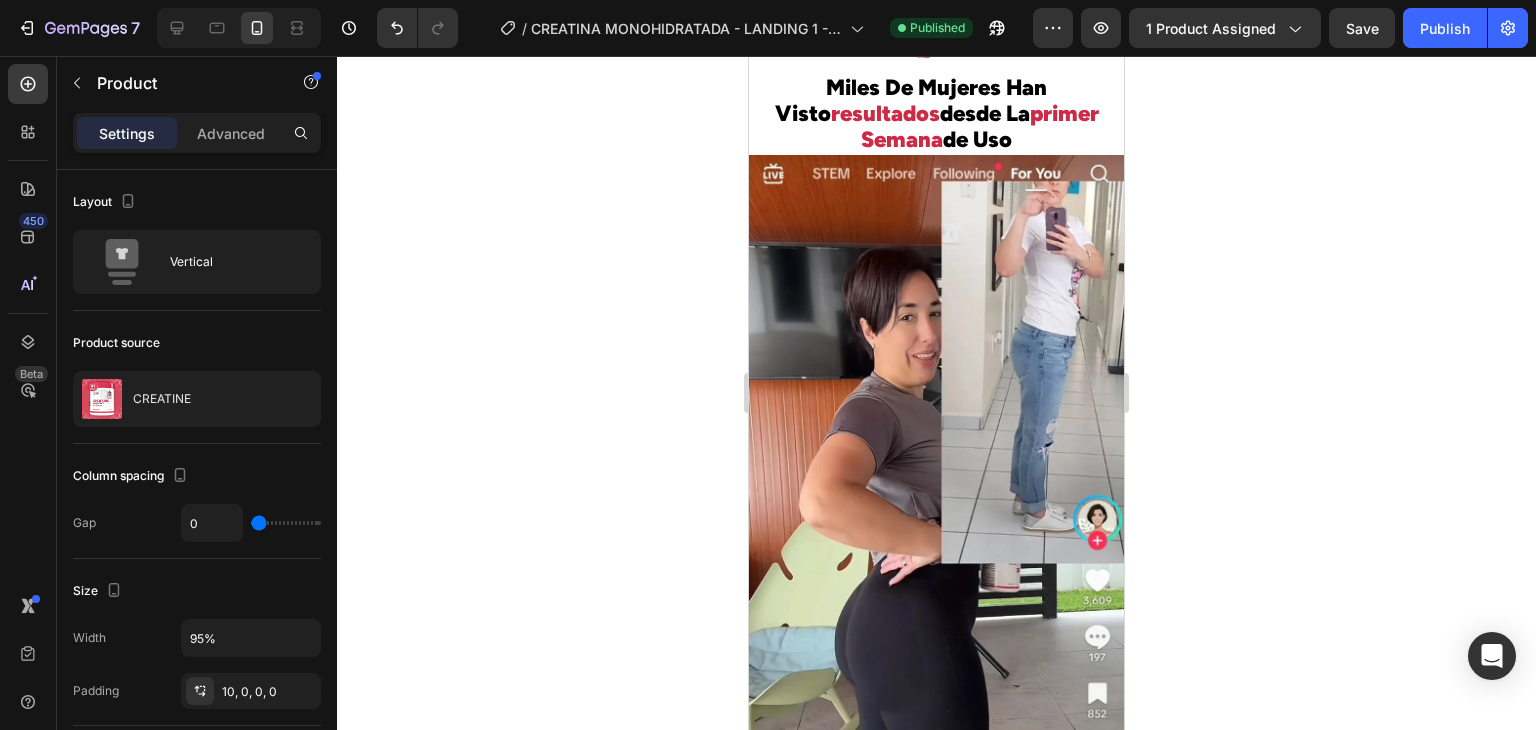 scroll, scrollTop: 4811, scrollLeft: 0, axis: vertical 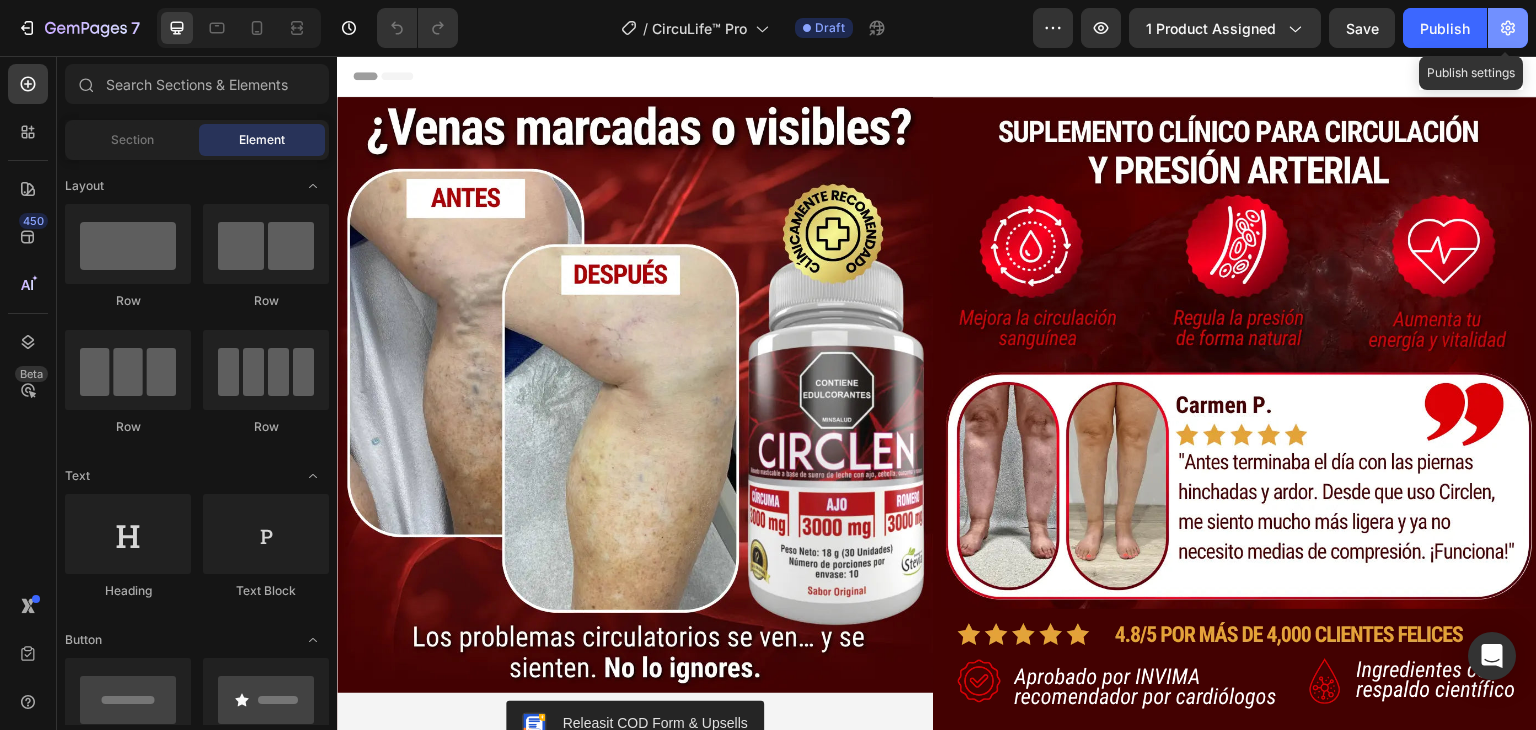 click 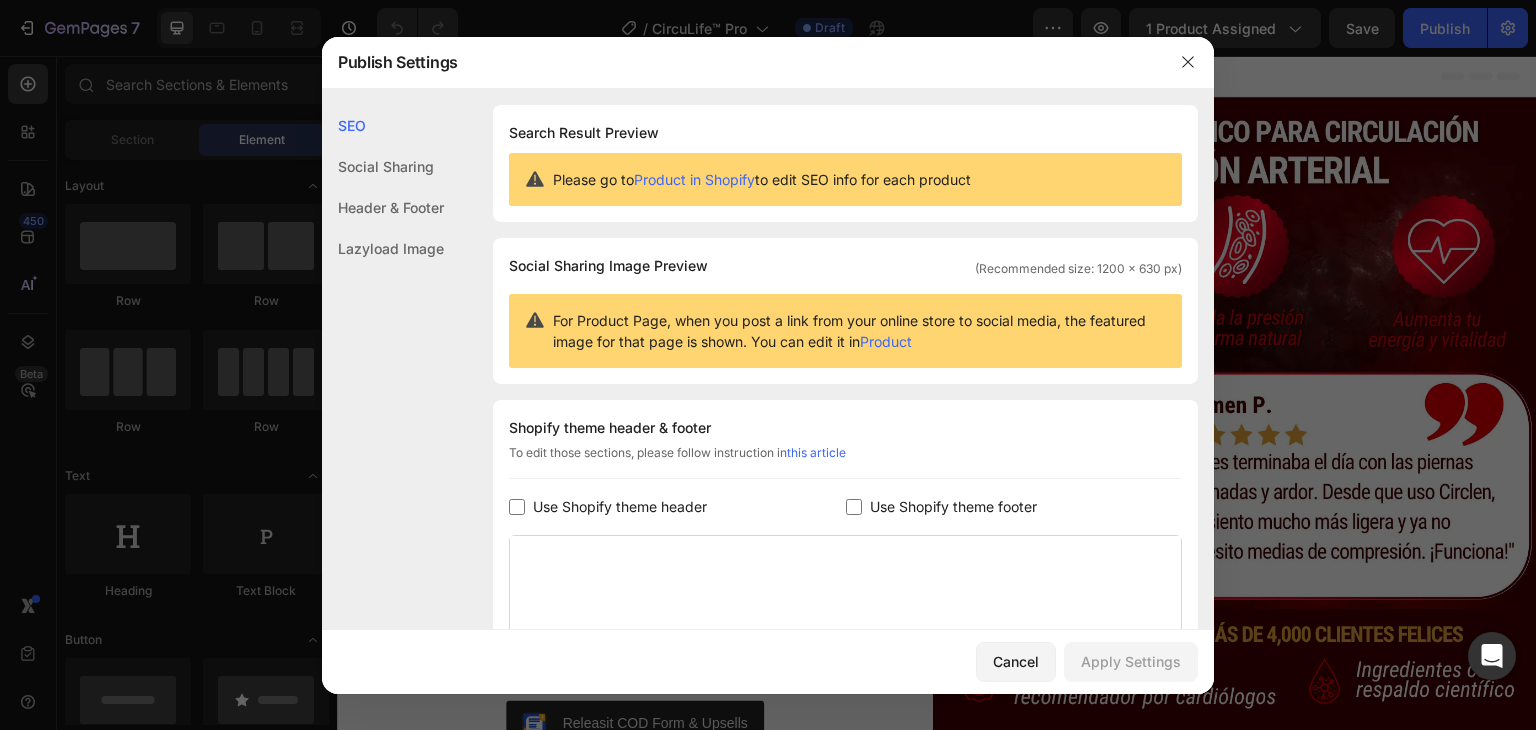 drag, startPoint x: 864, startPoint y: 505, endPoint x: 796, endPoint y: 506, distance: 68.007355 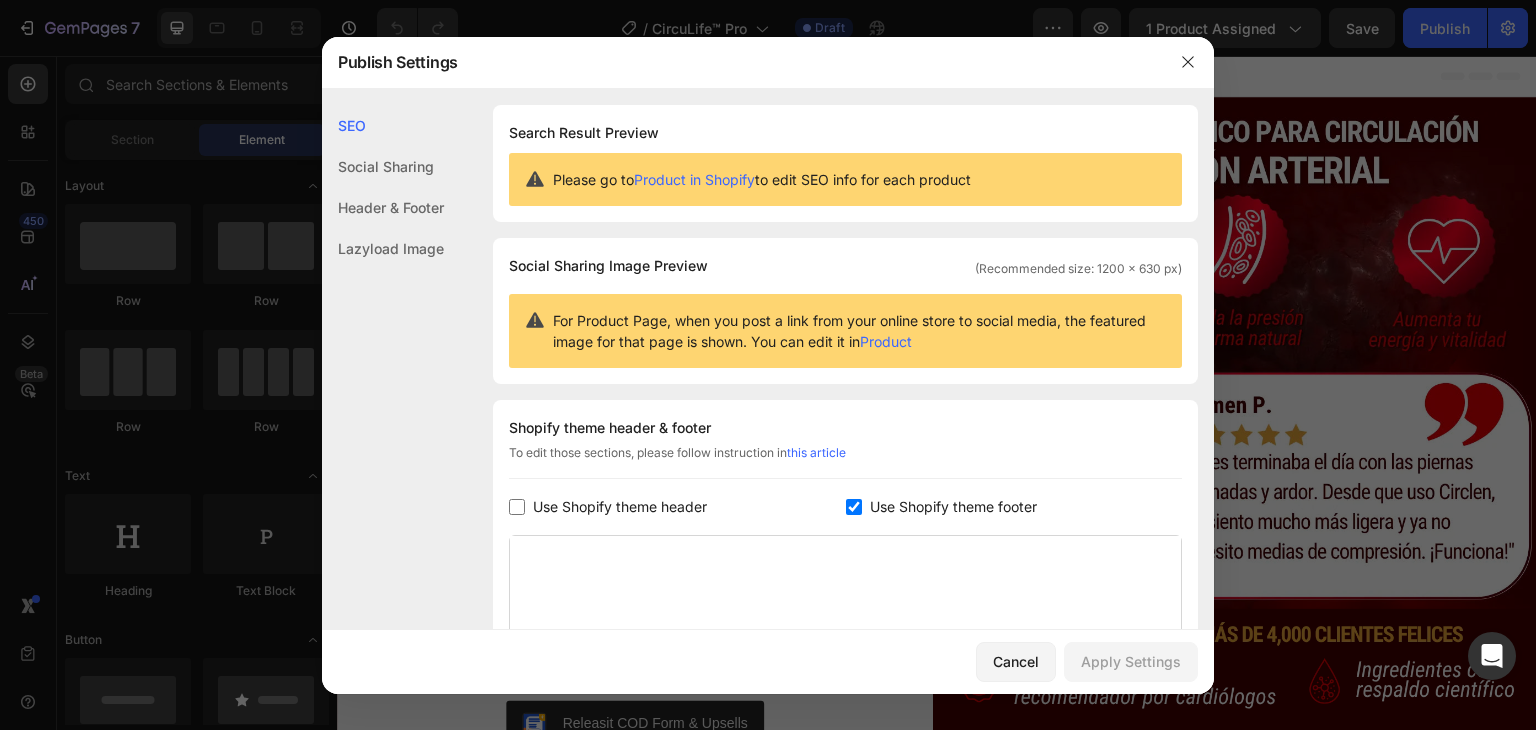 checkbox on "true" 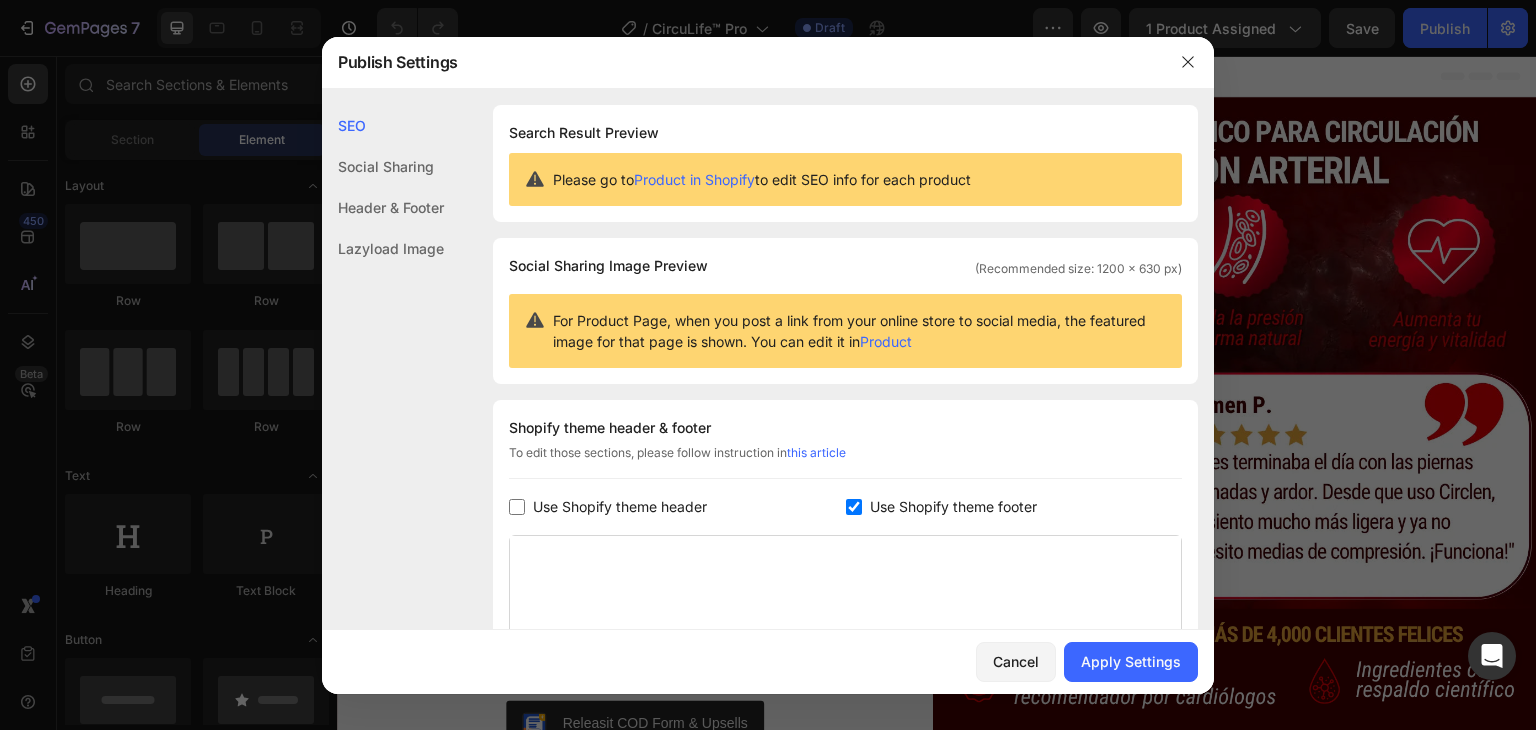 click on "Use Shopify theme header" at bounding box center (677, 507) 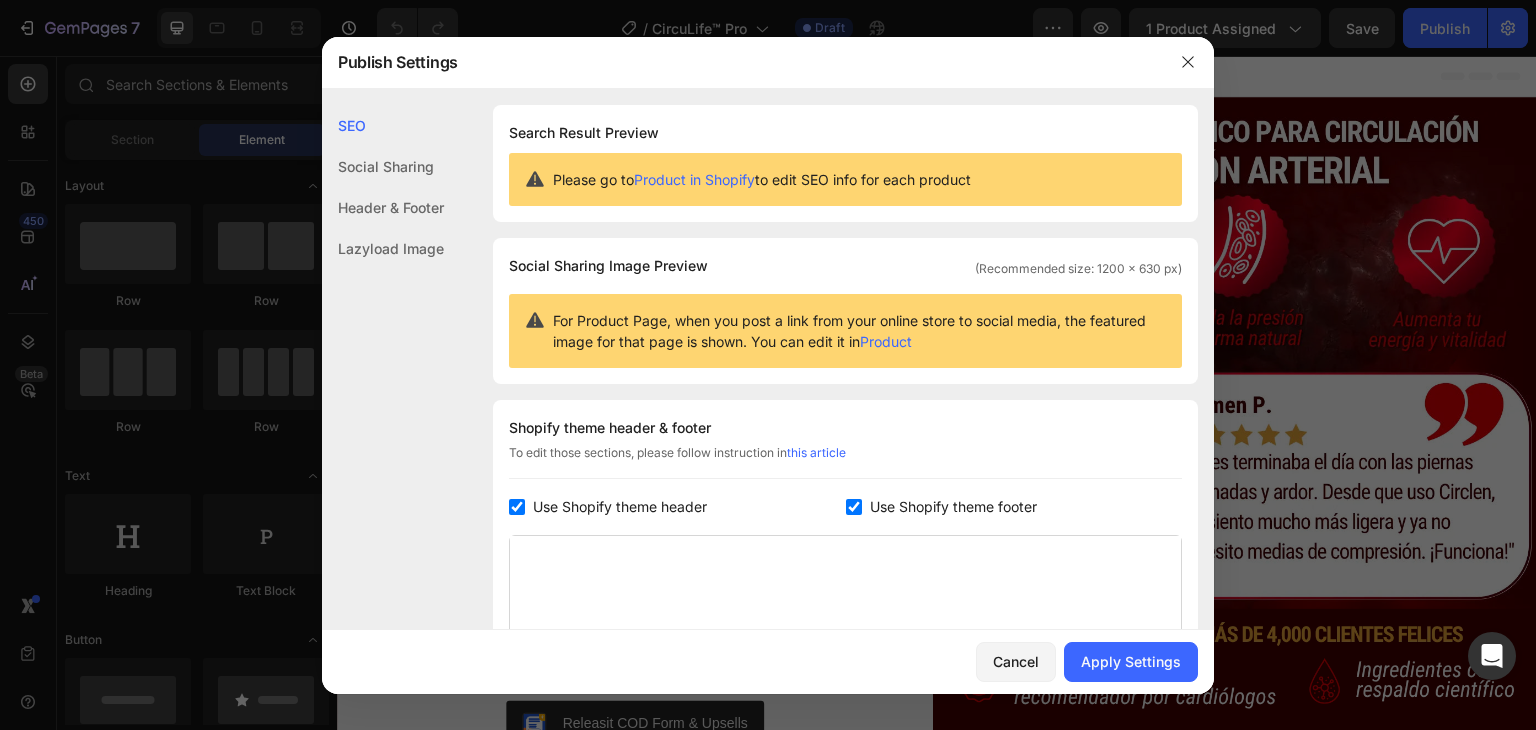 checkbox on "true" 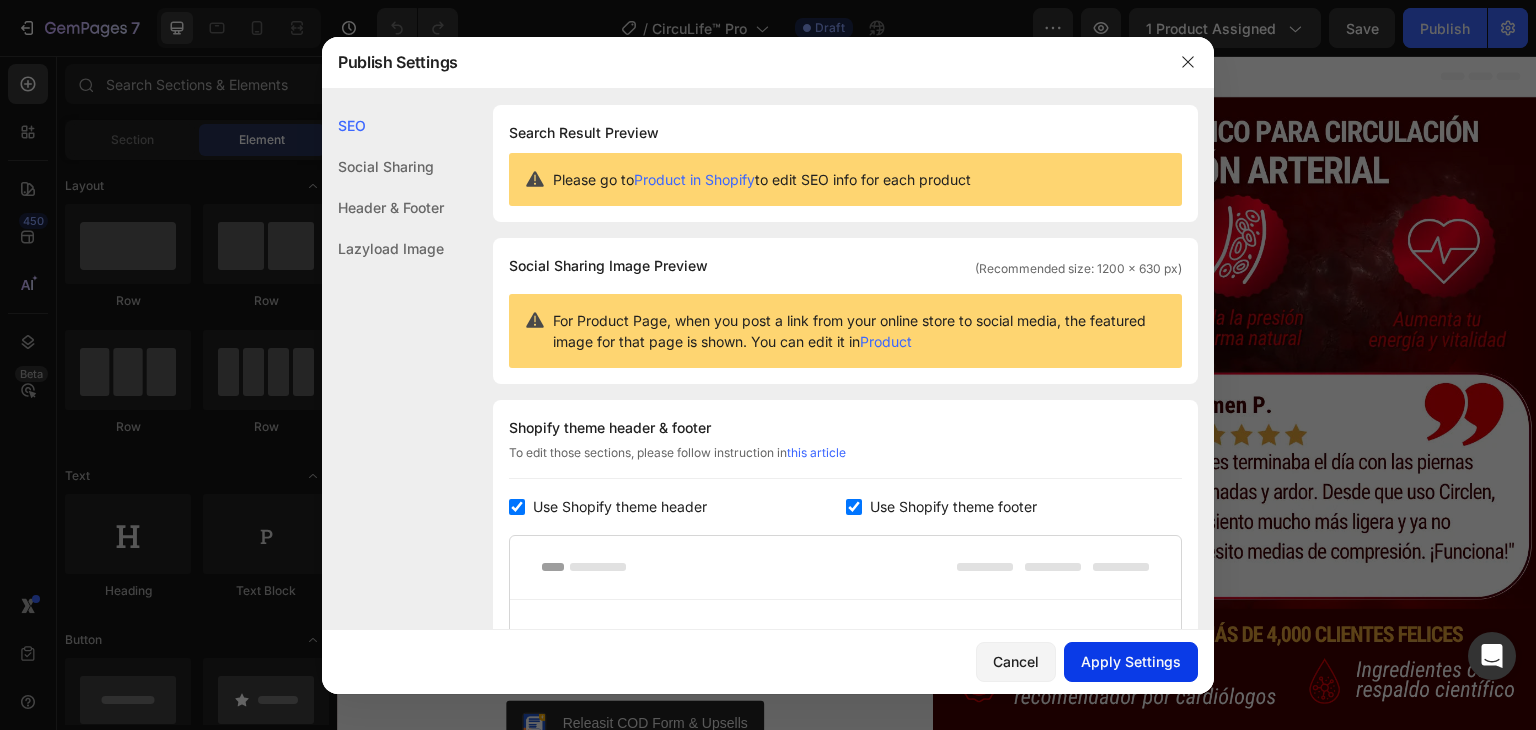 click on "Apply Settings" at bounding box center [1131, 661] 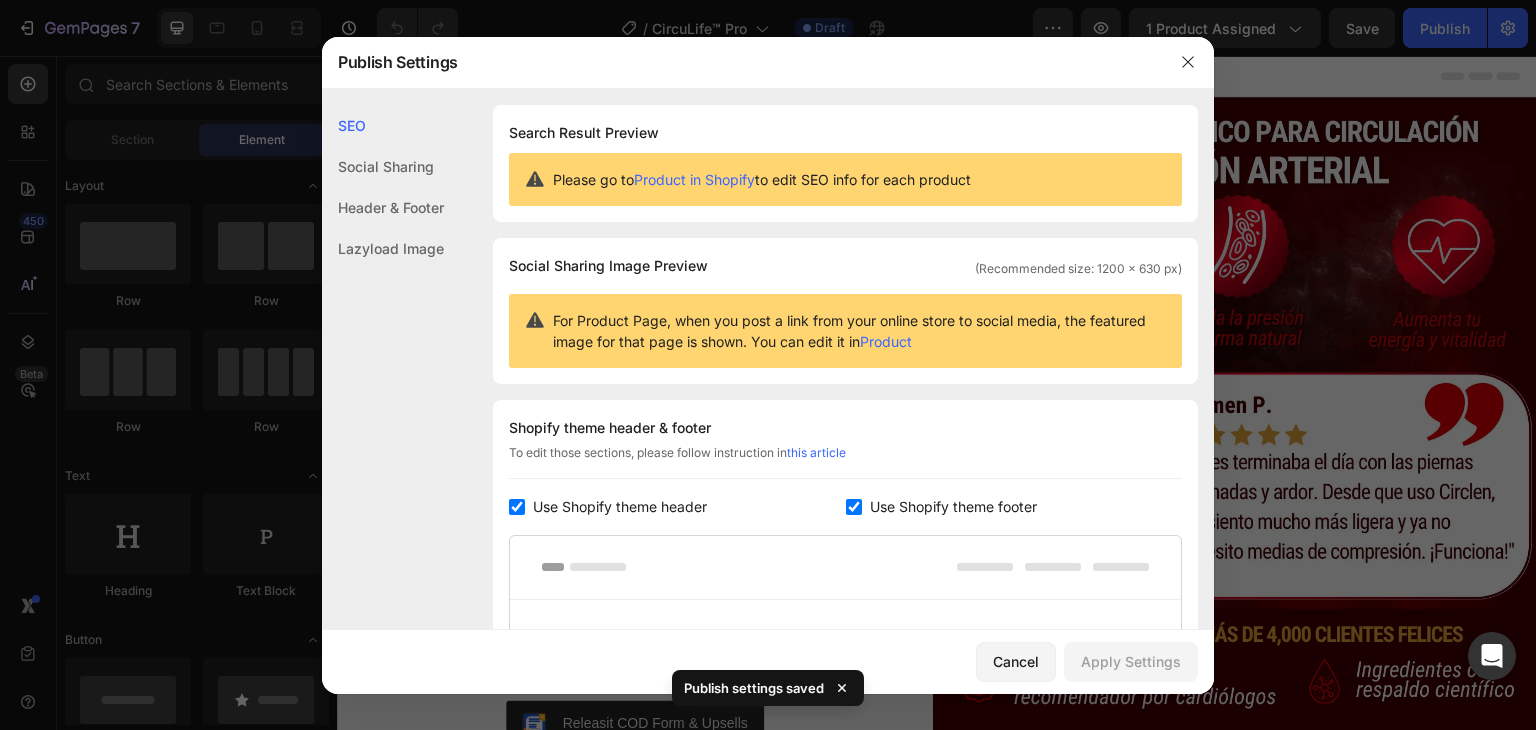 drag, startPoint x: 848, startPoint y: 509, endPoint x: 785, endPoint y: 509, distance: 63 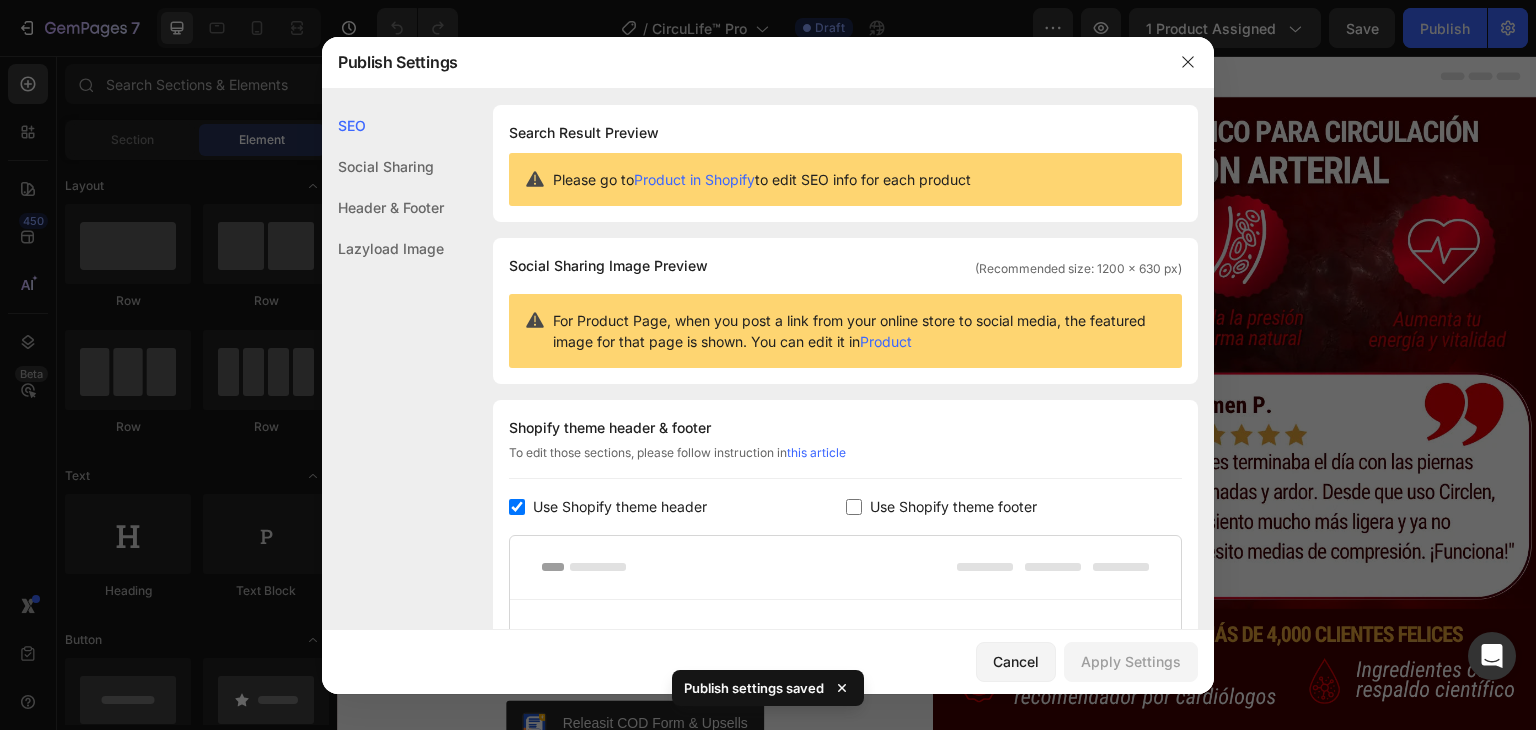 checkbox on "false" 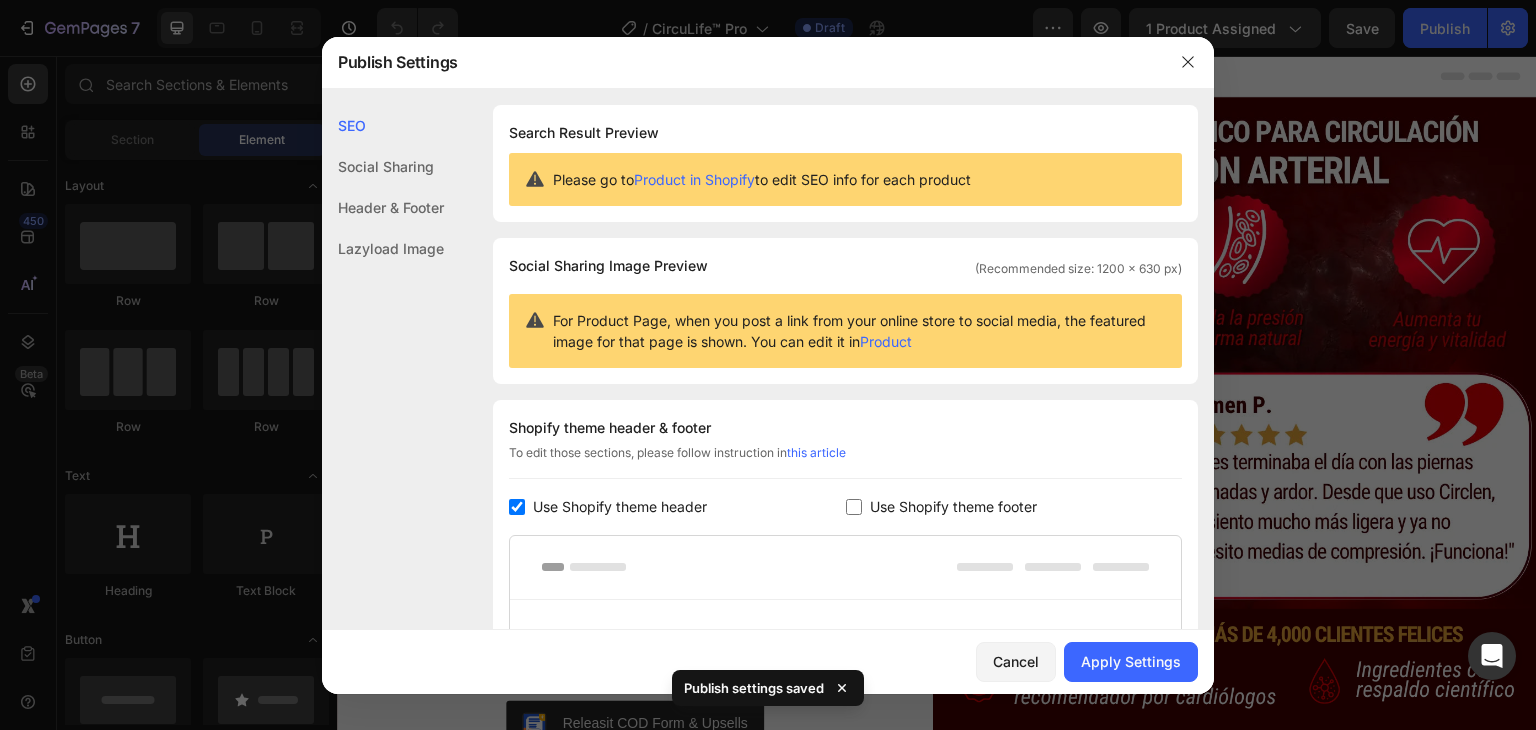 click on "Use Shopify theme header" at bounding box center (620, 507) 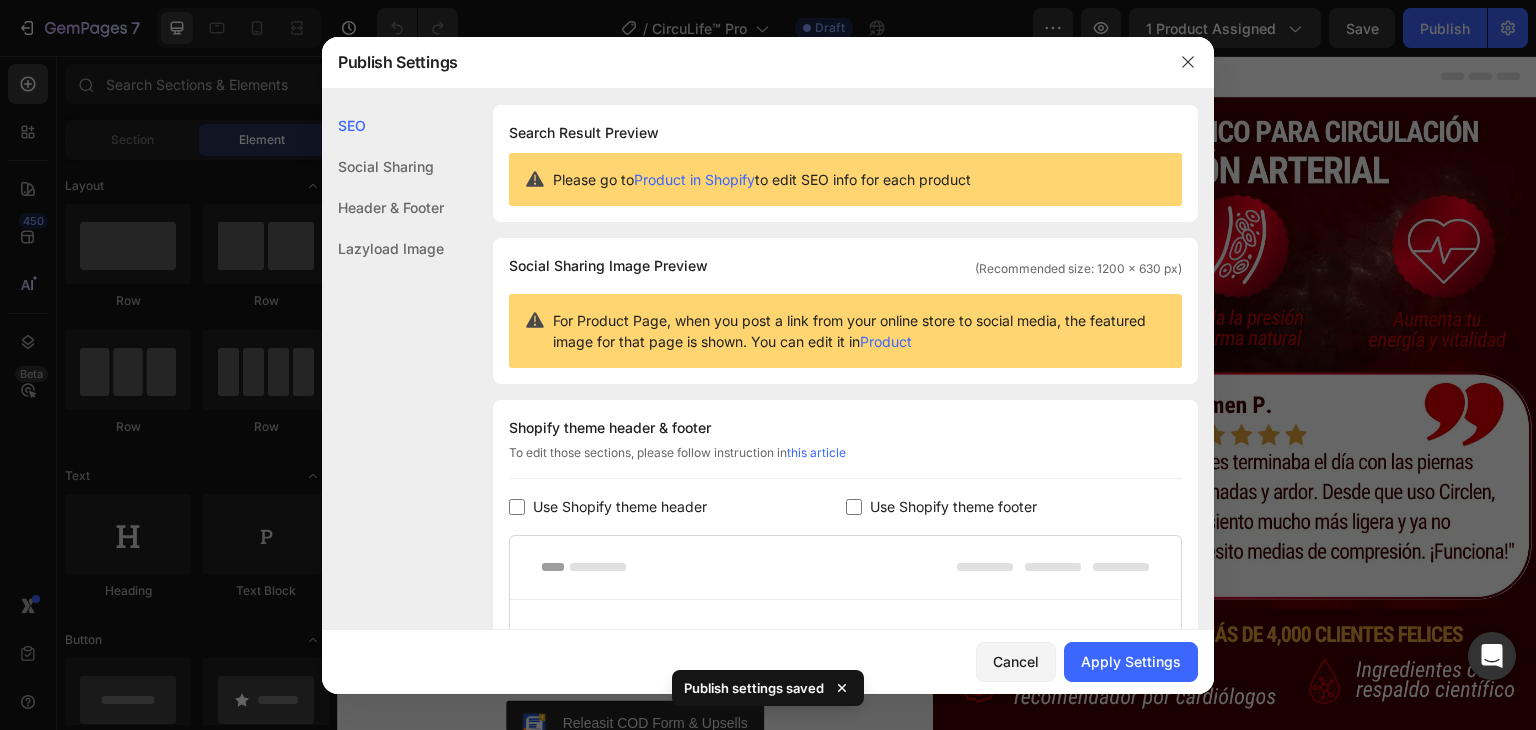 checkbox on "false" 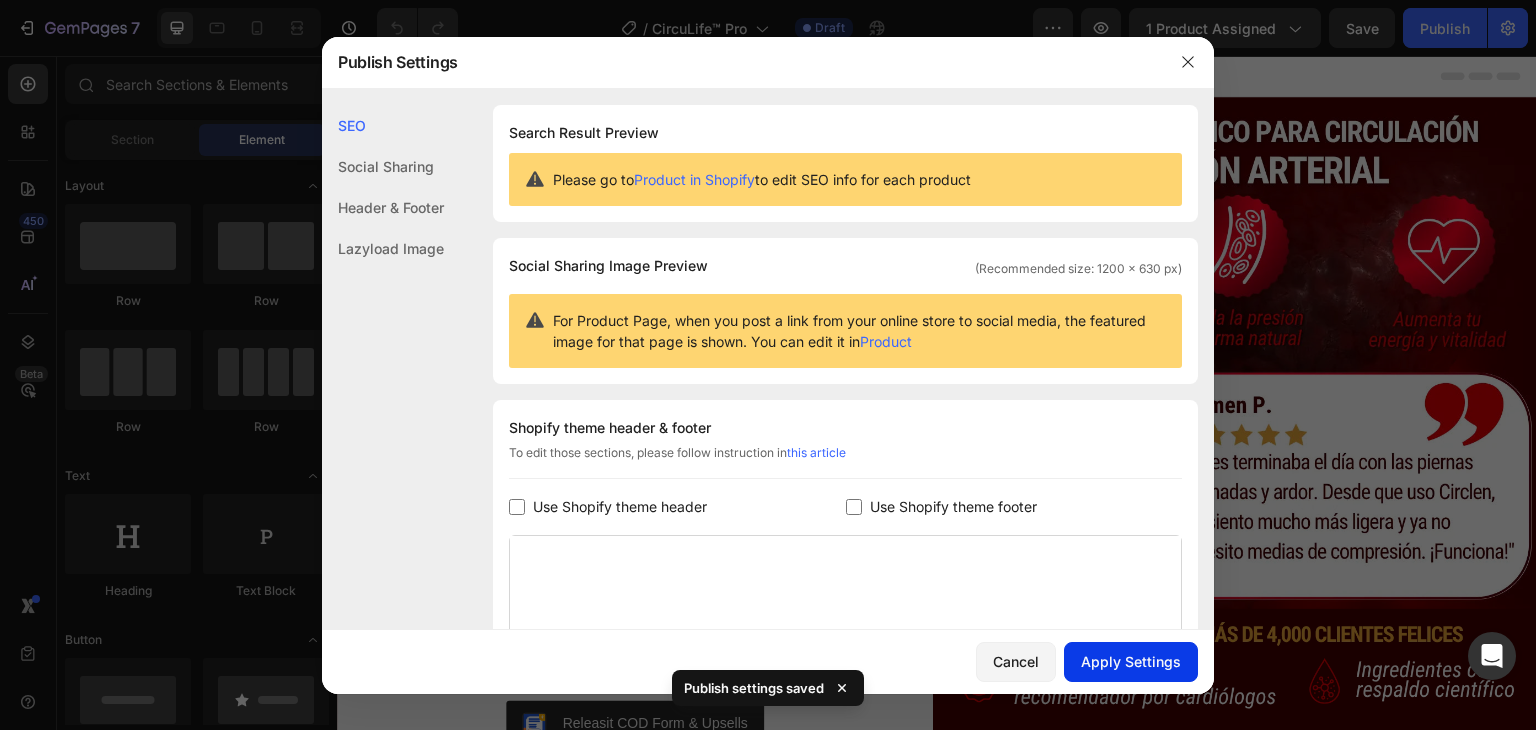 click on "Apply Settings" 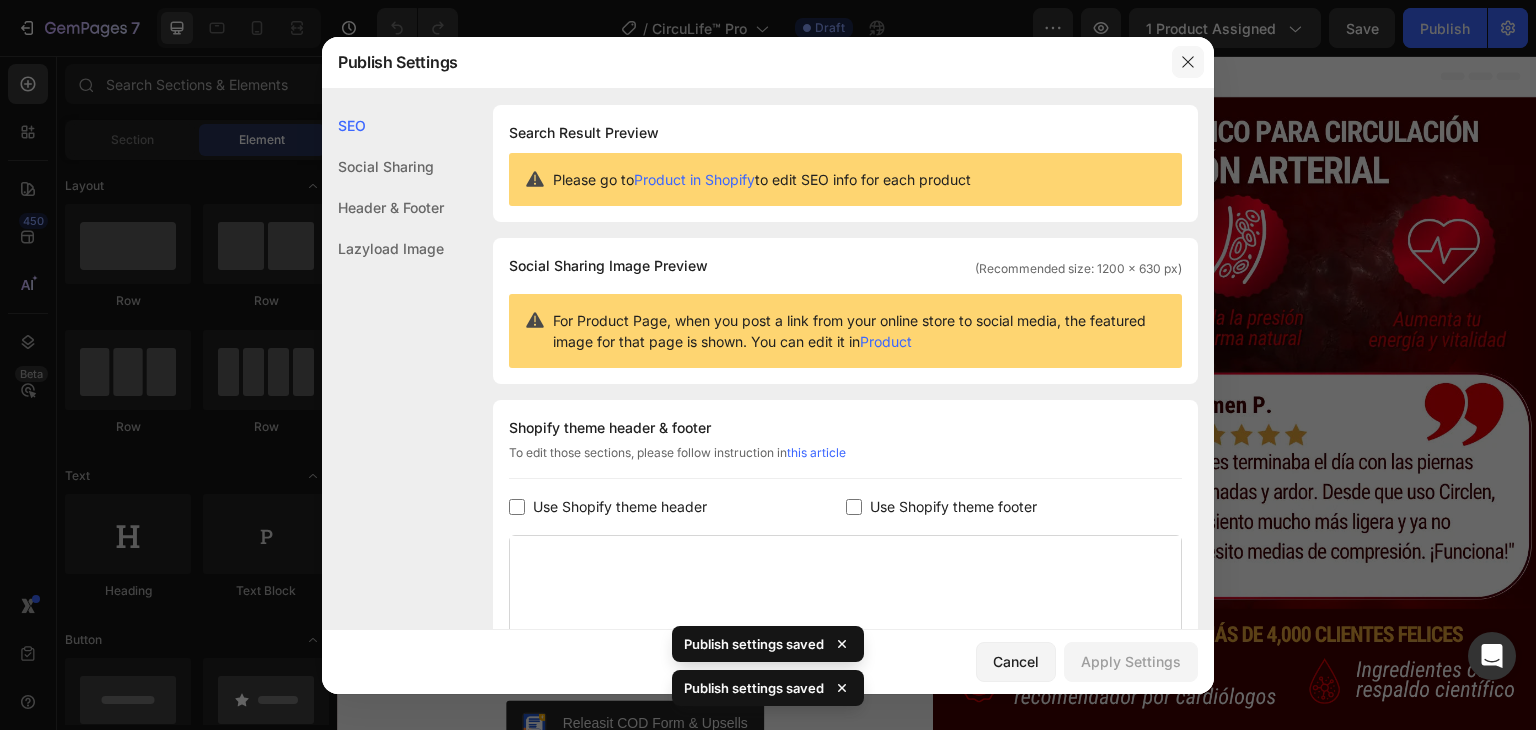 click 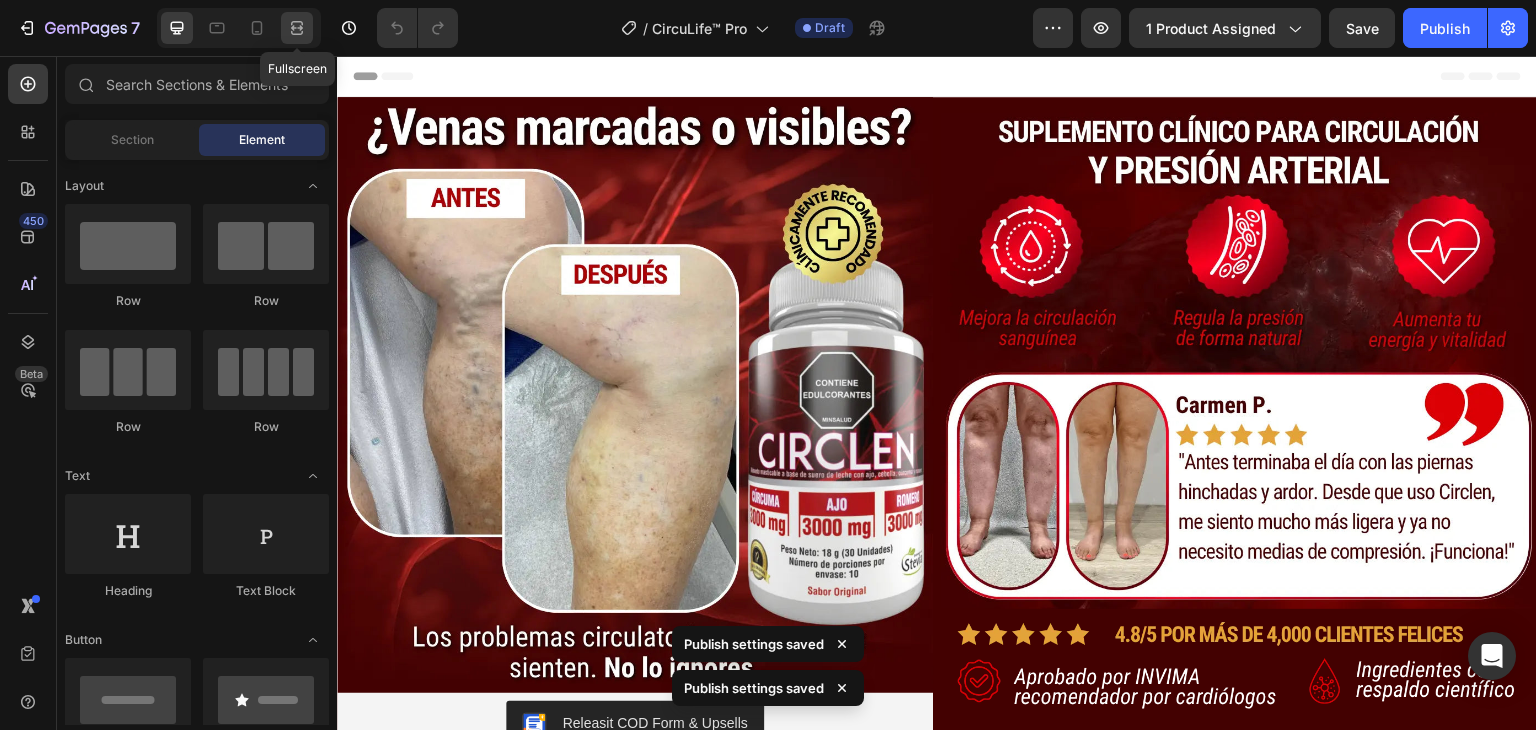 click 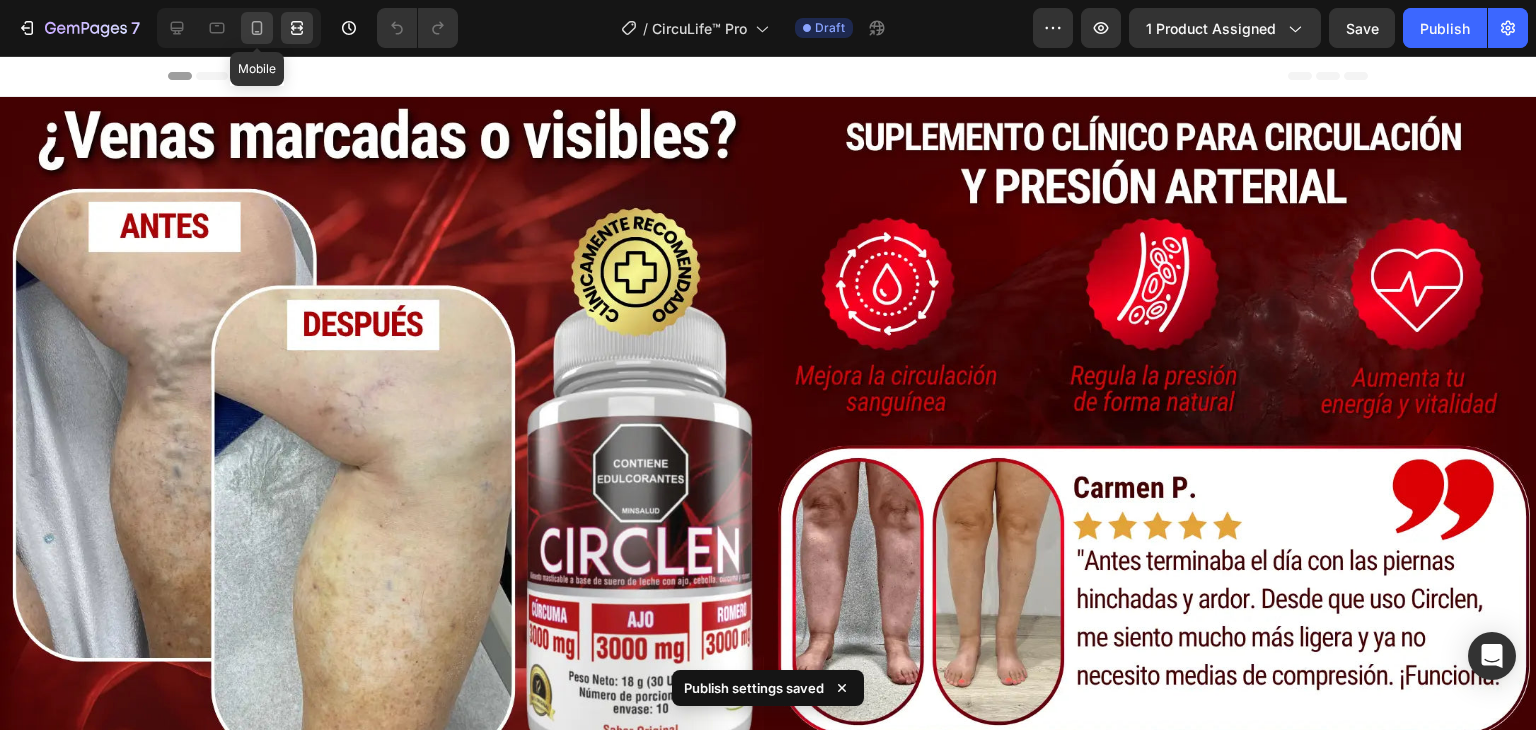 click 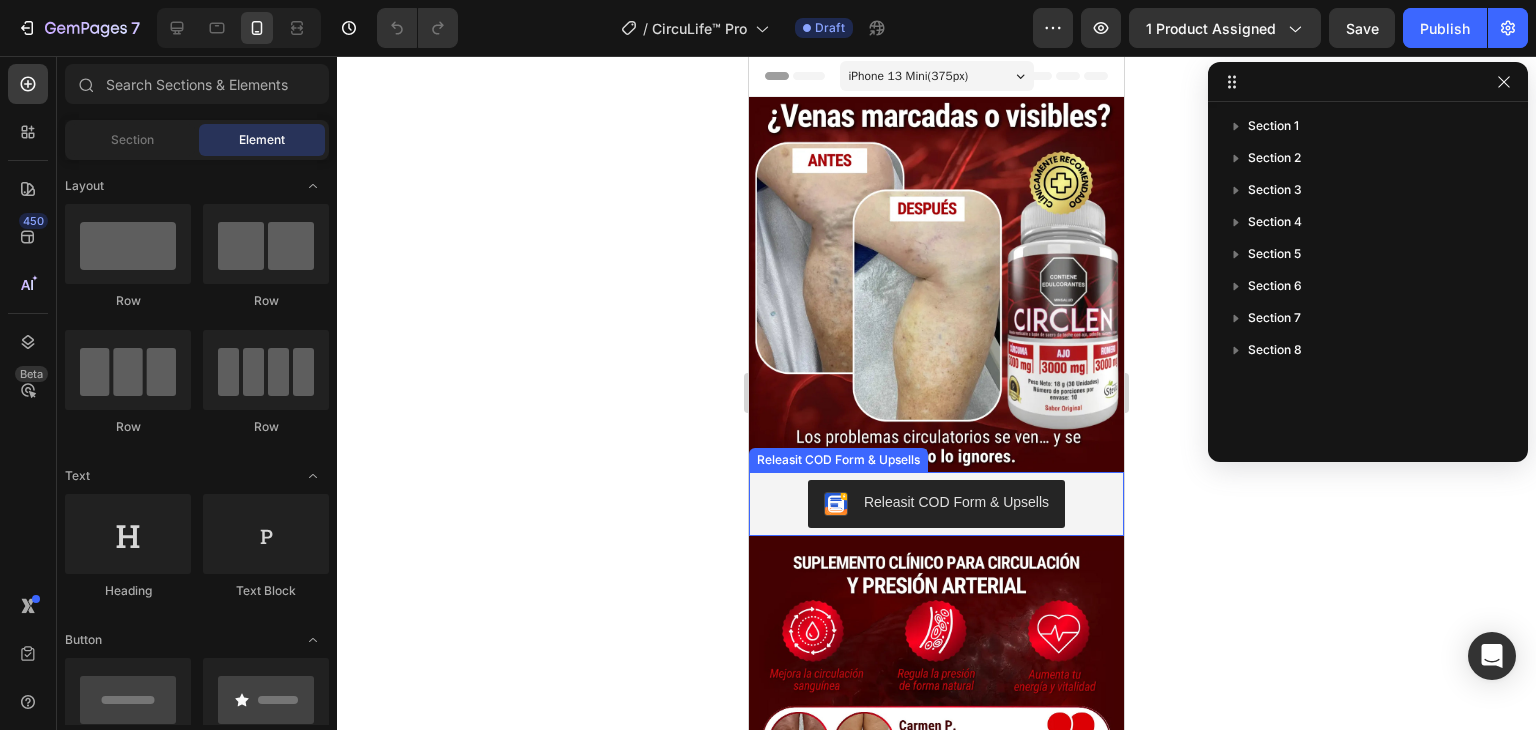 click on "Releasit COD Form & Upsells" at bounding box center (936, 504) 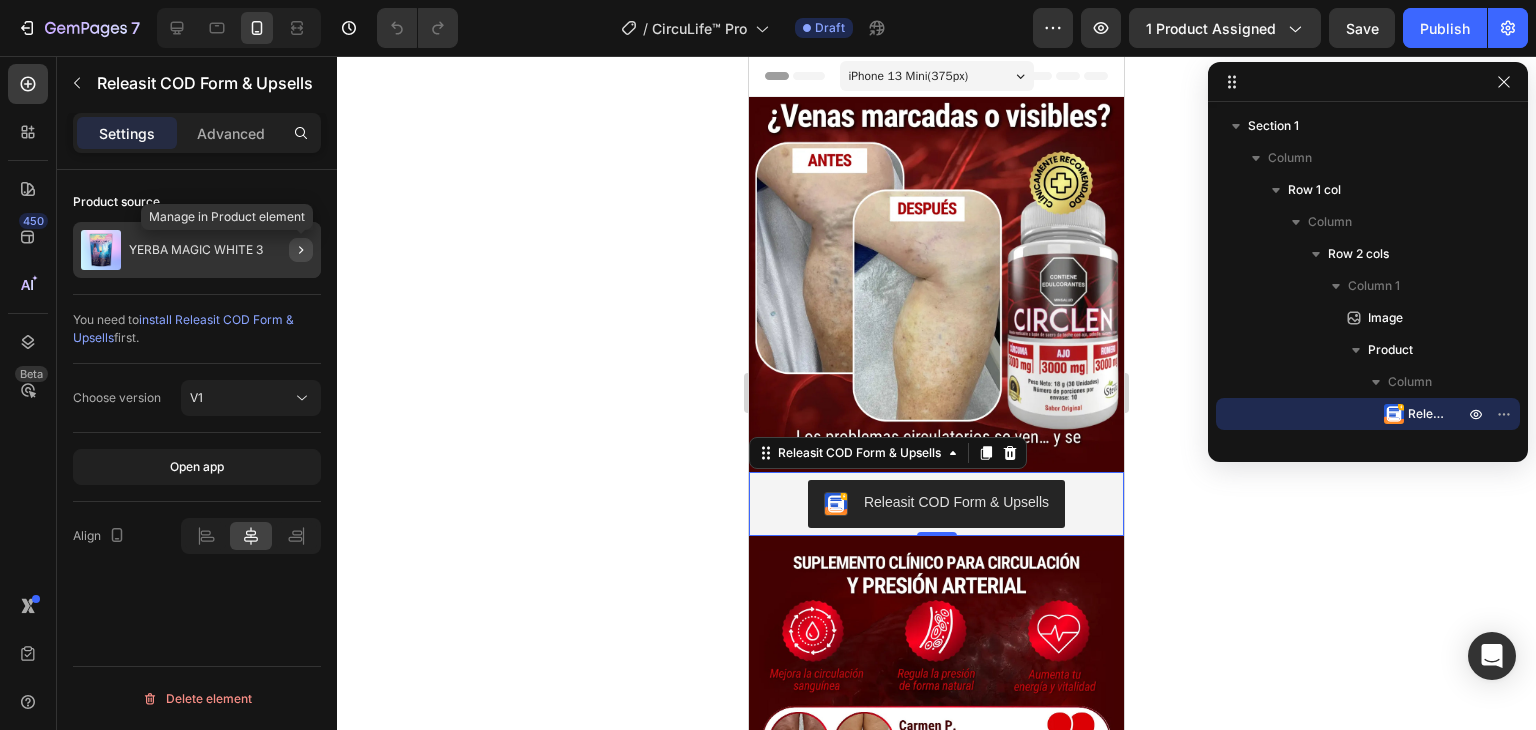 click 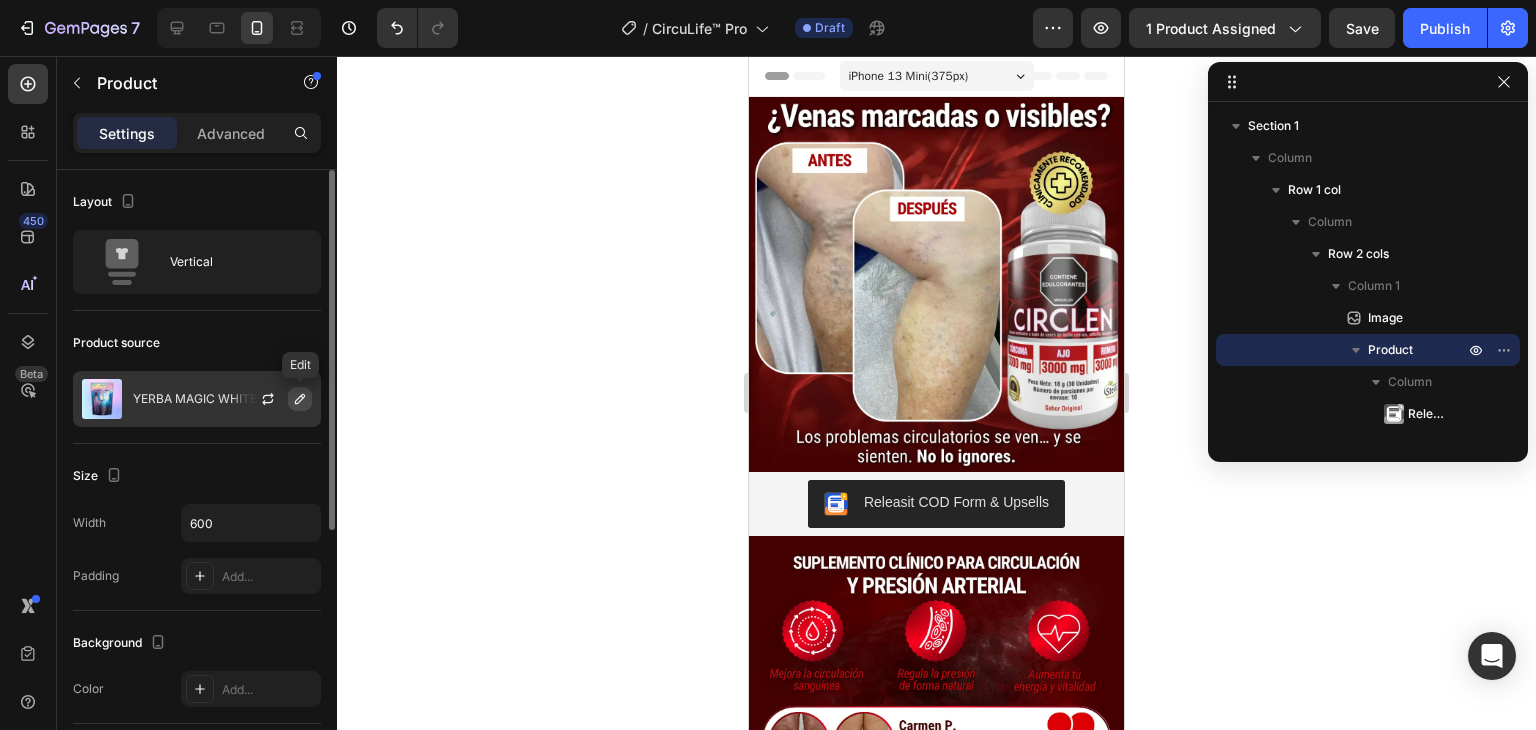 click 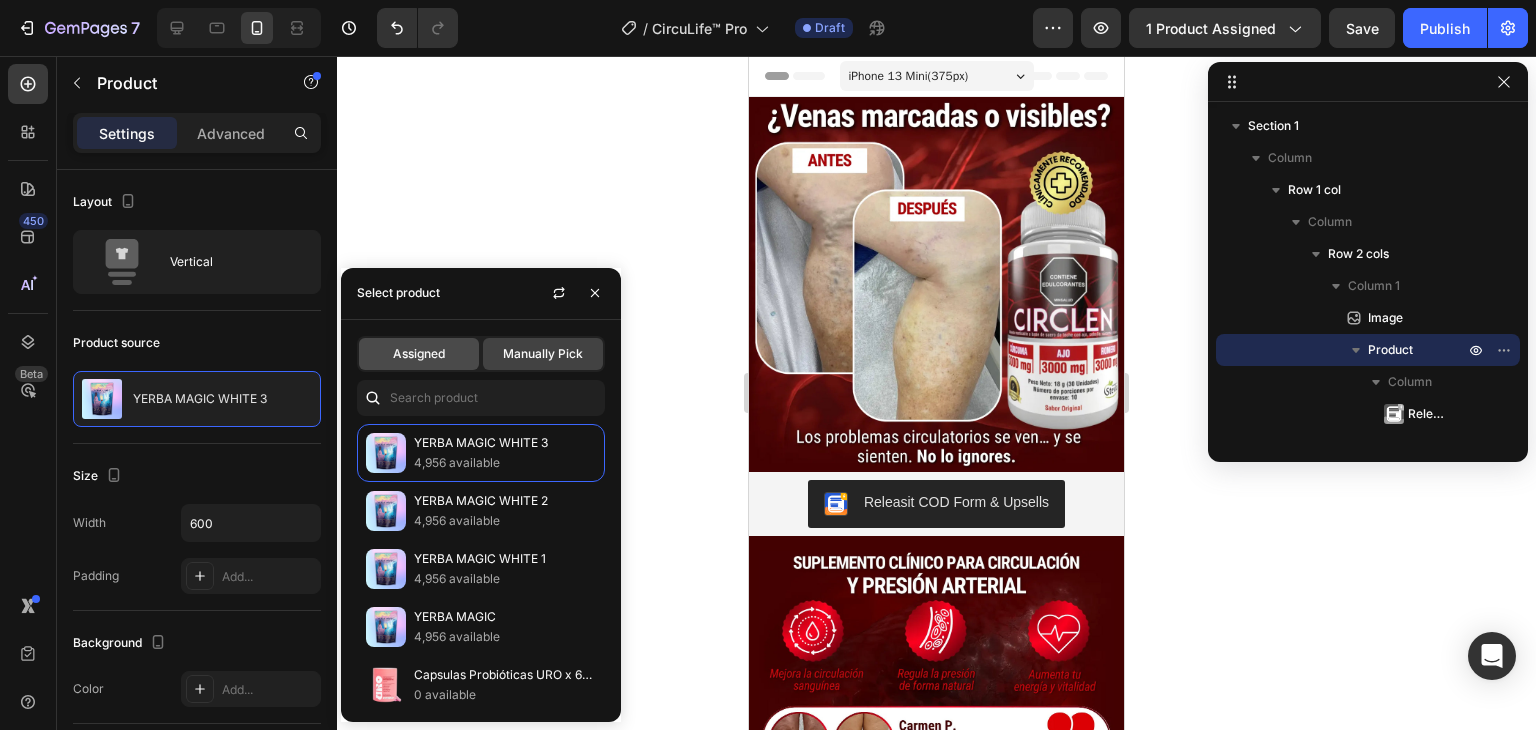 click on "Assigned" 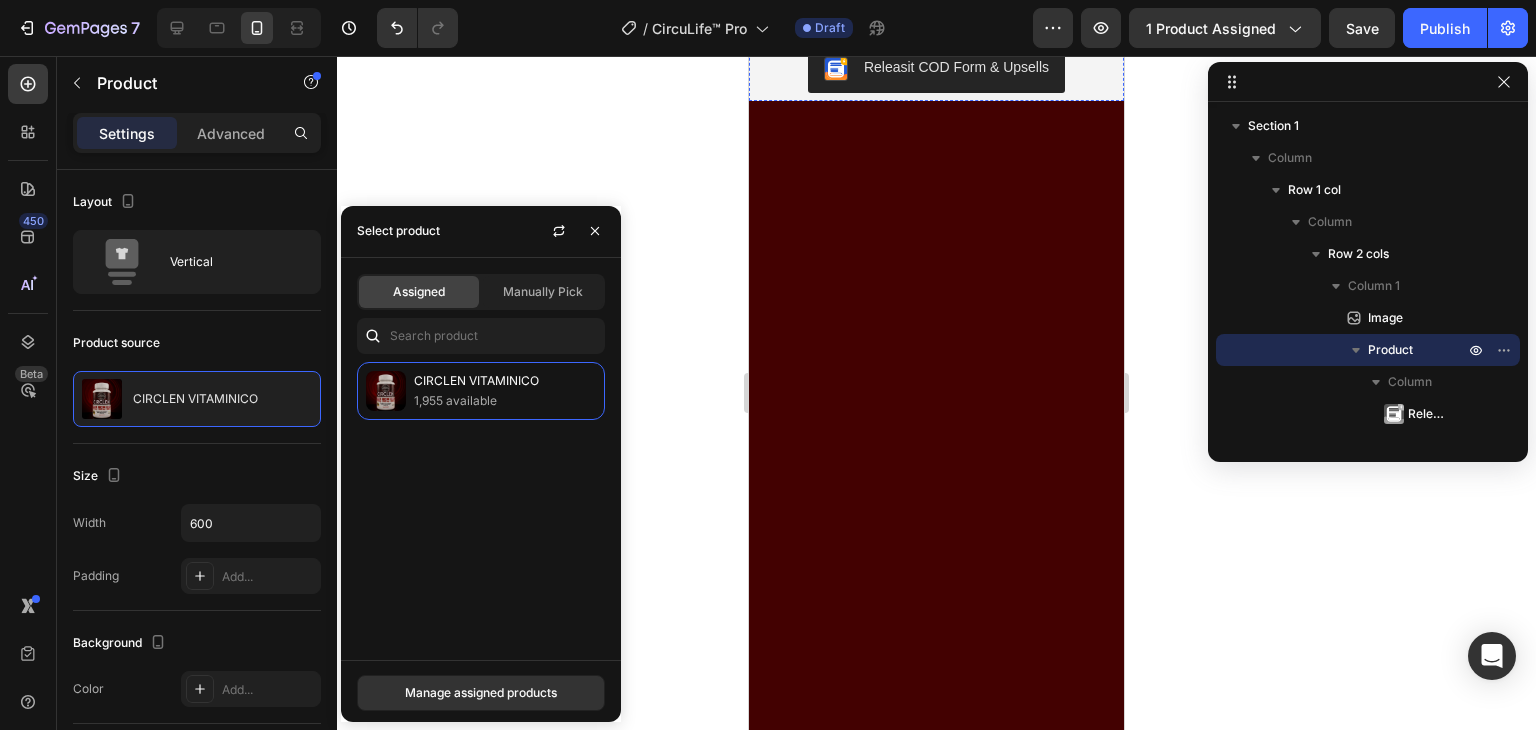 scroll, scrollTop: 1500, scrollLeft: 0, axis: vertical 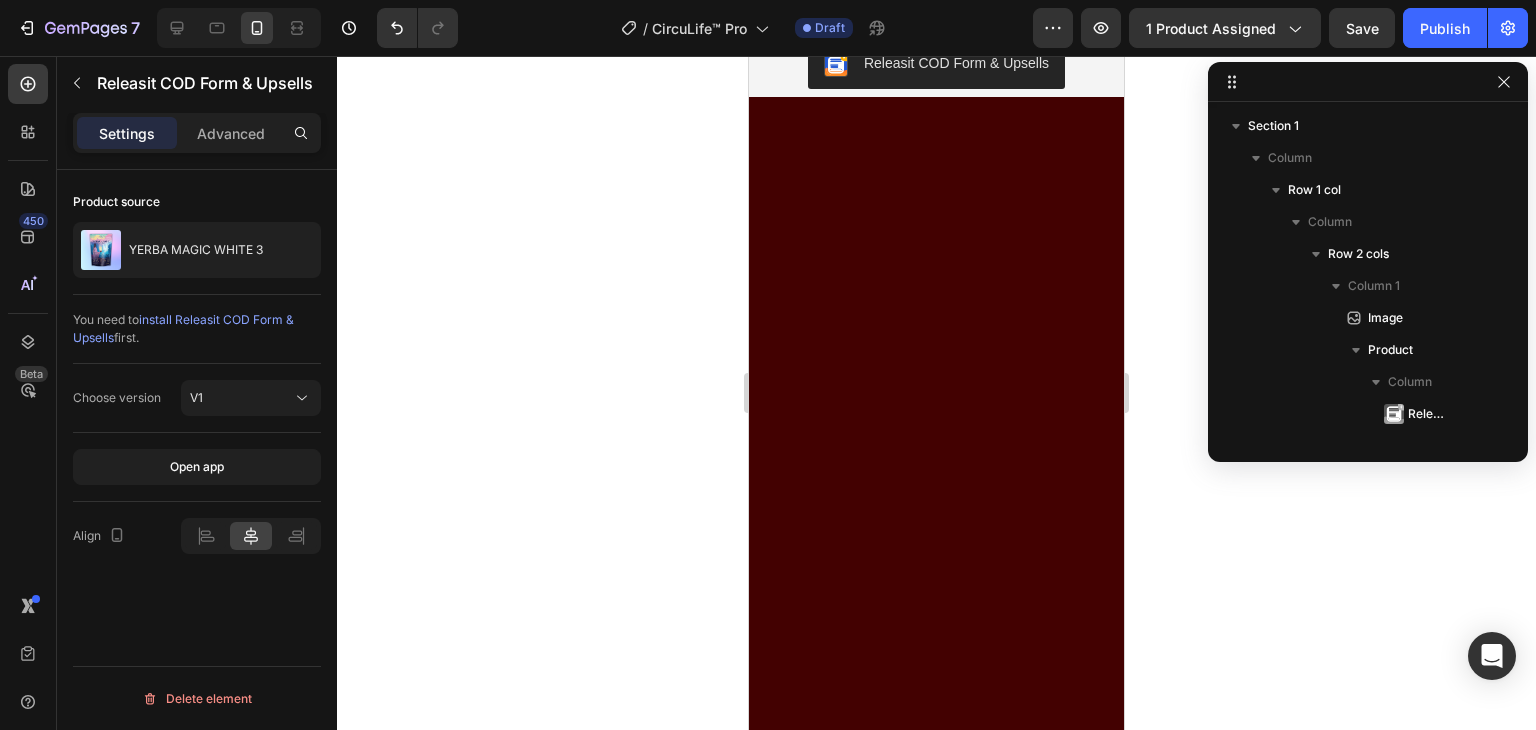 click on "Releasit COD Form & Upsells" at bounding box center (936, -281) 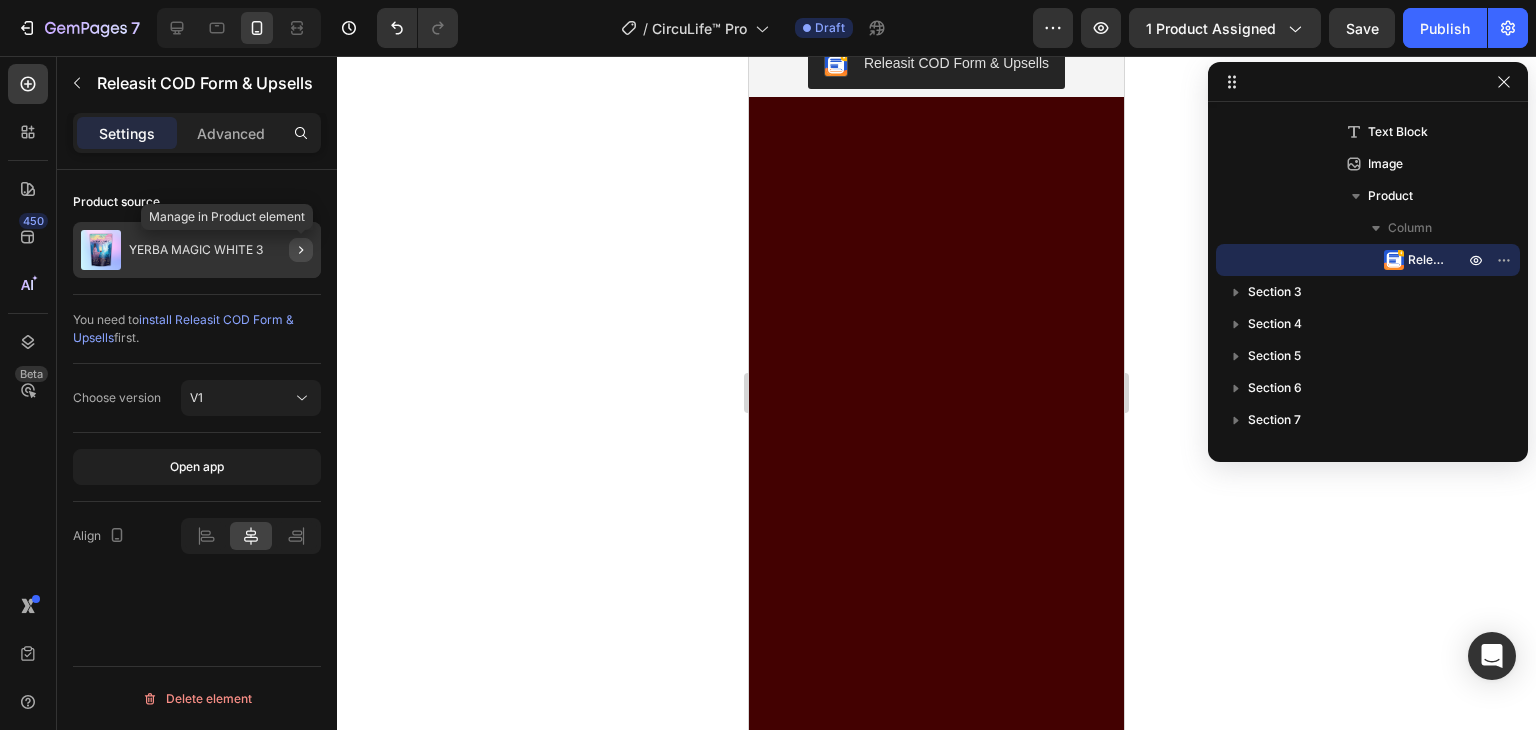 click 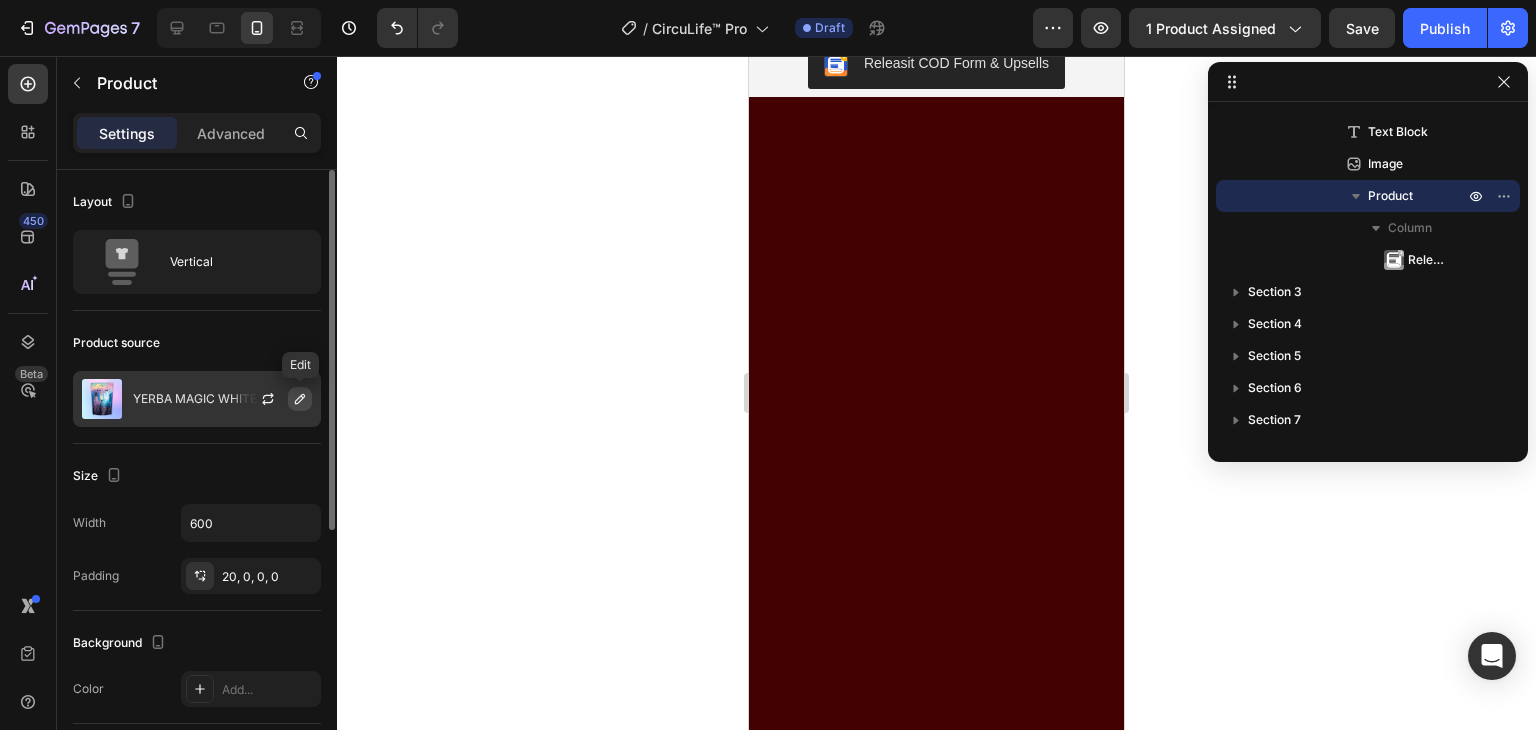 click 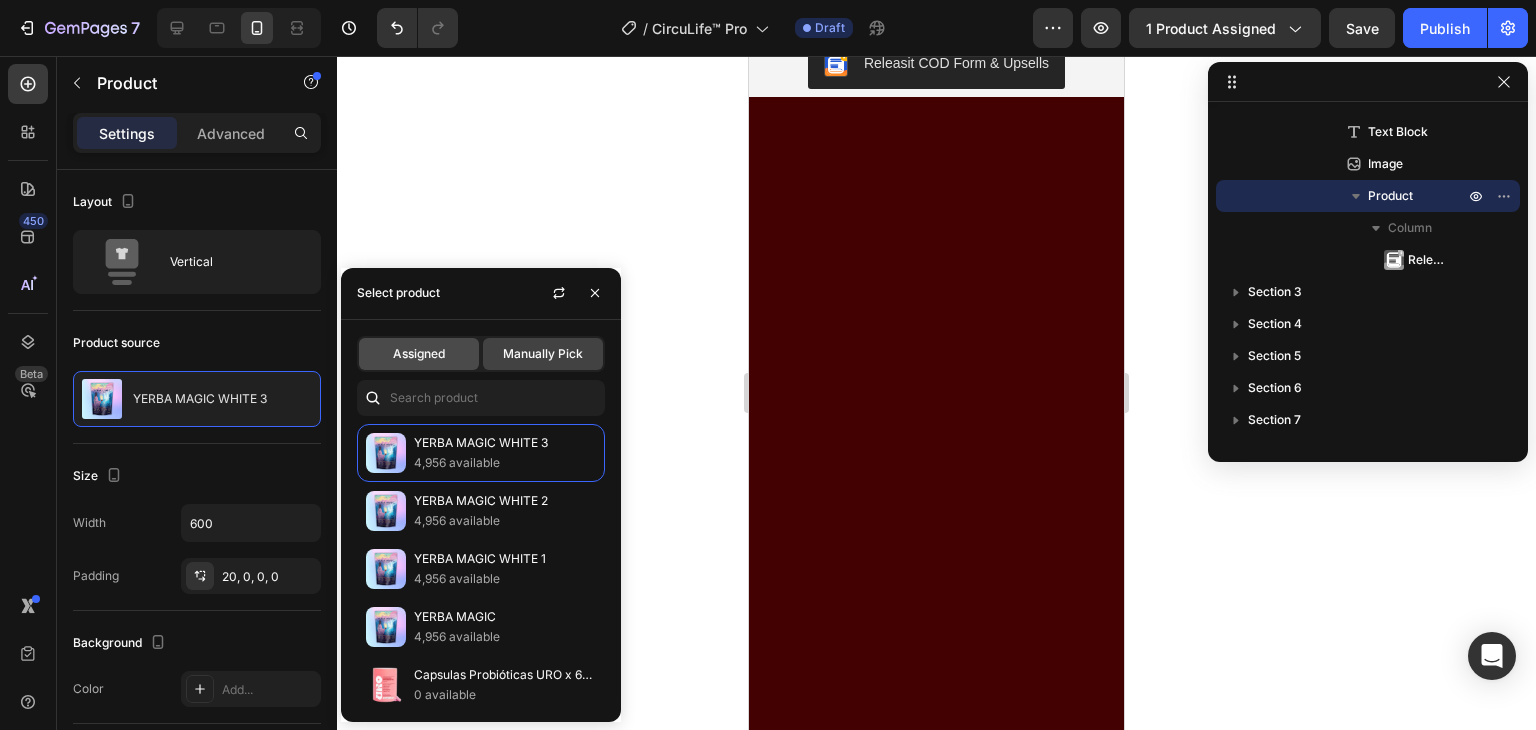 click on "Assigned" 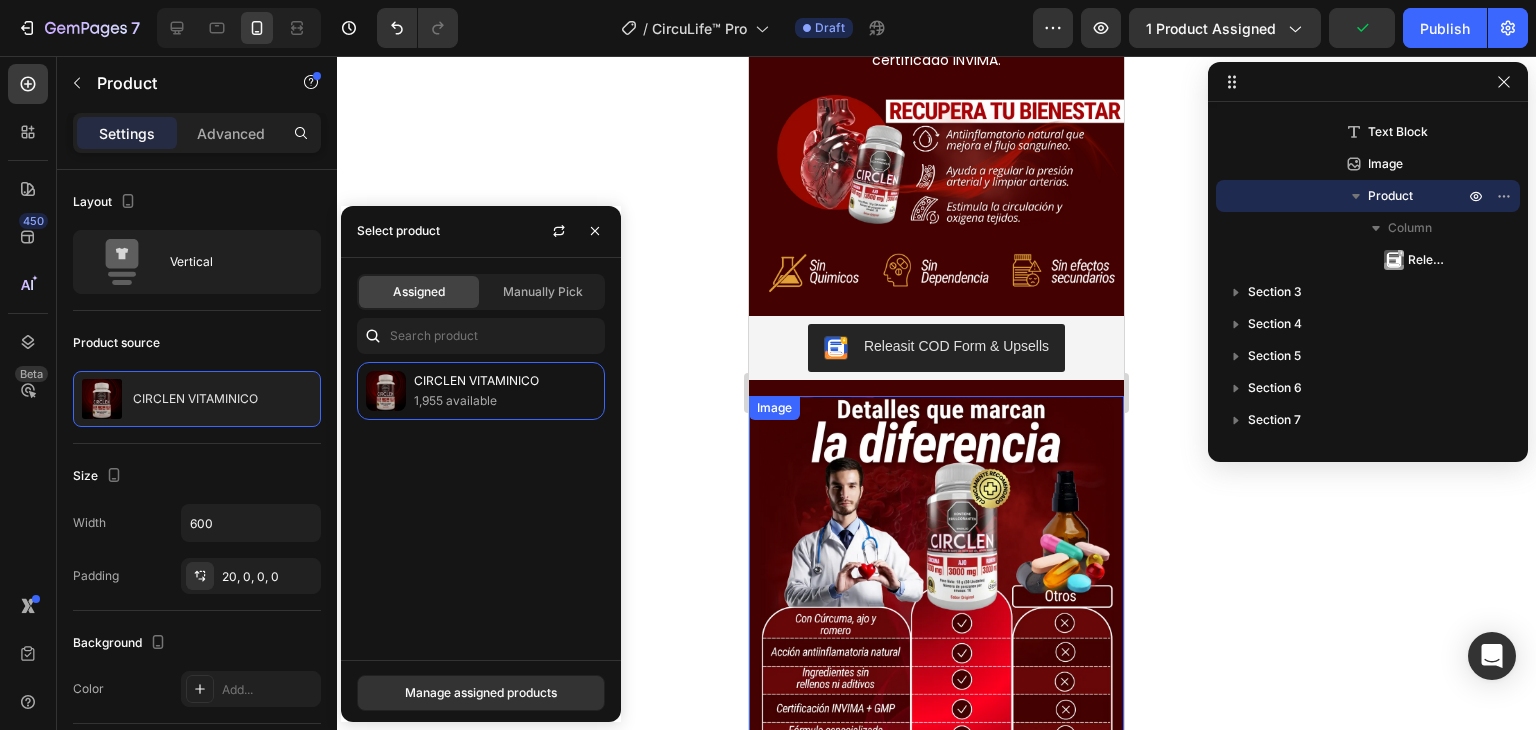 scroll, scrollTop: 2300, scrollLeft: 0, axis: vertical 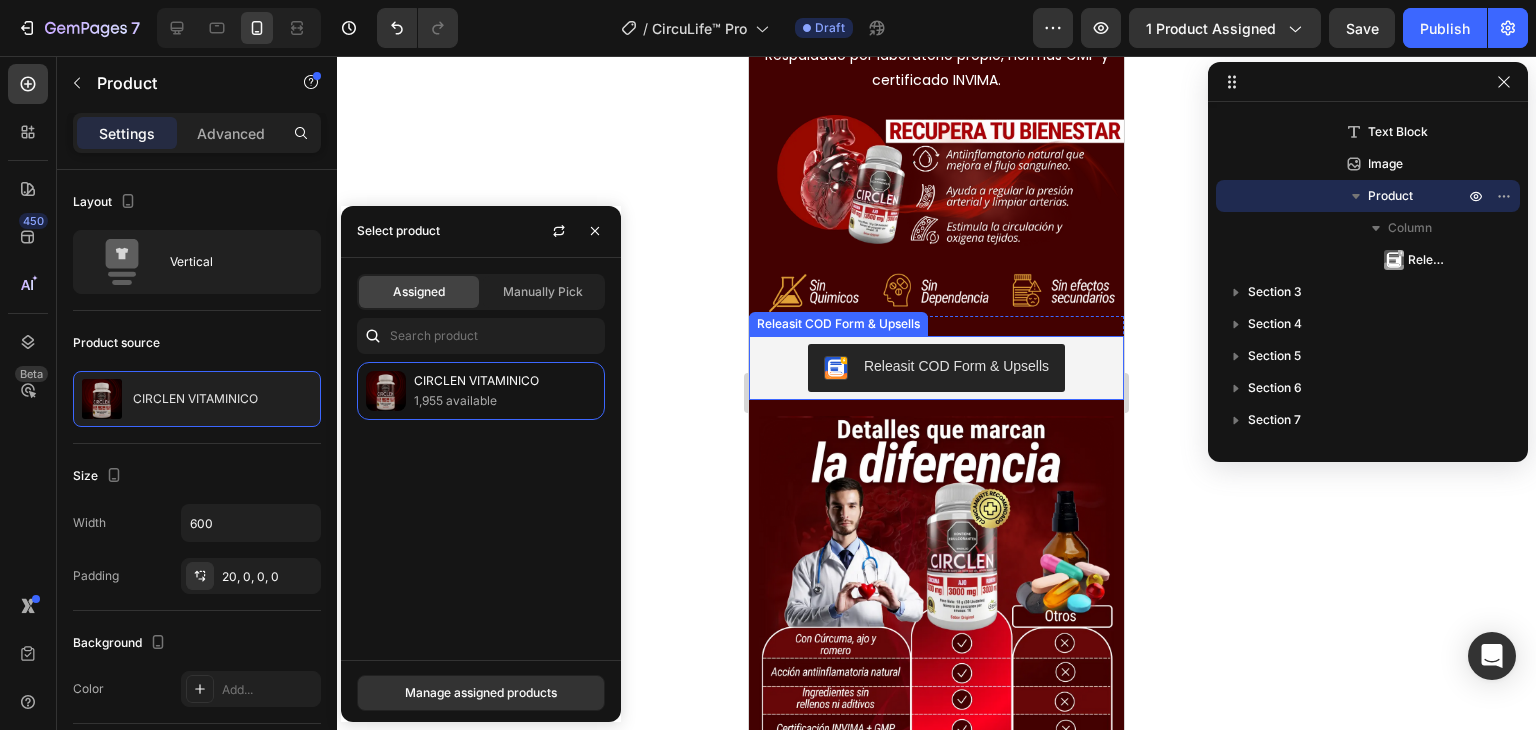 click on "Releasit COD Form & Upsells" at bounding box center (936, 368) 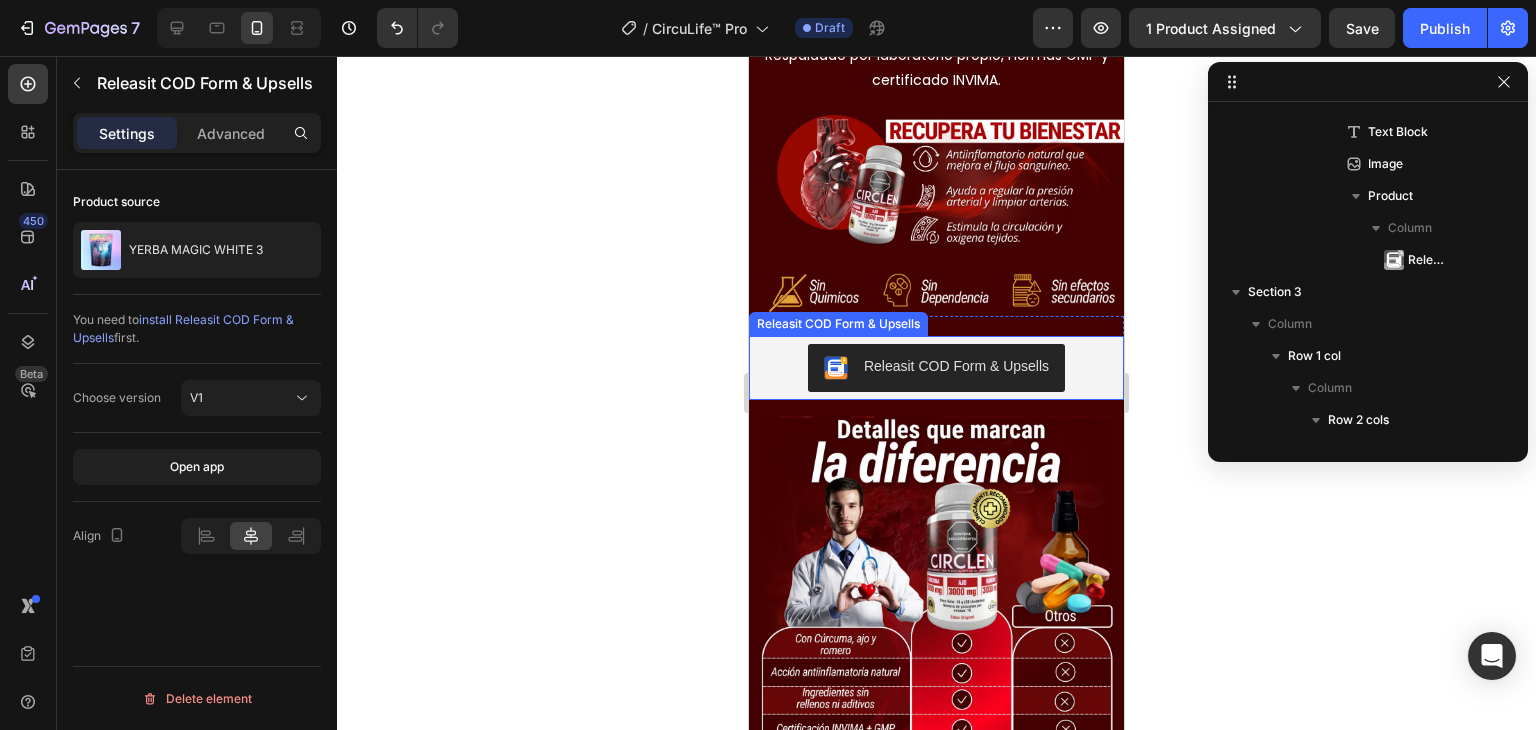 scroll, scrollTop: 1173, scrollLeft: 0, axis: vertical 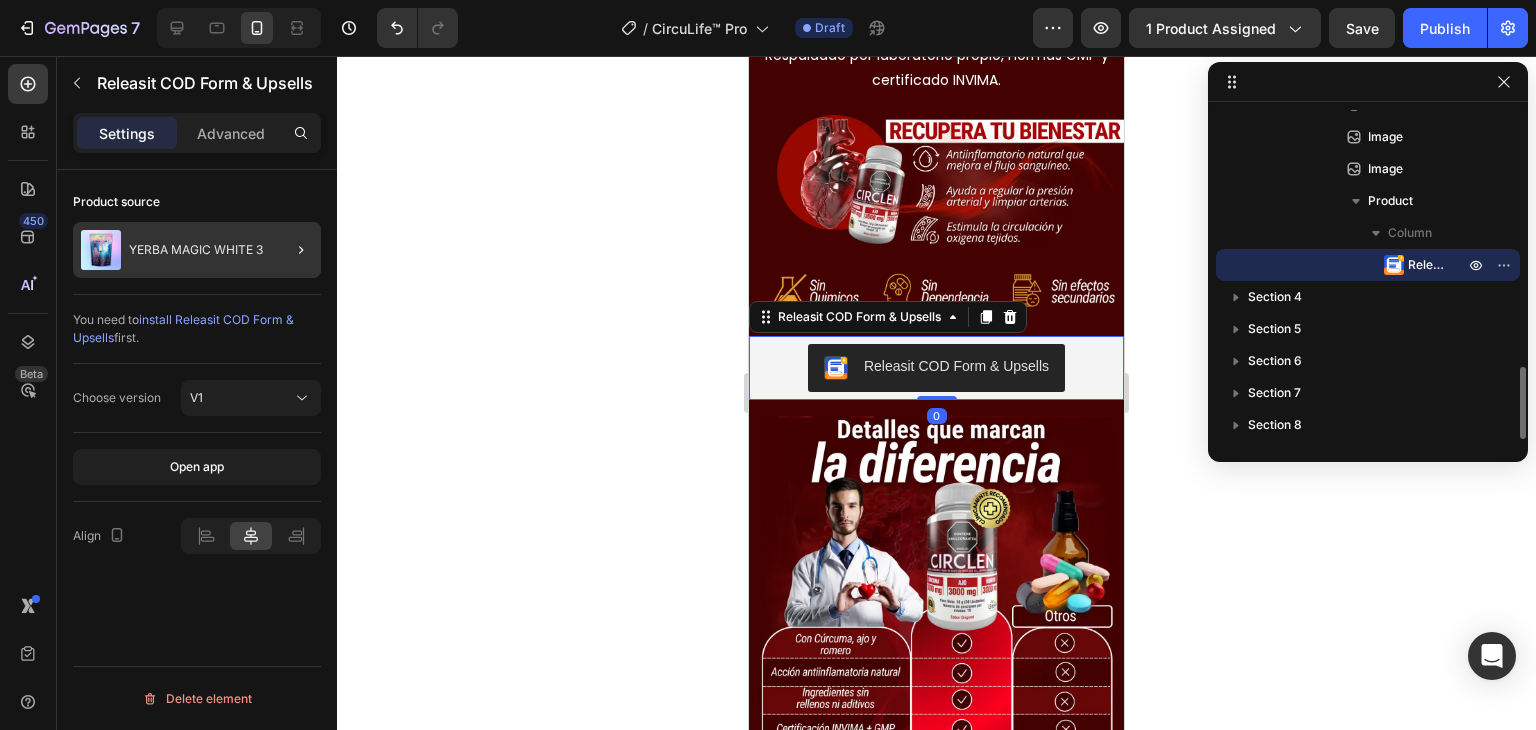 click 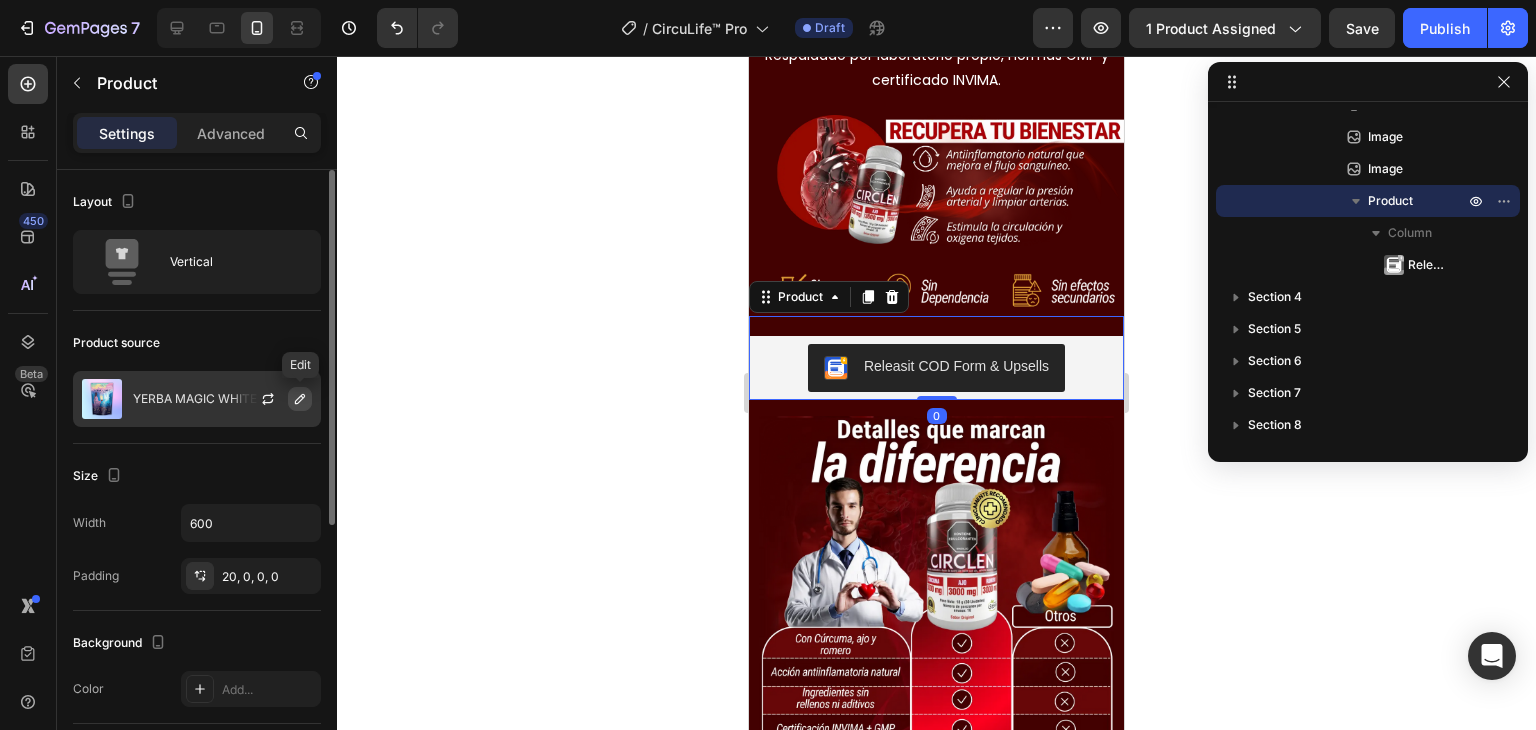 click 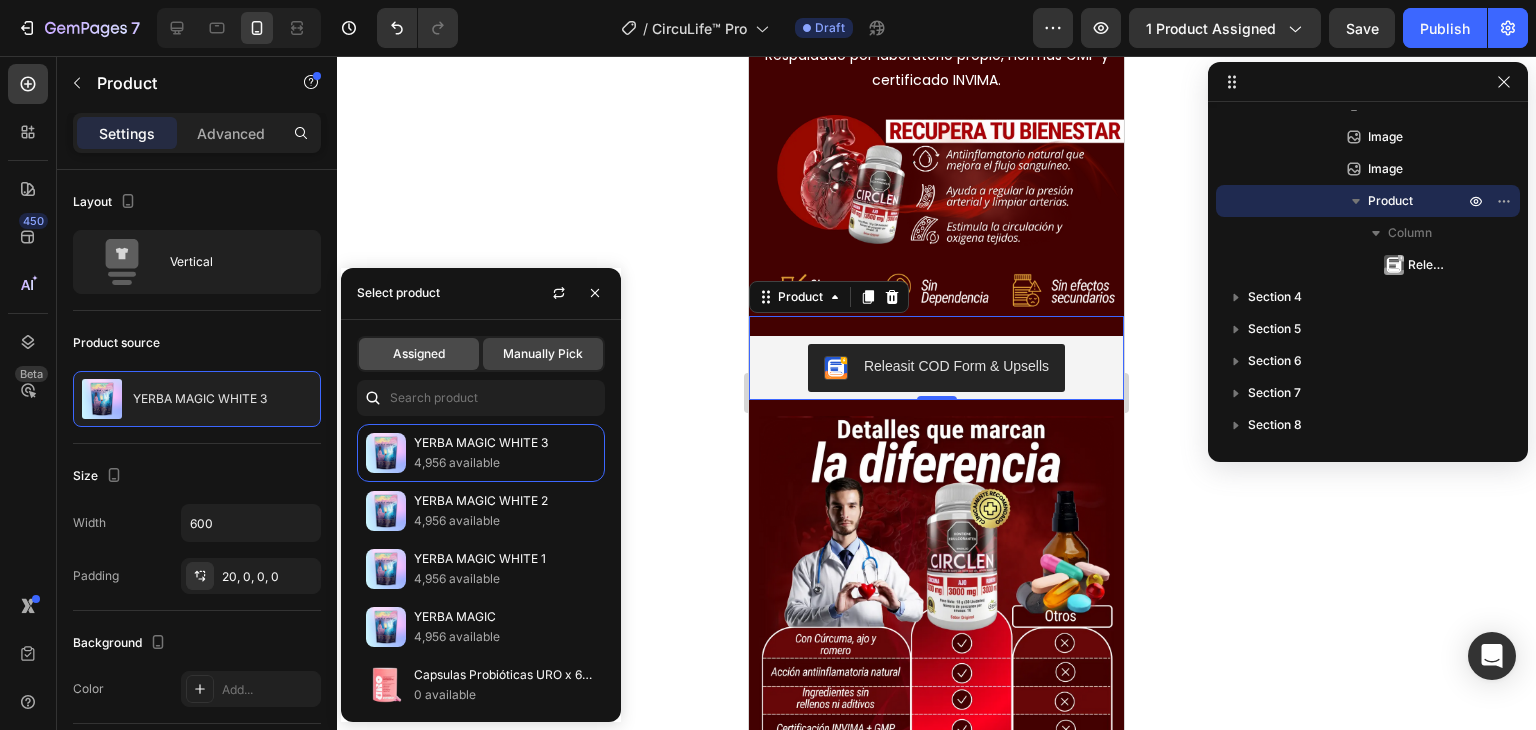 click on "Assigned" 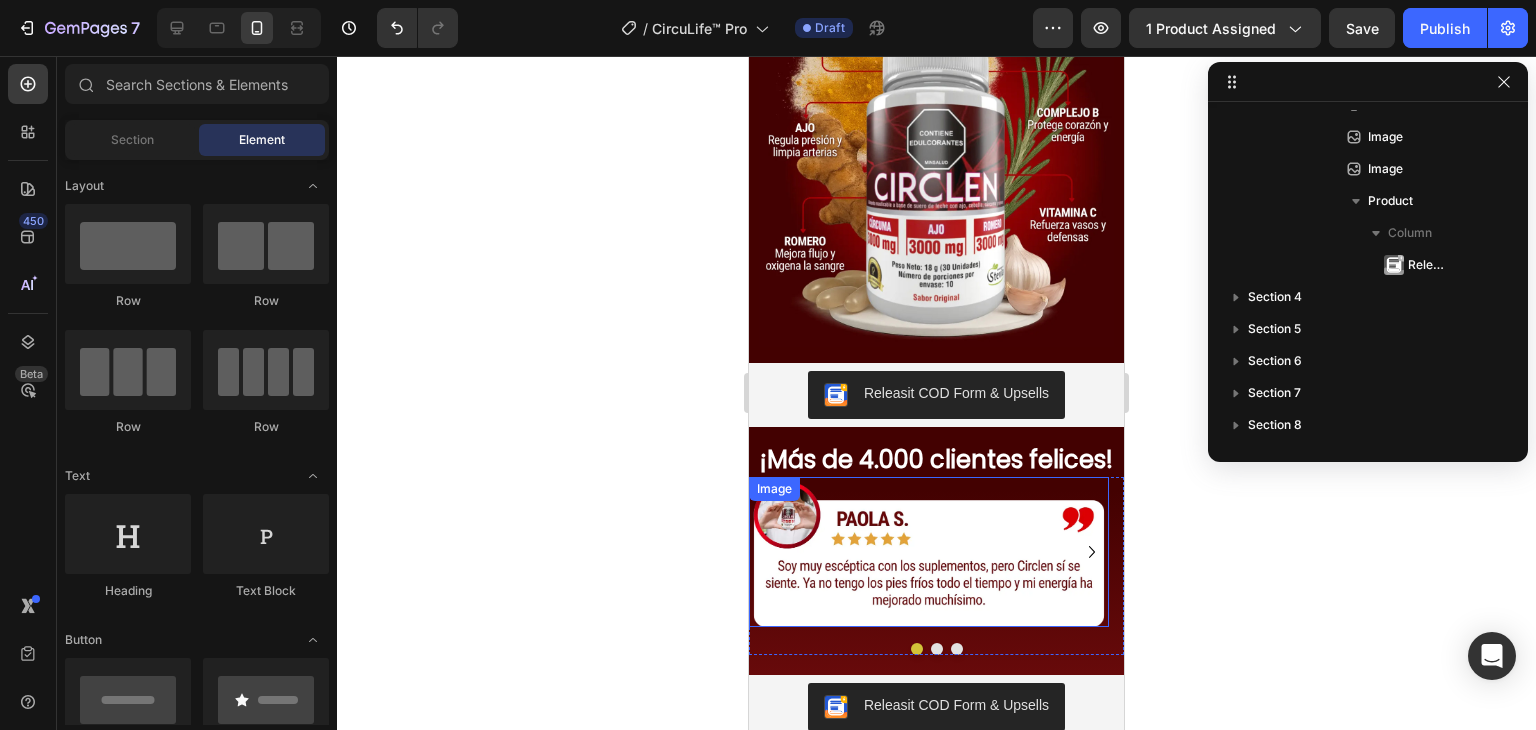 scroll, scrollTop: 3252, scrollLeft: 0, axis: vertical 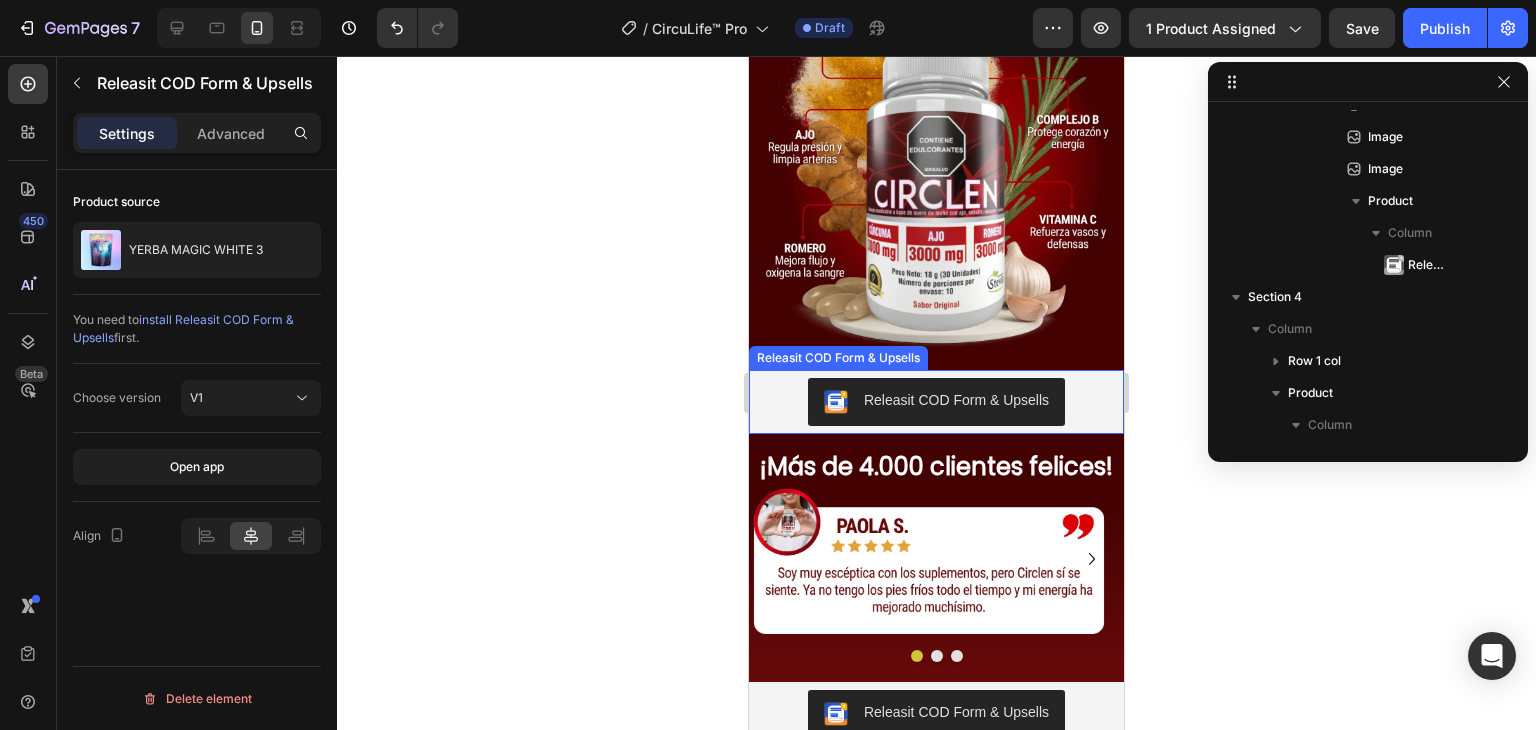 click on "Releasit COD Form & Upsells" at bounding box center [936, 402] 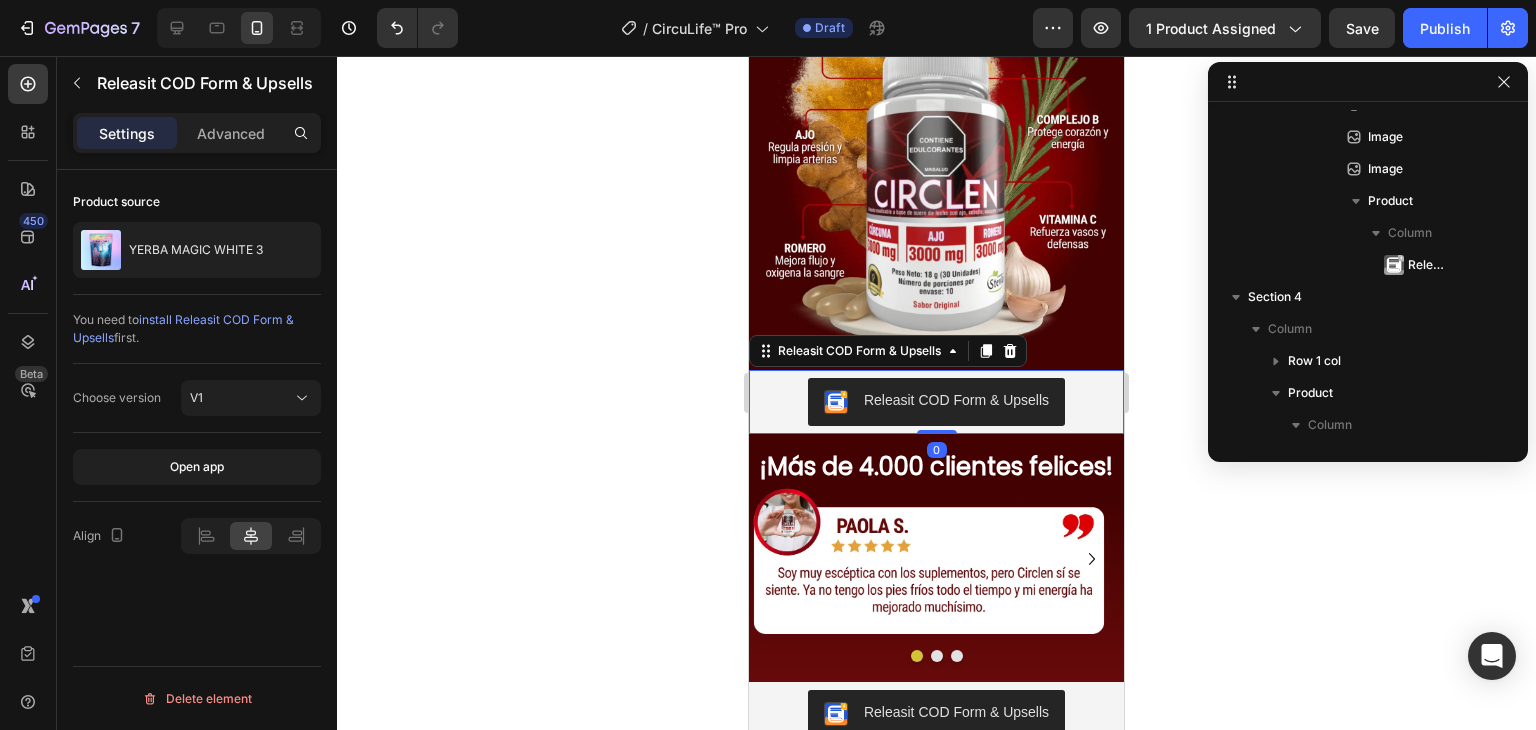 scroll, scrollTop: 1333, scrollLeft: 0, axis: vertical 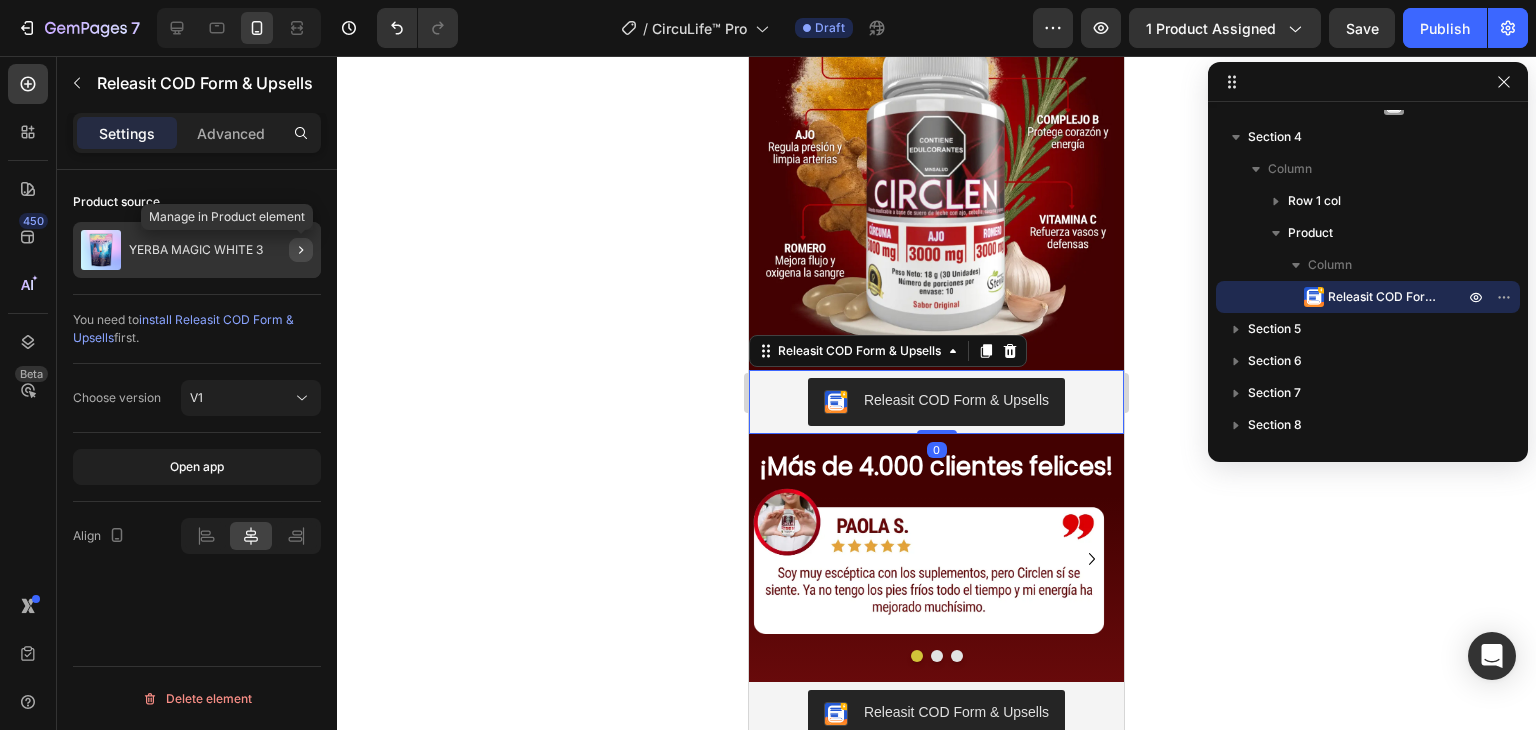 click 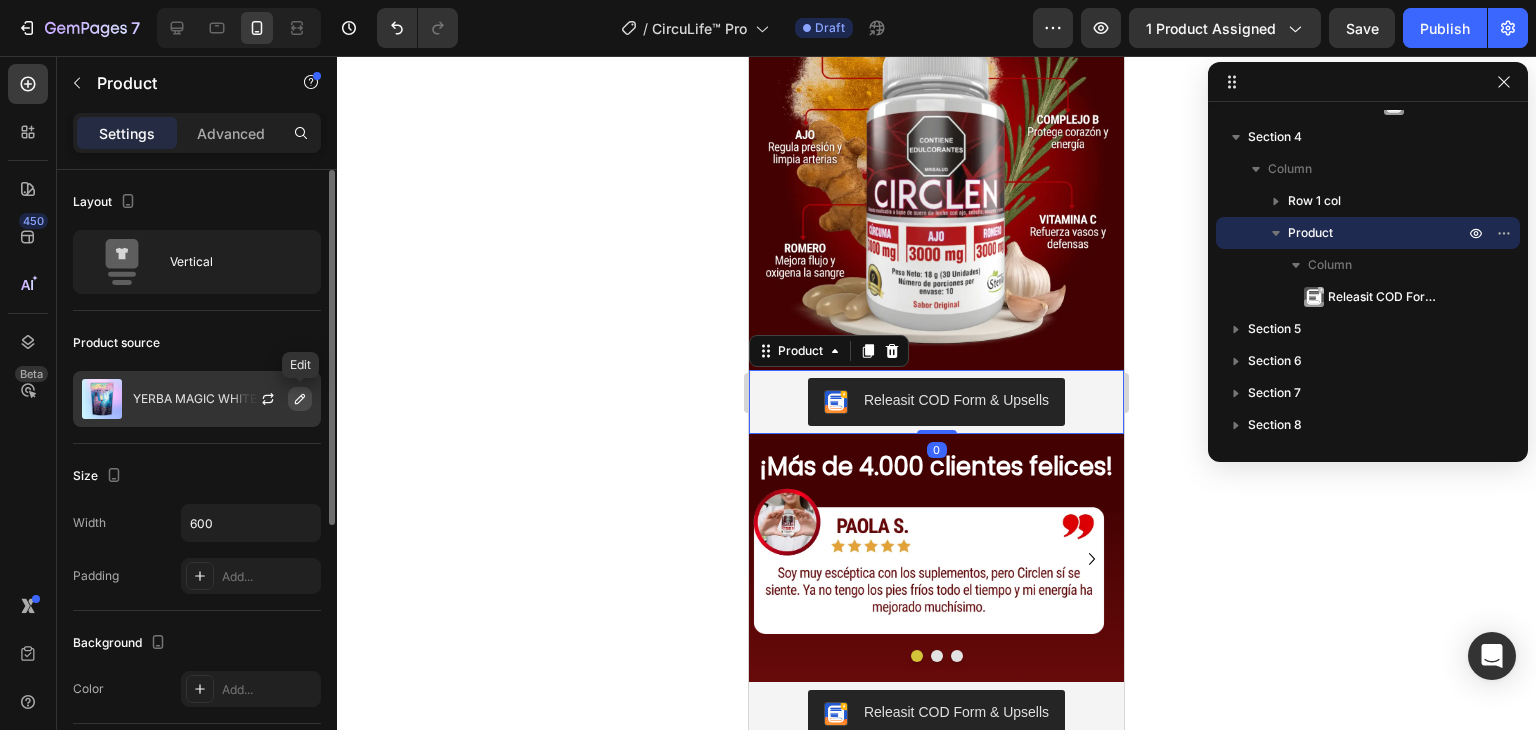 click 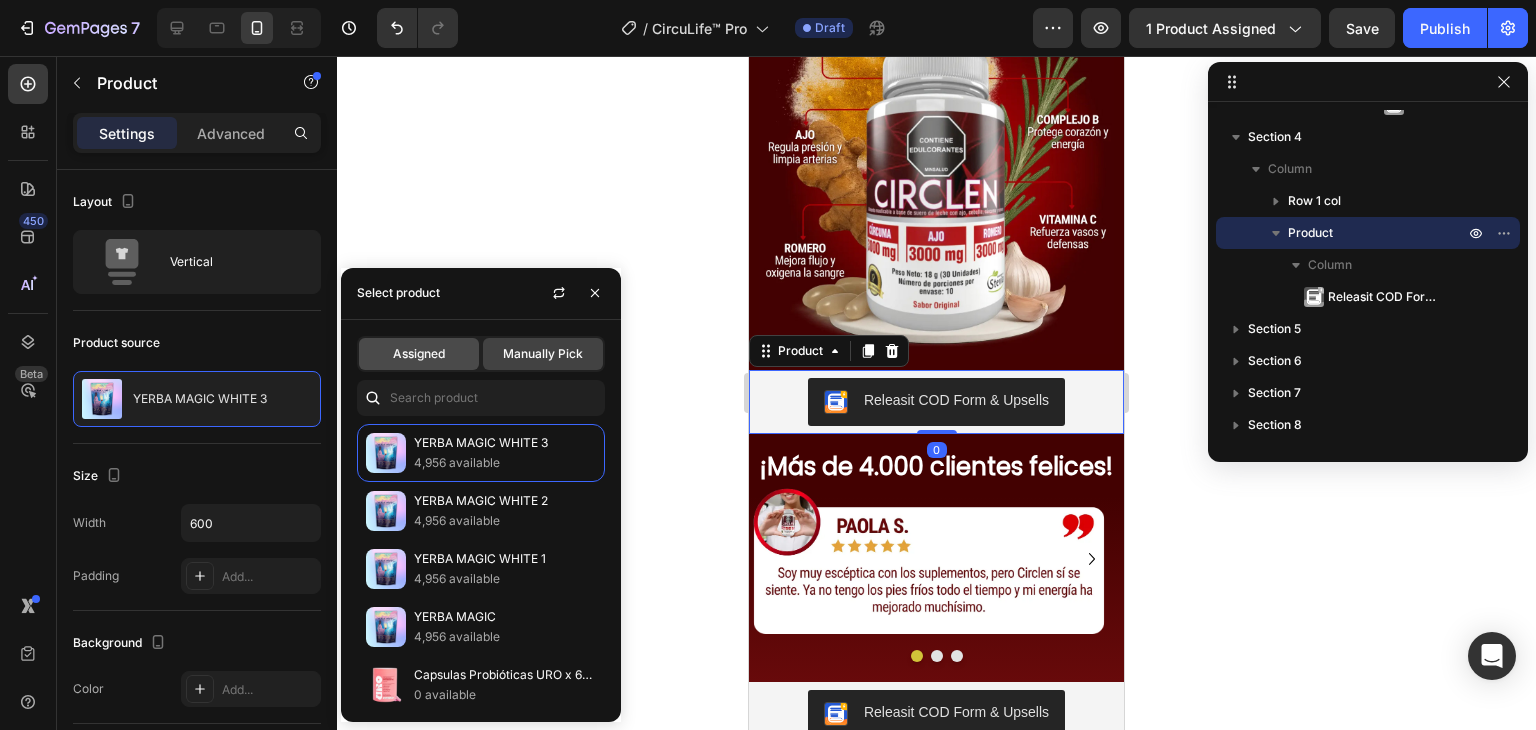 click on "Assigned" 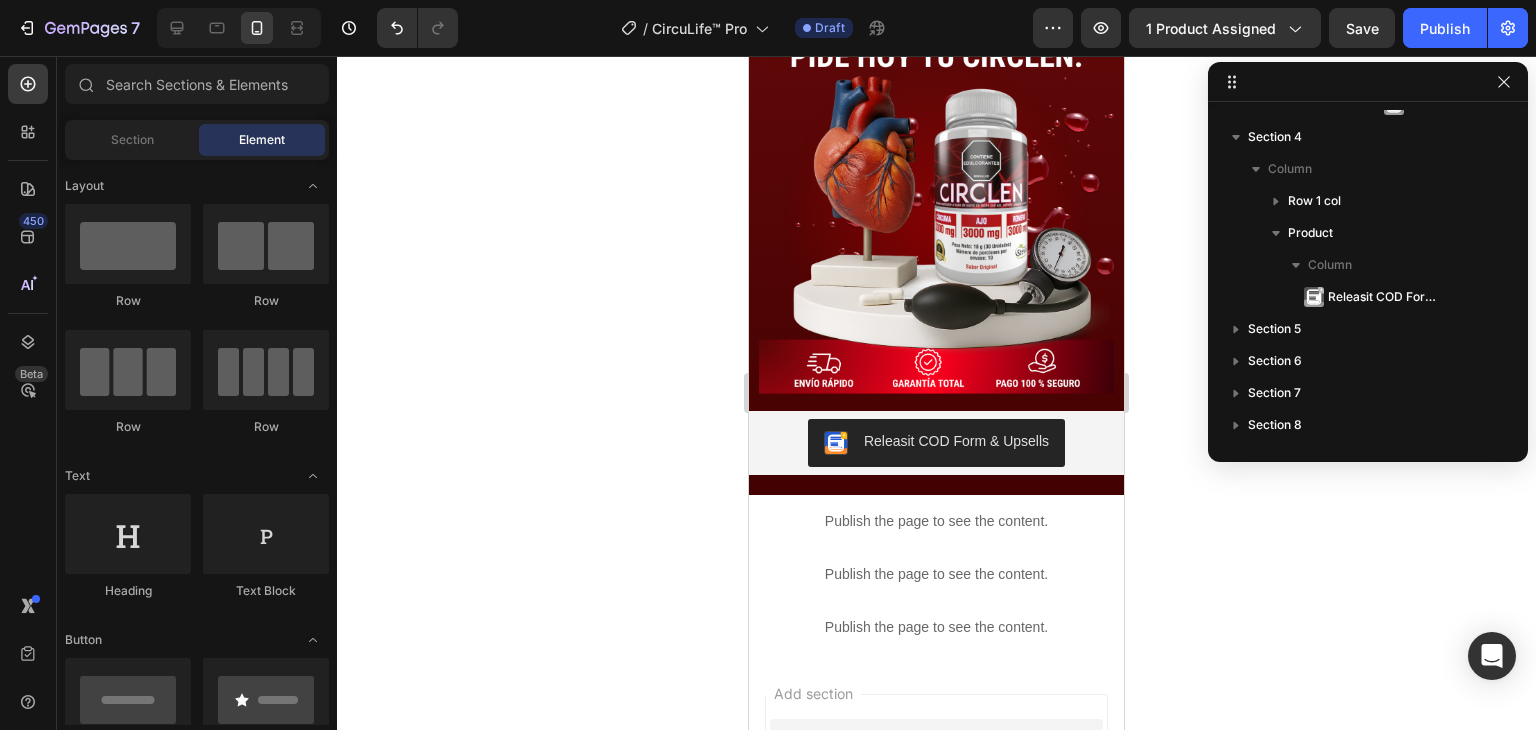 scroll, scrollTop: 4296, scrollLeft: 0, axis: vertical 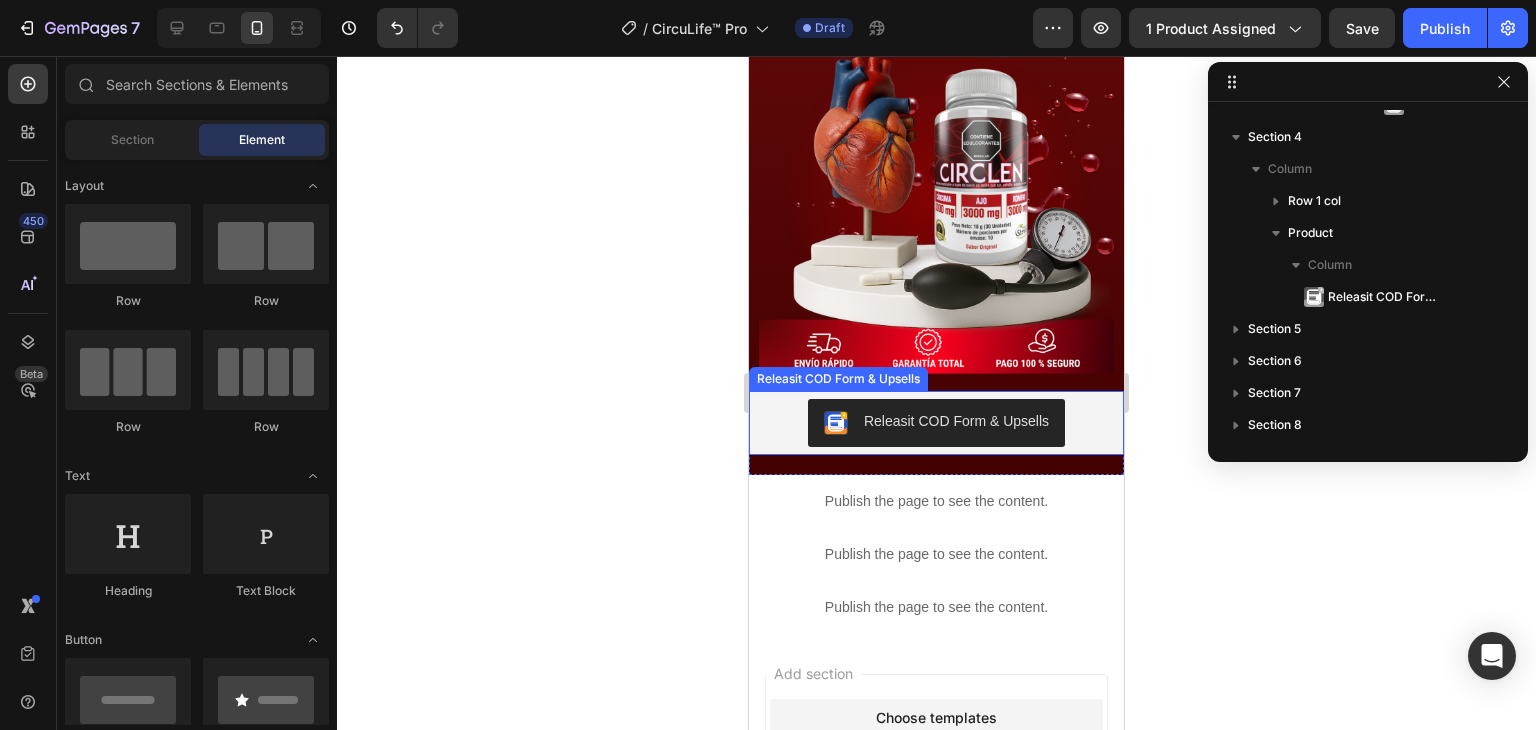 click on "Releasit COD Form & Upsells" at bounding box center [936, 423] 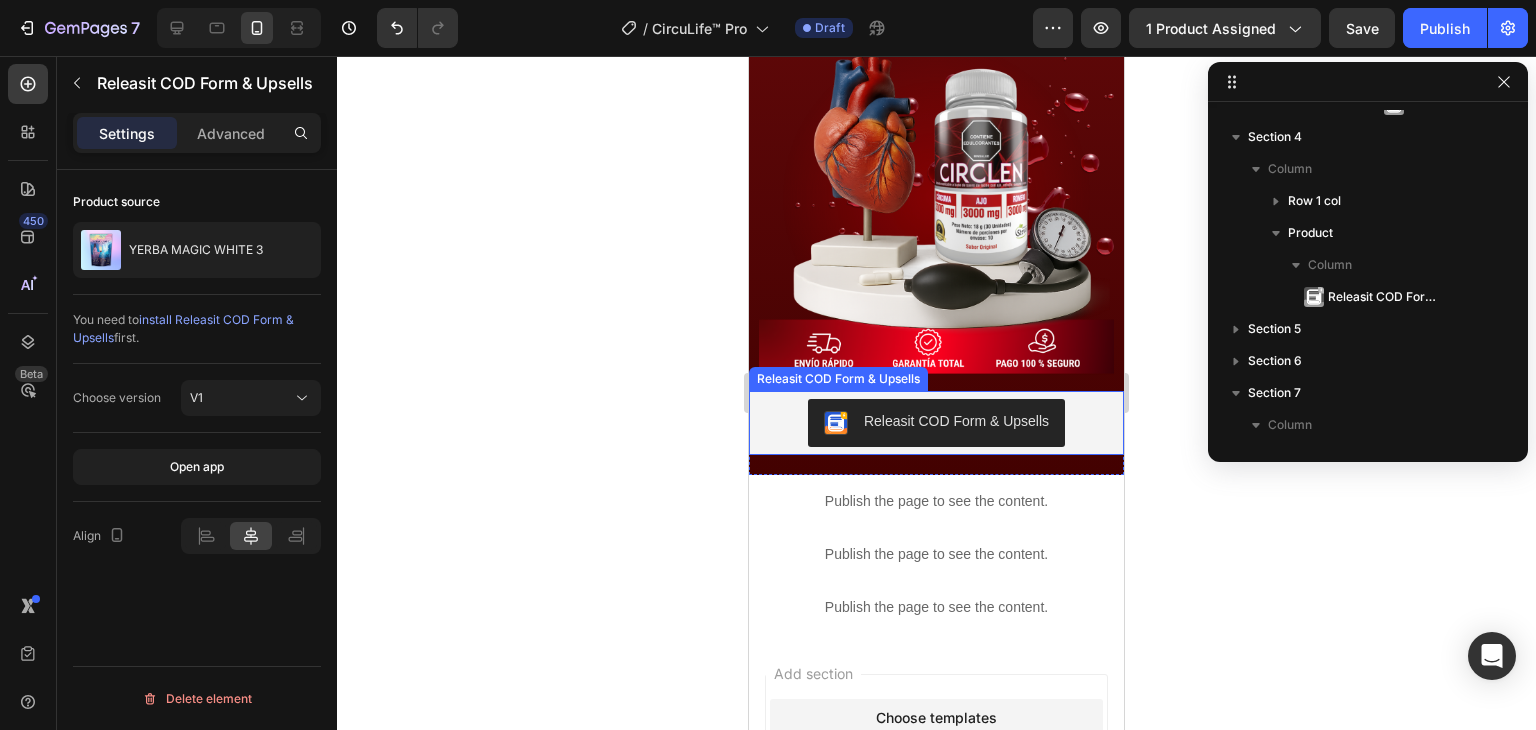scroll, scrollTop: 1493, scrollLeft: 0, axis: vertical 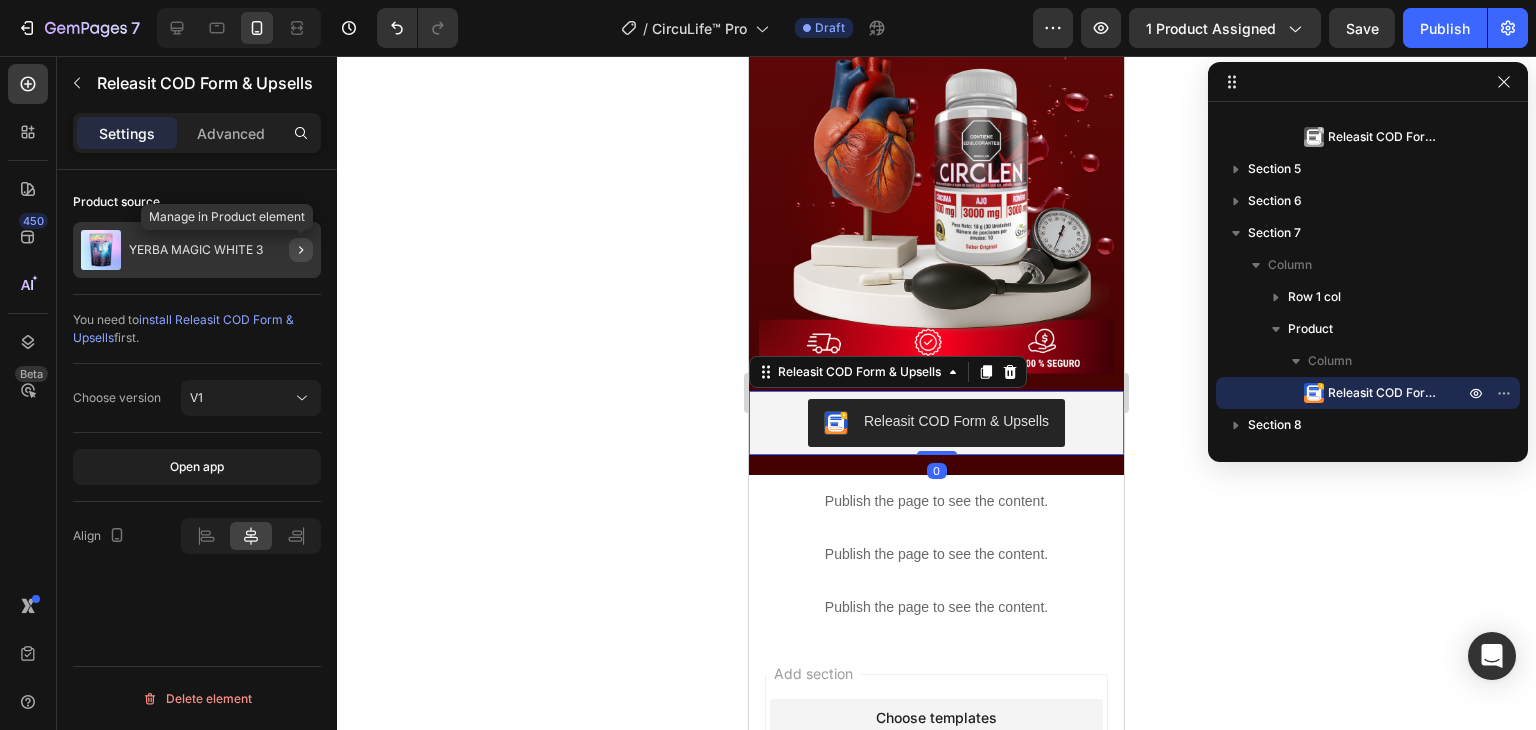 click 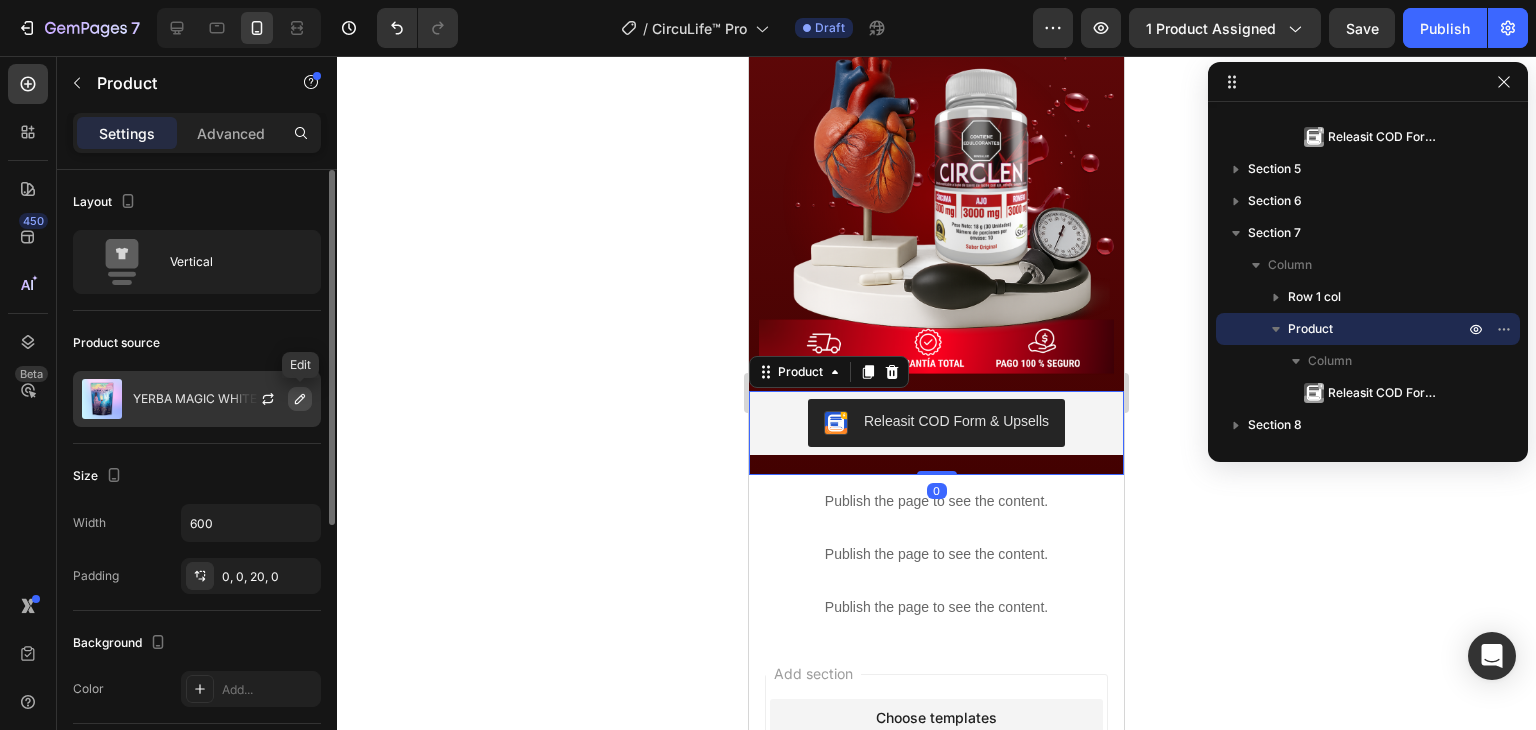 click 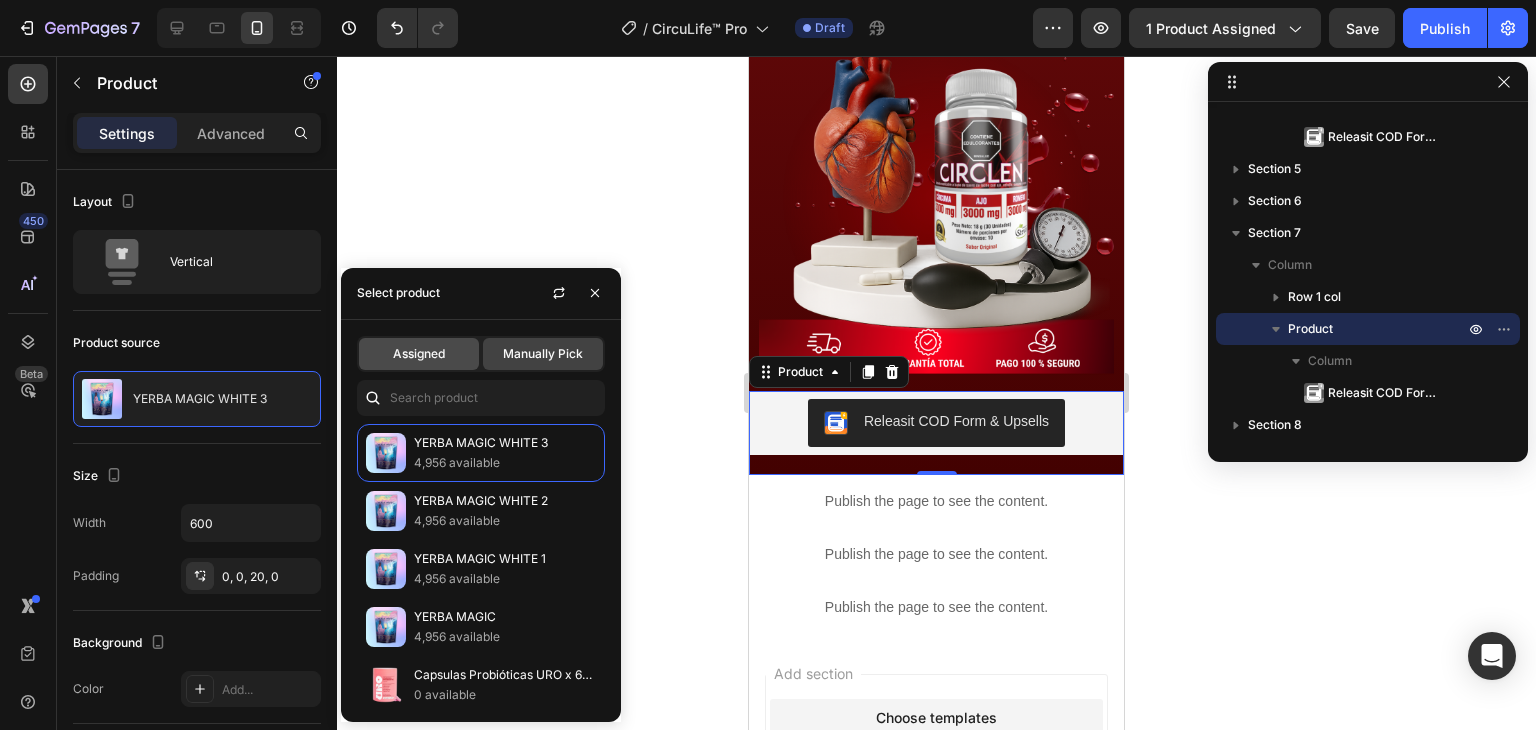 click on "Assigned" 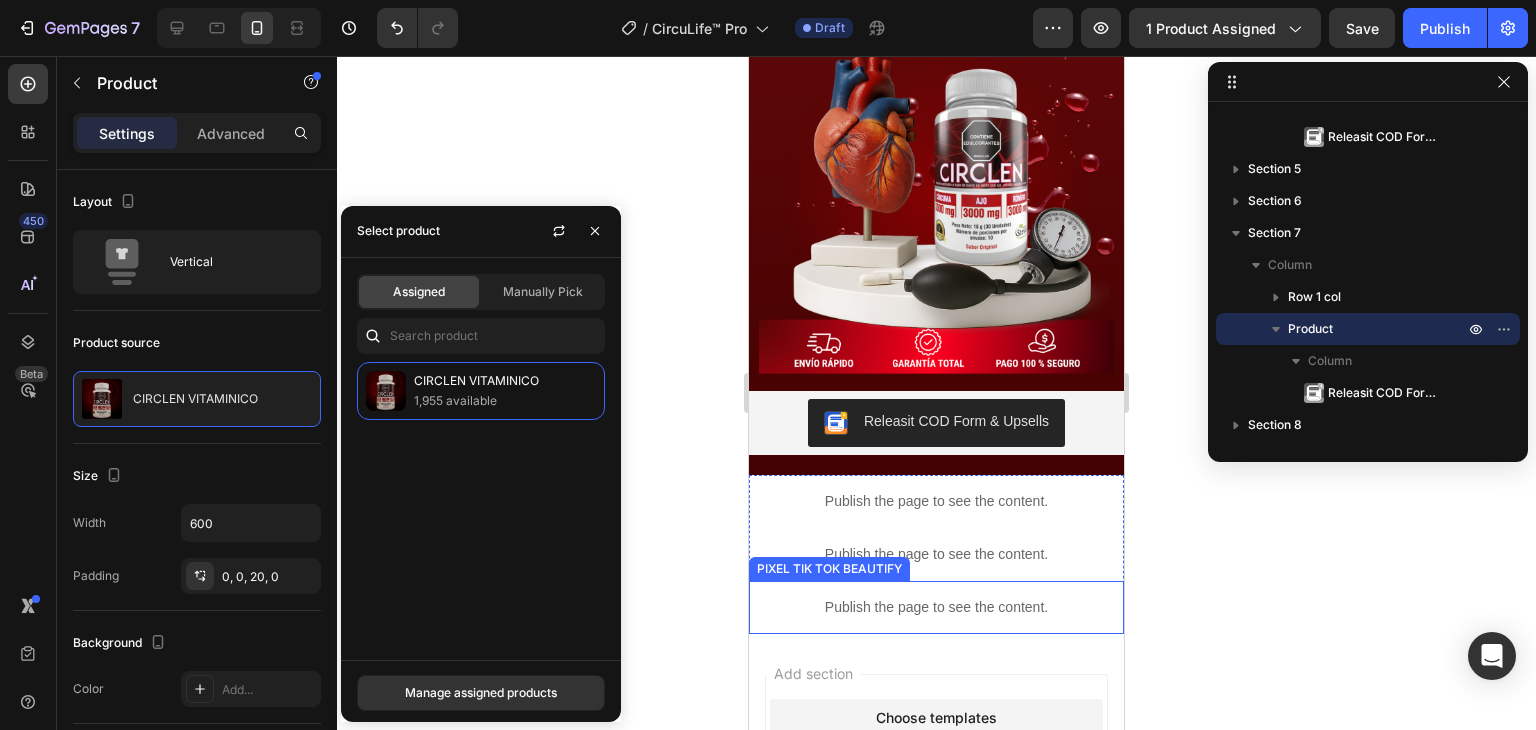 click on "Publish the page to see the content." at bounding box center [936, 607] 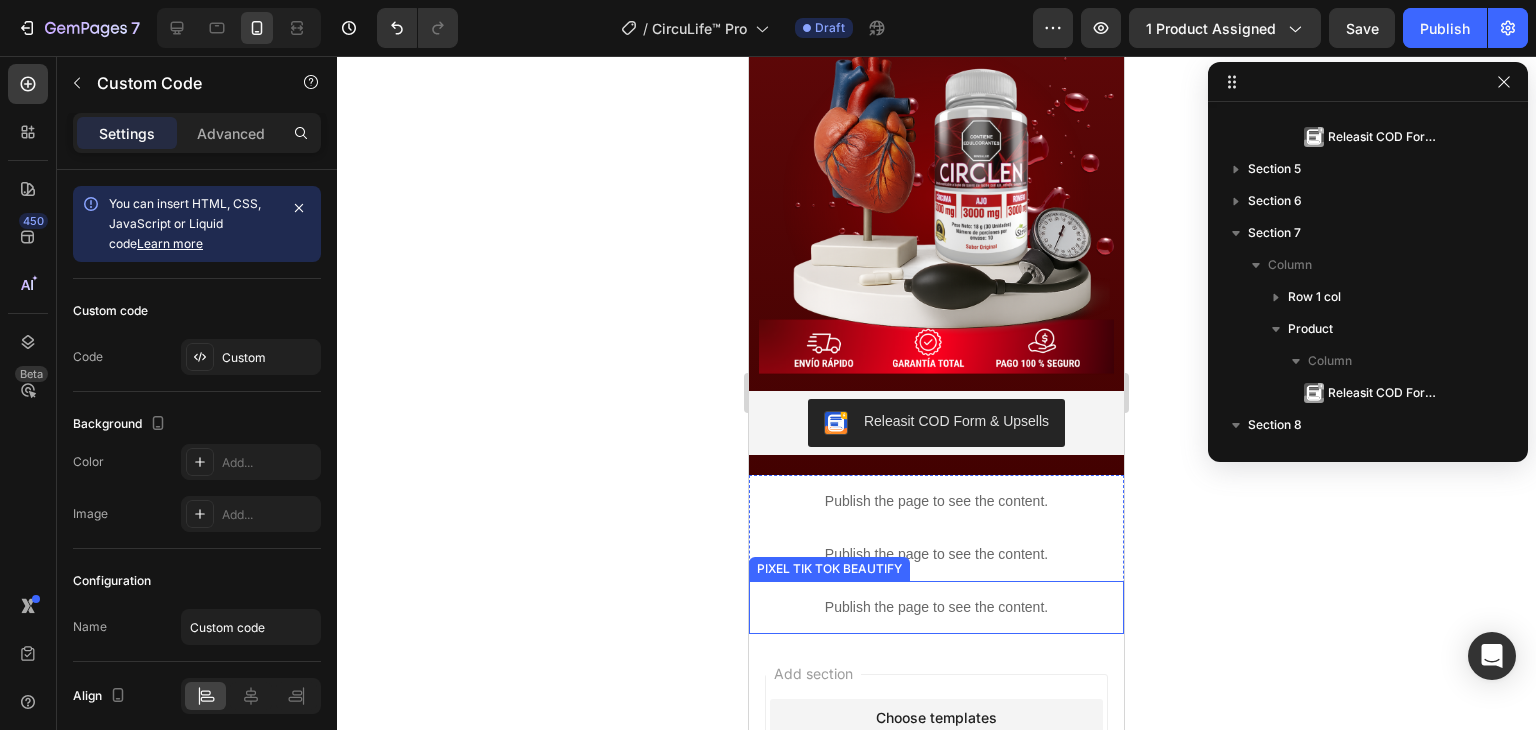 scroll, scrollTop: 1621, scrollLeft: 0, axis: vertical 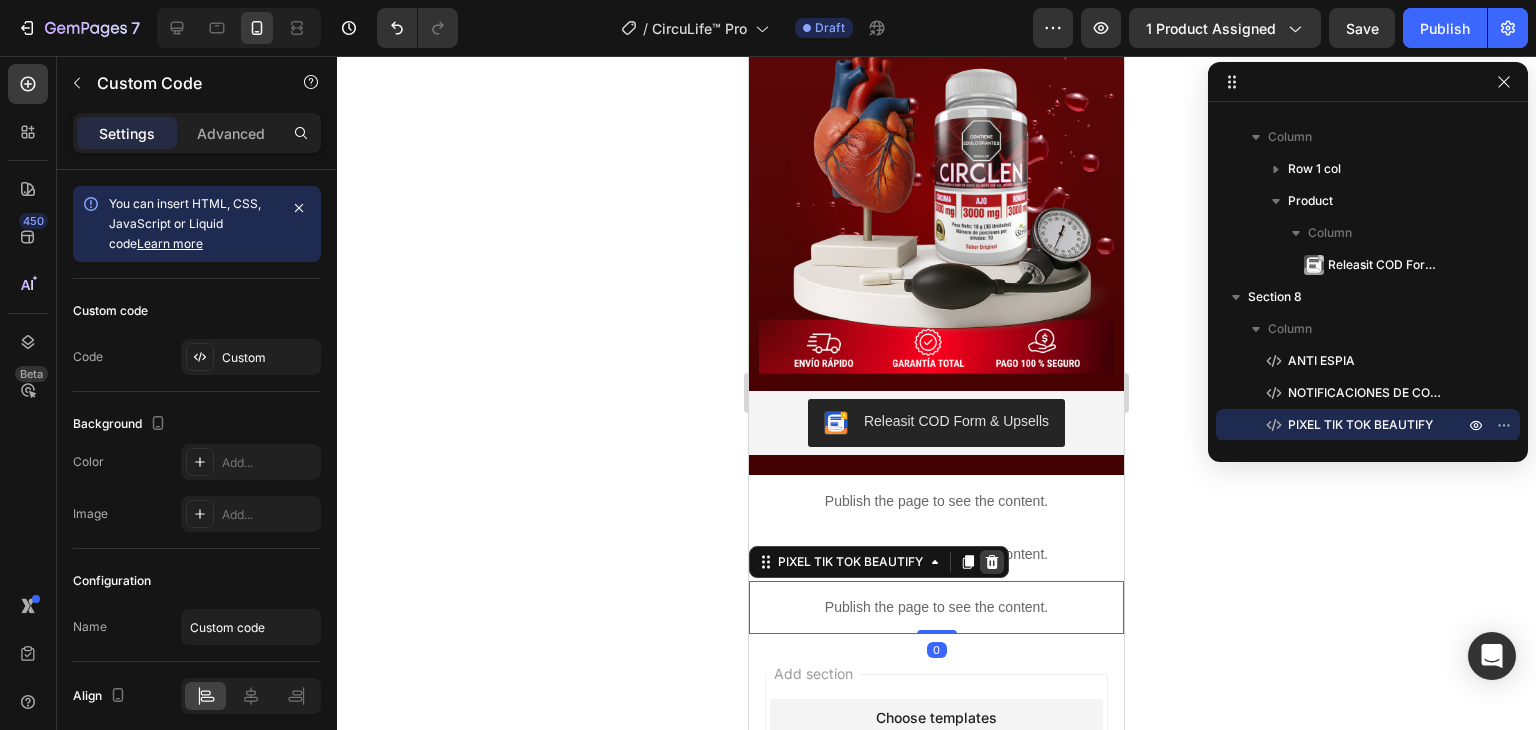 click 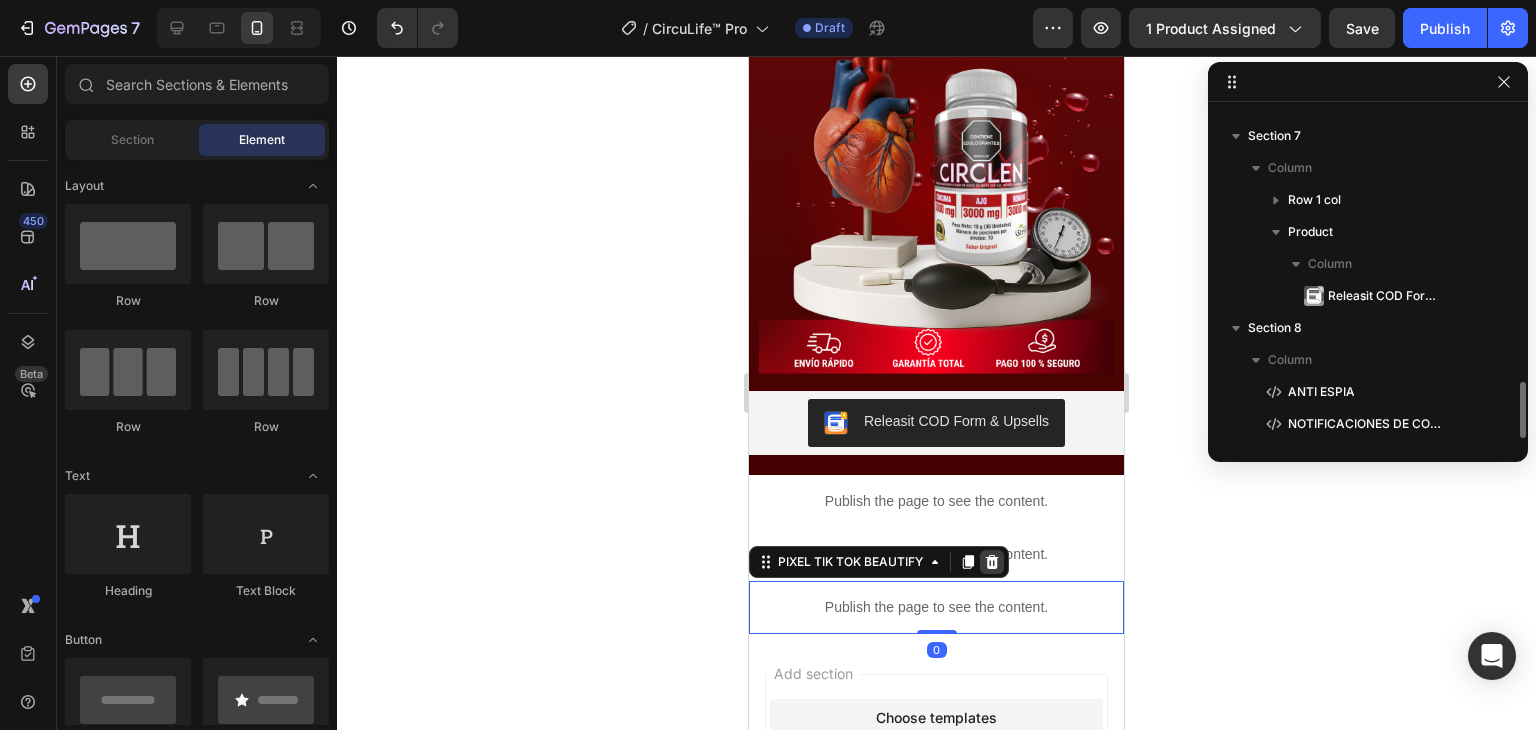 scroll, scrollTop: 1589, scrollLeft: 0, axis: vertical 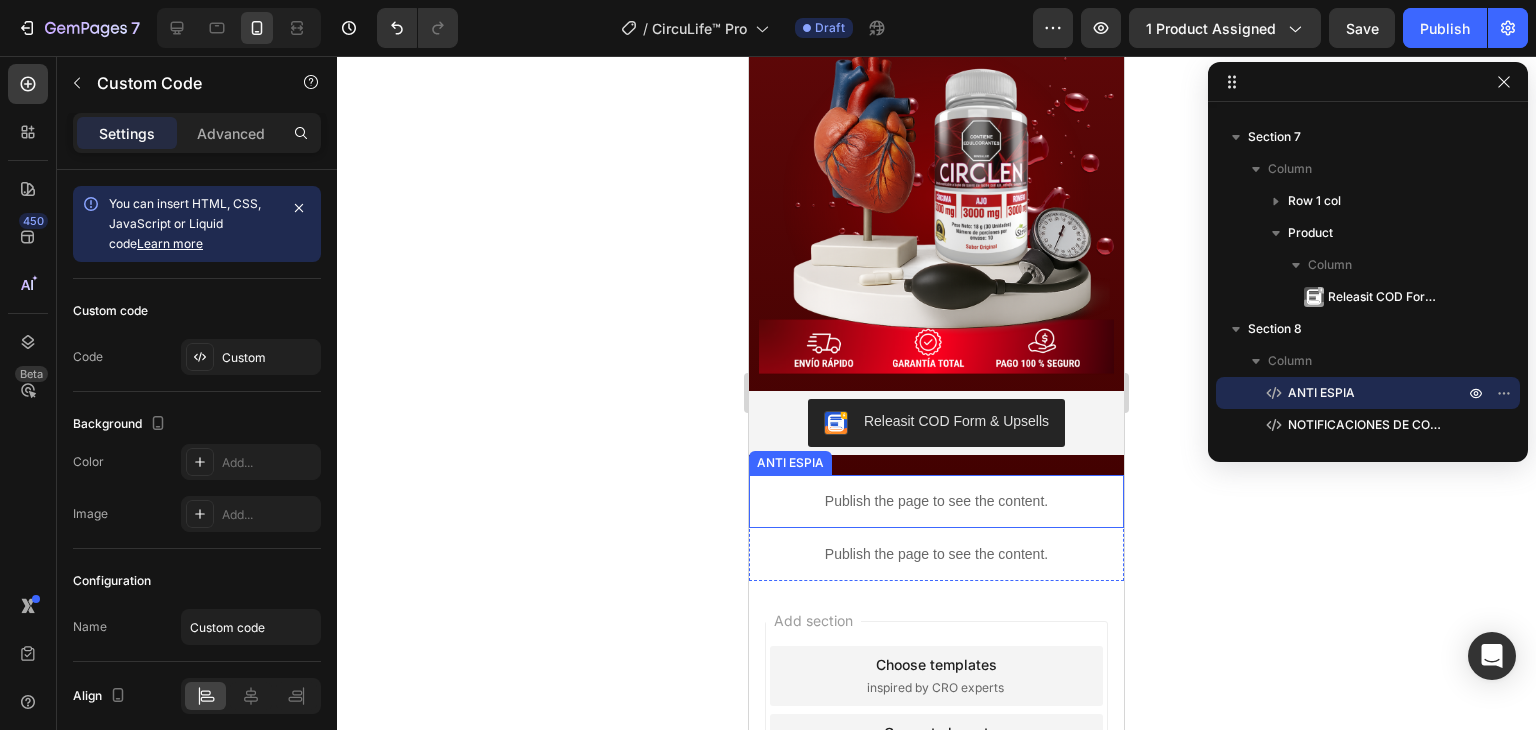 click on "Publish the page to see the content." at bounding box center [936, 501] 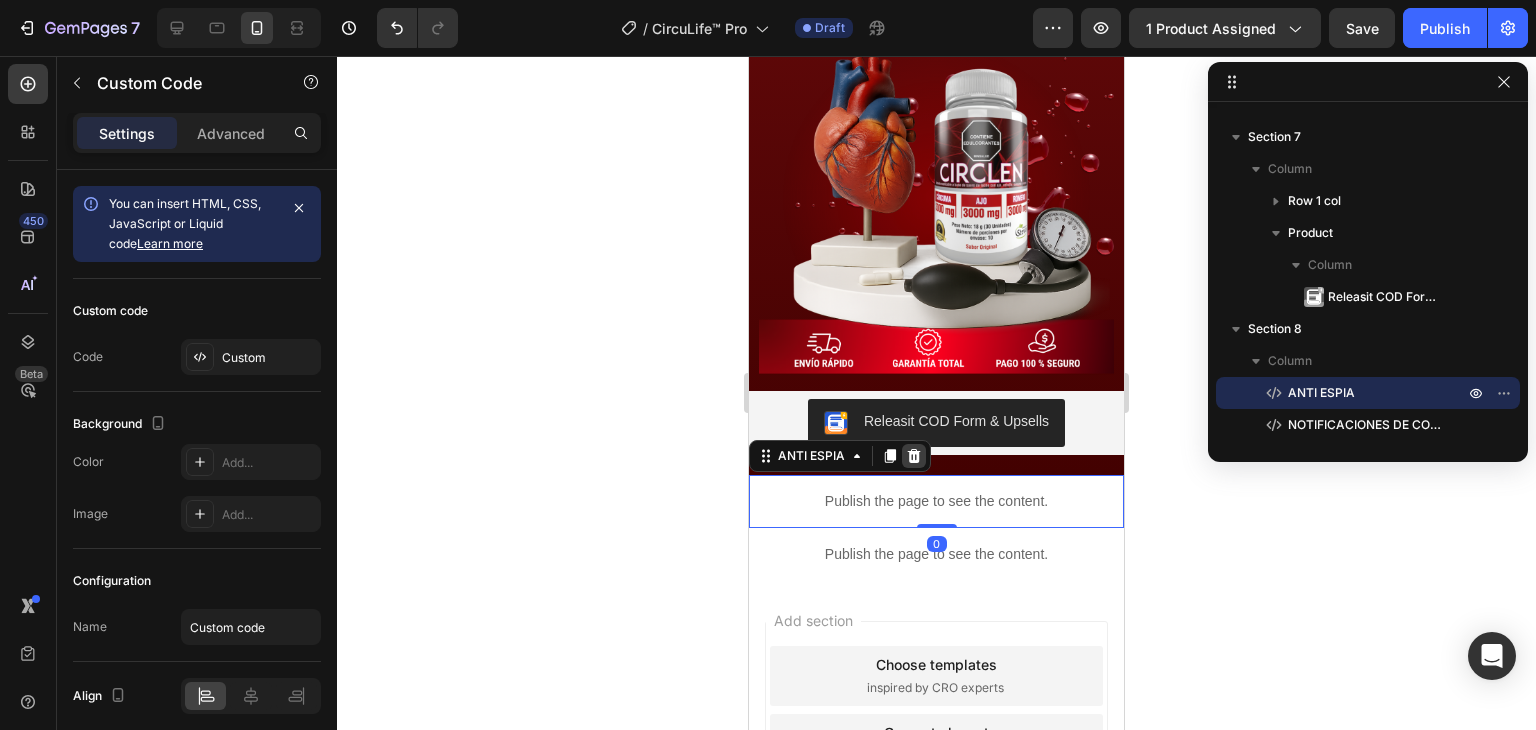 click 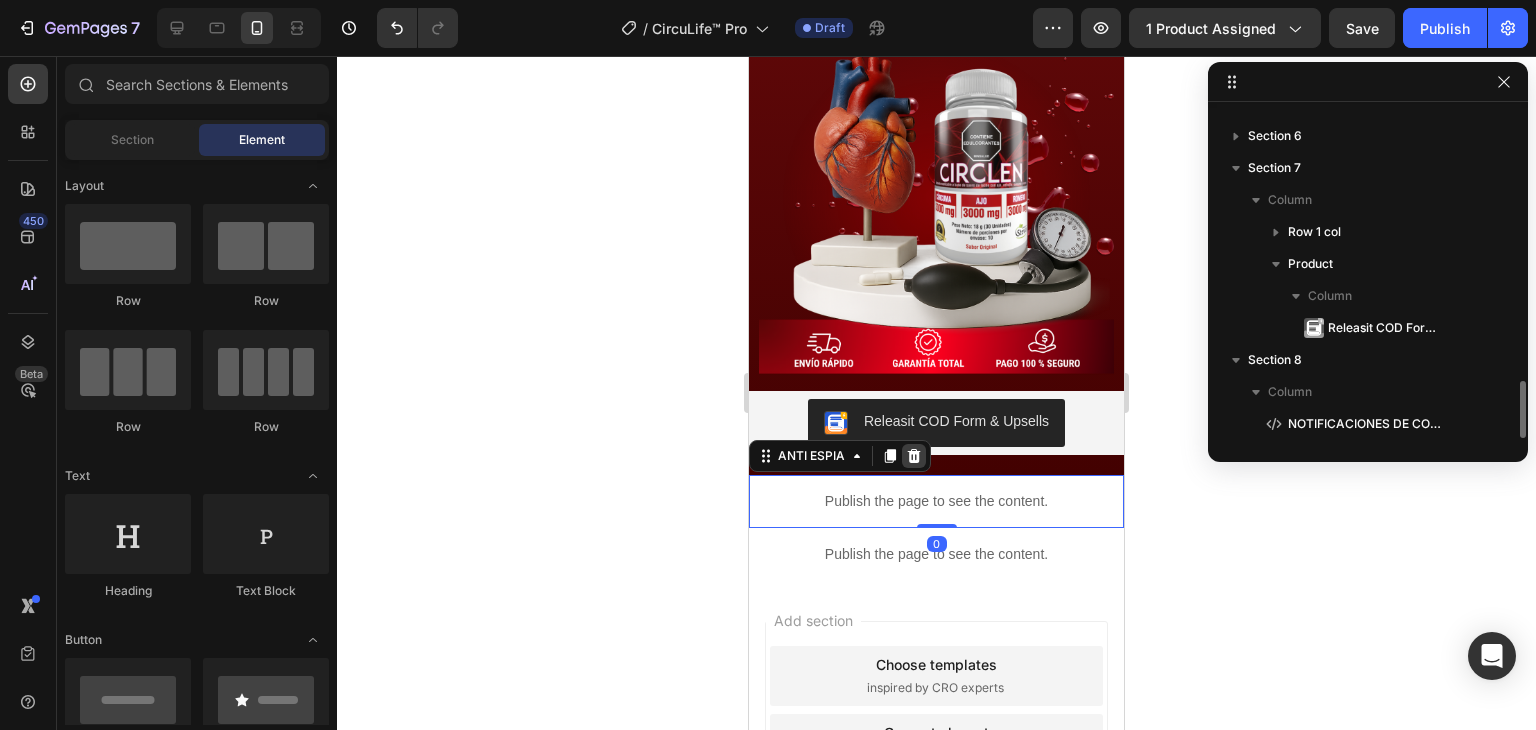scroll, scrollTop: 1557, scrollLeft: 0, axis: vertical 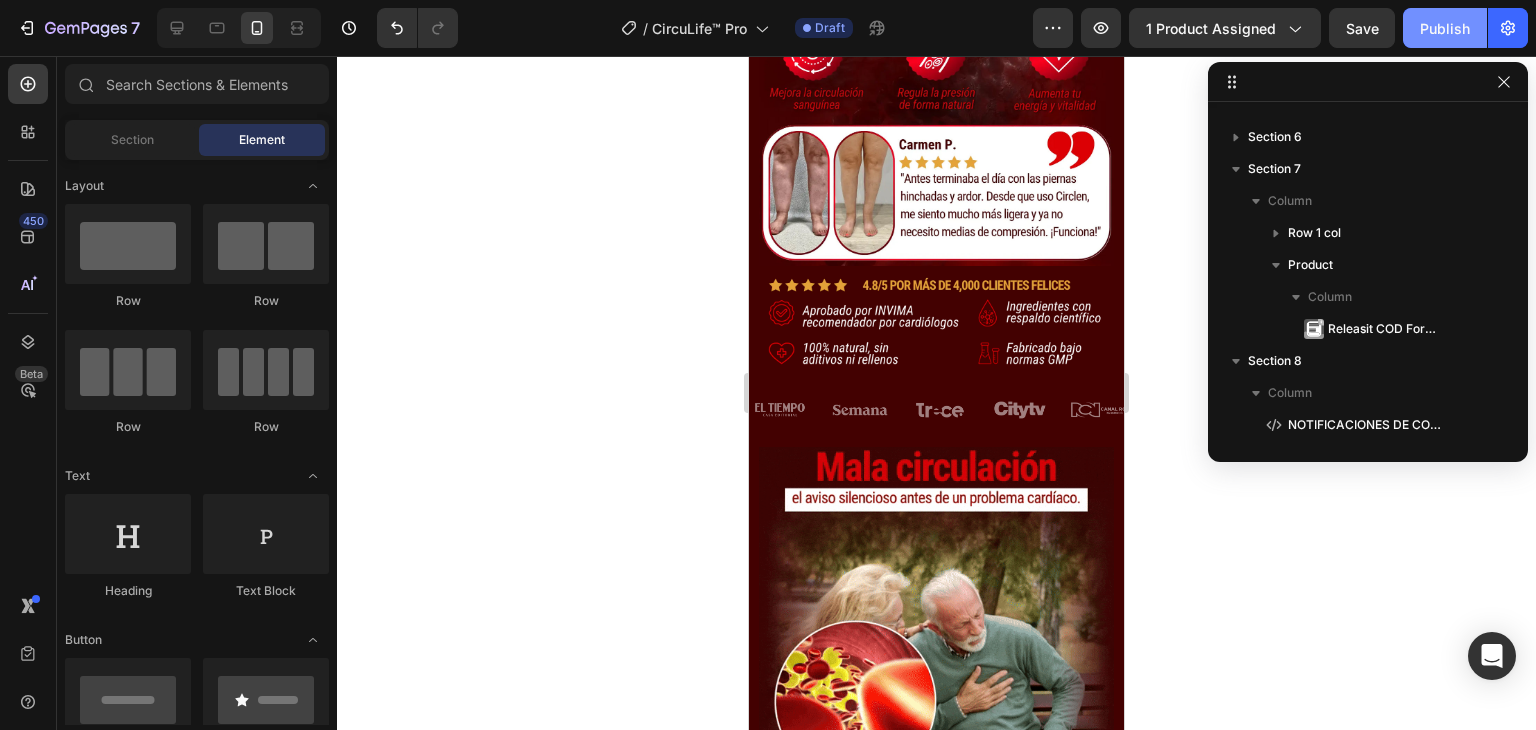 click on "Publish" at bounding box center [1445, 28] 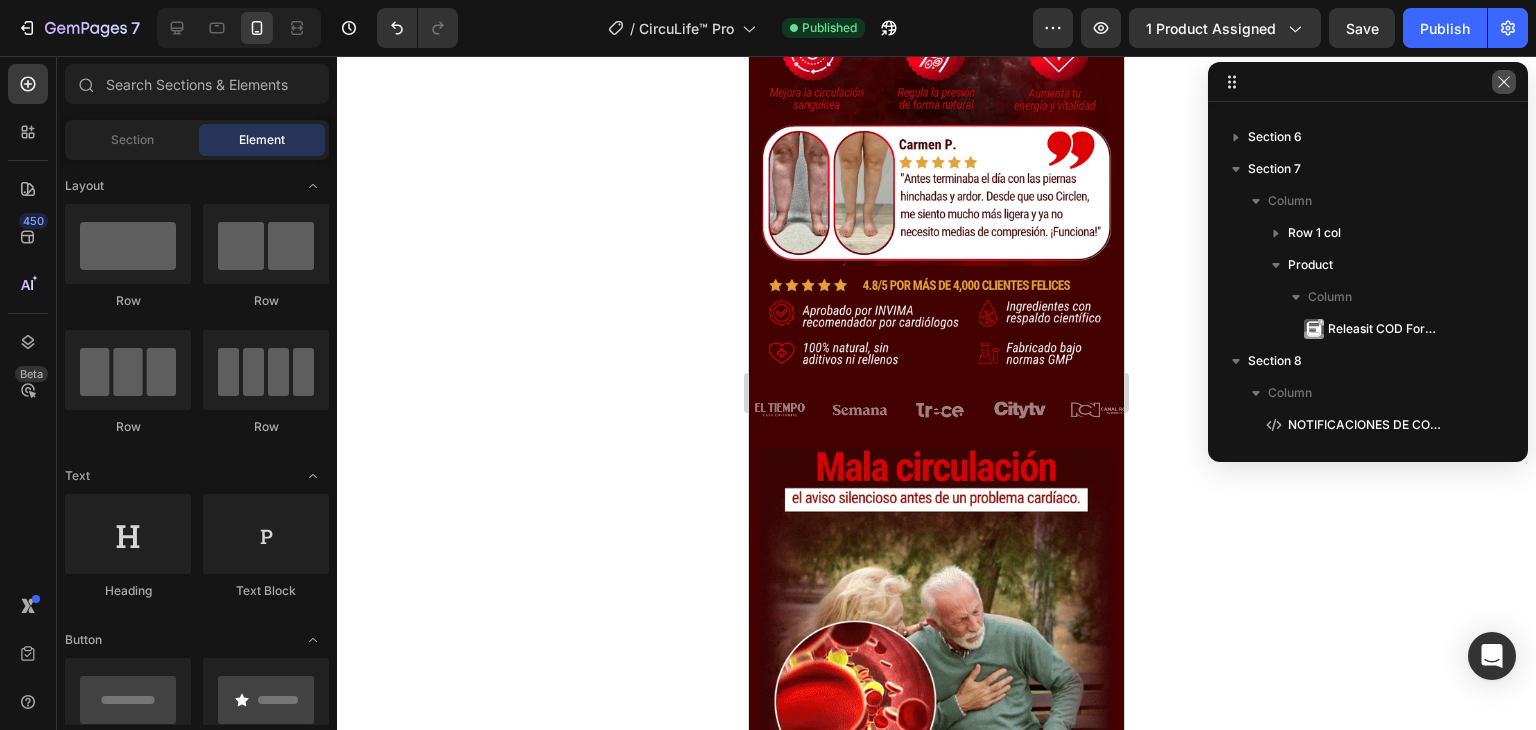 click 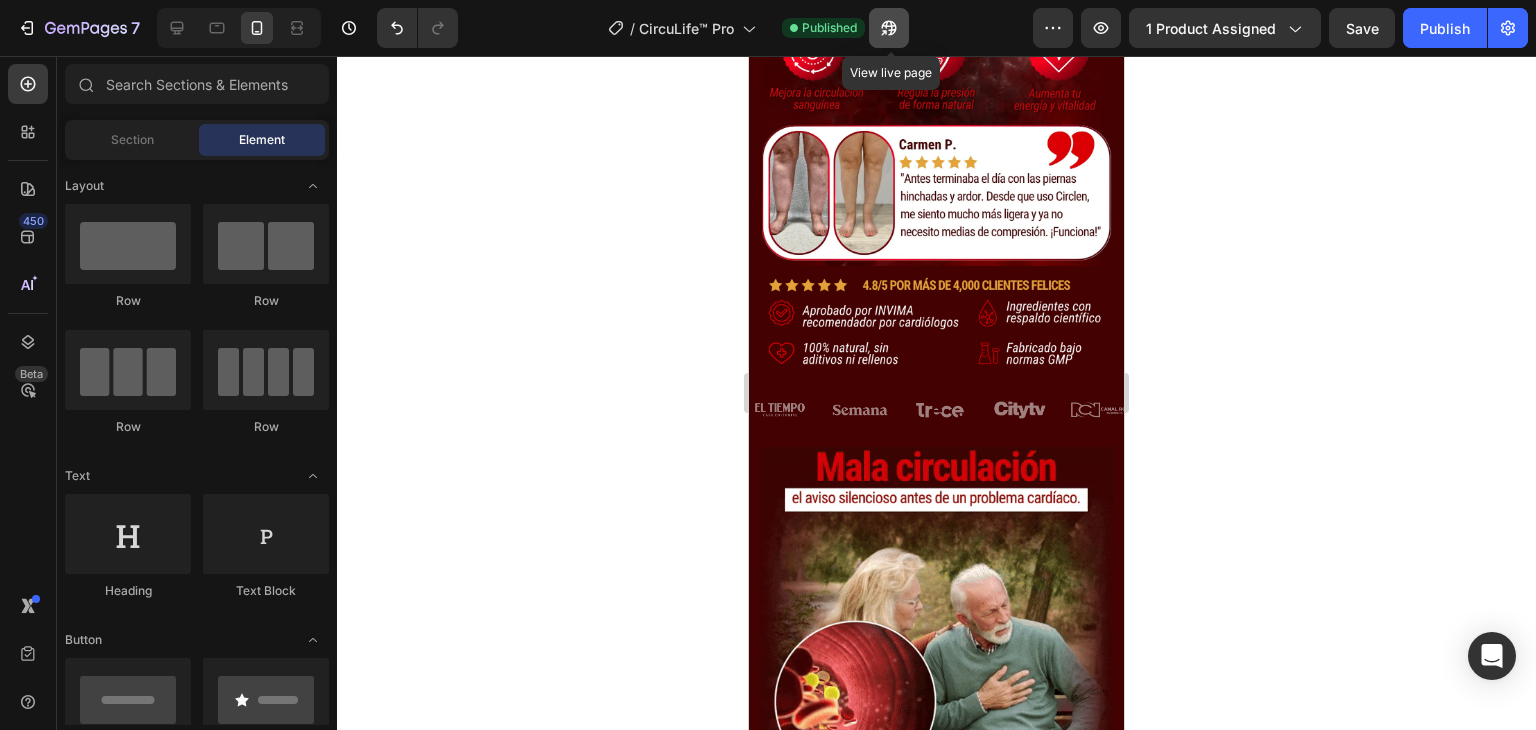 click 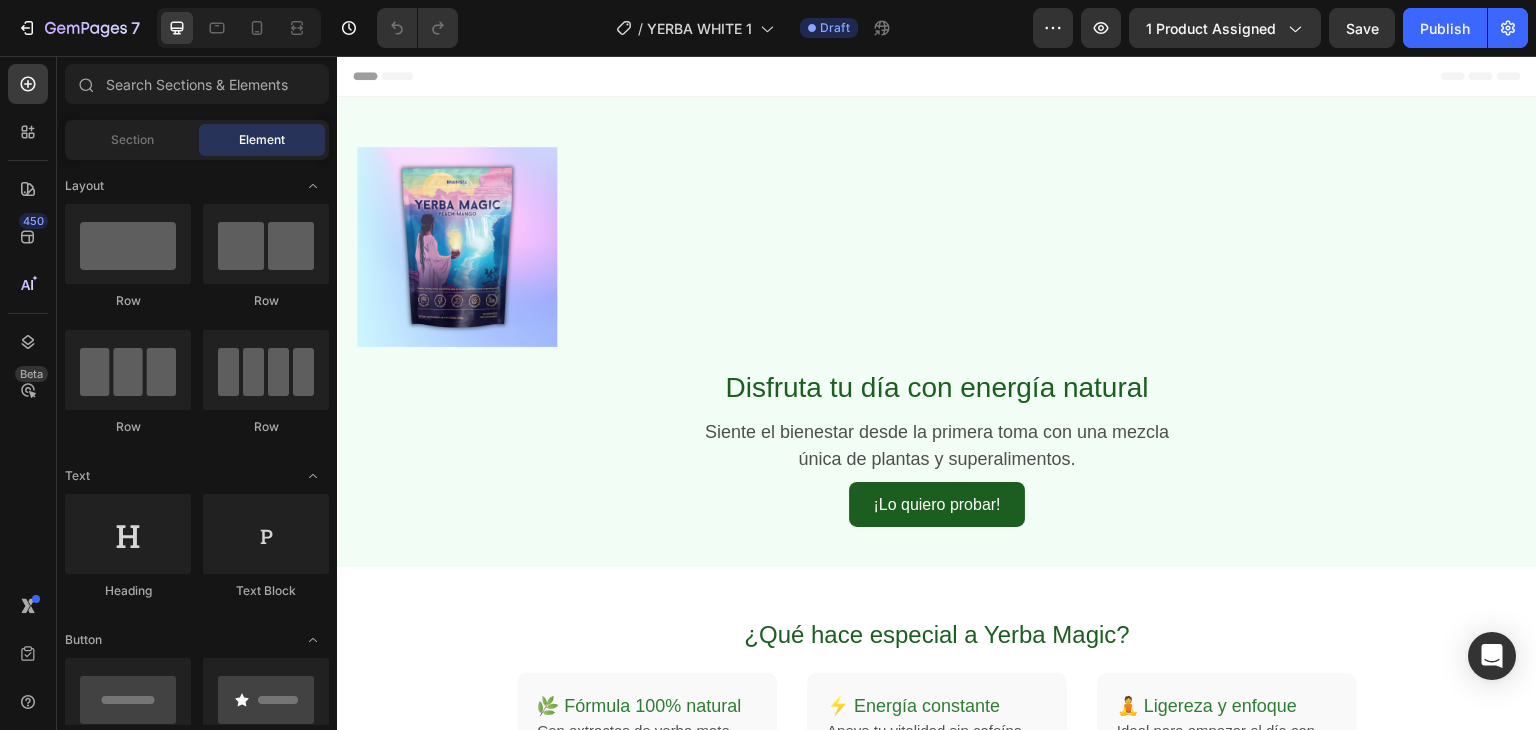 scroll, scrollTop: 0, scrollLeft: 0, axis: both 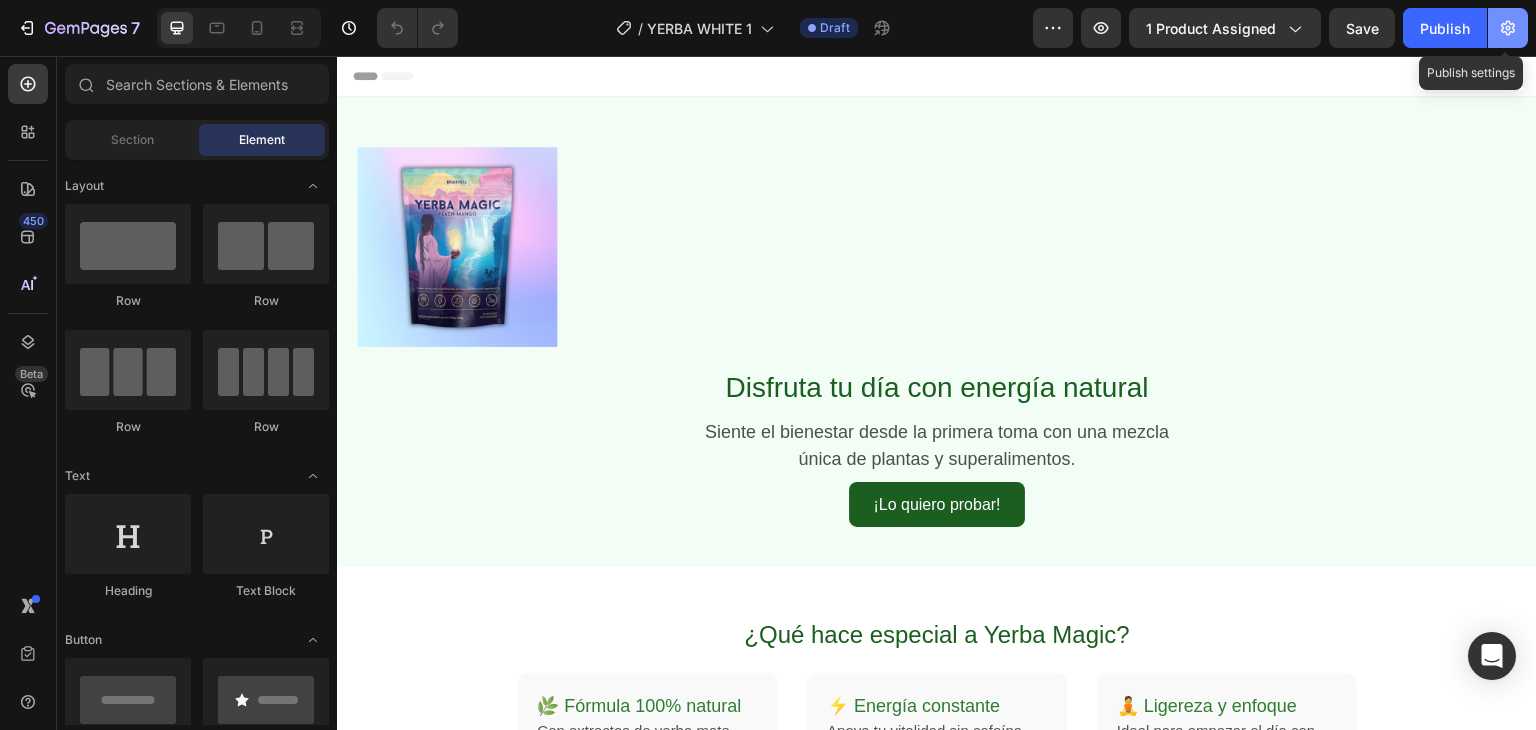 click 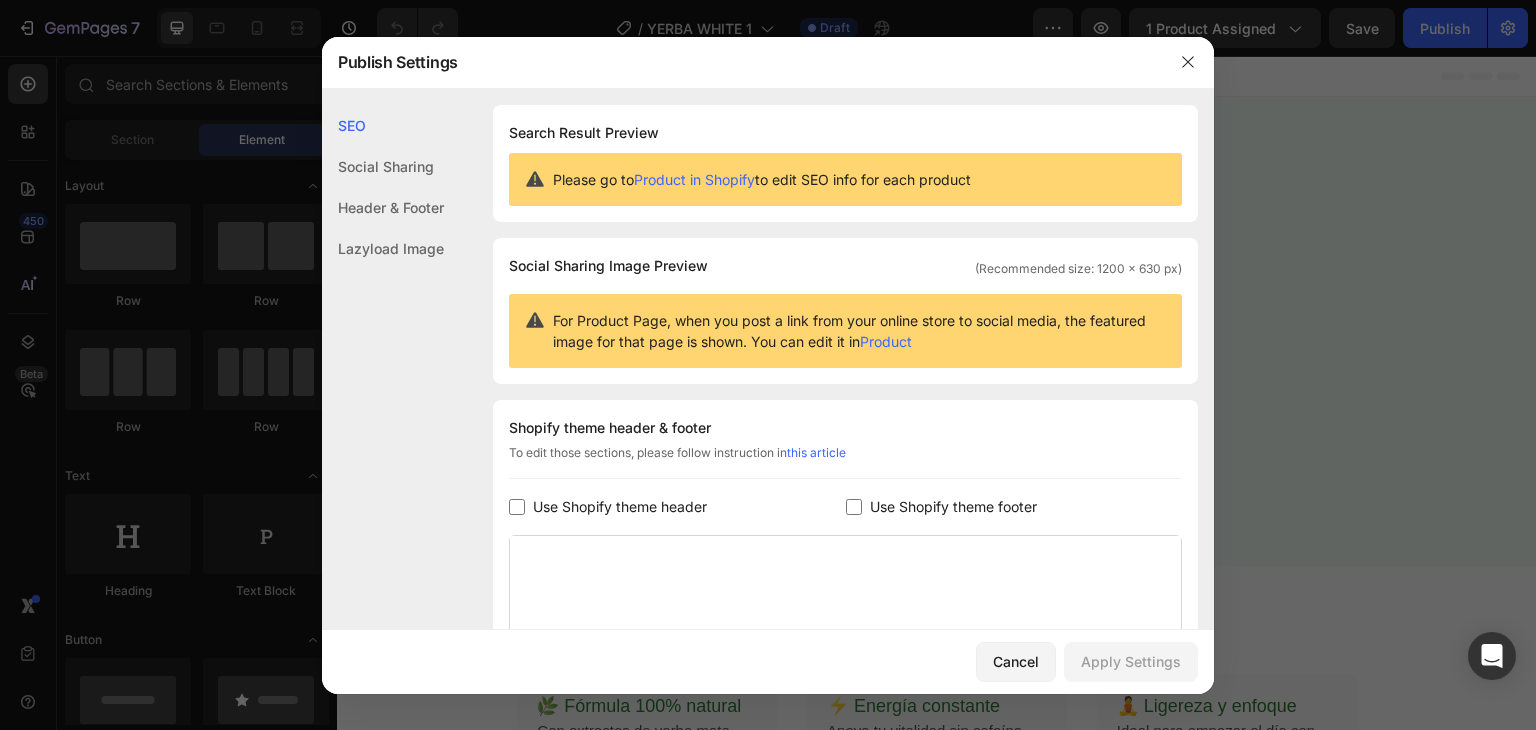 click on "Use Shopify theme header" at bounding box center (677, 507) 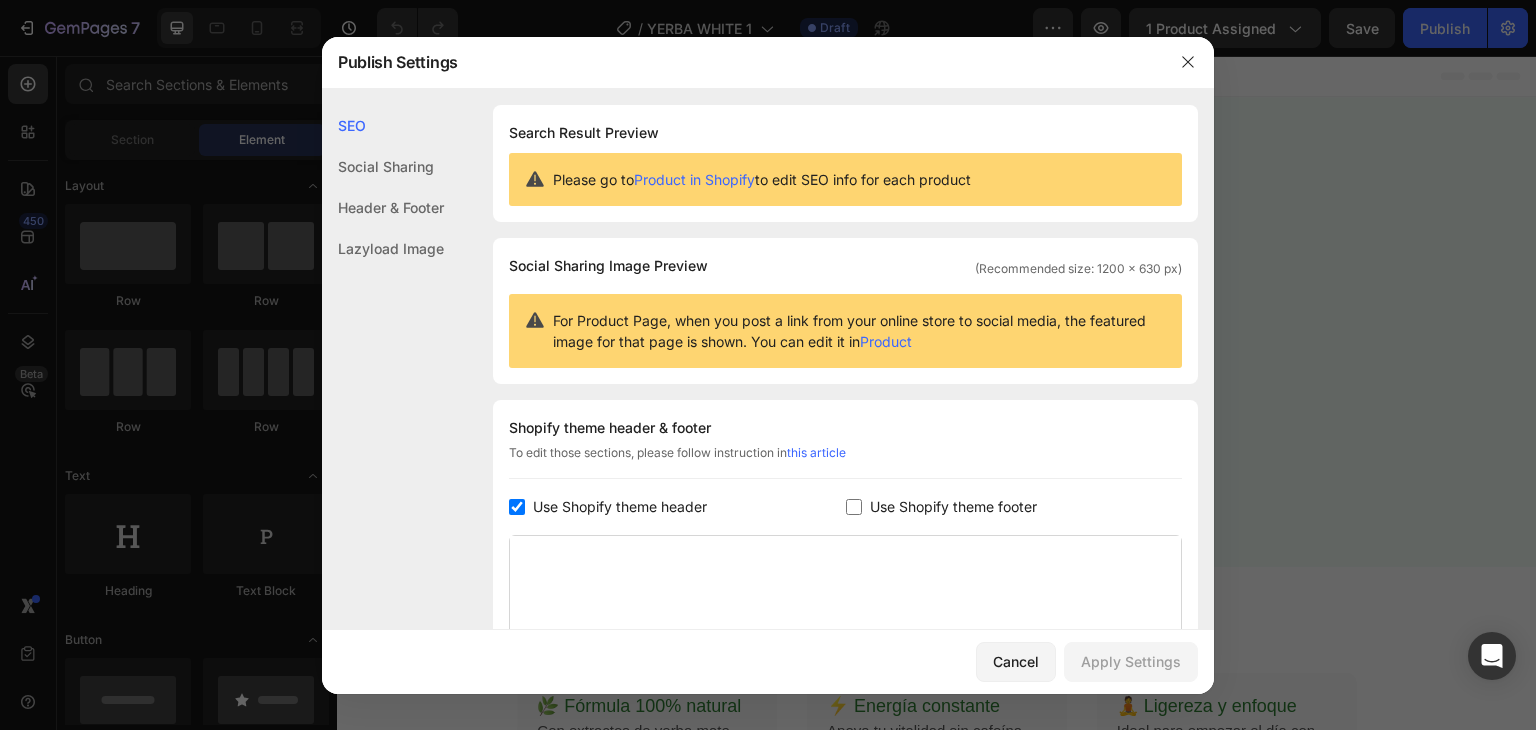 checkbox on "true" 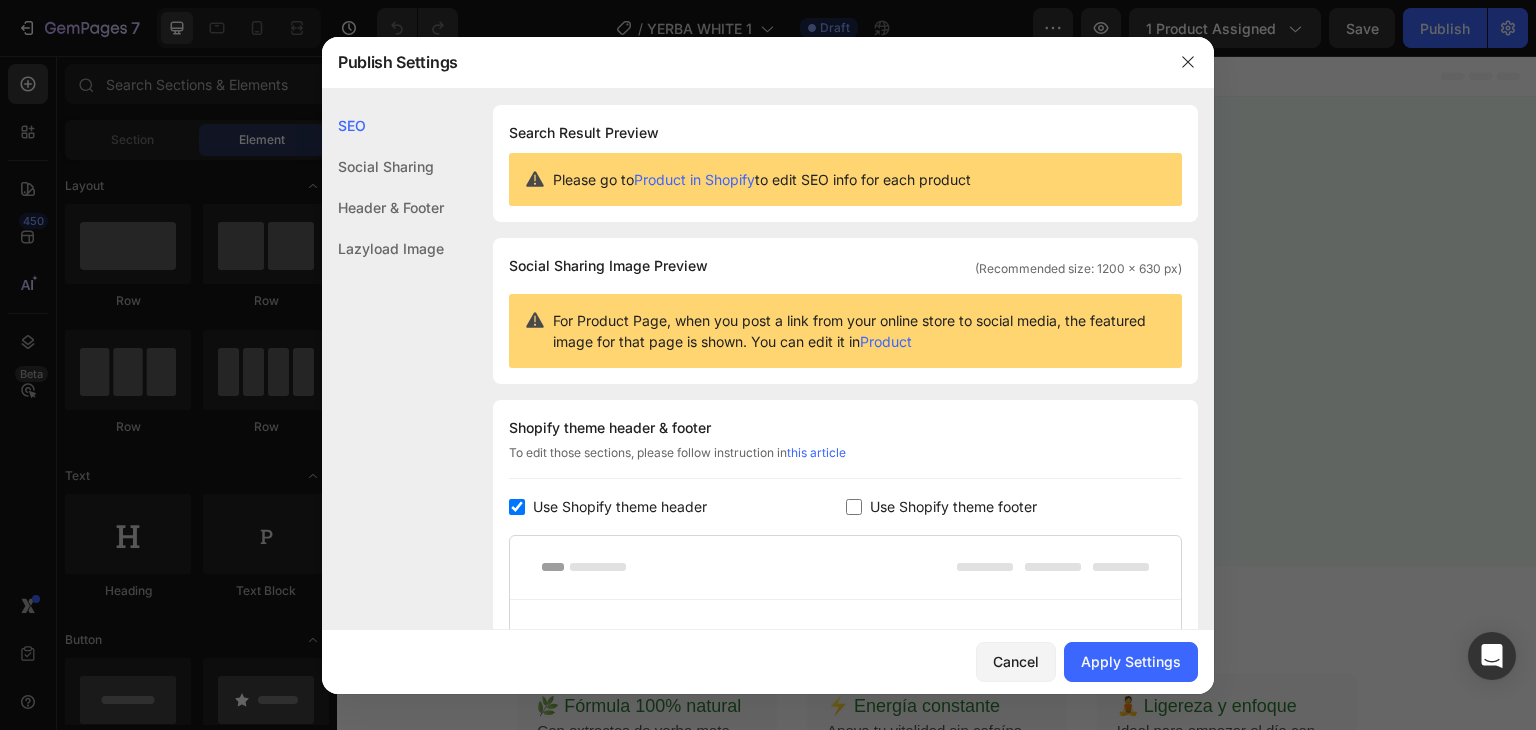 click at bounding box center (854, 507) 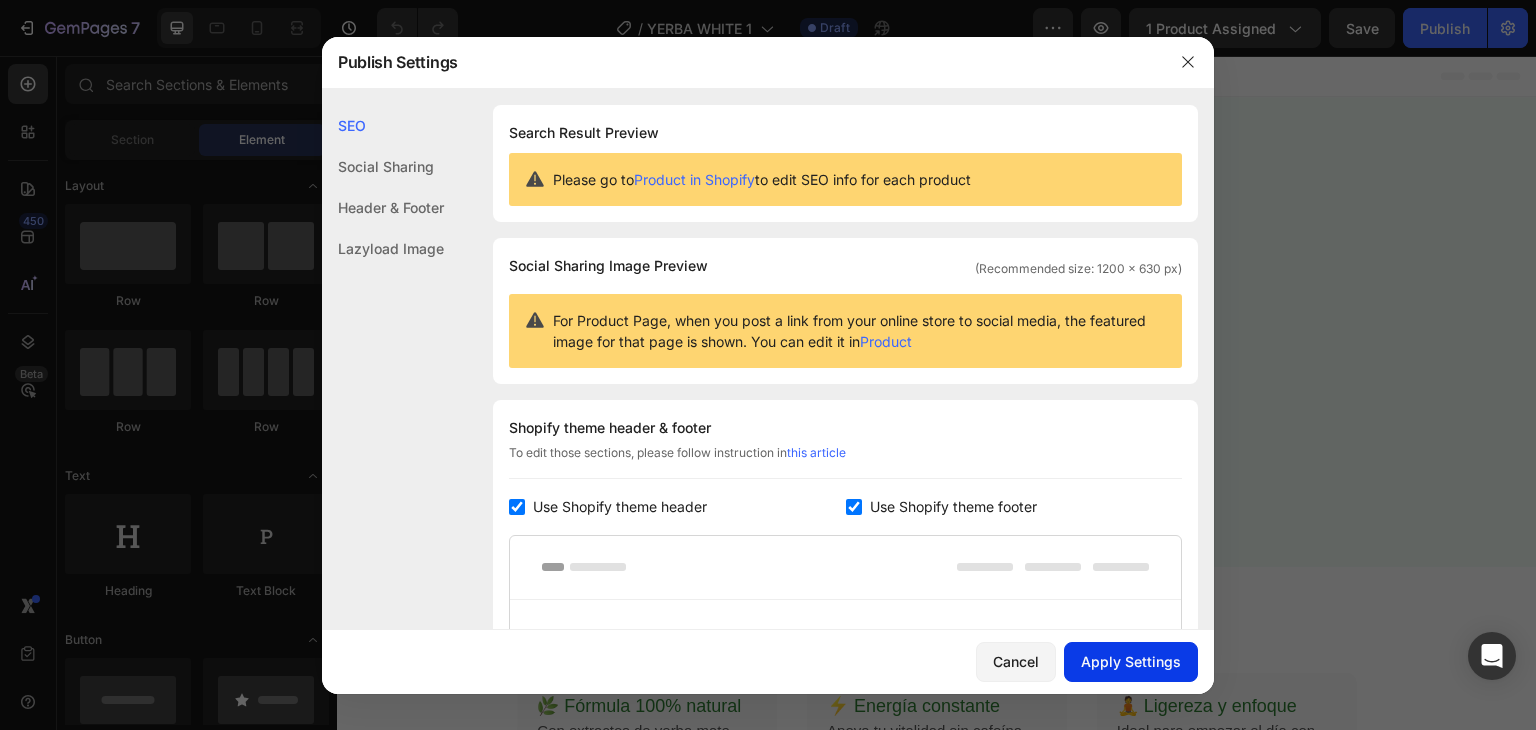 click on "Apply Settings" at bounding box center [1131, 661] 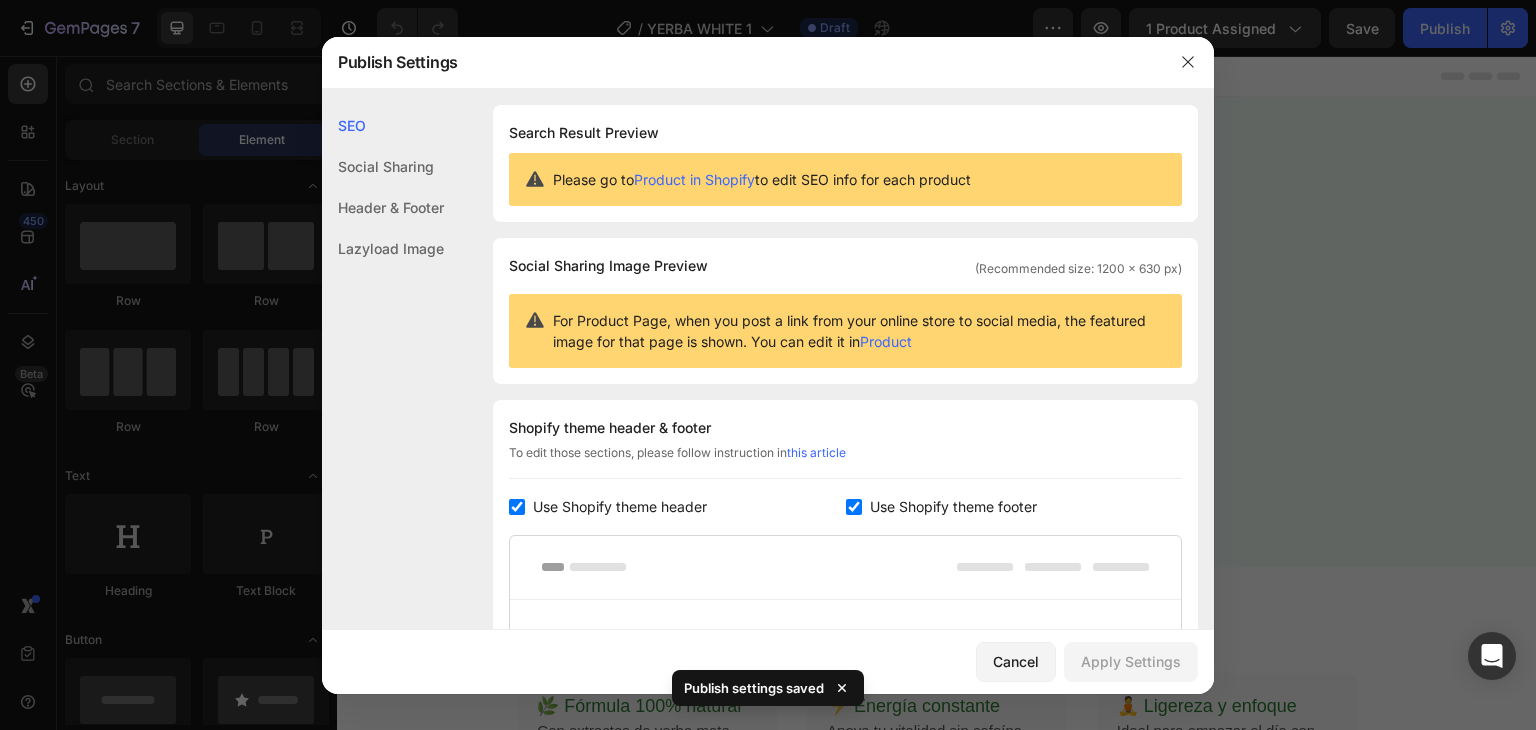 click at bounding box center [854, 507] 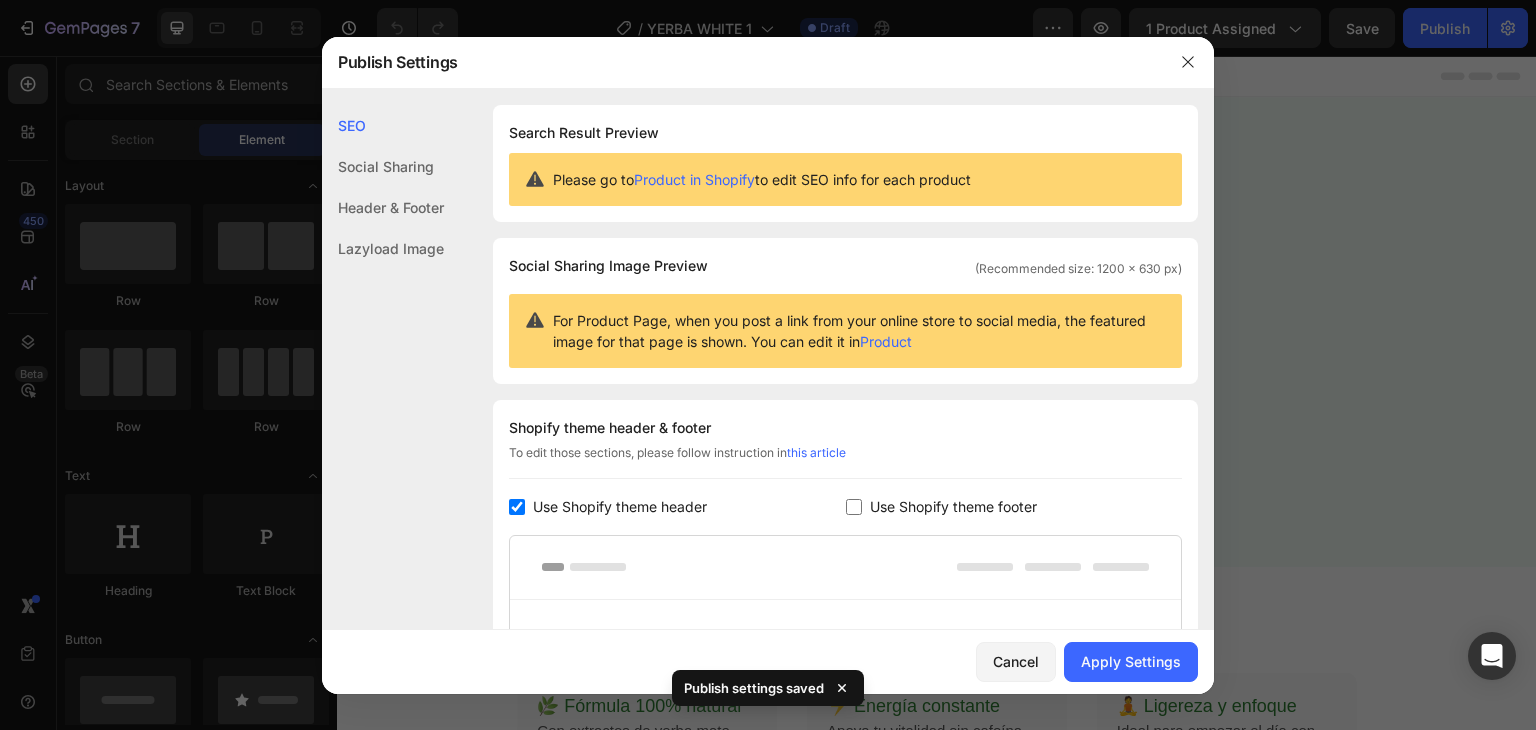 click on "Use Shopify theme header" at bounding box center [620, 507] 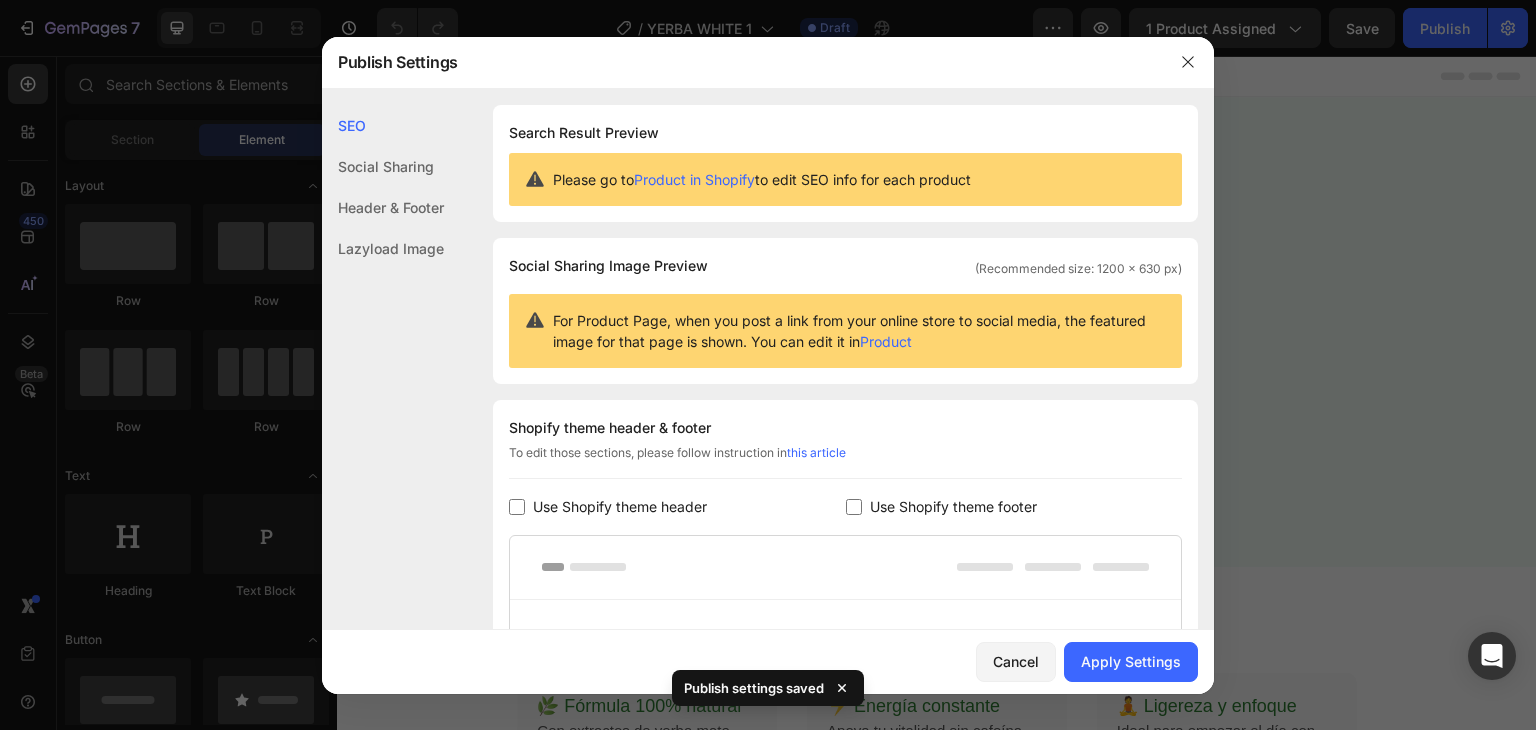 checkbox on "false" 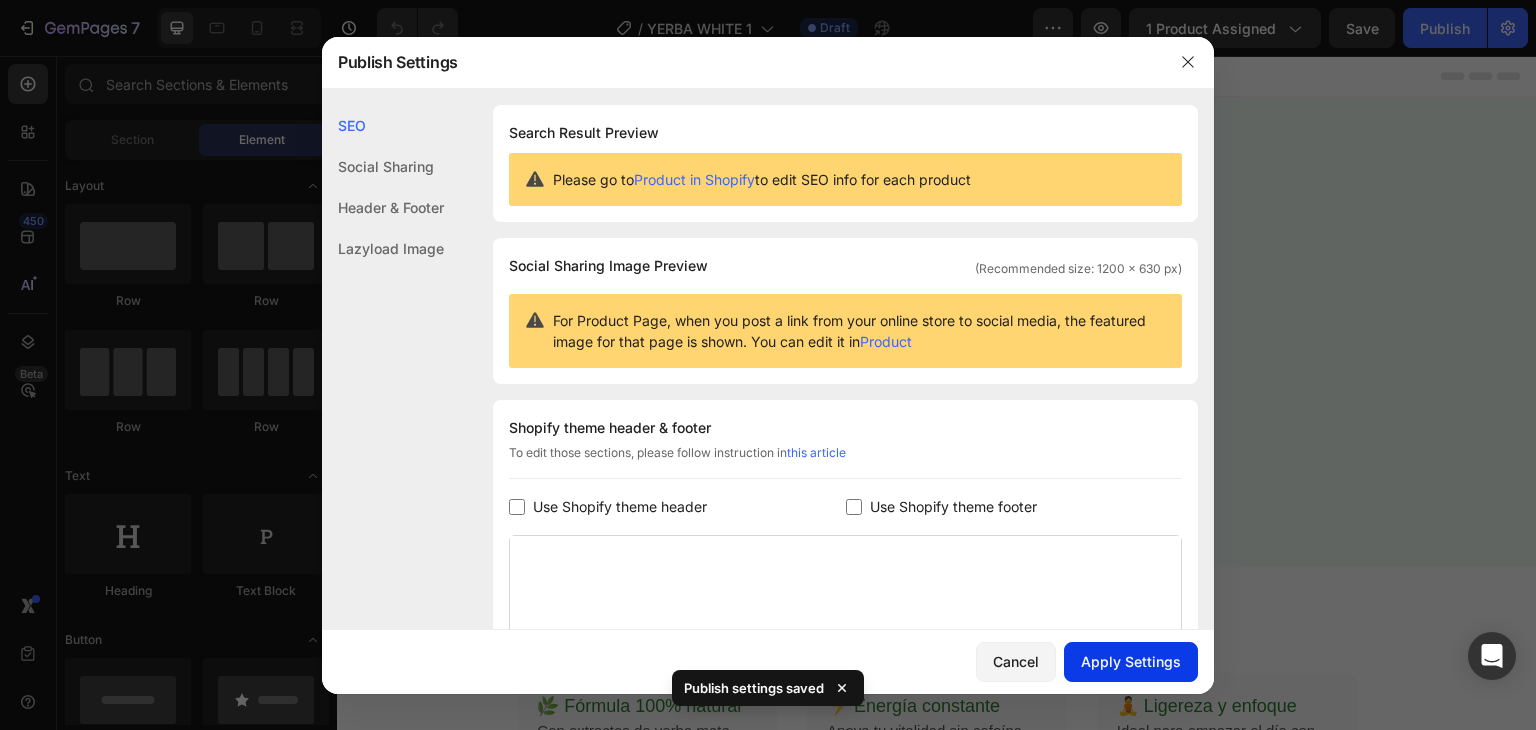 click on "Apply Settings" 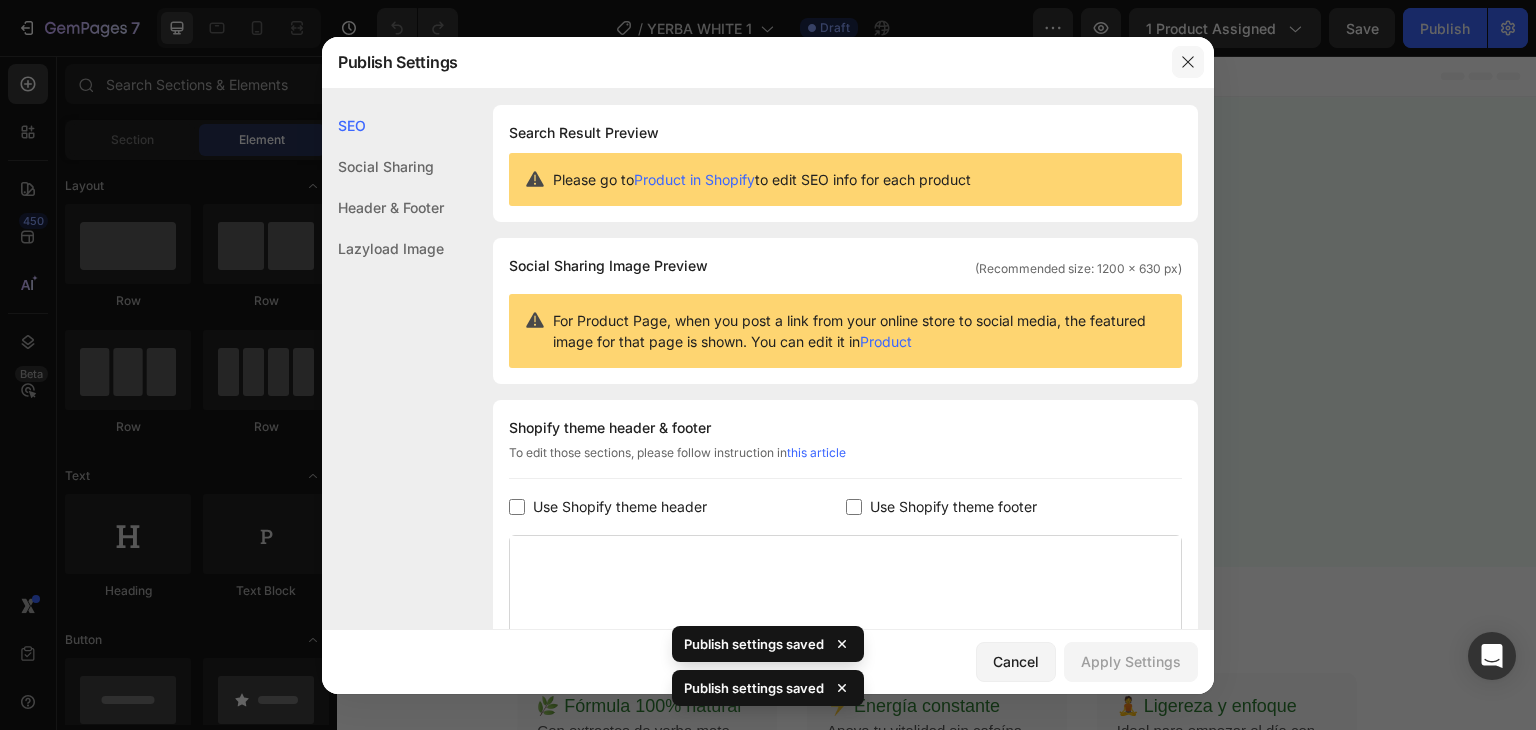 click 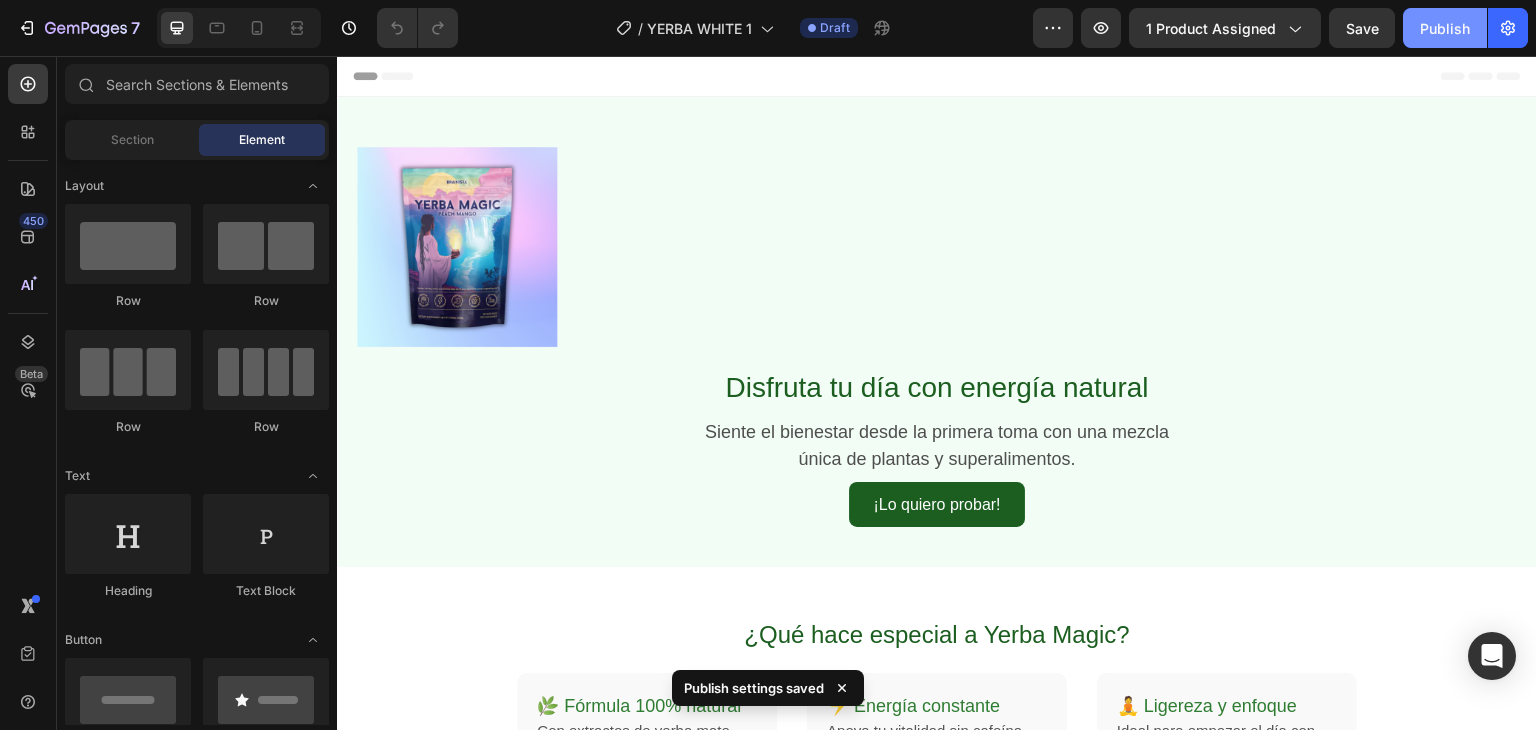 click on "Publish" at bounding box center [1445, 28] 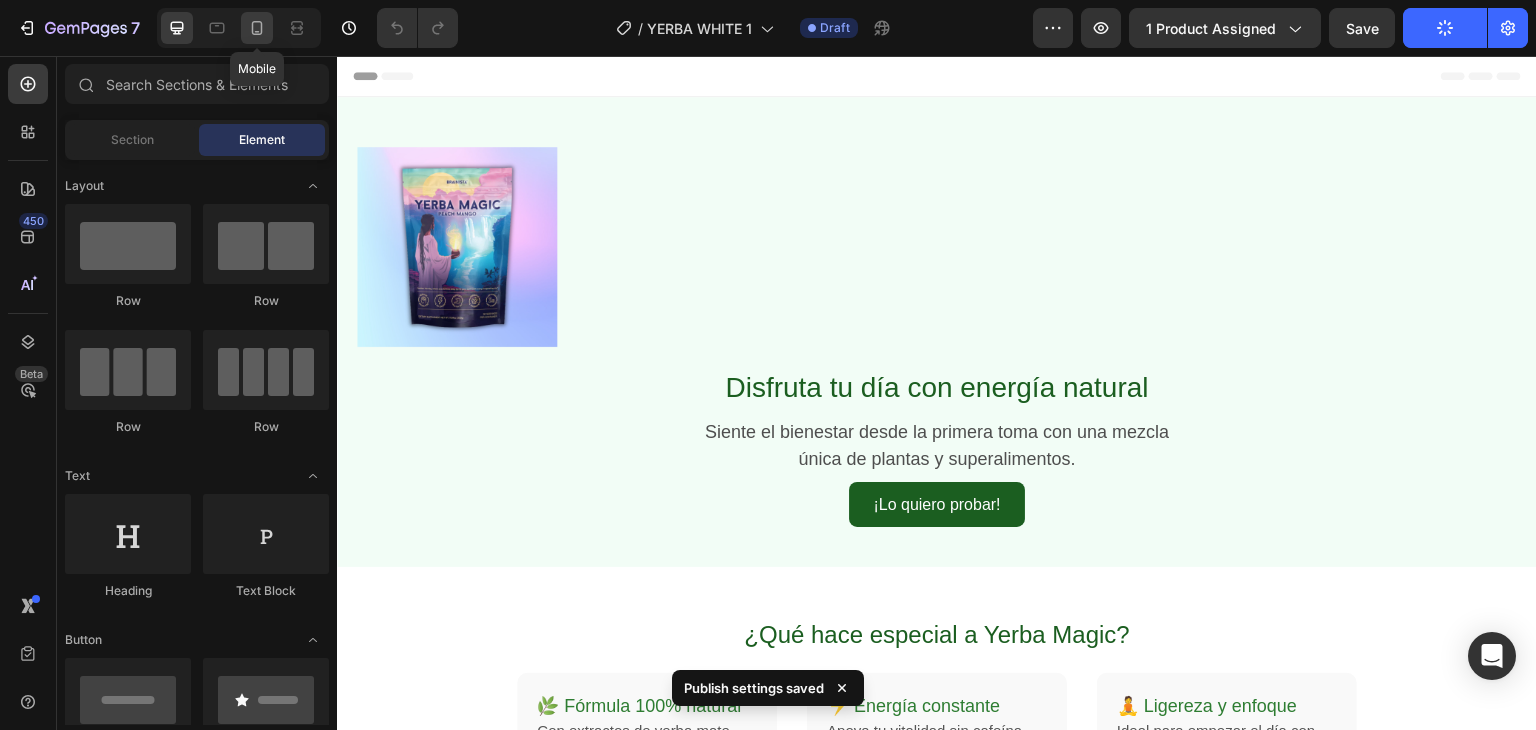 click 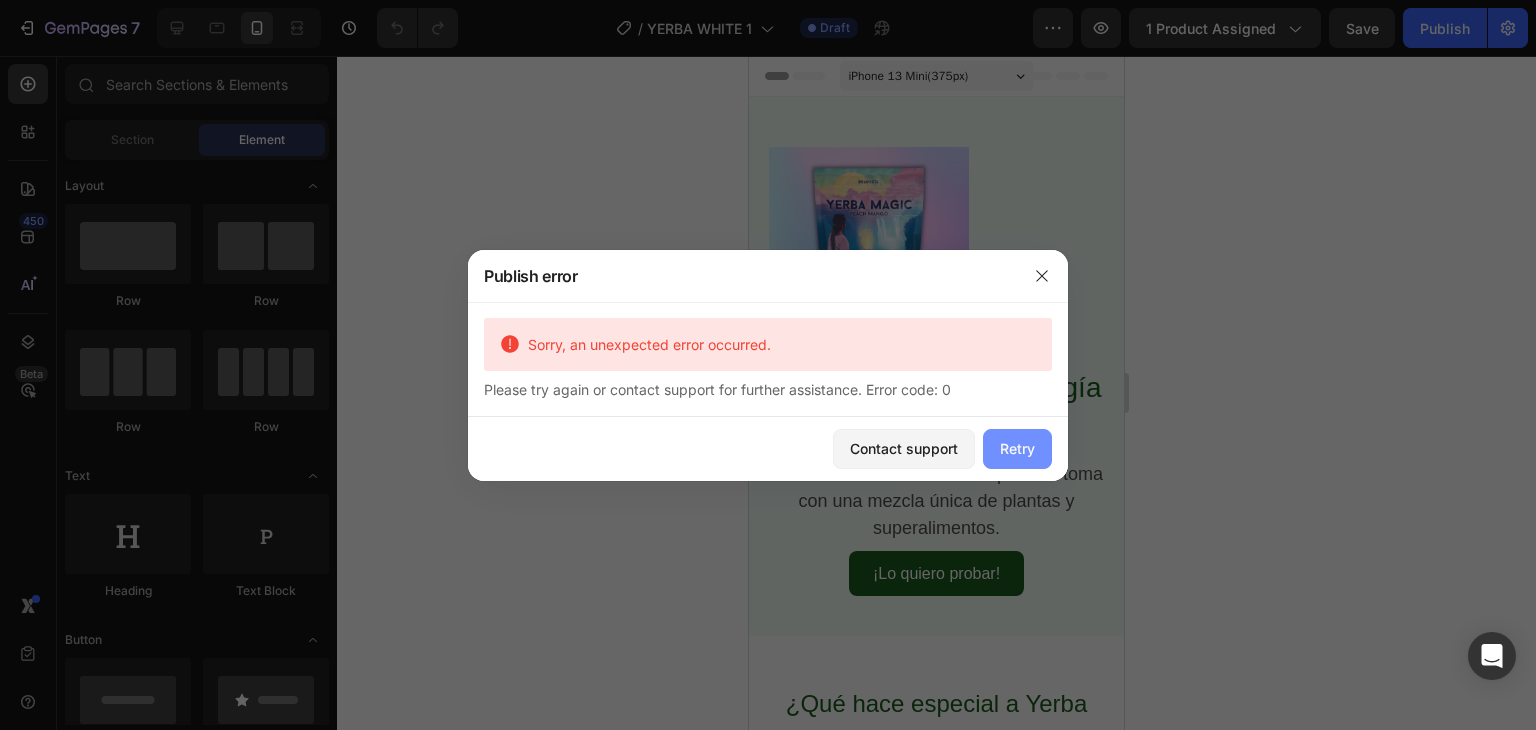 click on "Retry" at bounding box center [1017, 448] 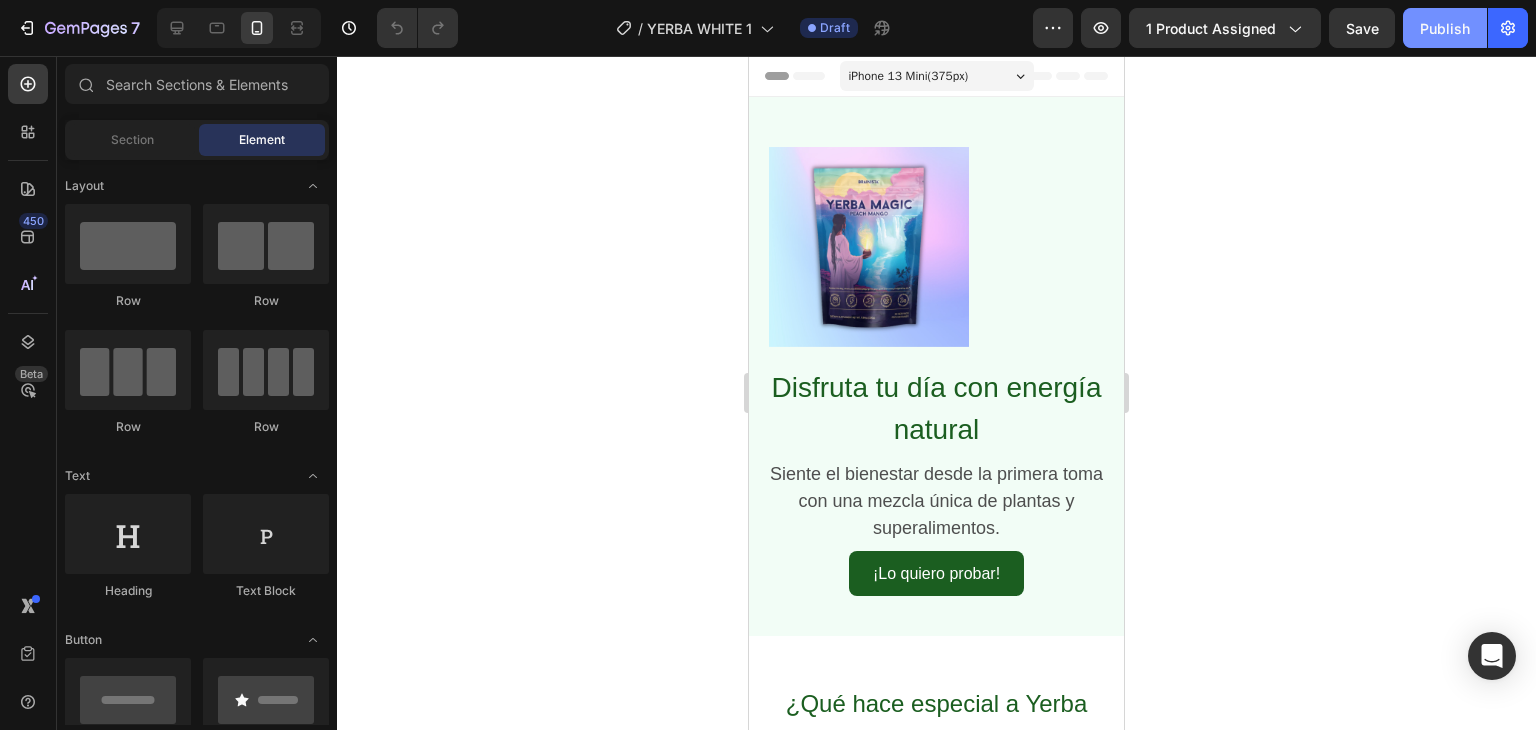 click on "Publish" at bounding box center (1445, 28) 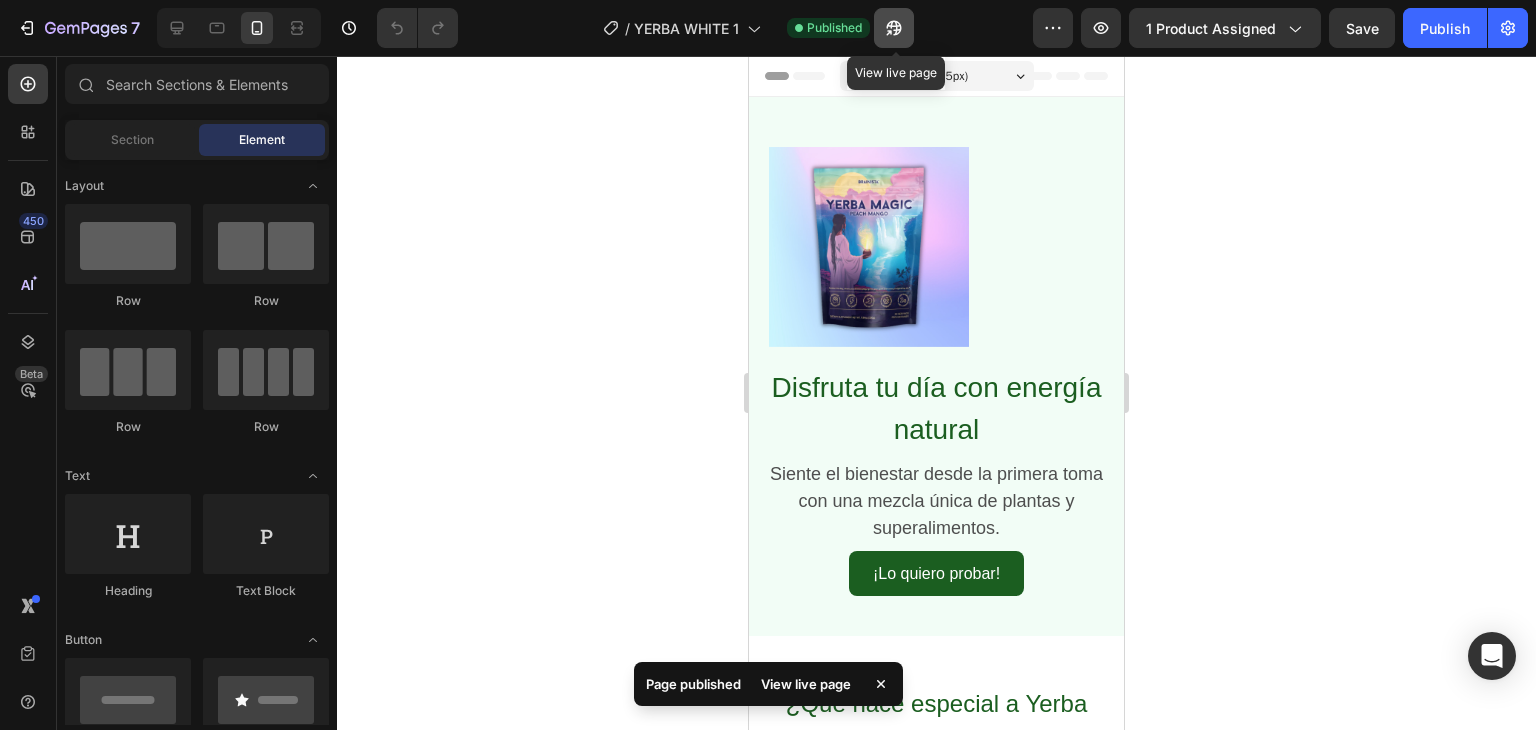 click 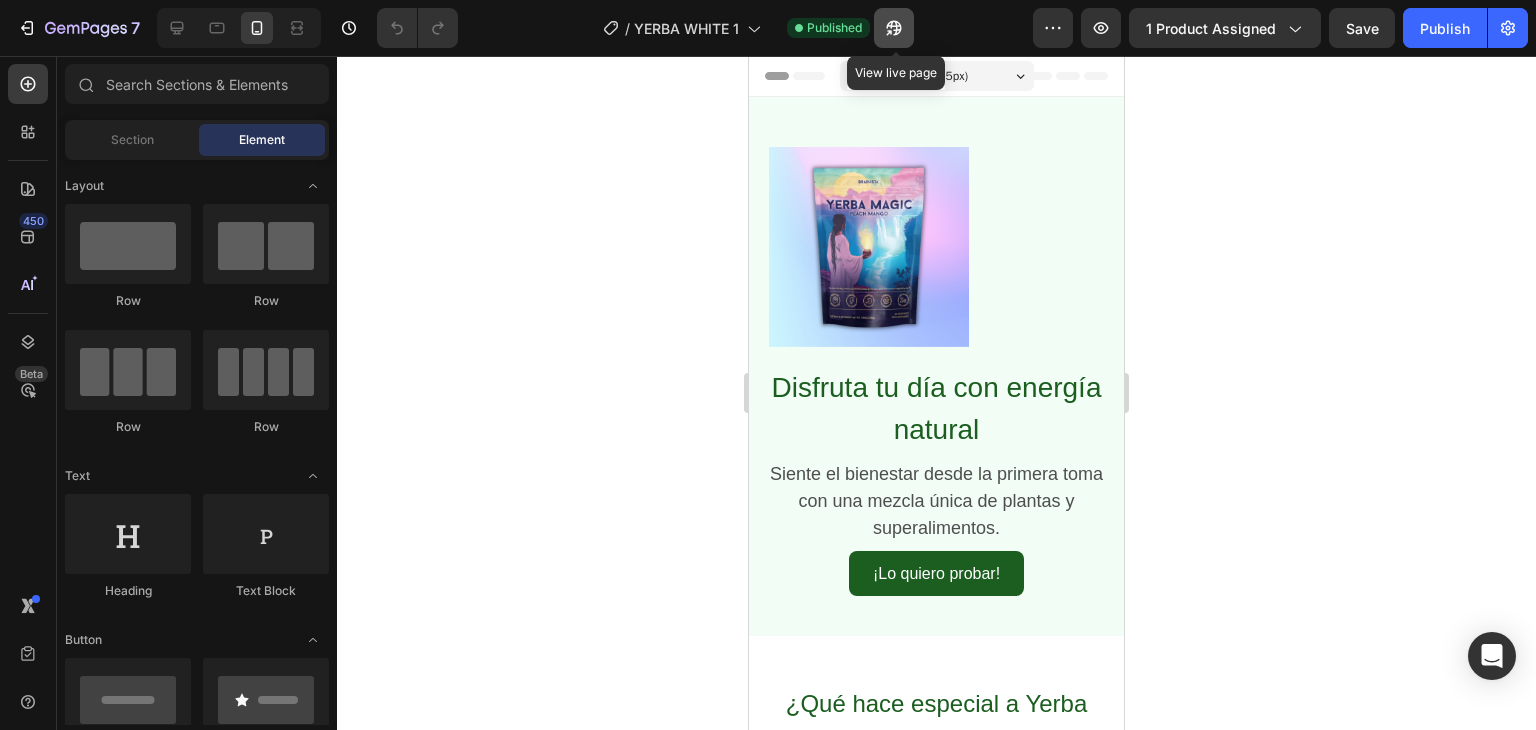 click 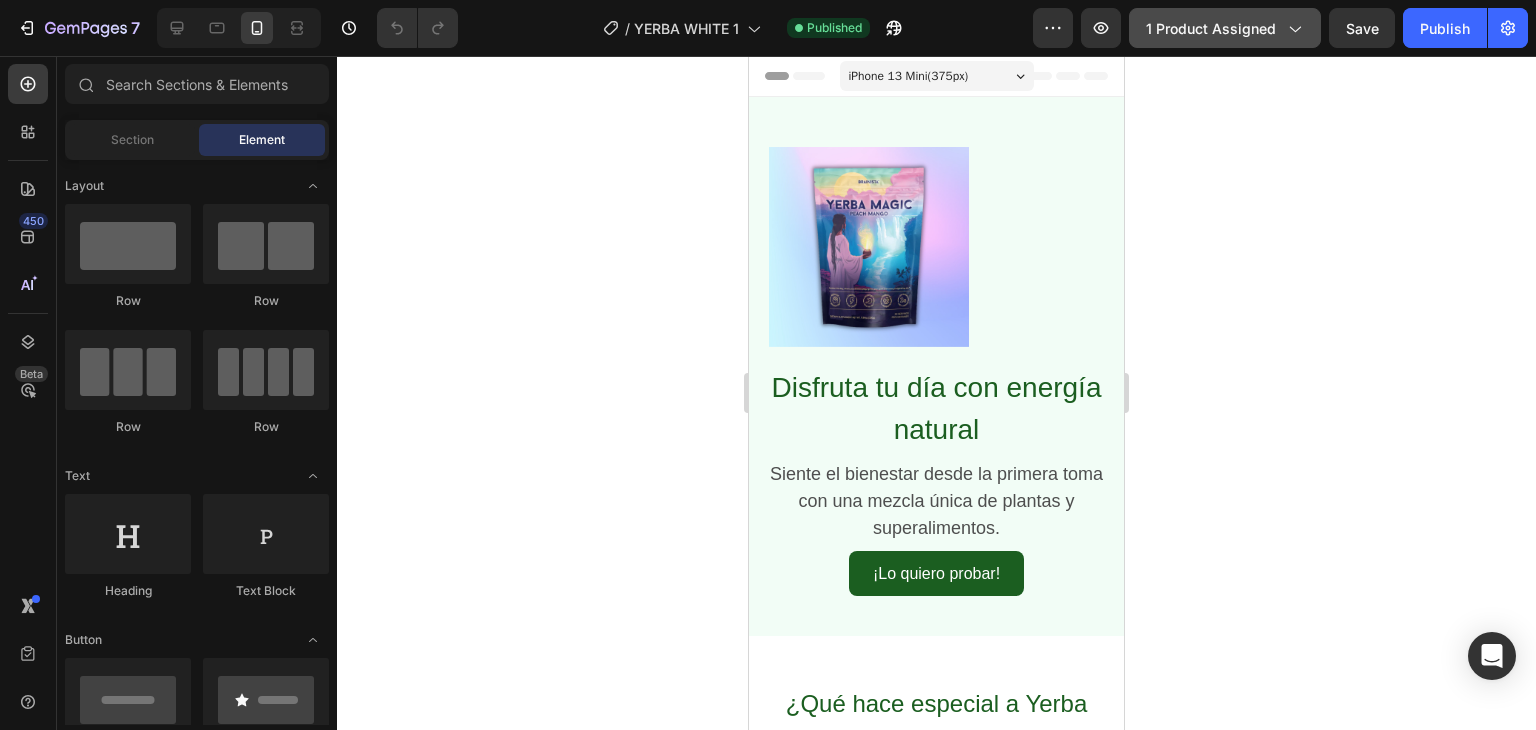 click on "1 product assigned" 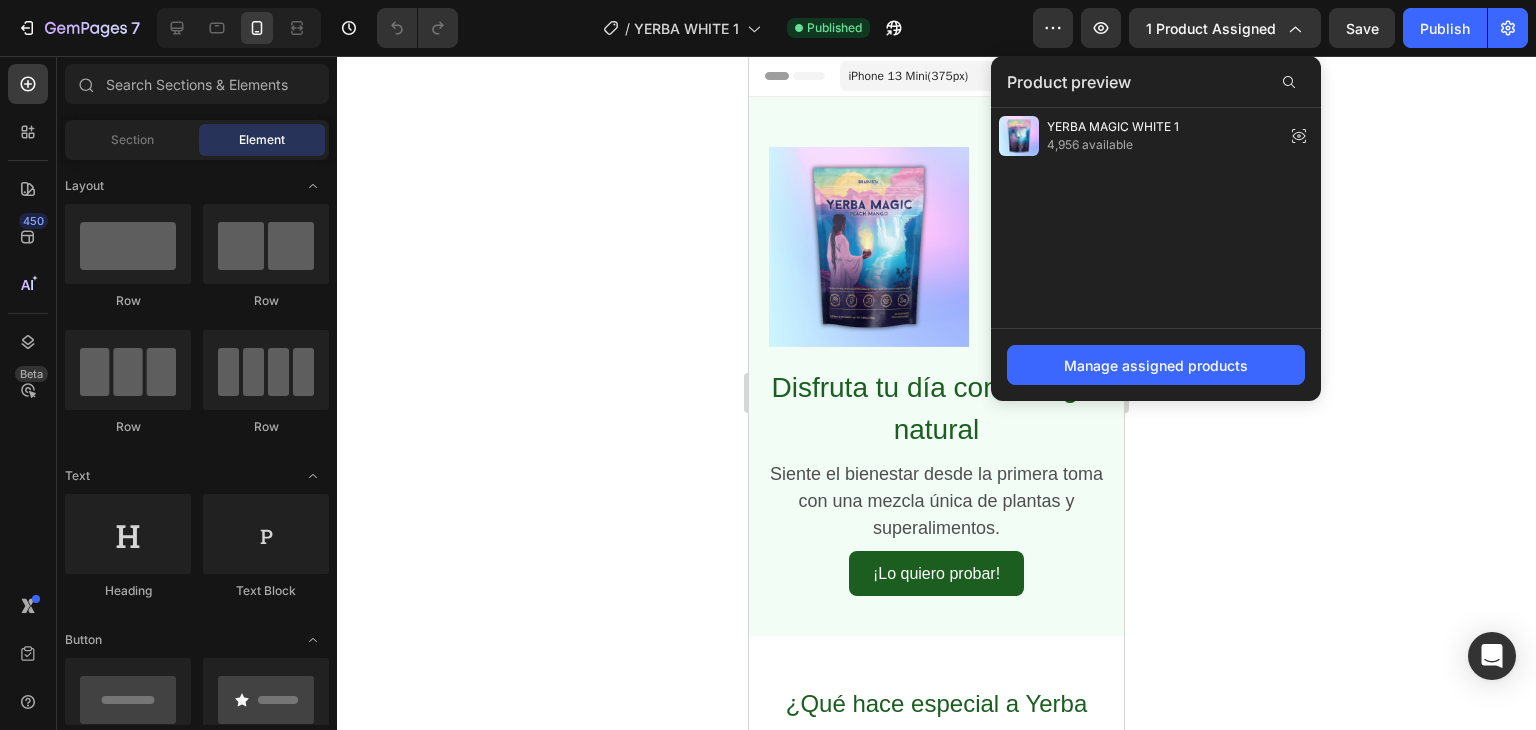 click 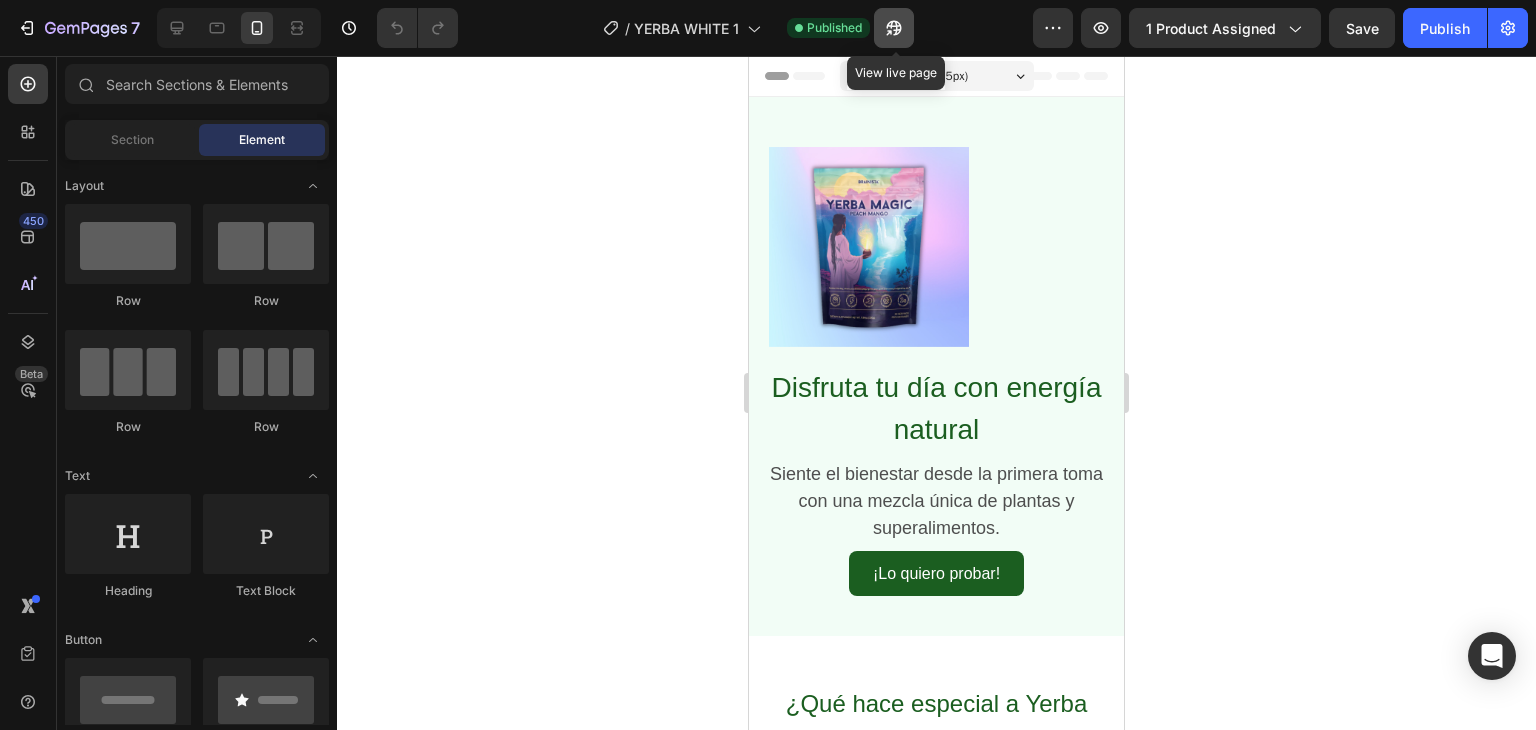 click 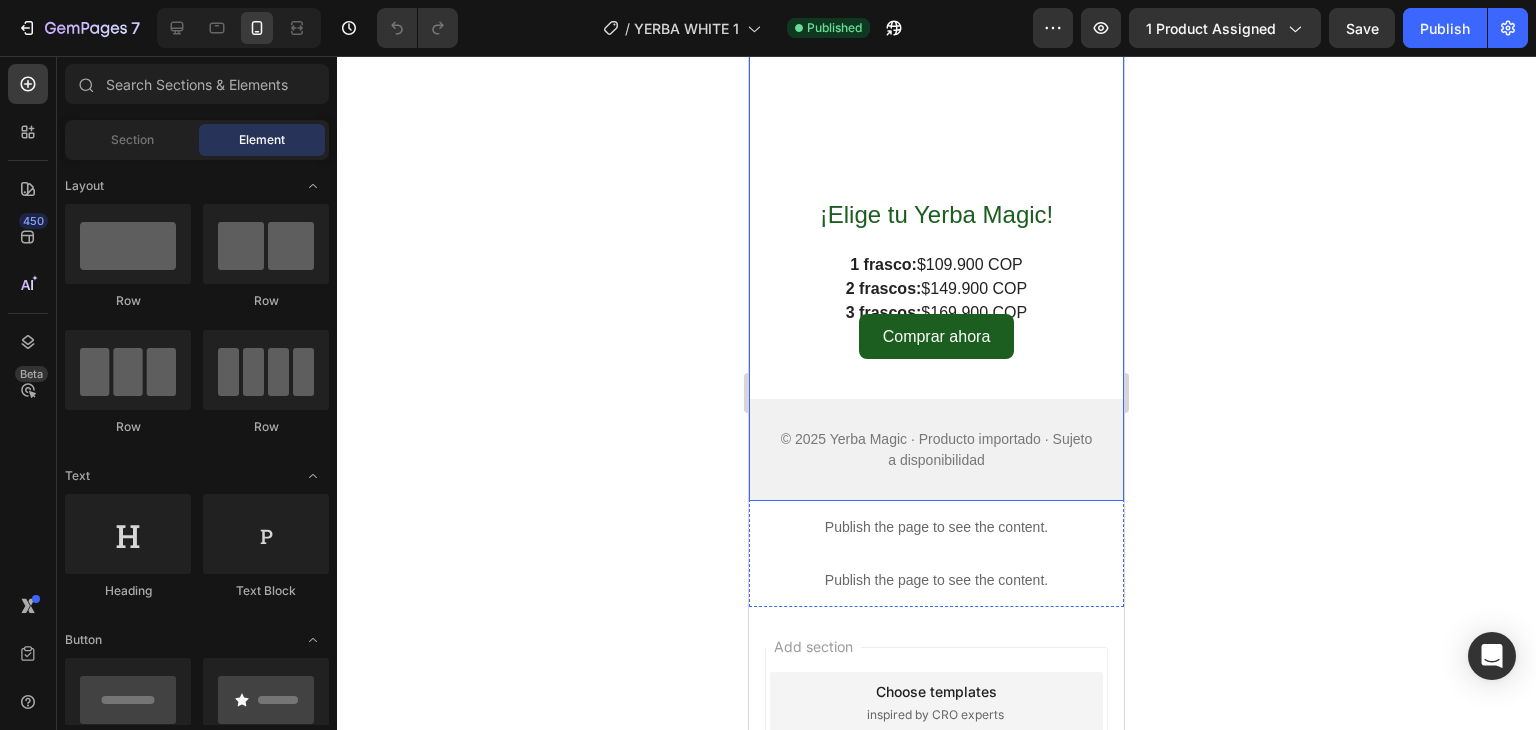 scroll, scrollTop: 1846, scrollLeft: 0, axis: vertical 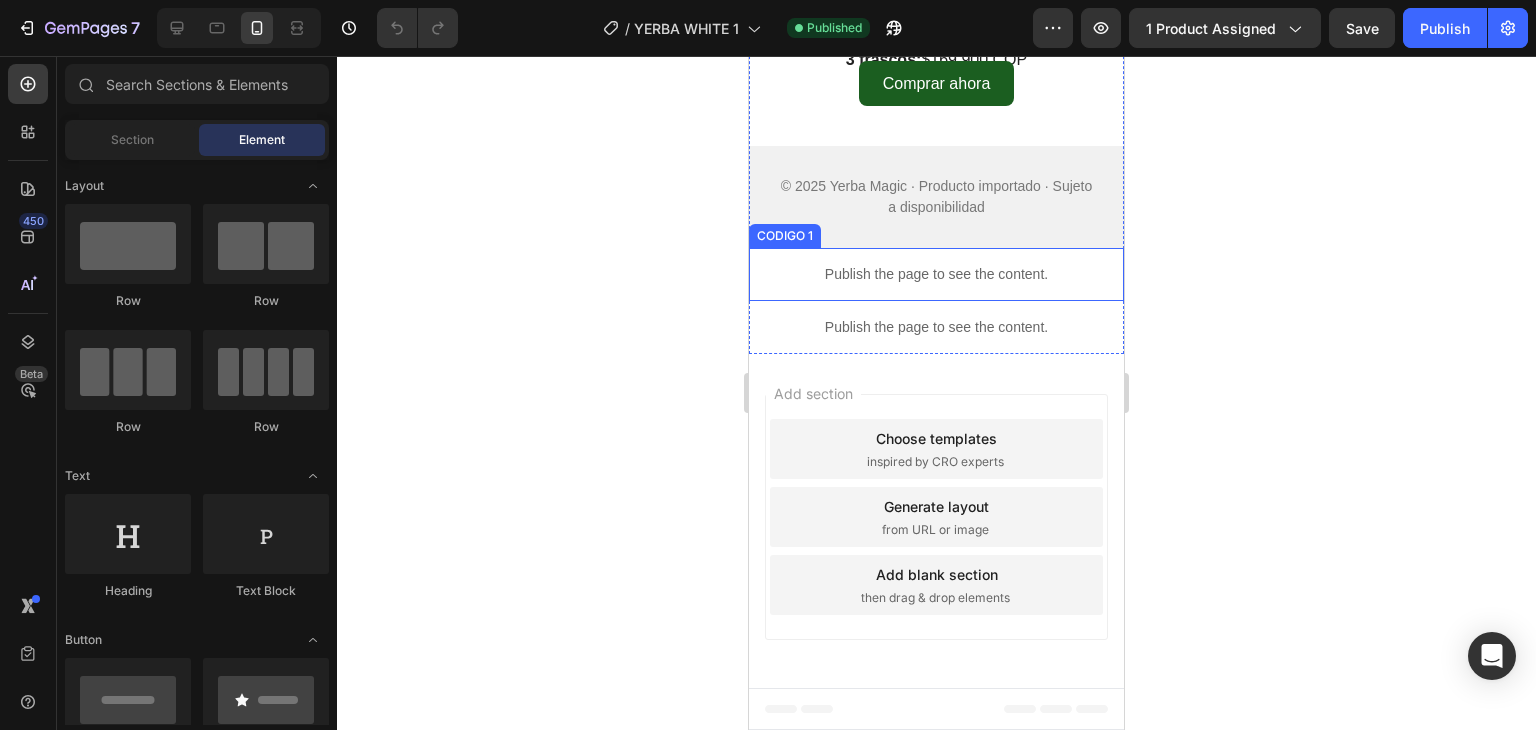 click on "Publish the page to see the content." at bounding box center (936, 274) 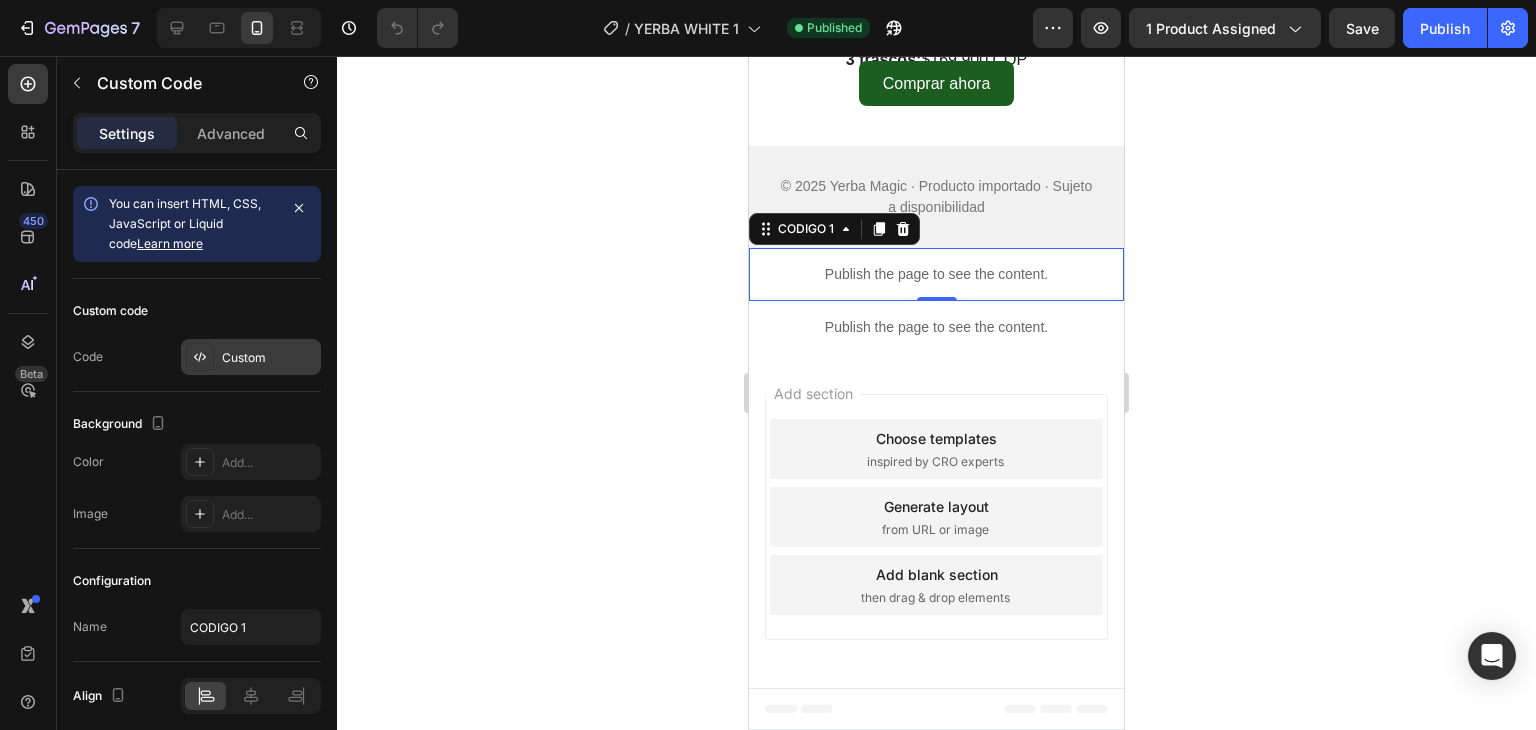 click on "Custom" at bounding box center [269, 358] 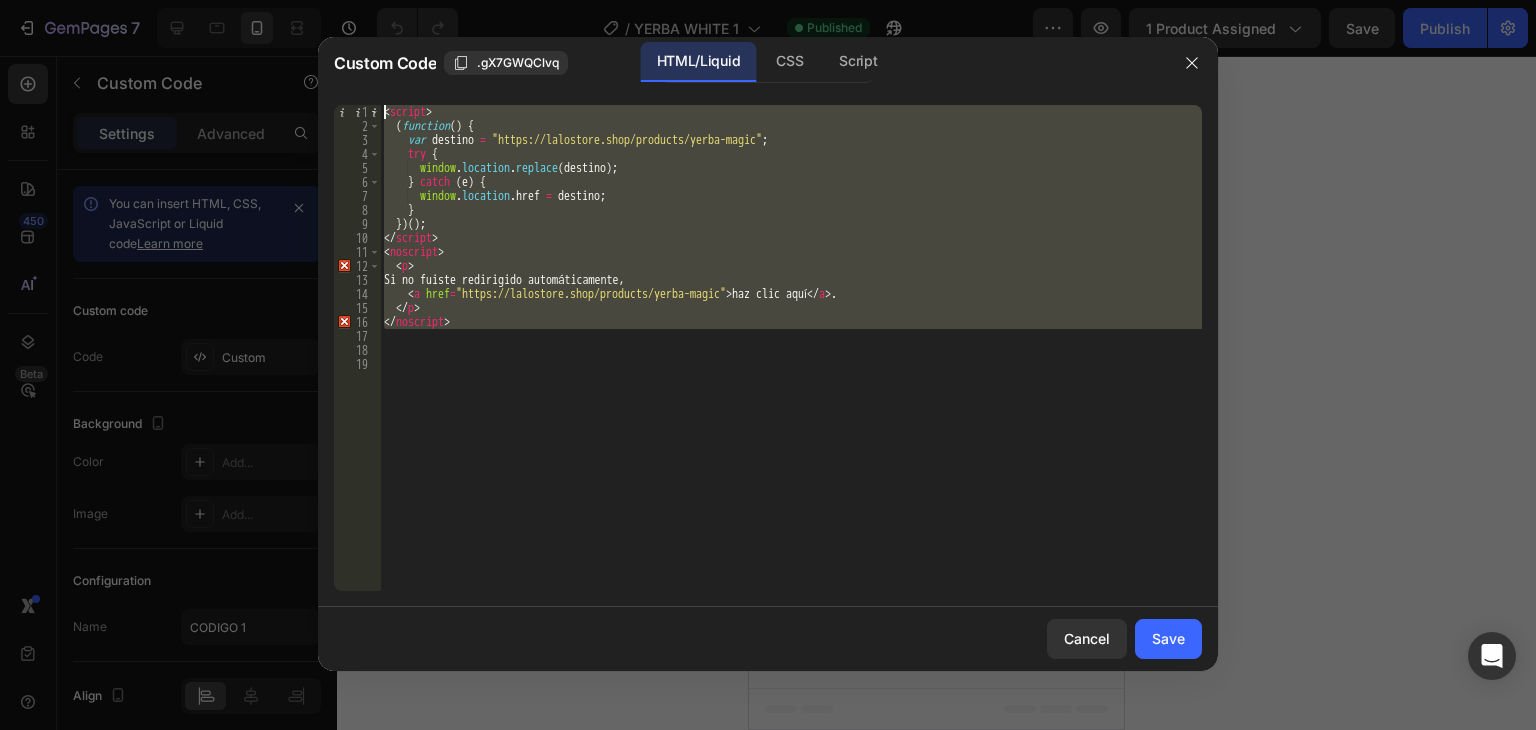 drag, startPoint x: 377, startPoint y: 302, endPoint x: 322, endPoint y: 77, distance: 231.6247 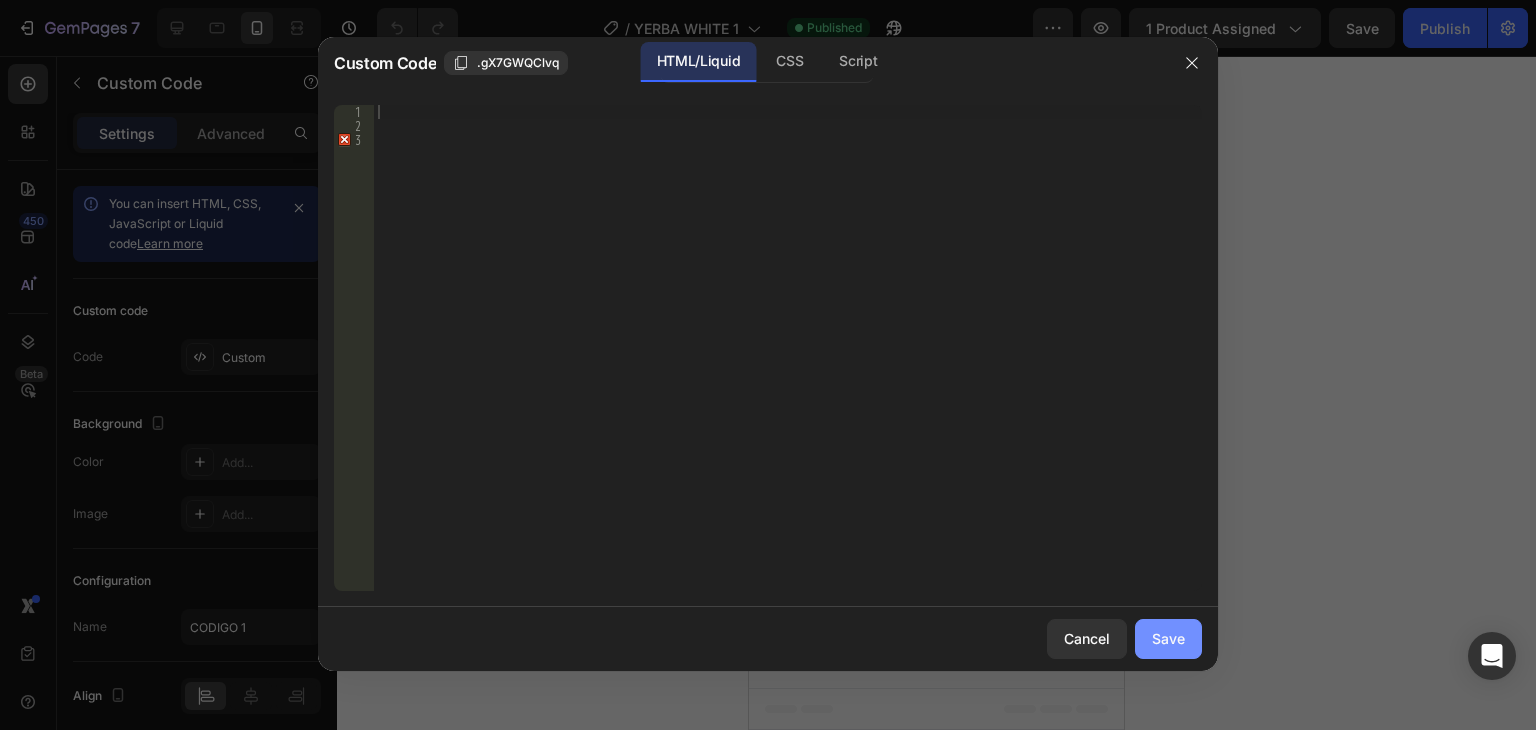 click on "Save" at bounding box center (1168, 638) 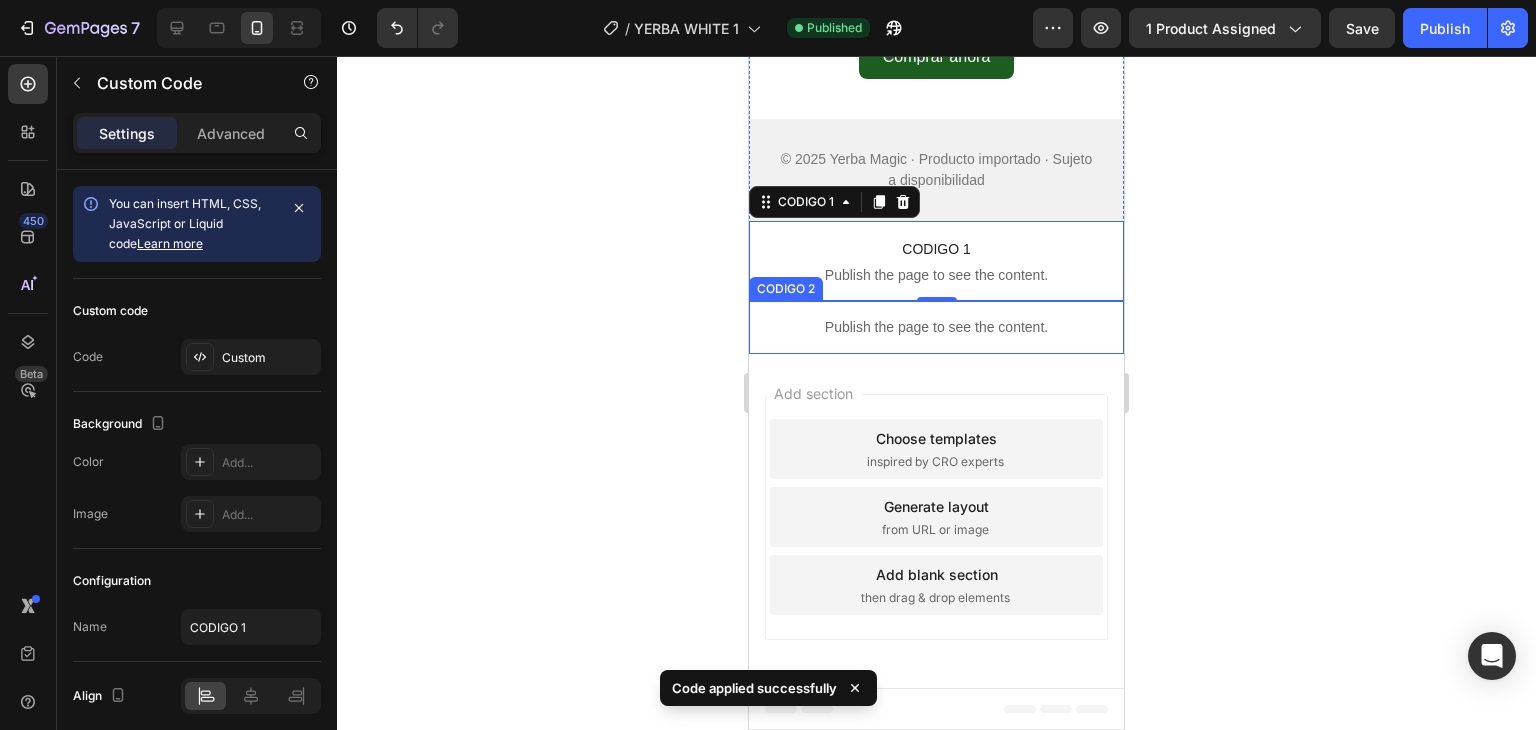 click on "Publish the page to see the content." at bounding box center [936, 327] 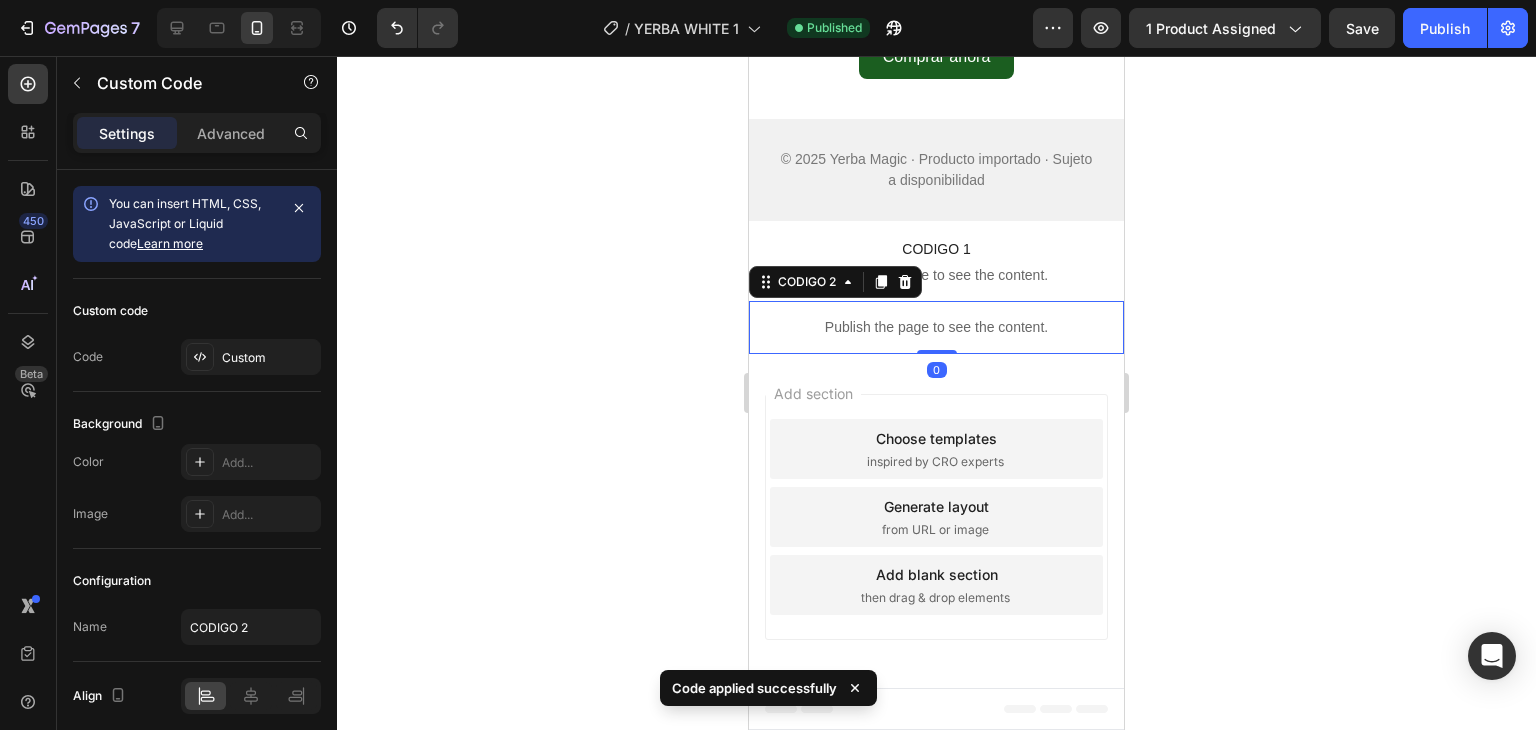 click on "Publish the page to see the content." at bounding box center [936, 327] 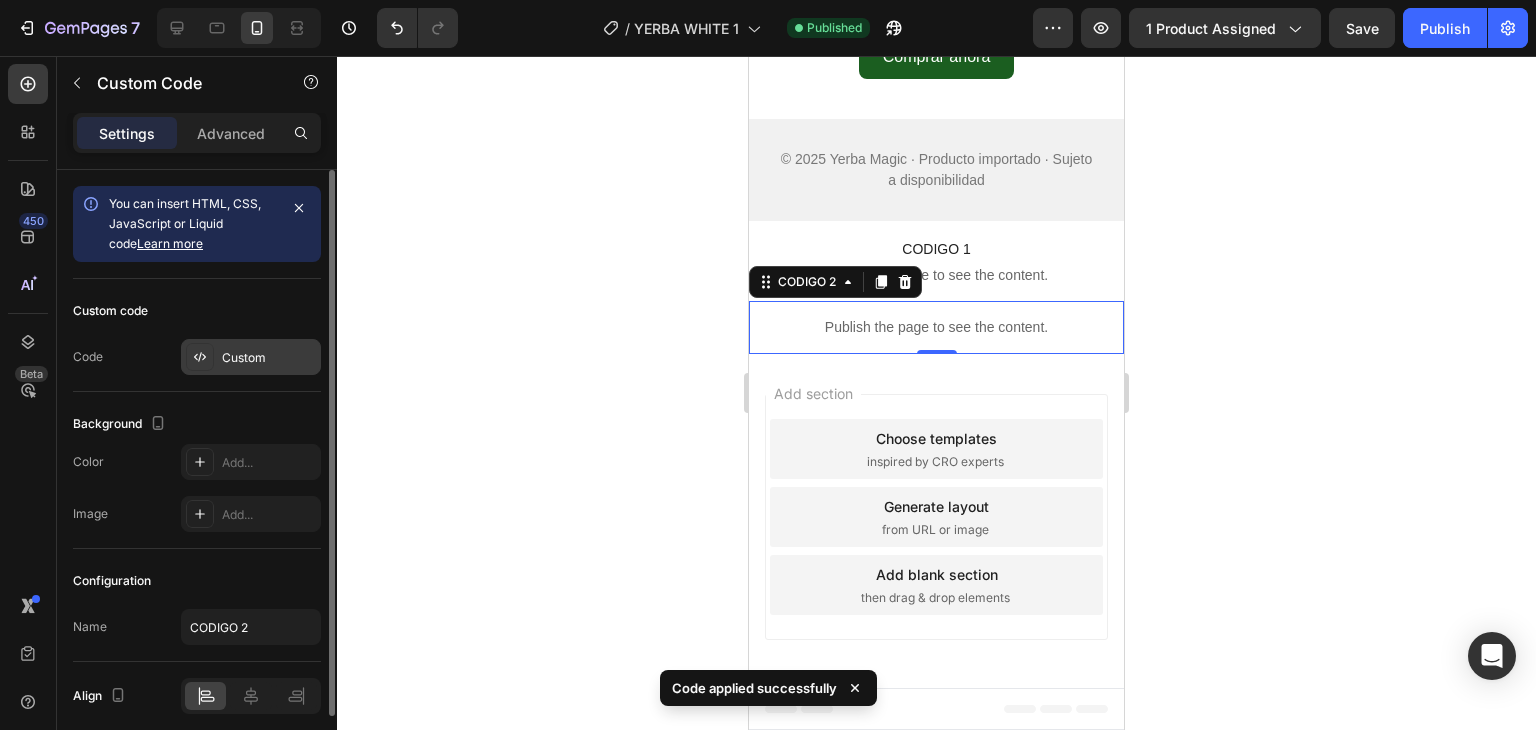 click on "Custom" at bounding box center [269, 358] 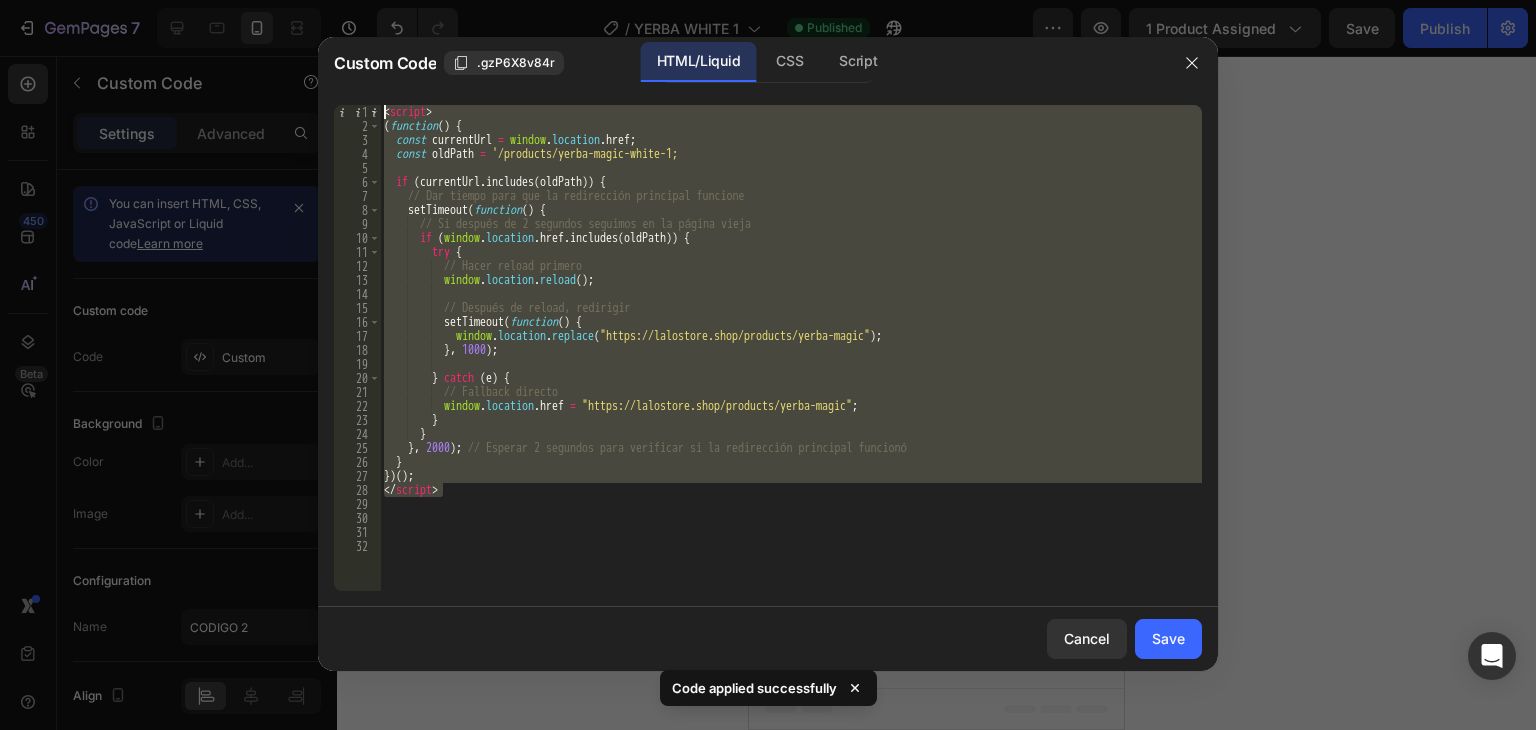 drag, startPoint x: 464, startPoint y: 487, endPoint x: 334, endPoint y: 56, distance: 450.17886 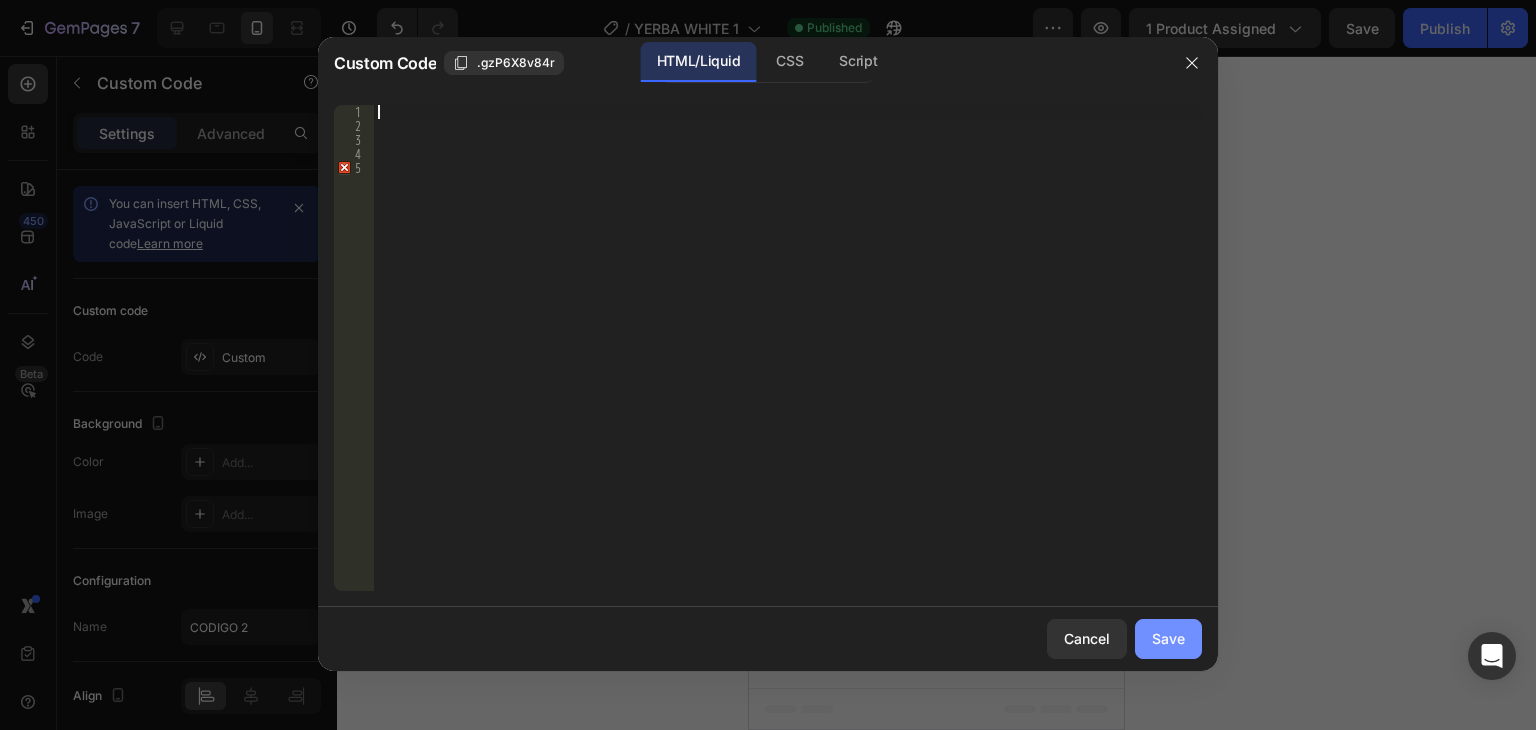 click on "Save" at bounding box center (1168, 638) 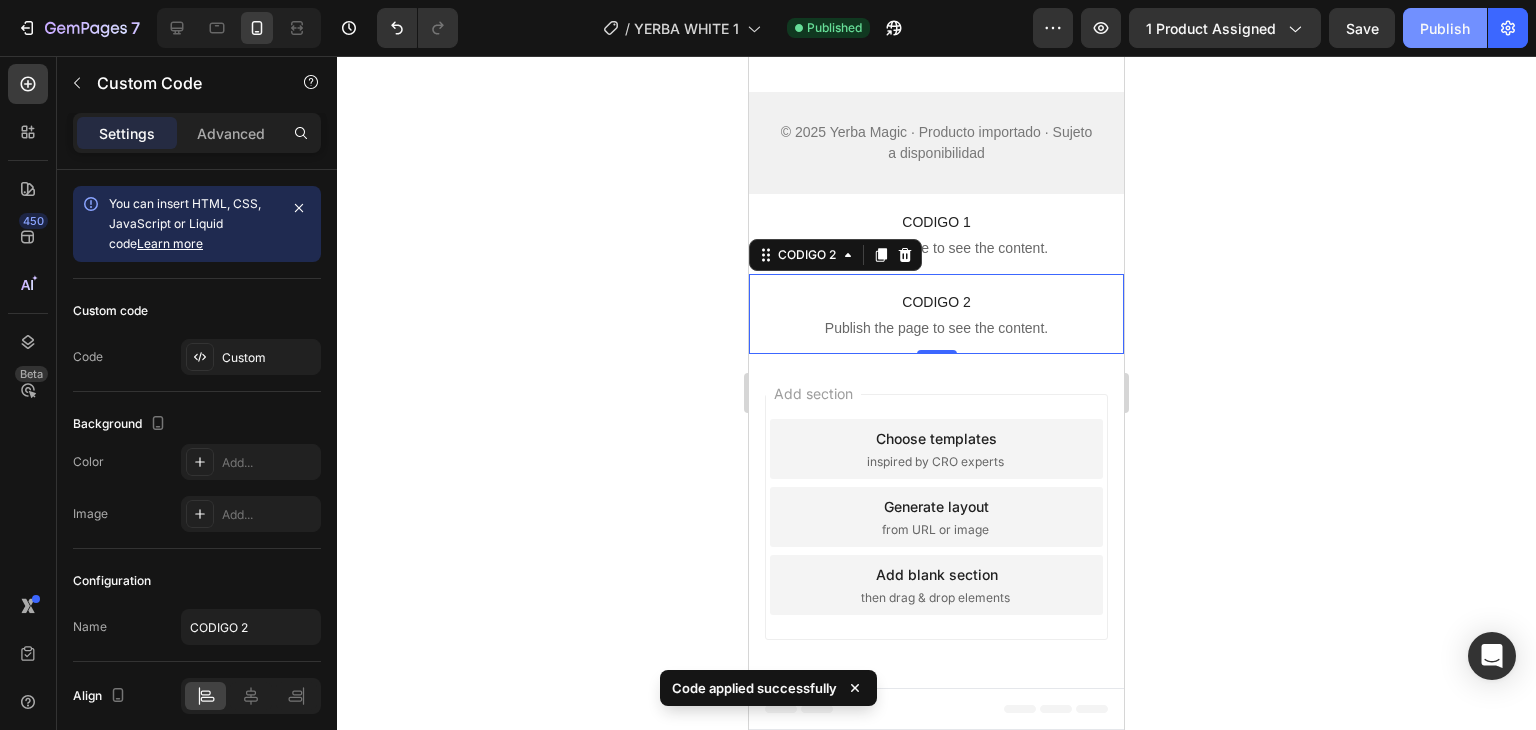 click on "Publish" 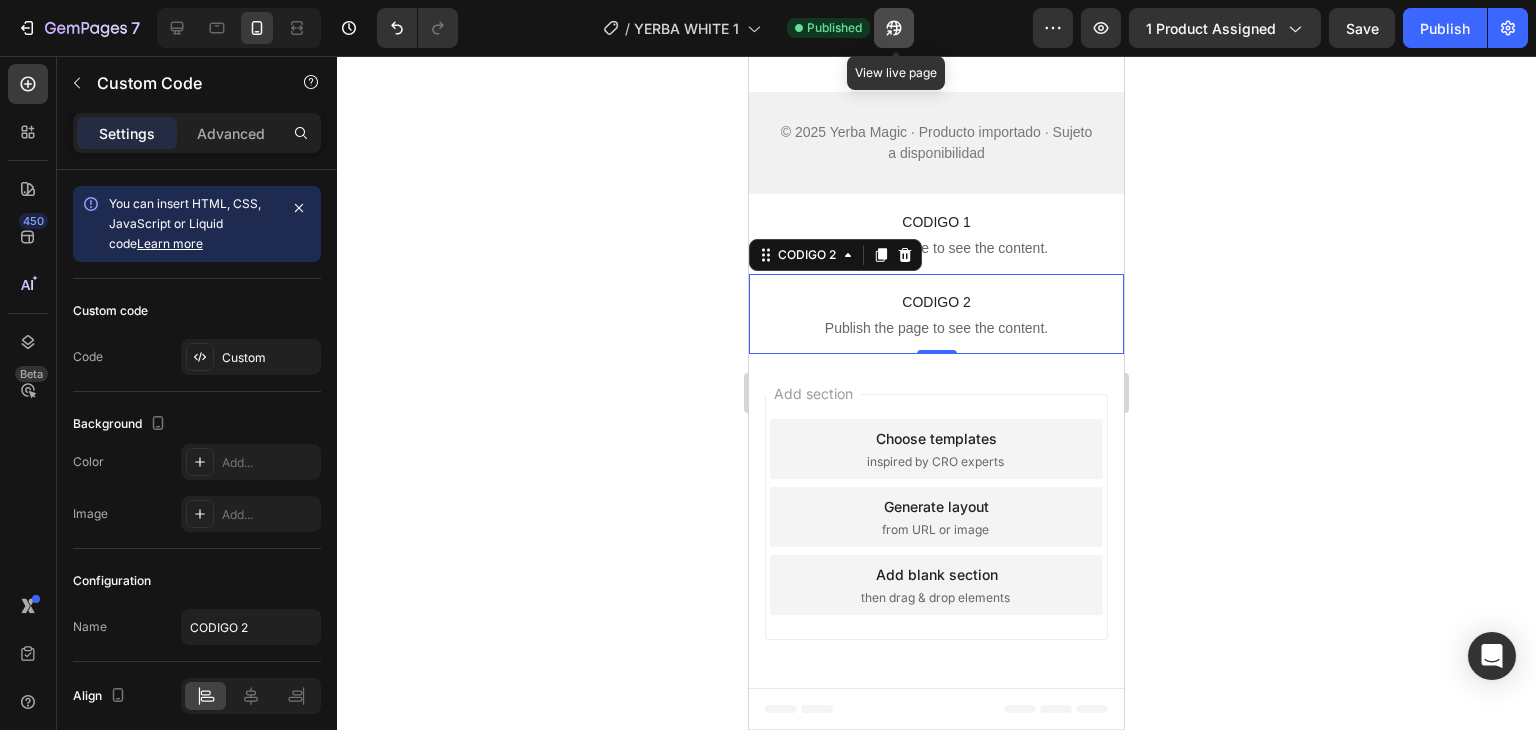 click 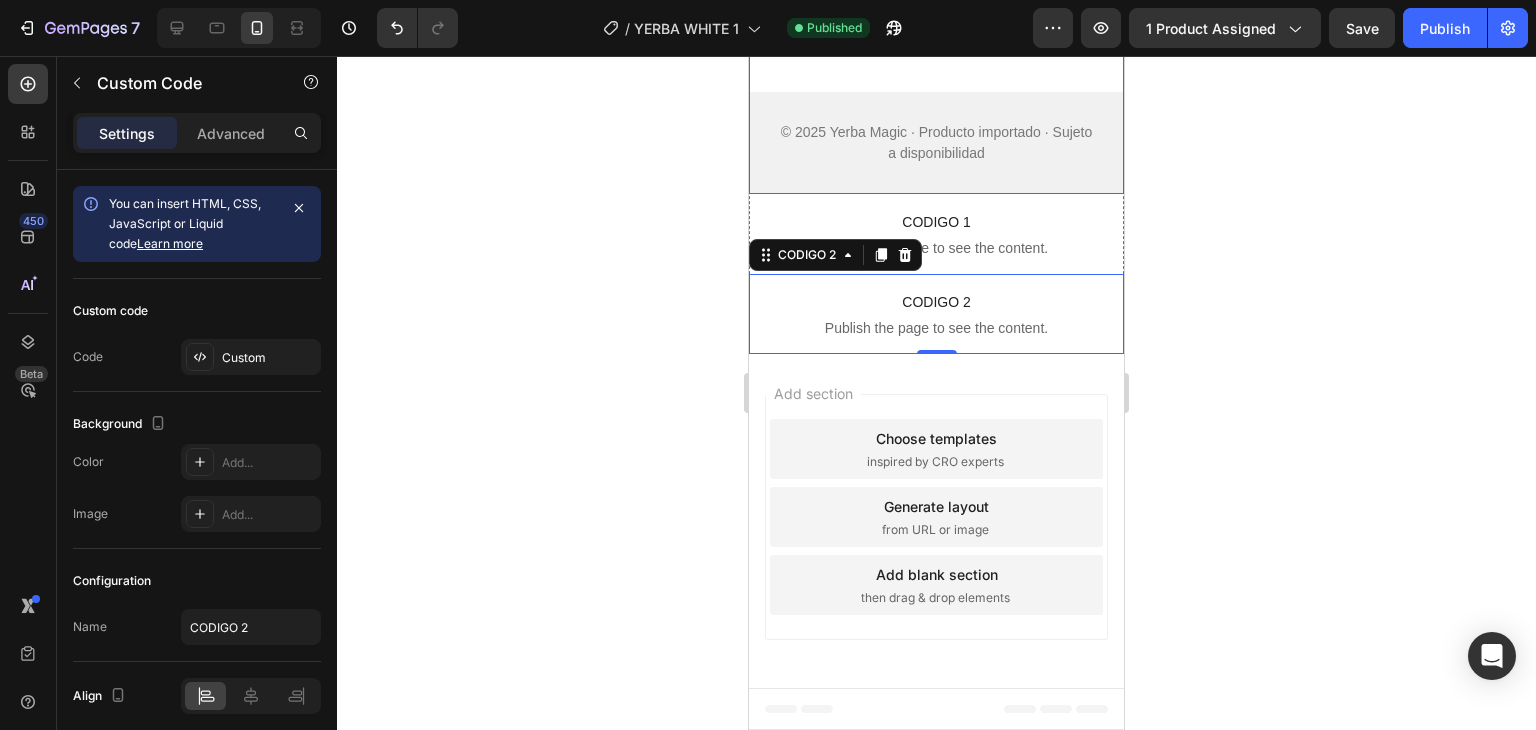 scroll, scrollTop: 0, scrollLeft: 0, axis: both 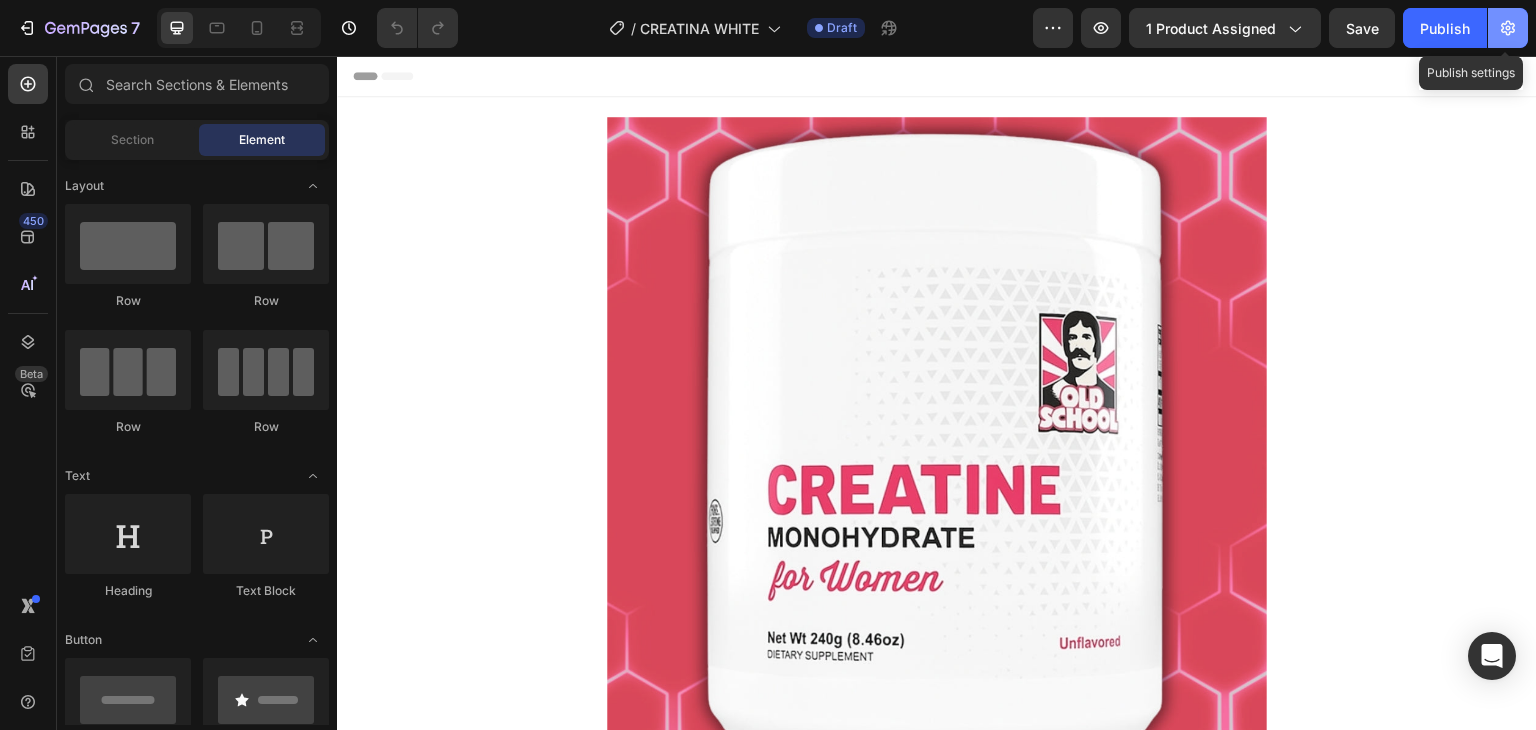 click 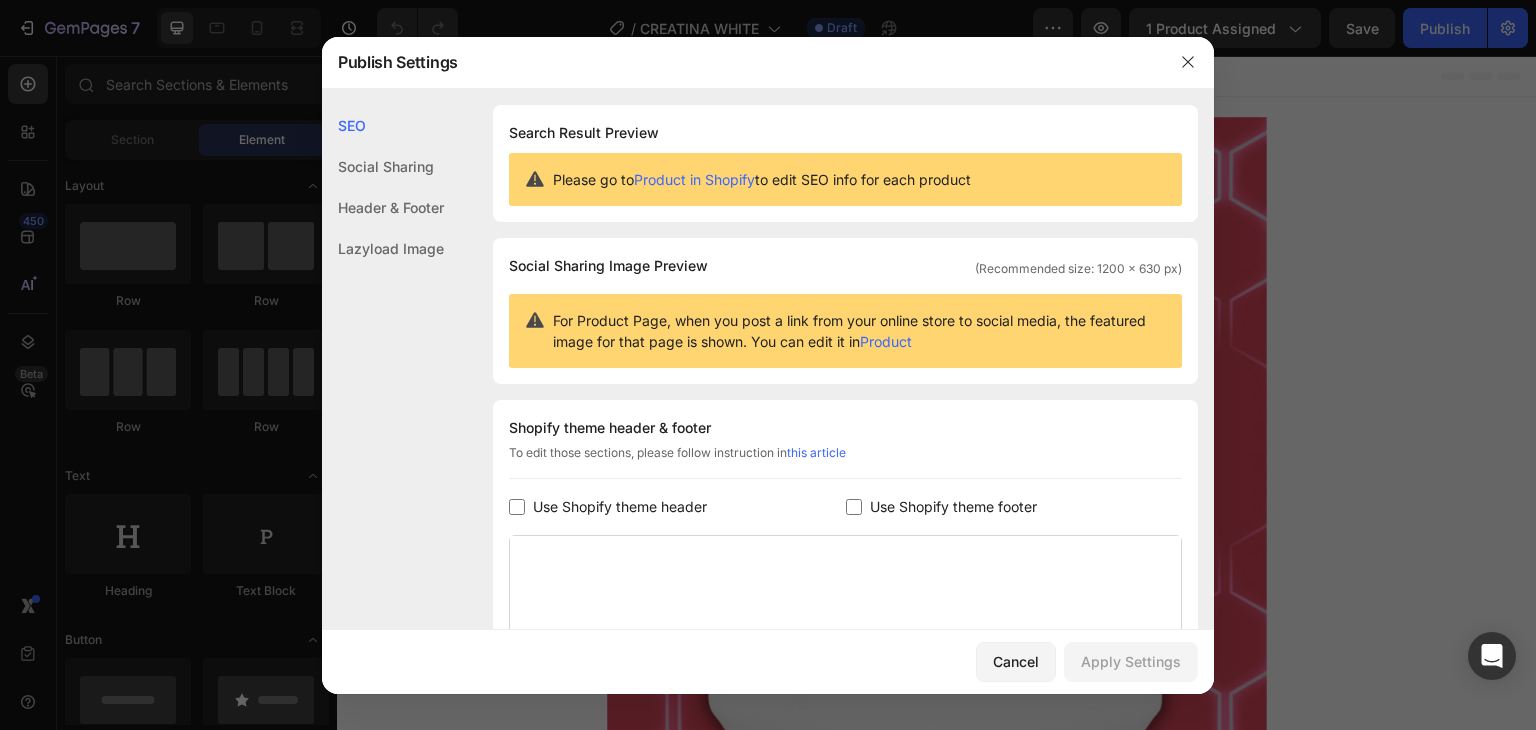 click on "Use Shopify theme footer" at bounding box center [953, 507] 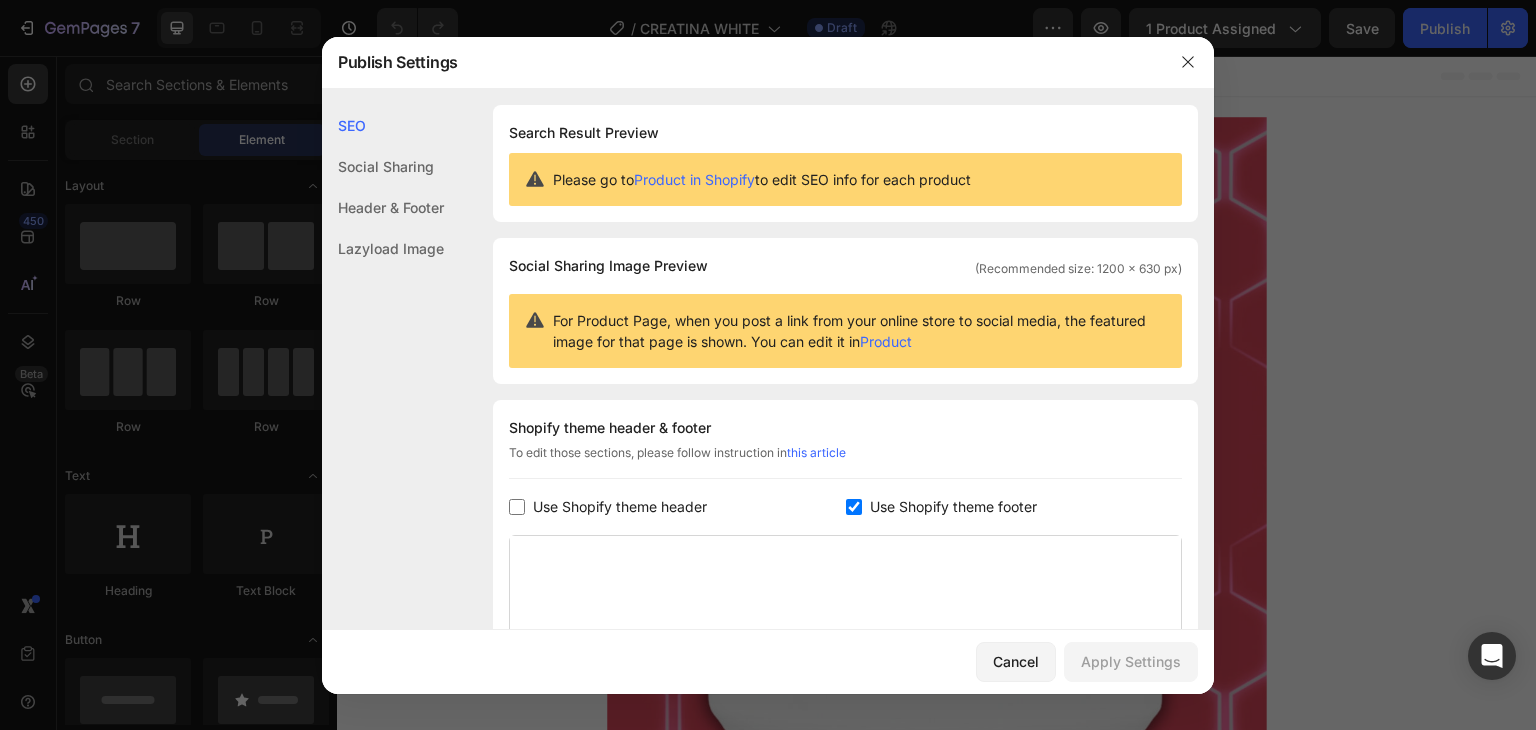 checkbox on "true" 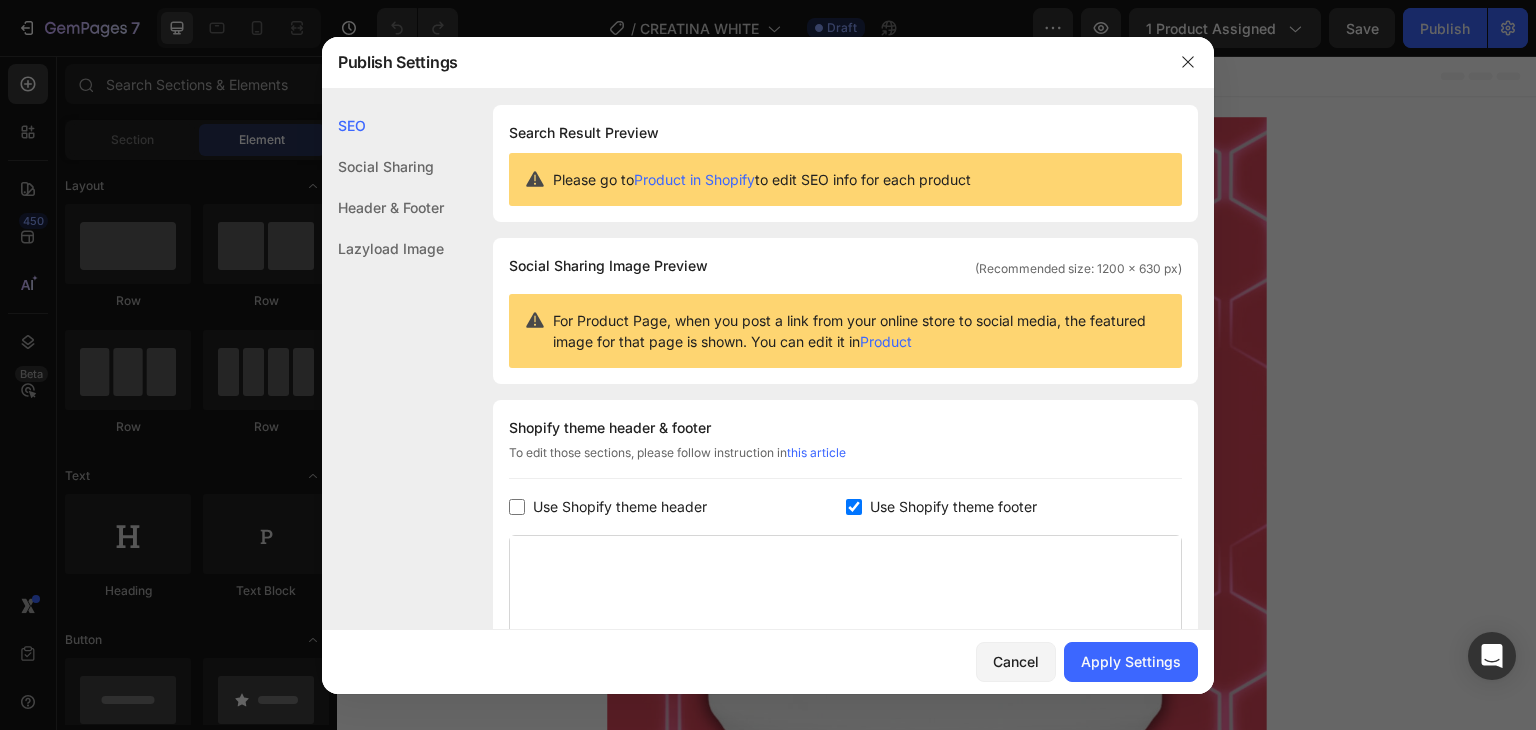 click on "Use Shopify theme header" at bounding box center (620, 507) 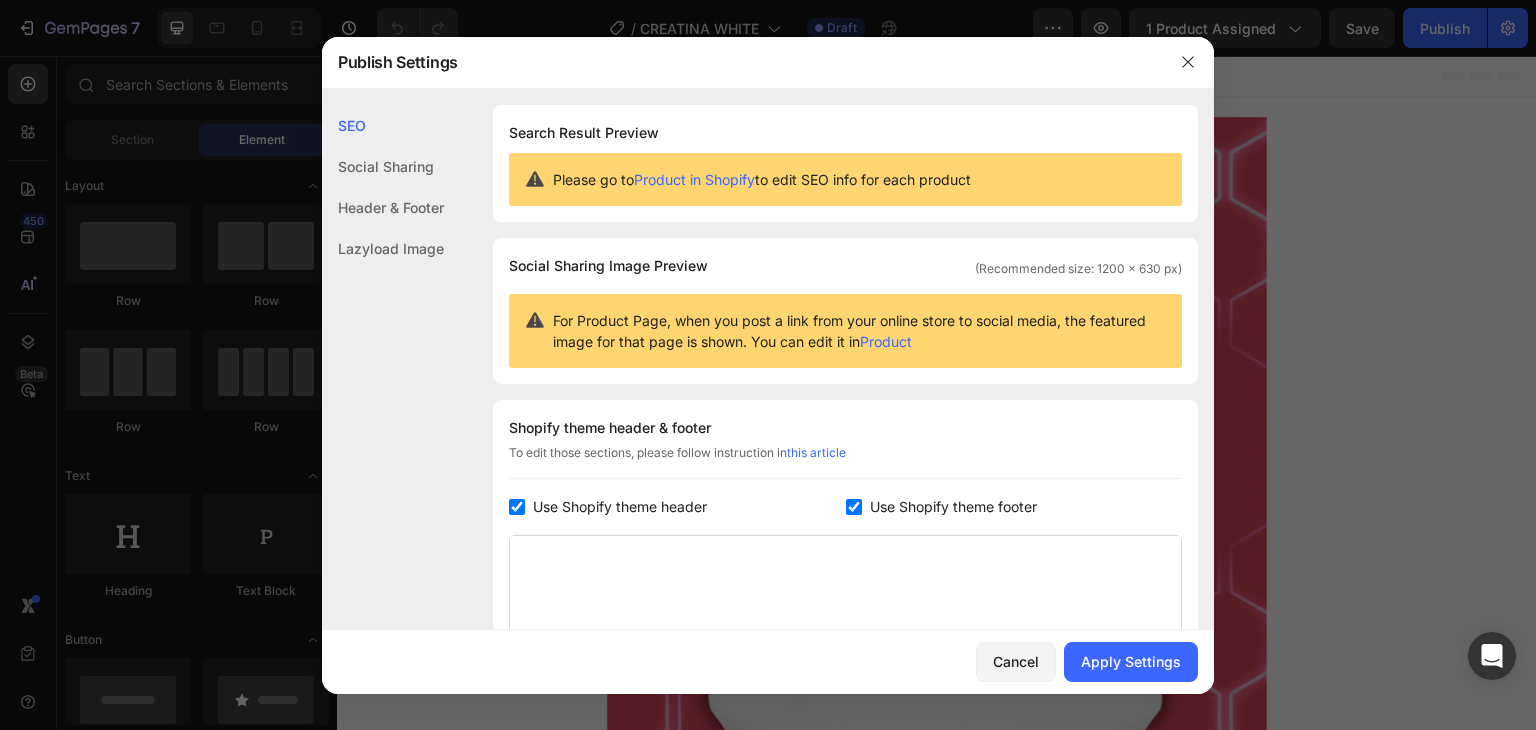 checkbox on "true" 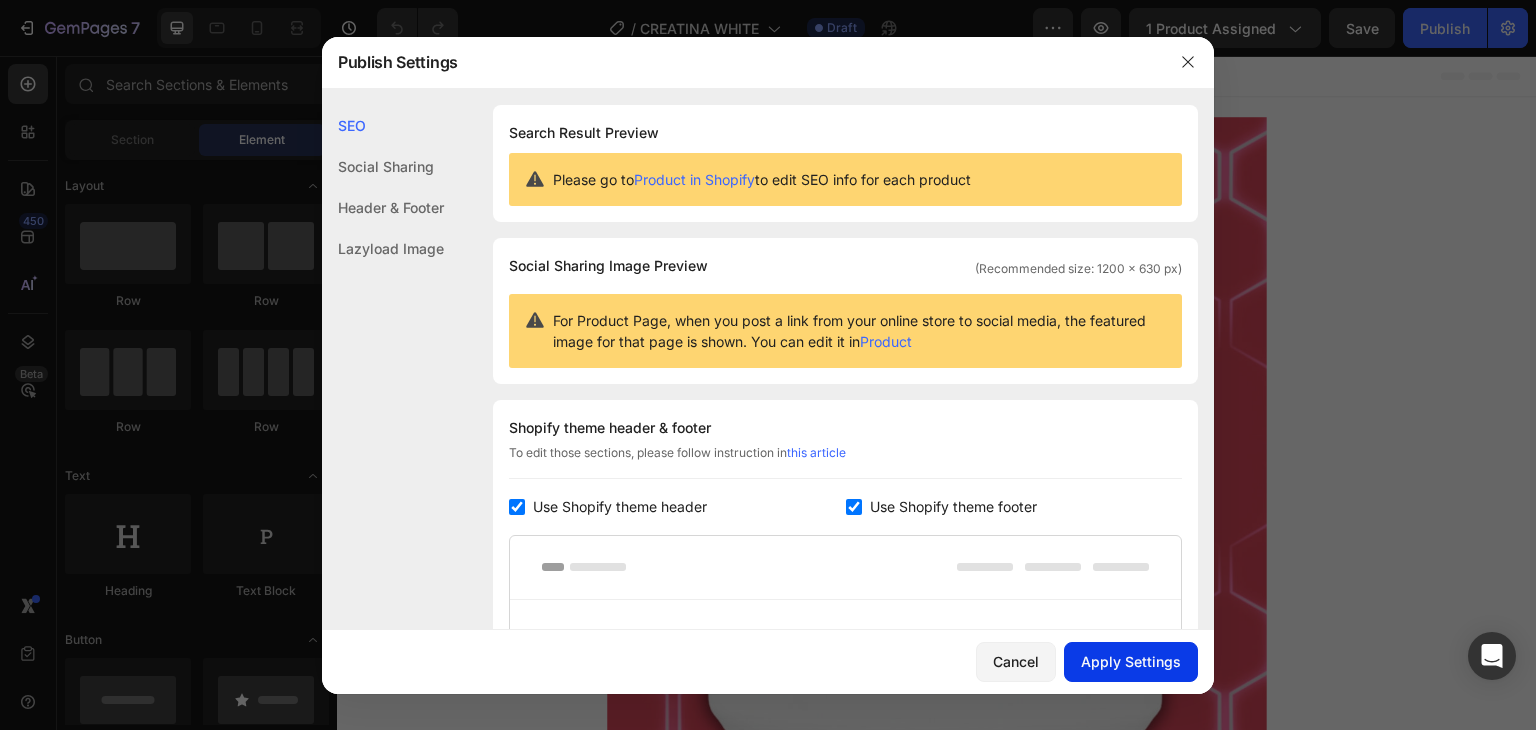 click on "Apply Settings" at bounding box center (1131, 661) 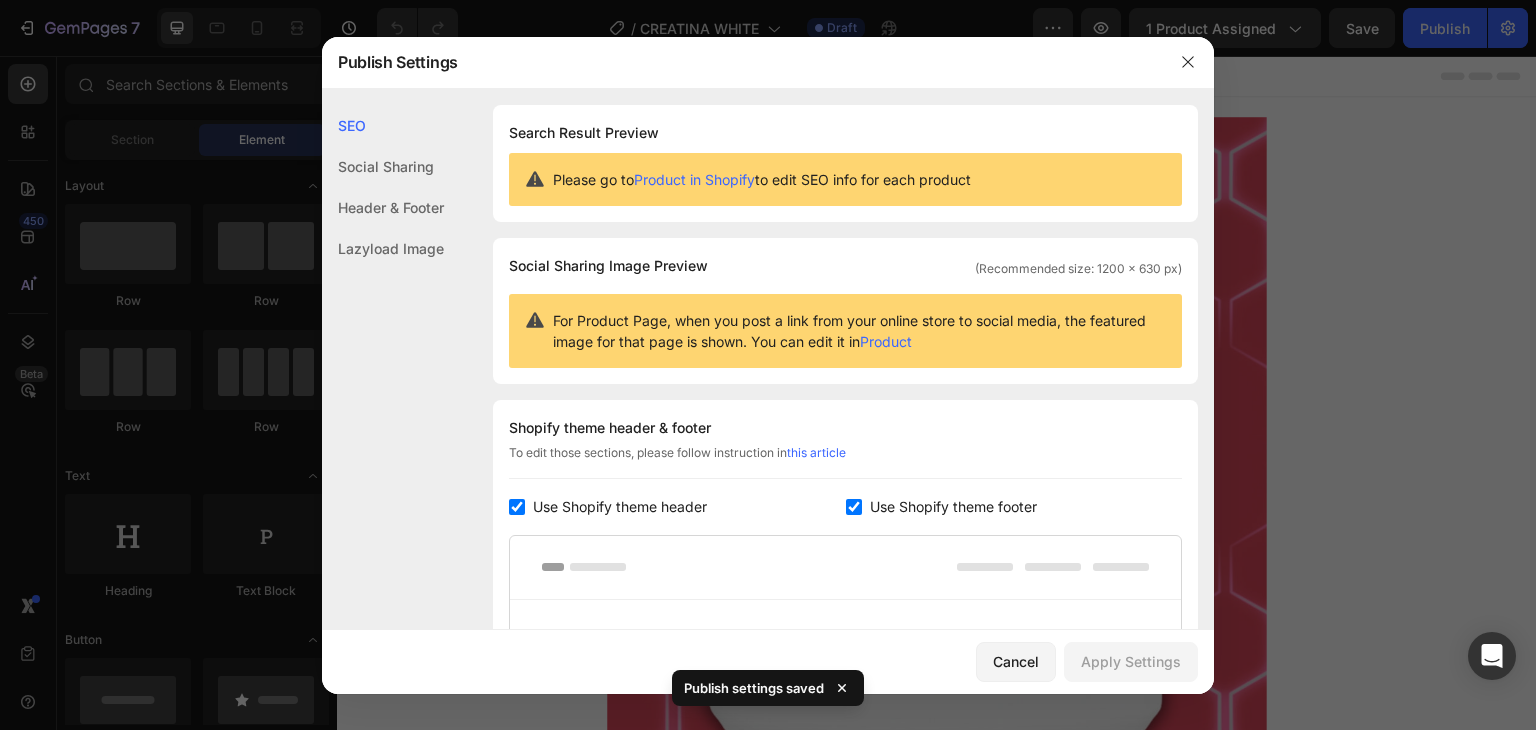 click on "Use Shopify theme footer" at bounding box center (949, 507) 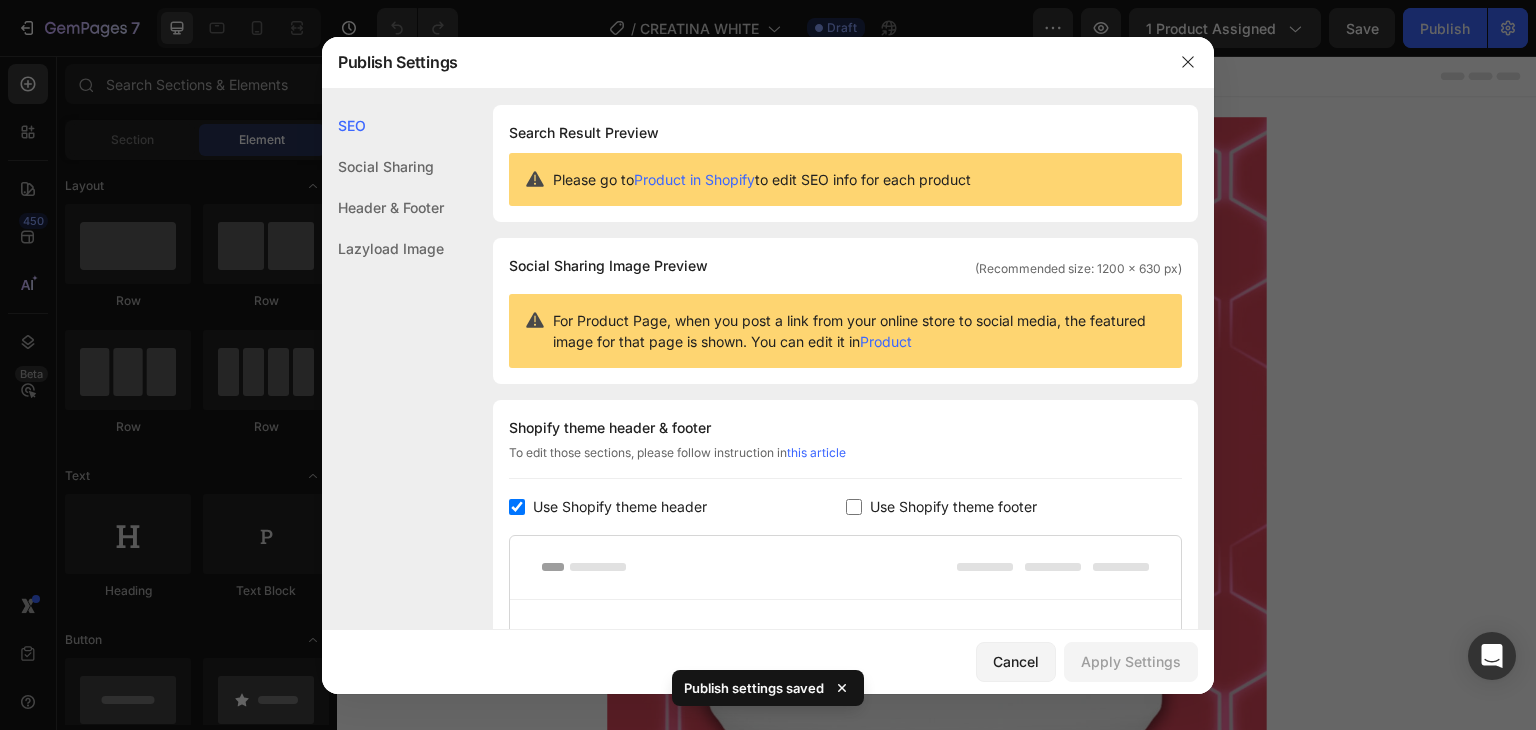 checkbox on "false" 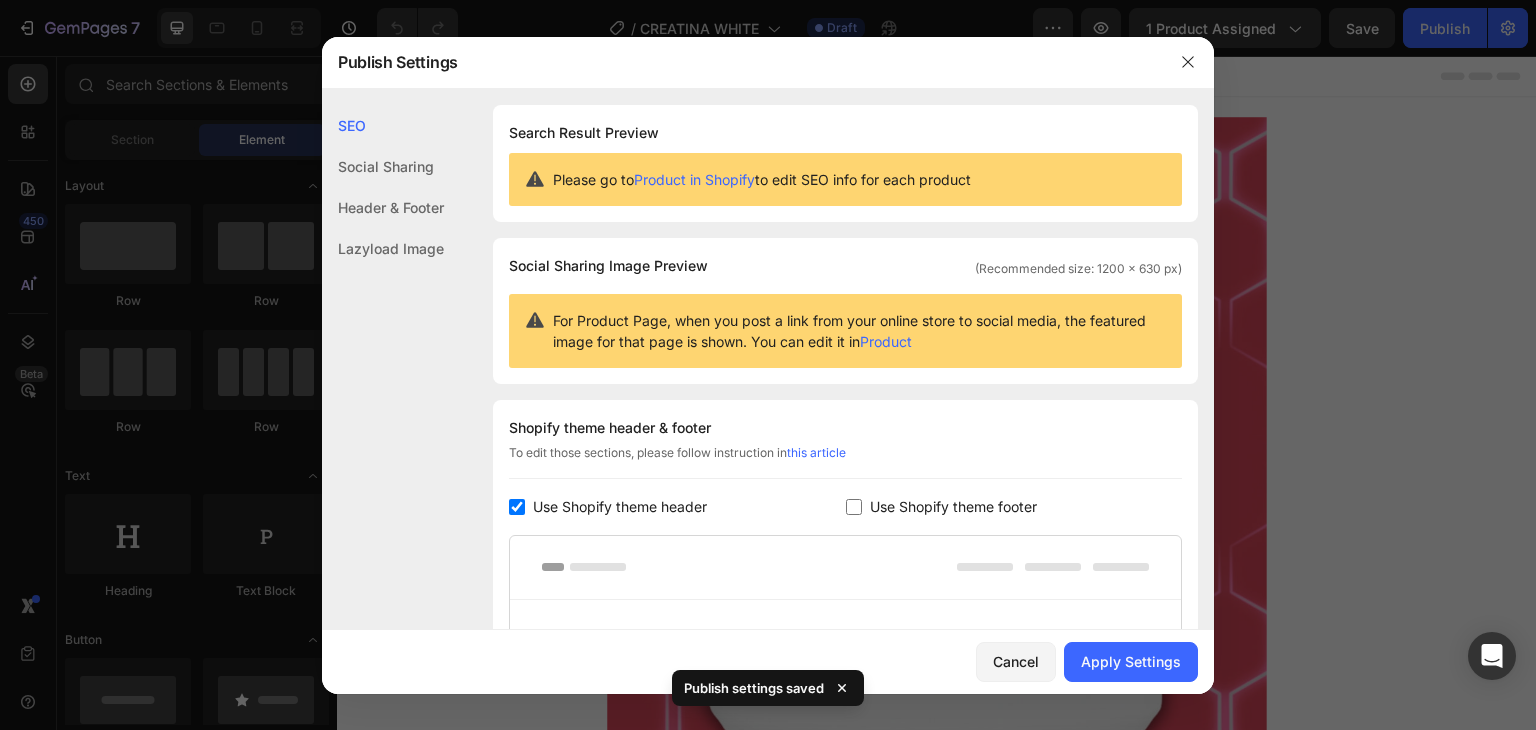 click on "Shopify theme header & footer  To edit those sections, please follow instruction in  this article Use Shopify theme header Use Shopify theme footer GemPages Design" 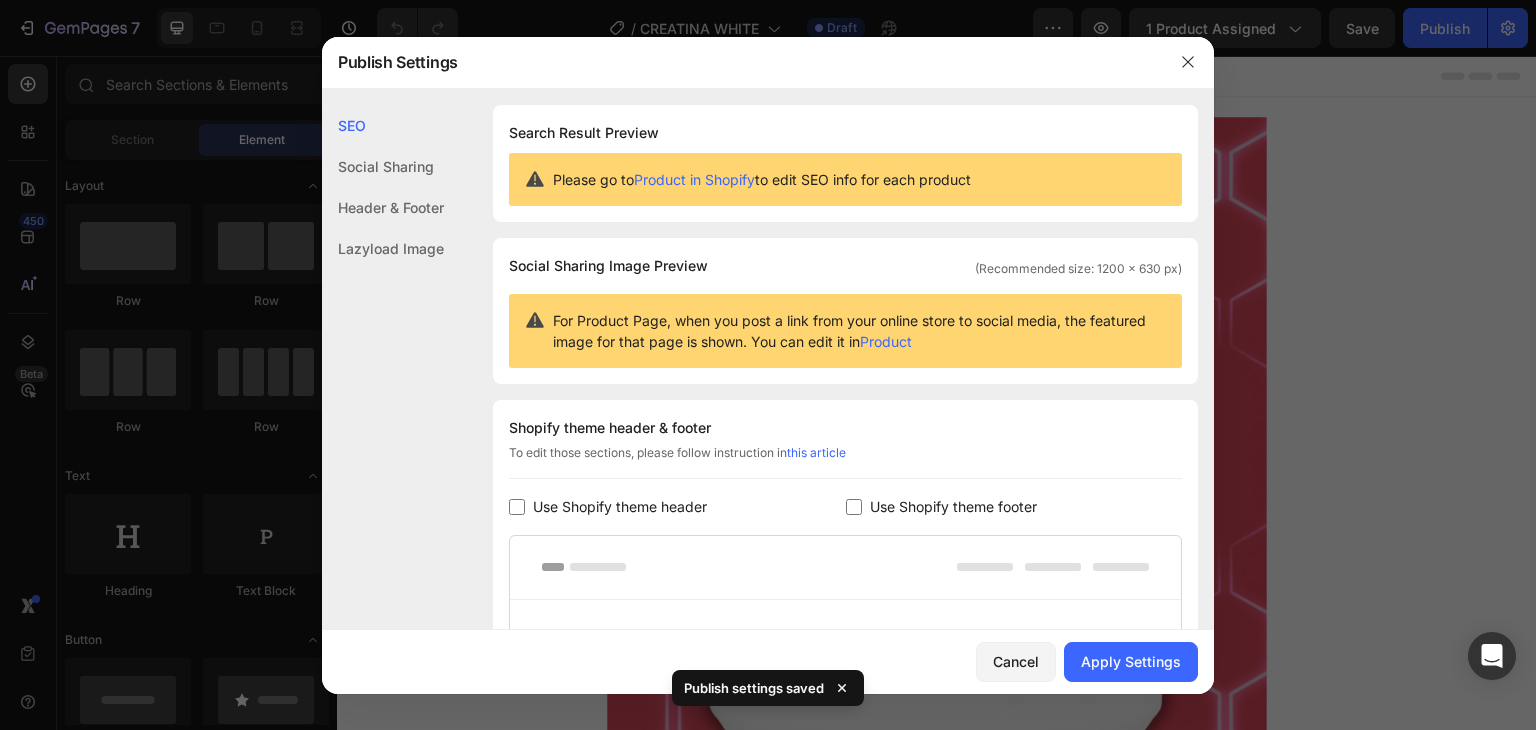 checkbox on "false" 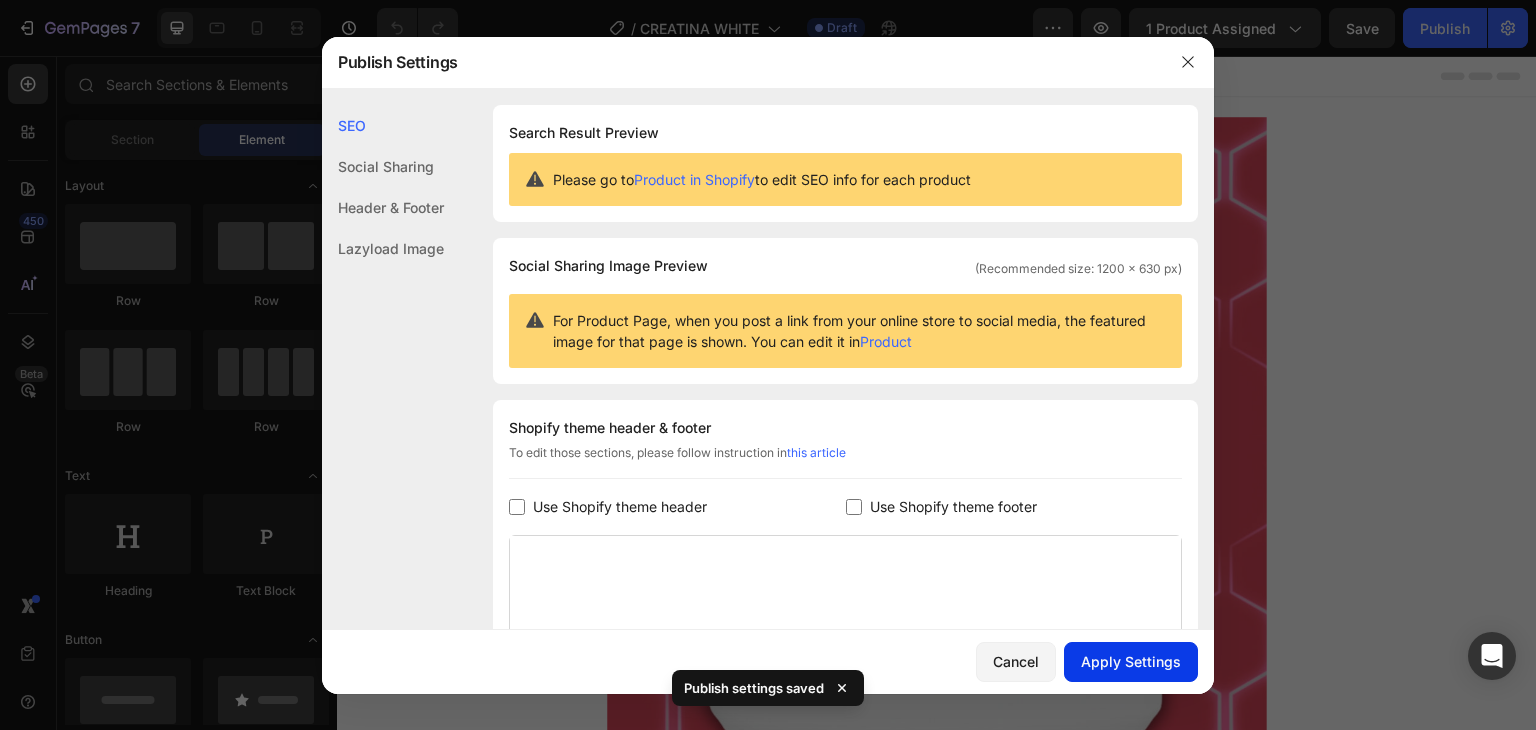 click on "Apply Settings" at bounding box center (1131, 661) 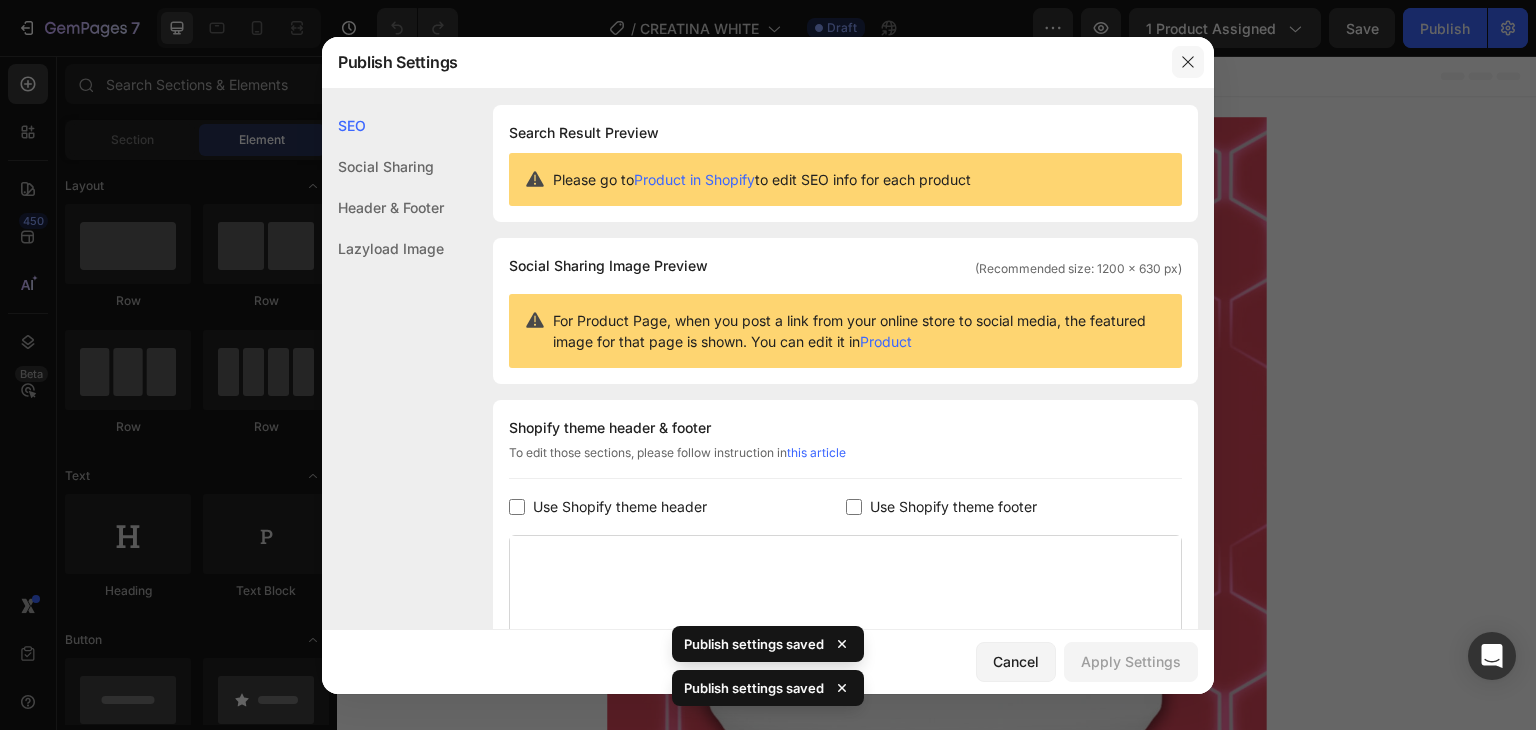 click 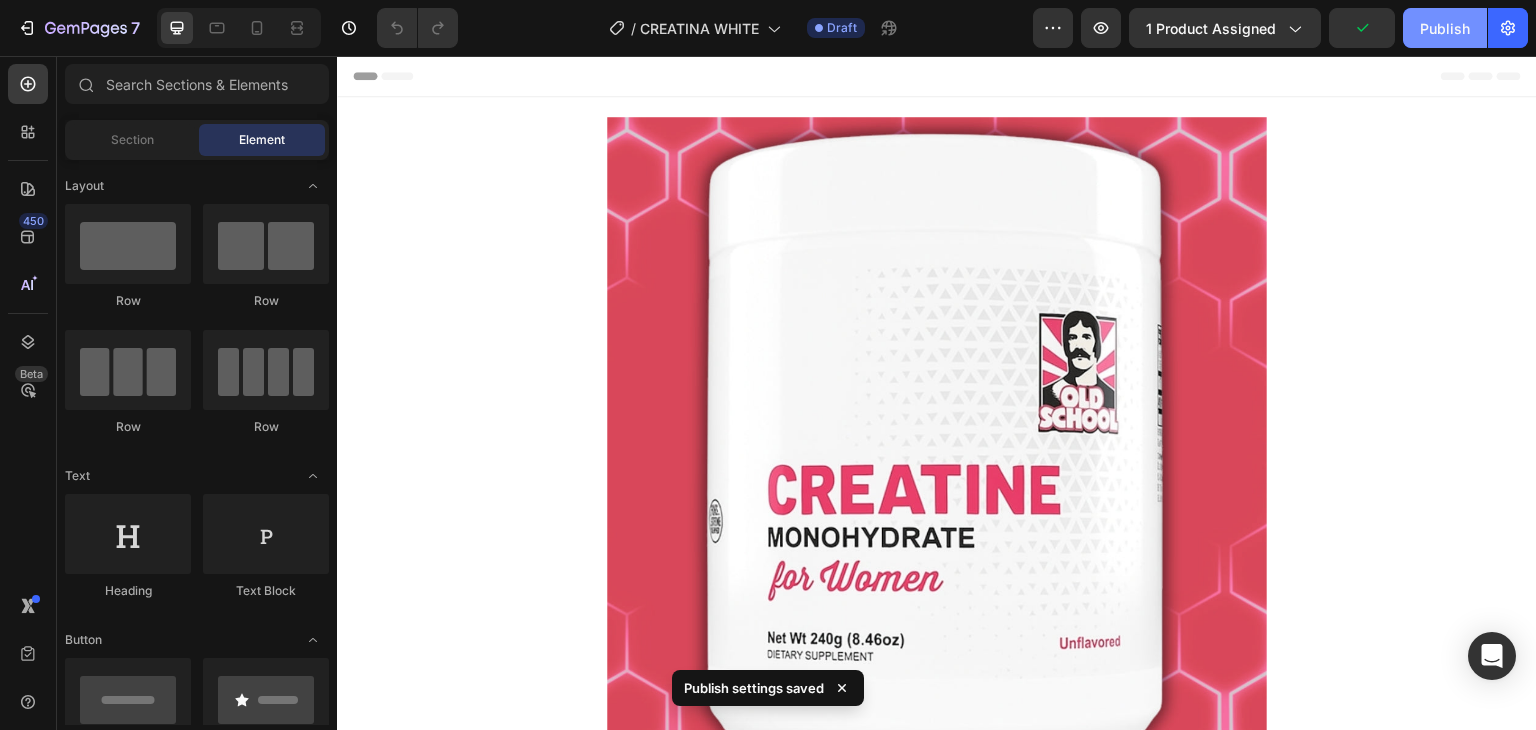 click on "Publish" at bounding box center [1445, 28] 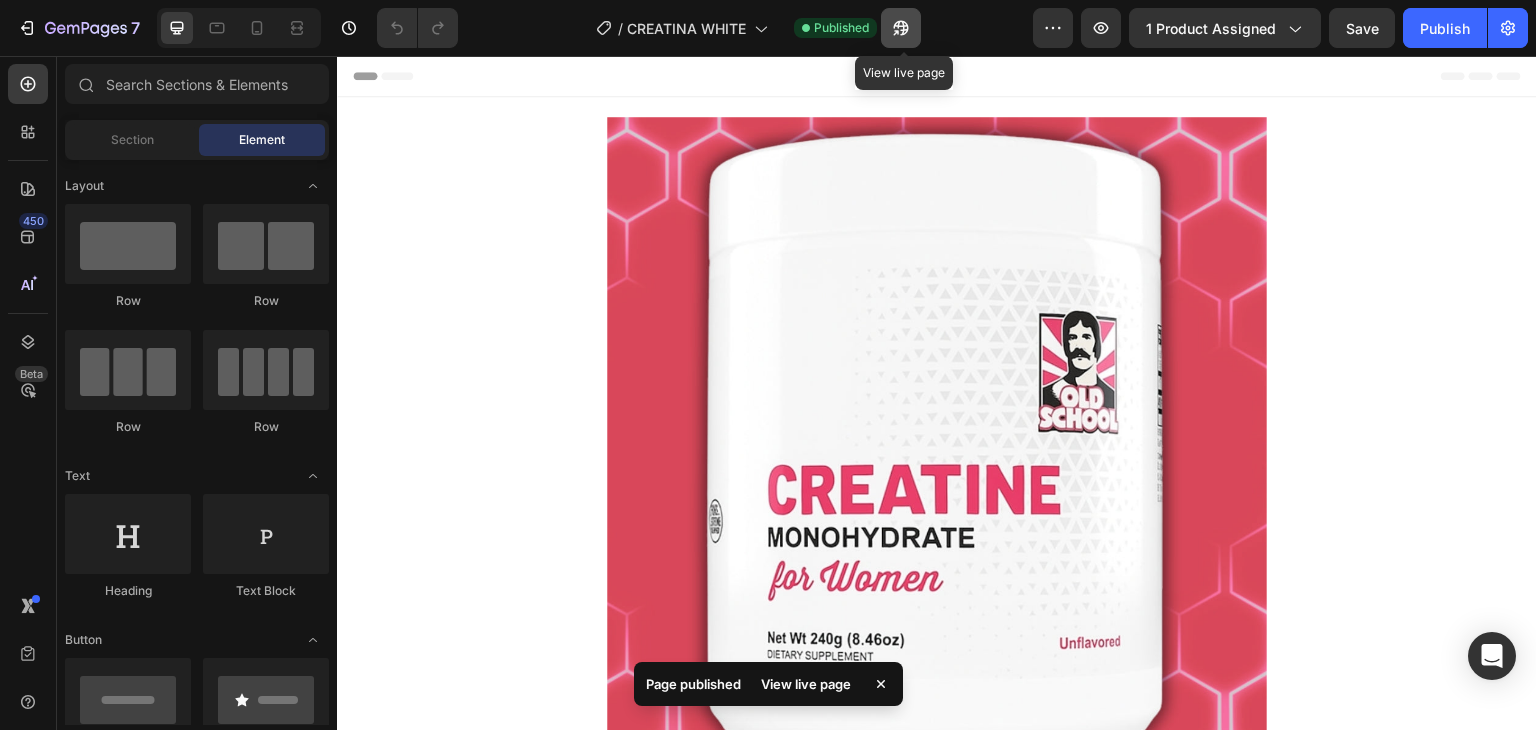 click 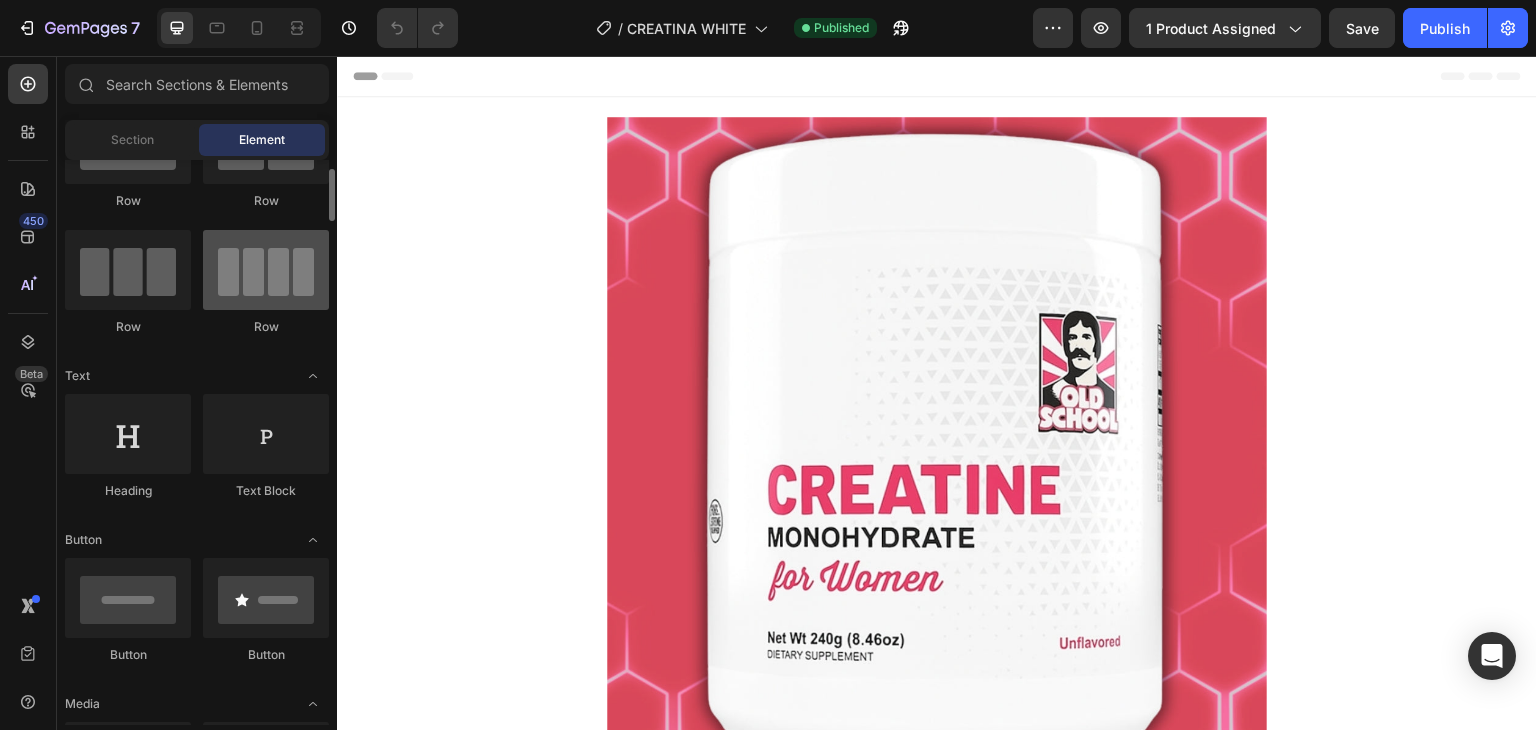 scroll, scrollTop: 0, scrollLeft: 0, axis: both 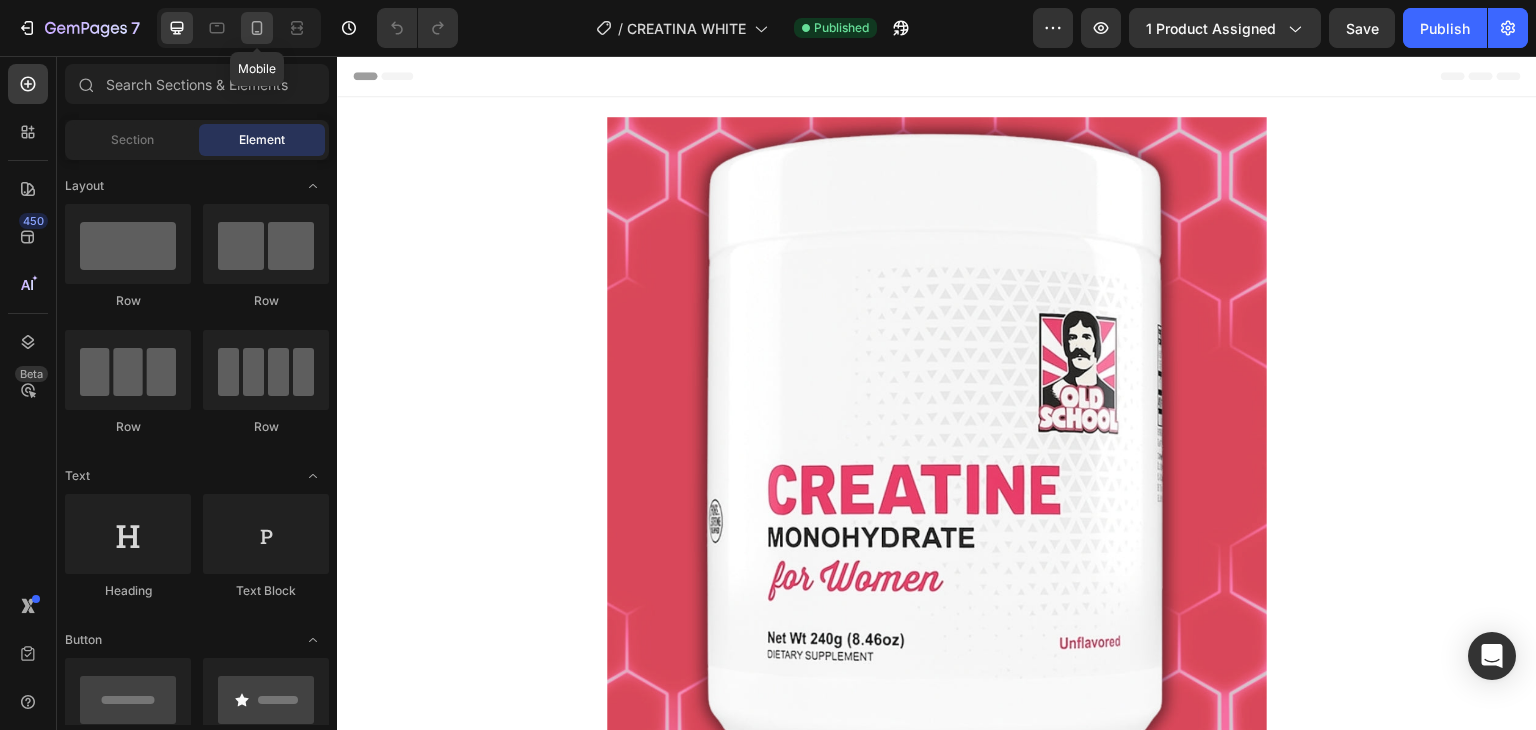 click 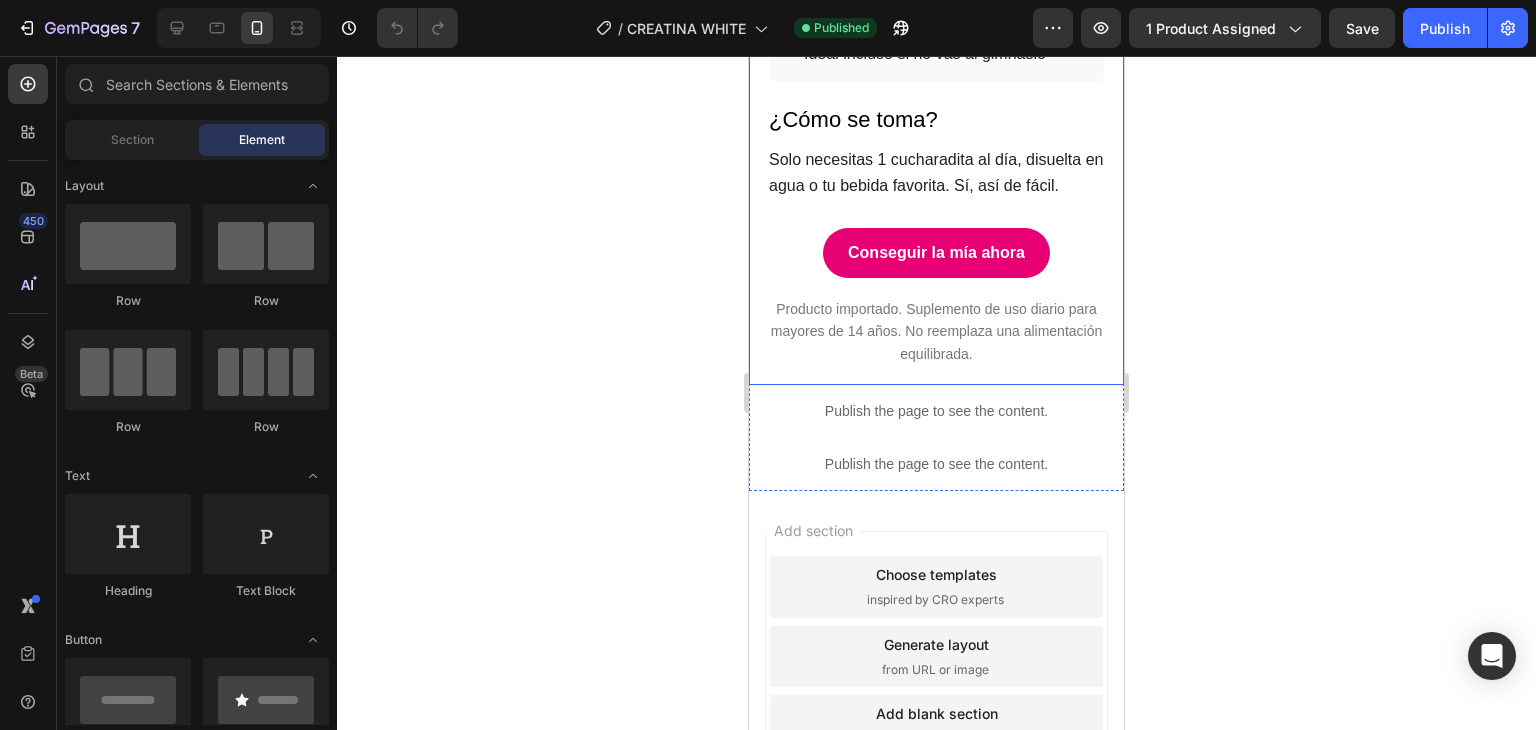 scroll, scrollTop: 1026, scrollLeft: 0, axis: vertical 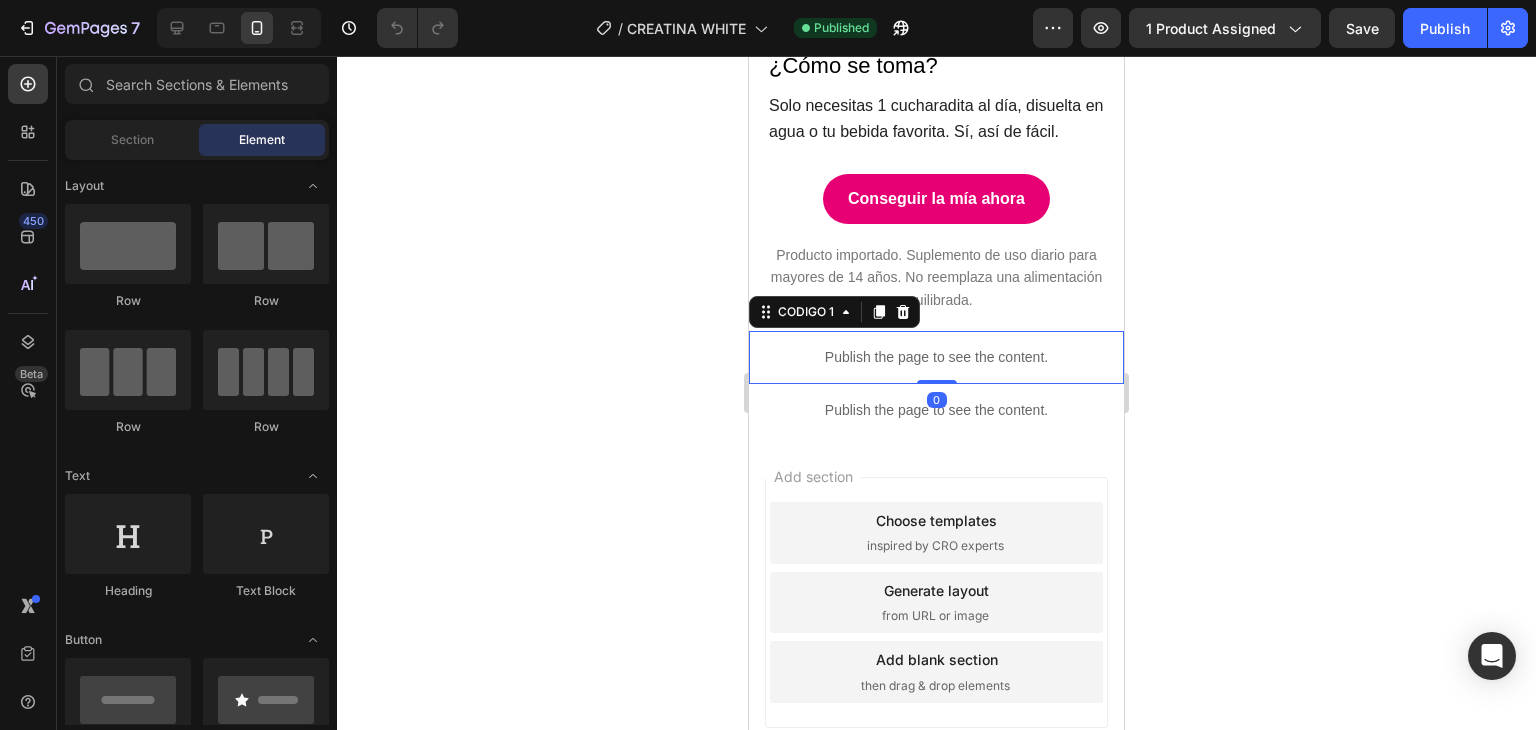 click on "Publish the page to see the content." at bounding box center [936, 357] 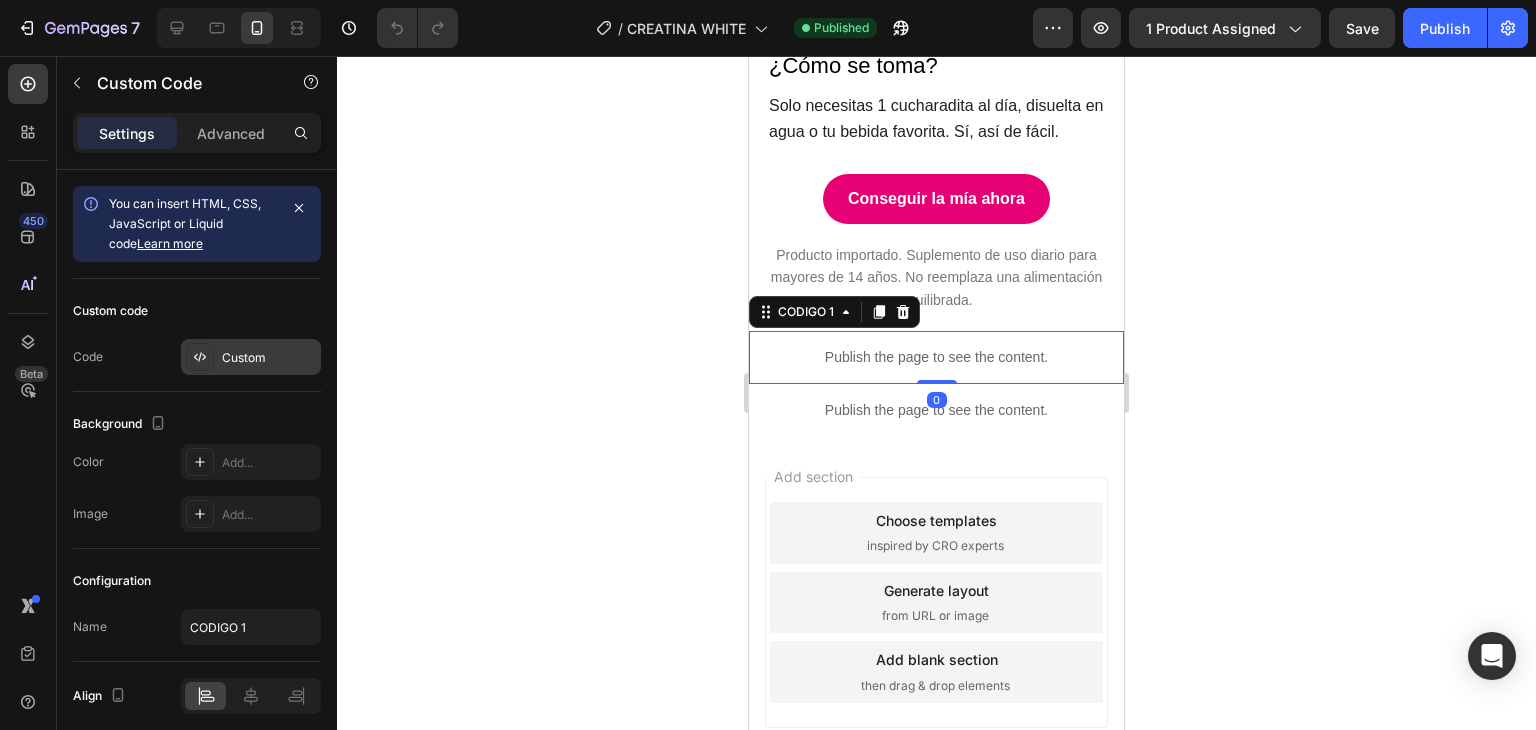 click on "Custom" at bounding box center (269, 358) 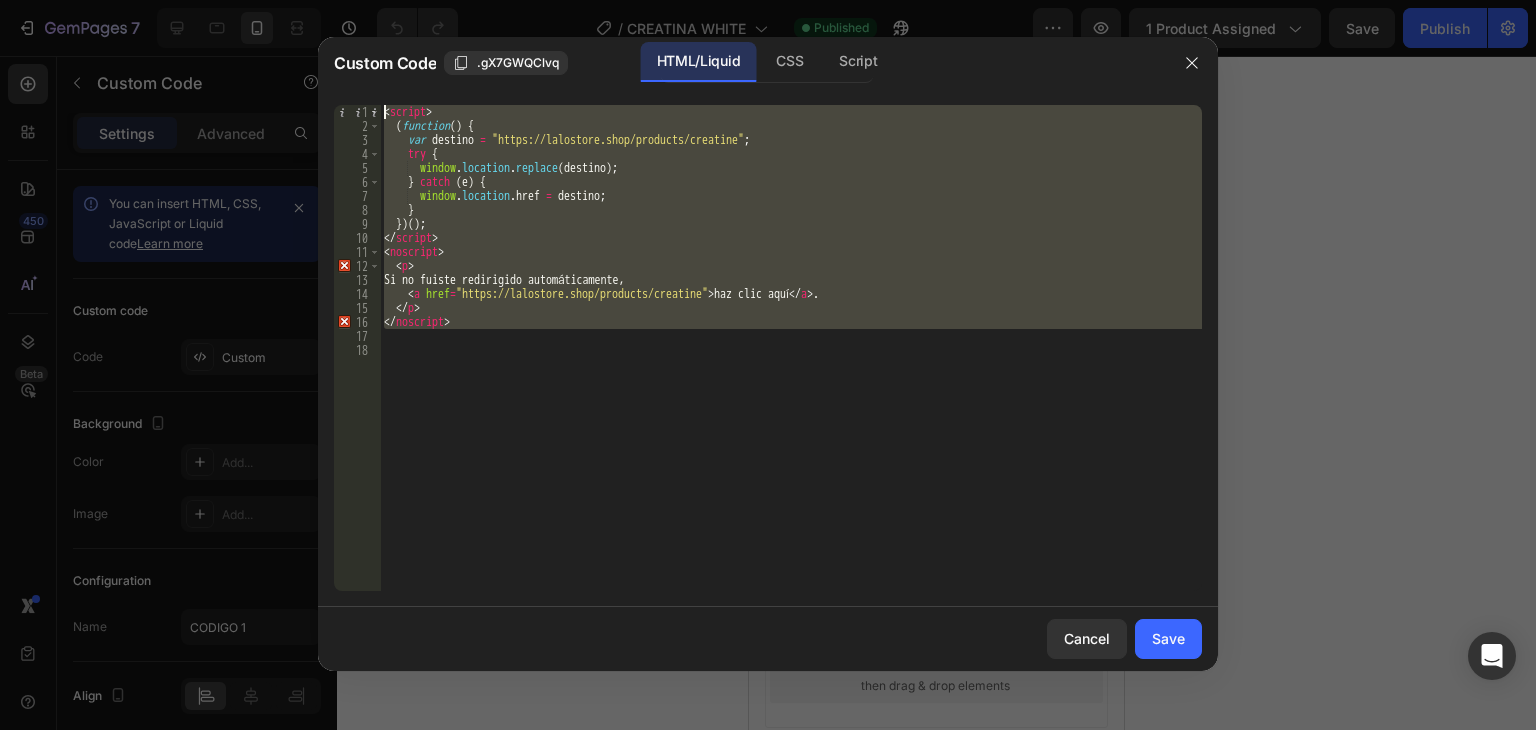 drag, startPoint x: 460, startPoint y: 325, endPoint x: 264, endPoint y: 65, distance: 325.60098 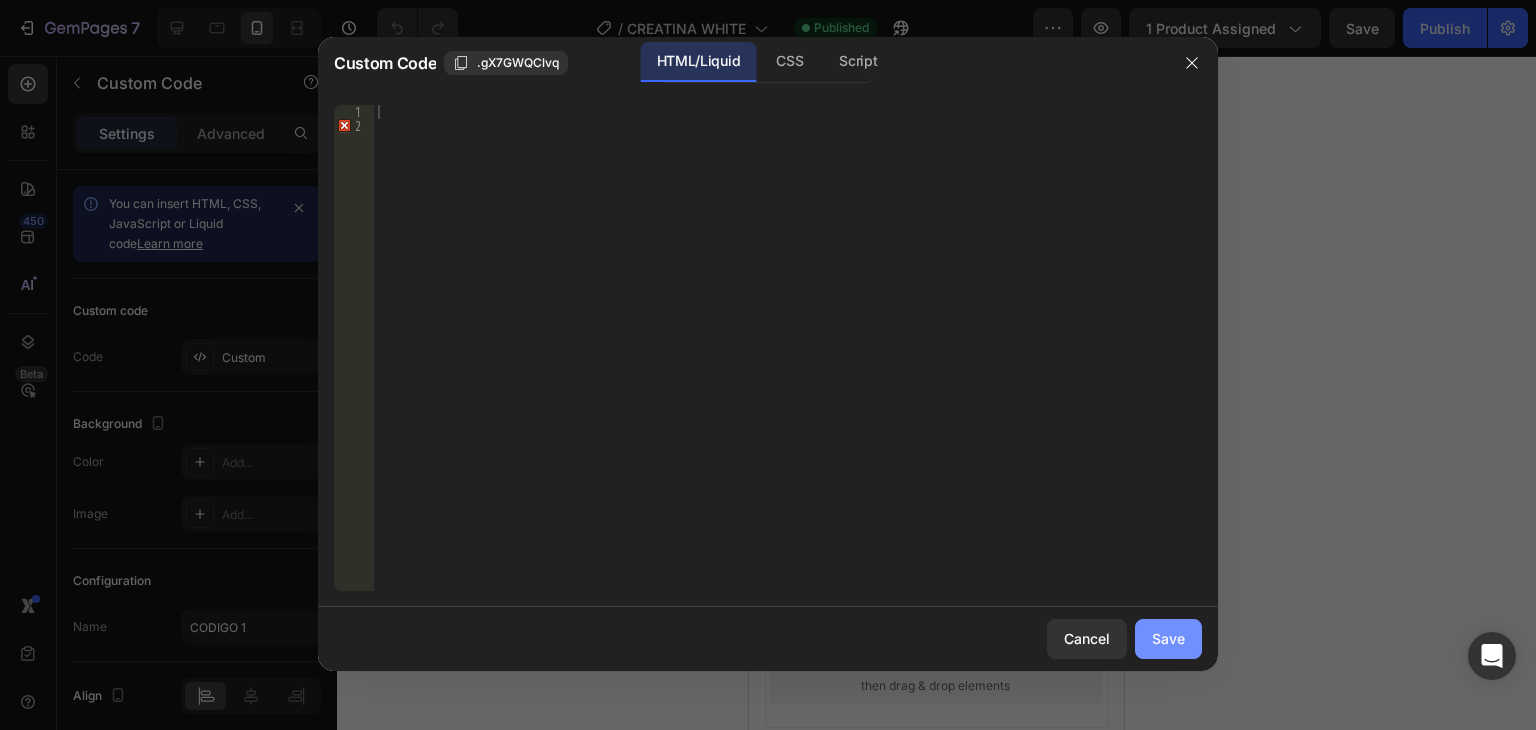 click on "Save" at bounding box center [1168, 638] 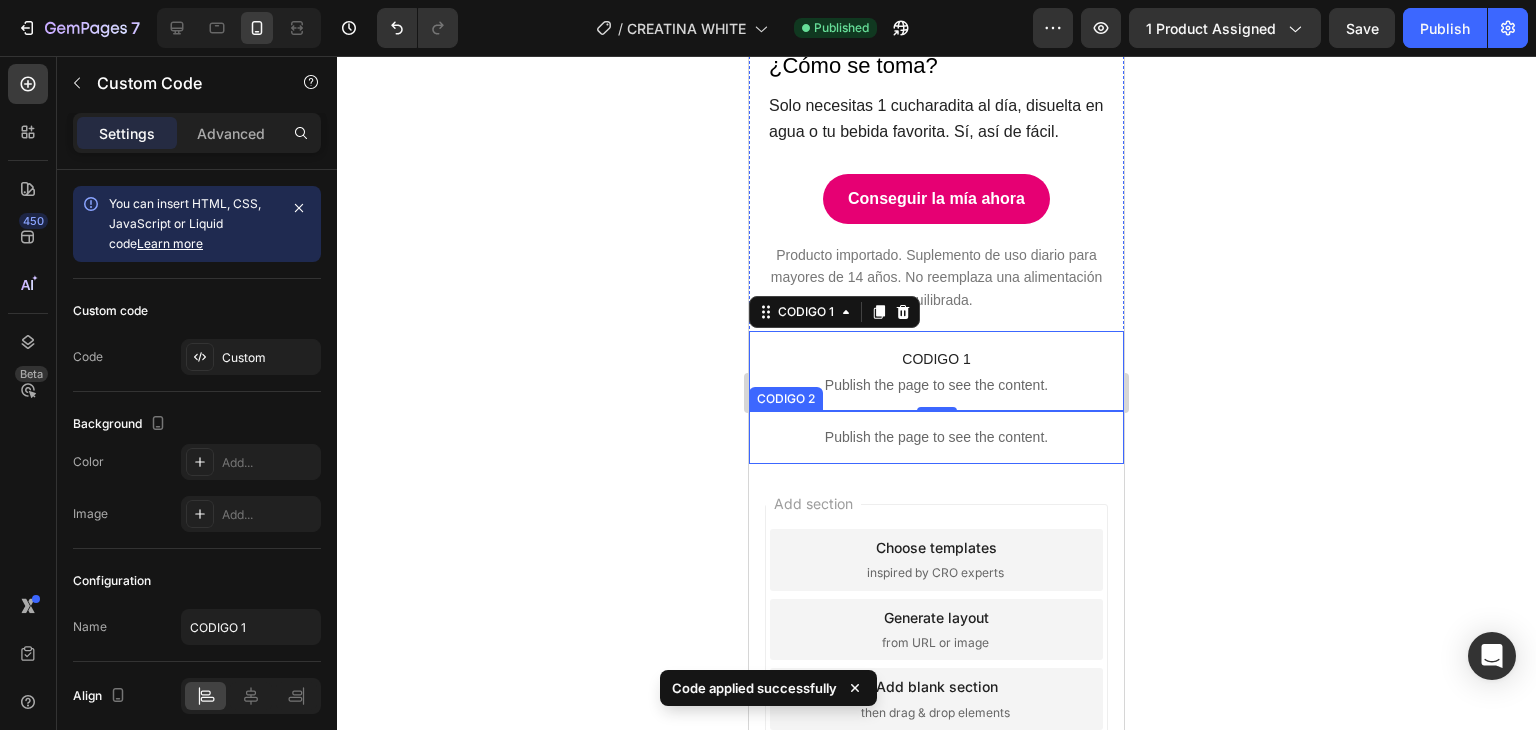 click on "Publish the page to see the content." at bounding box center (936, 437) 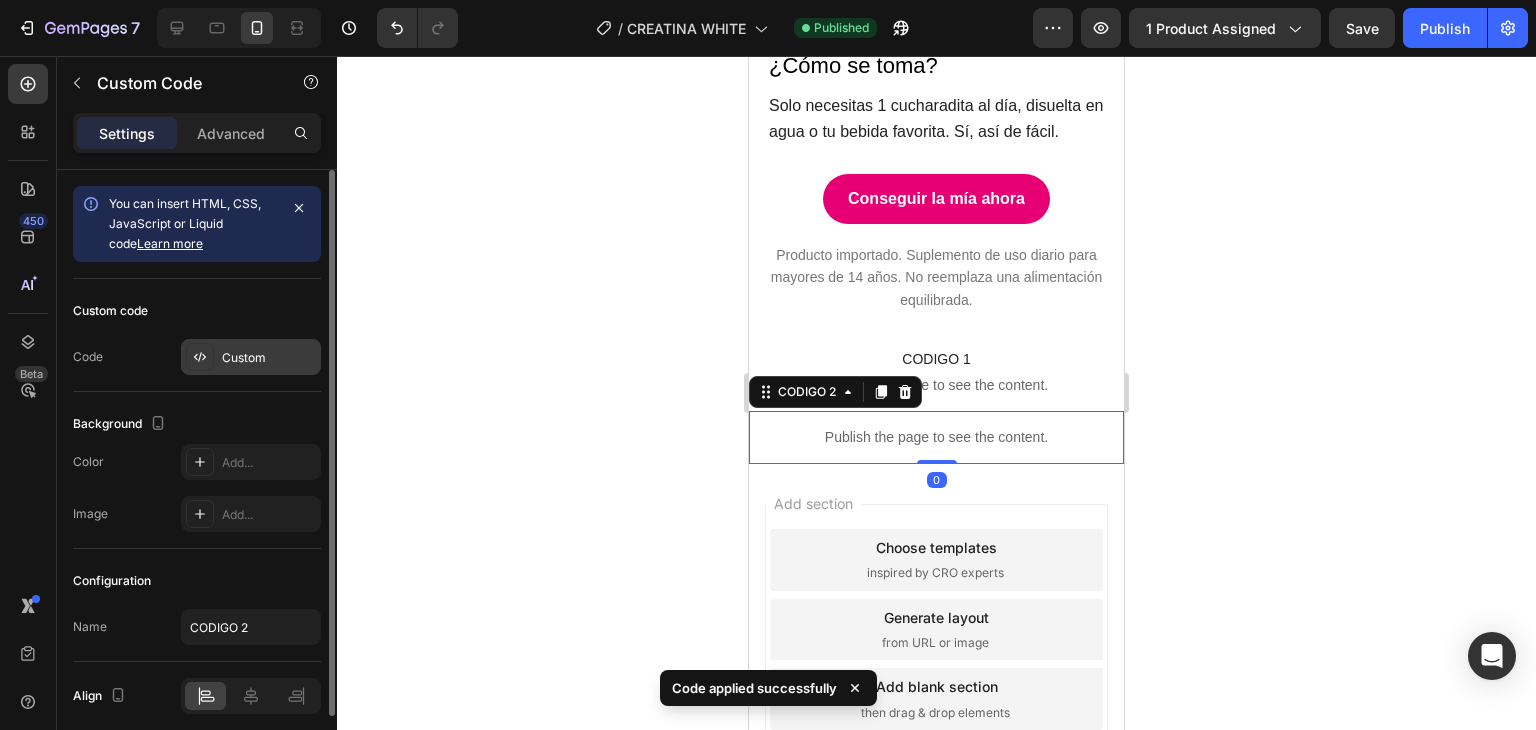 click on "Custom" at bounding box center [269, 358] 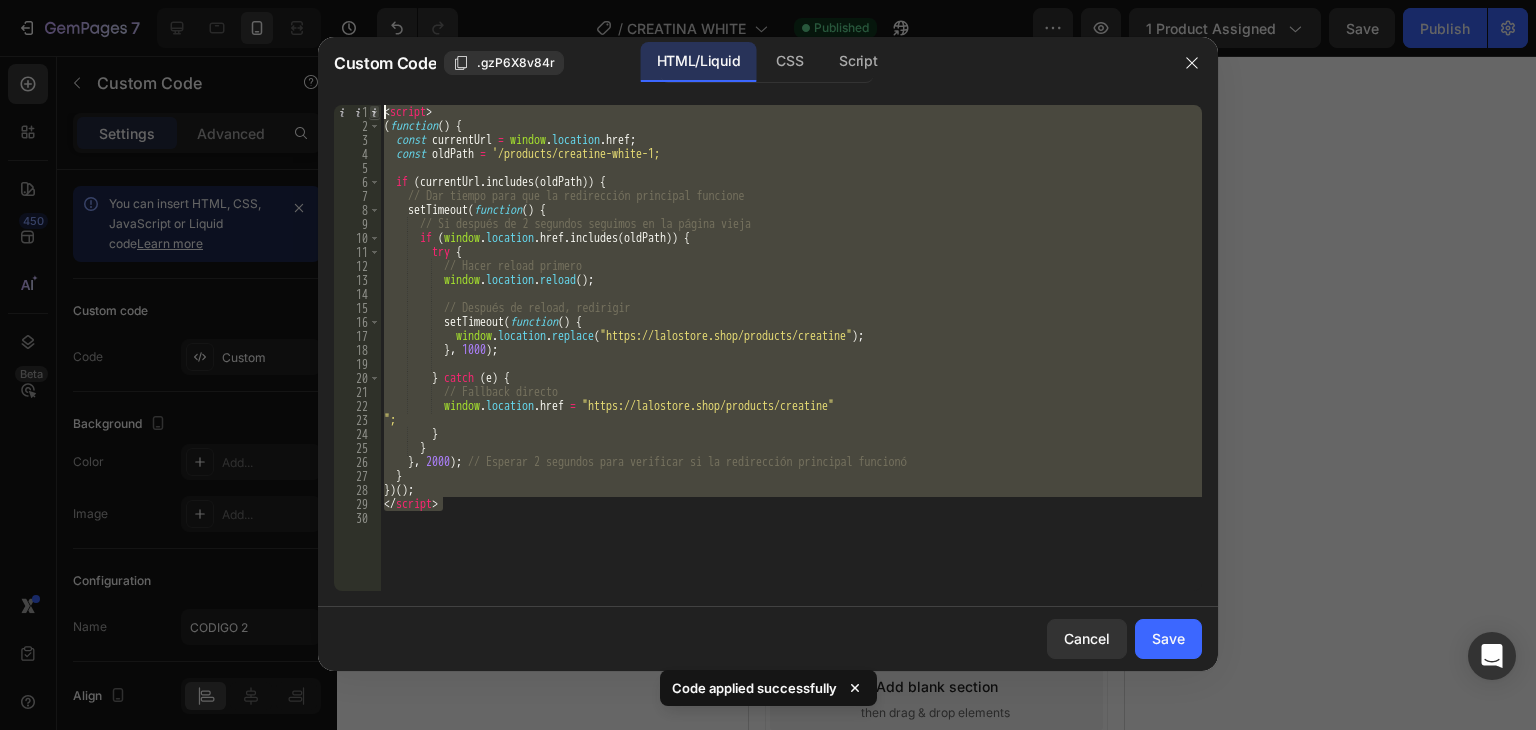 drag, startPoint x: 458, startPoint y: 500, endPoint x: 378, endPoint y: 105, distance: 403.01984 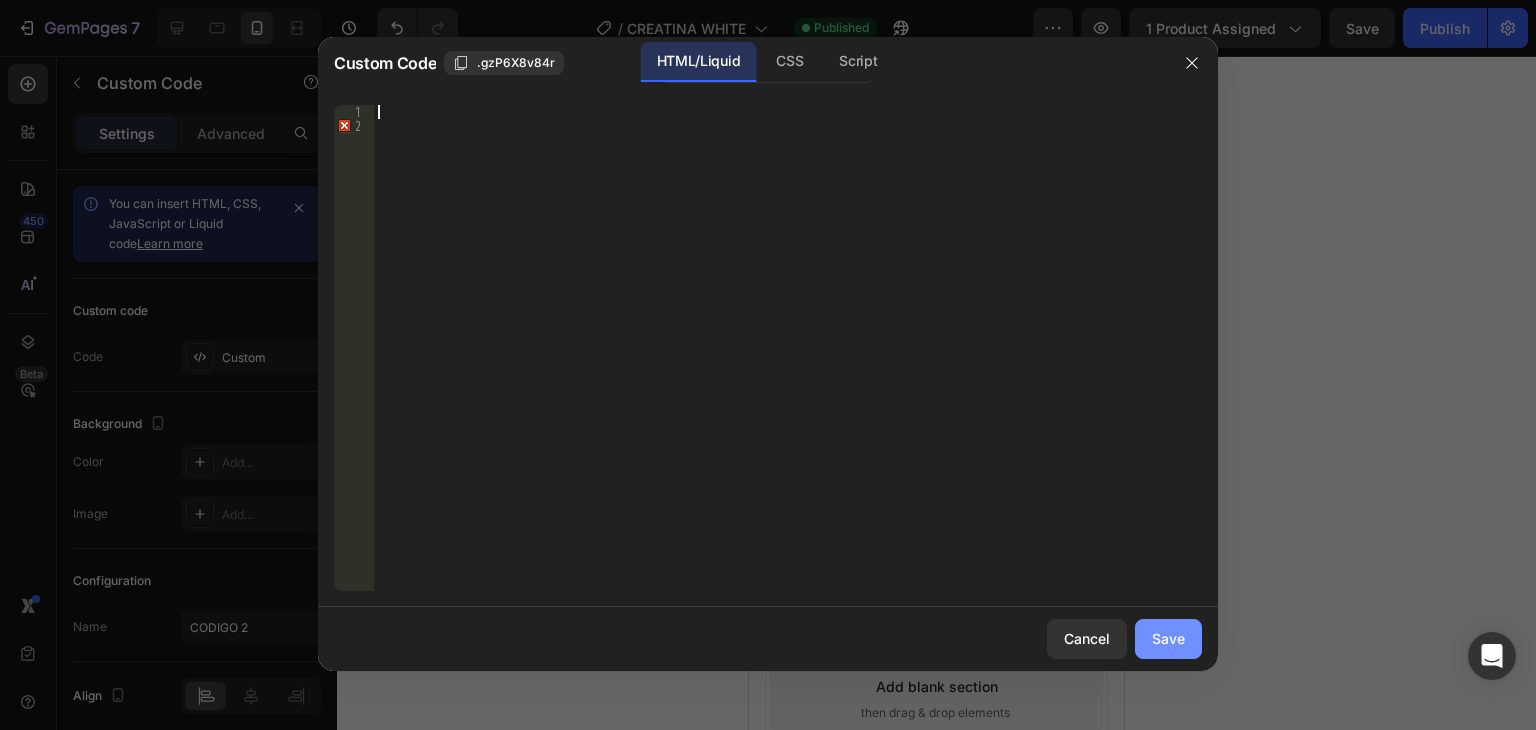 click on "Save" at bounding box center (1168, 638) 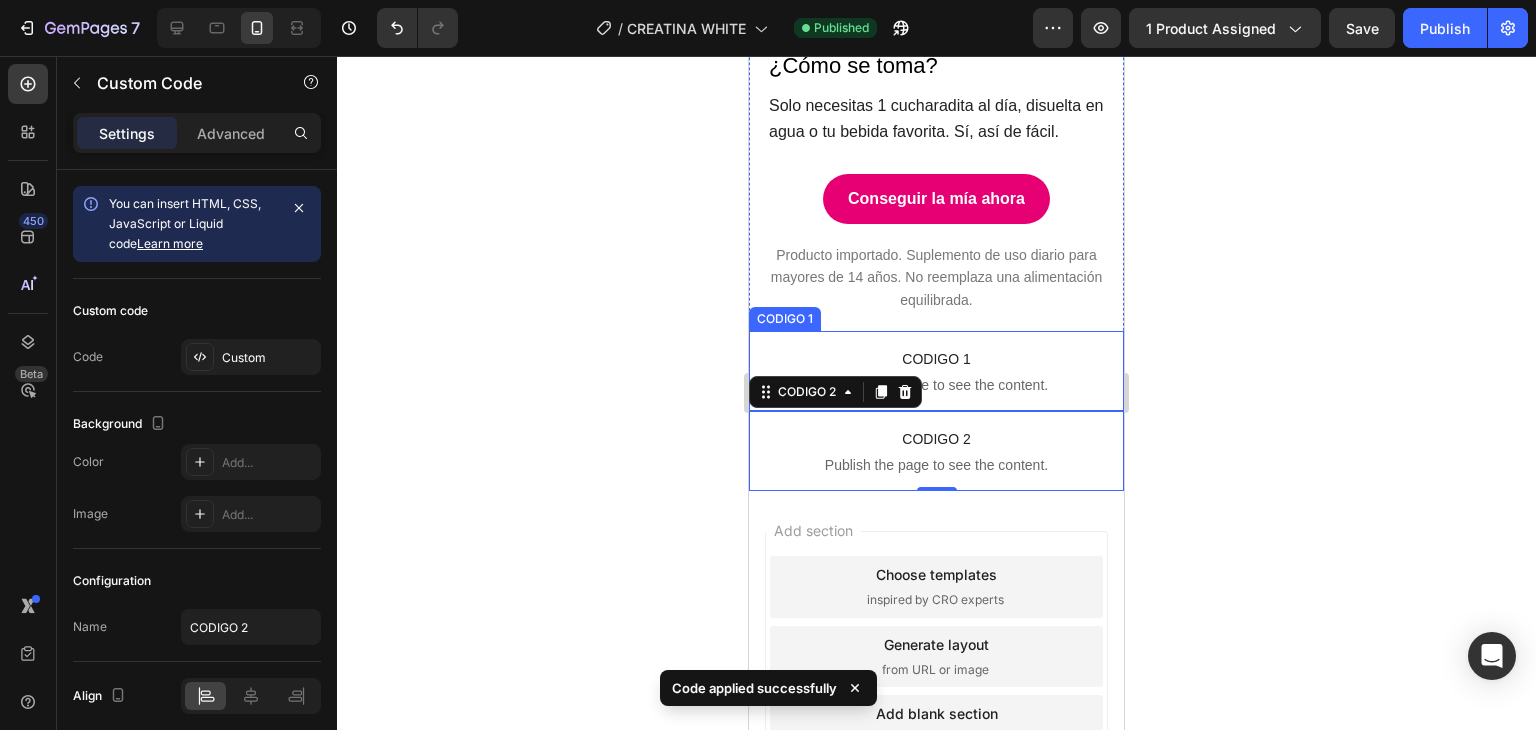 click on "Publish the page to see the content." at bounding box center (936, 385) 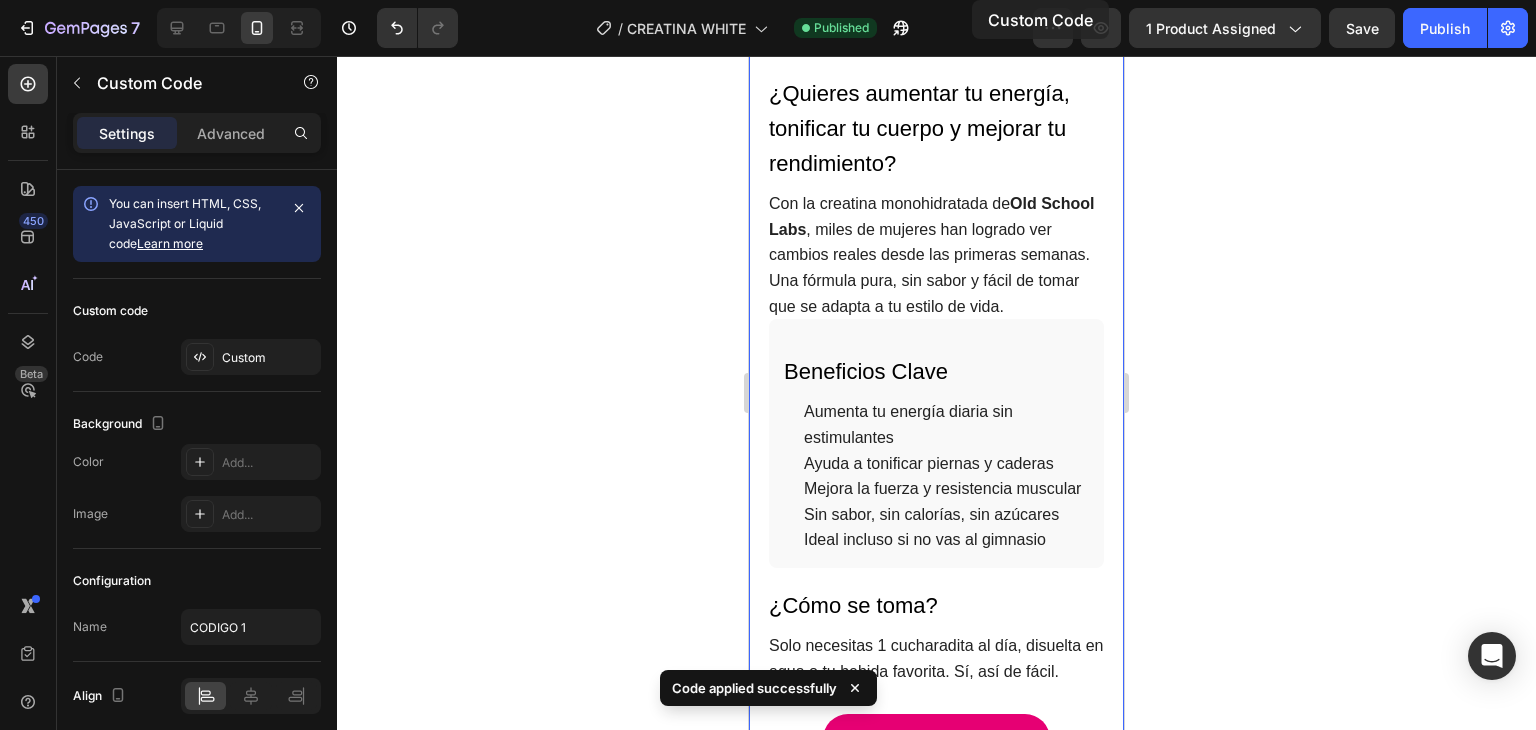 scroll, scrollTop: 0, scrollLeft: 0, axis: both 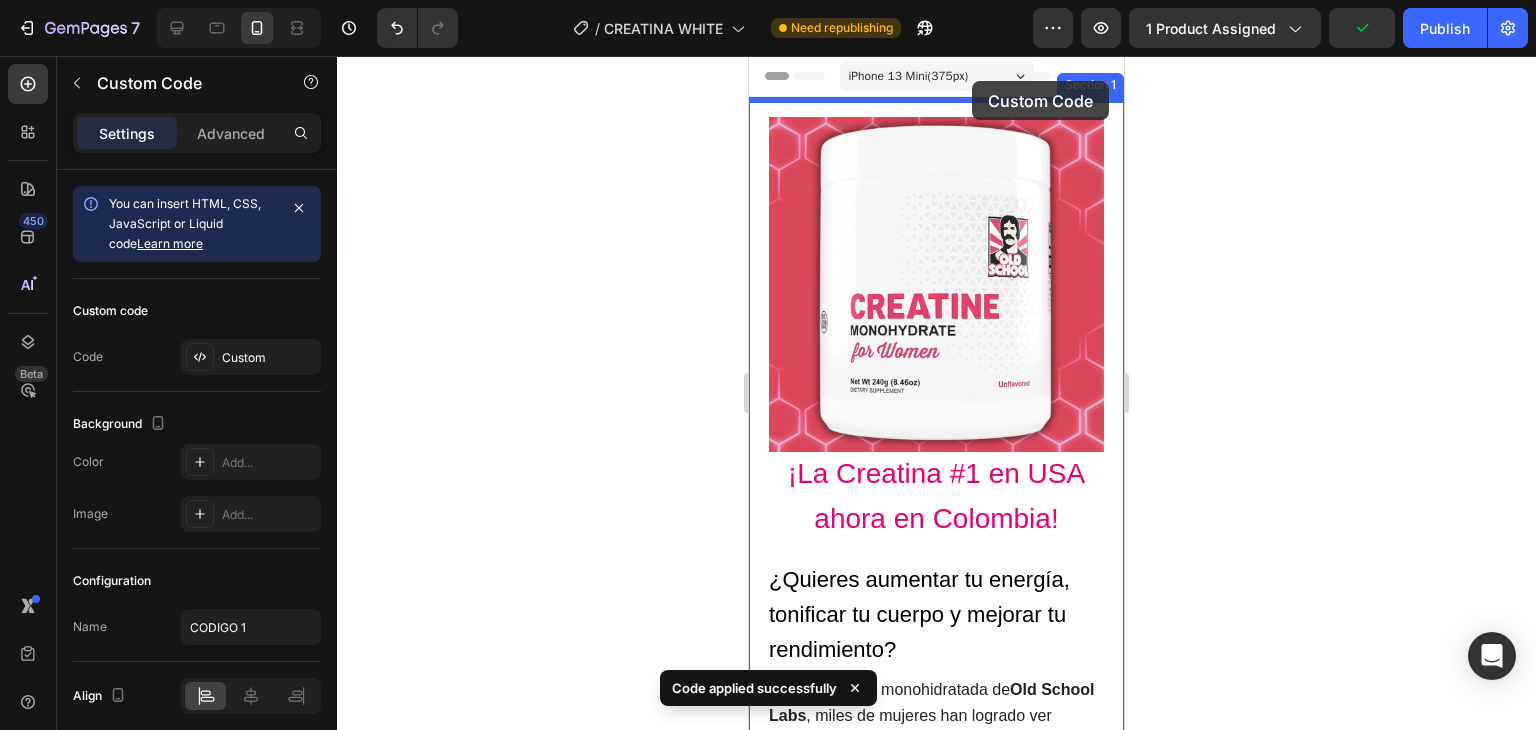 drag, startPoint x: 1024, startPoint y: 394, endPoint x: 972, endPoint y: 81, distance: 317.2901 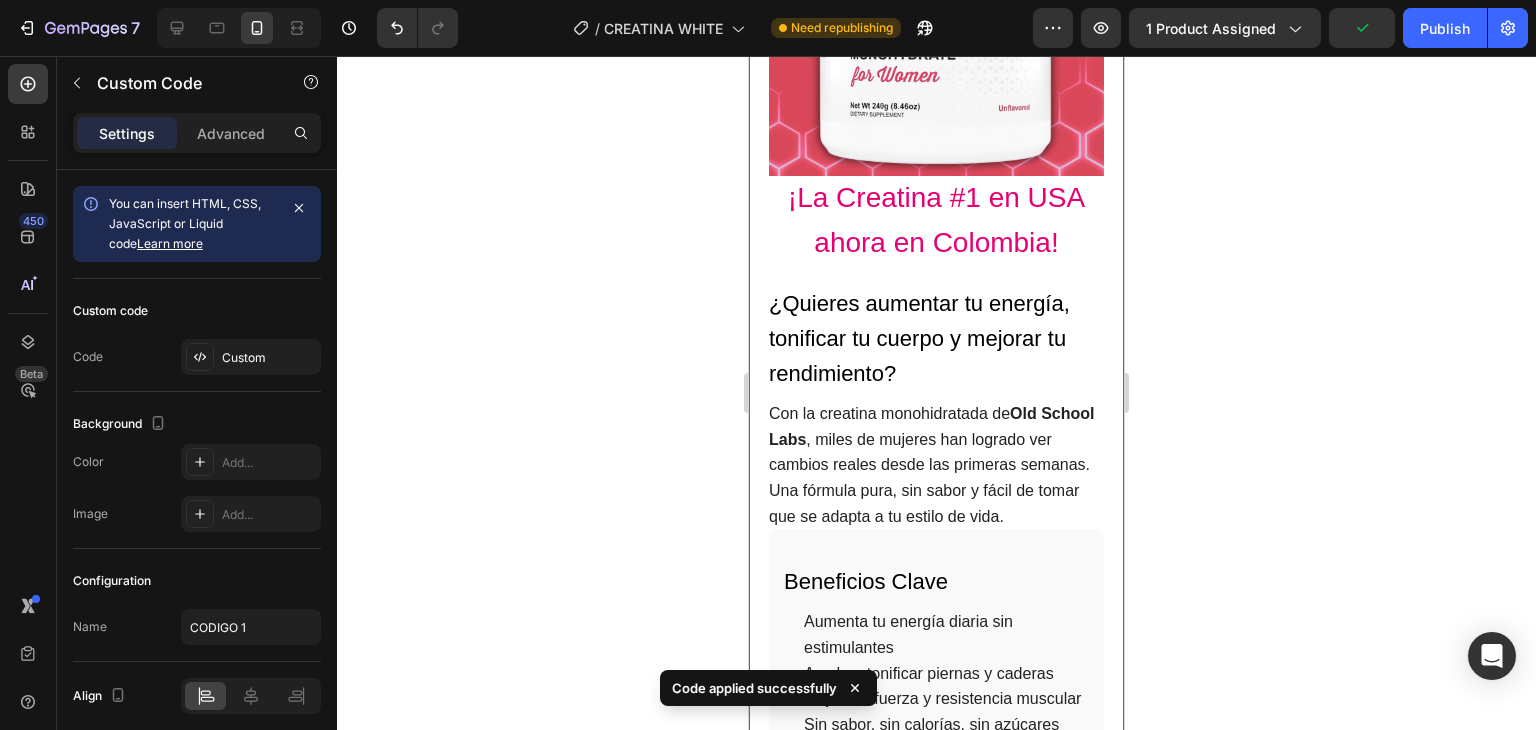 scroll, scrollTop: 1144, scrollLeft: 0, axis: vertical 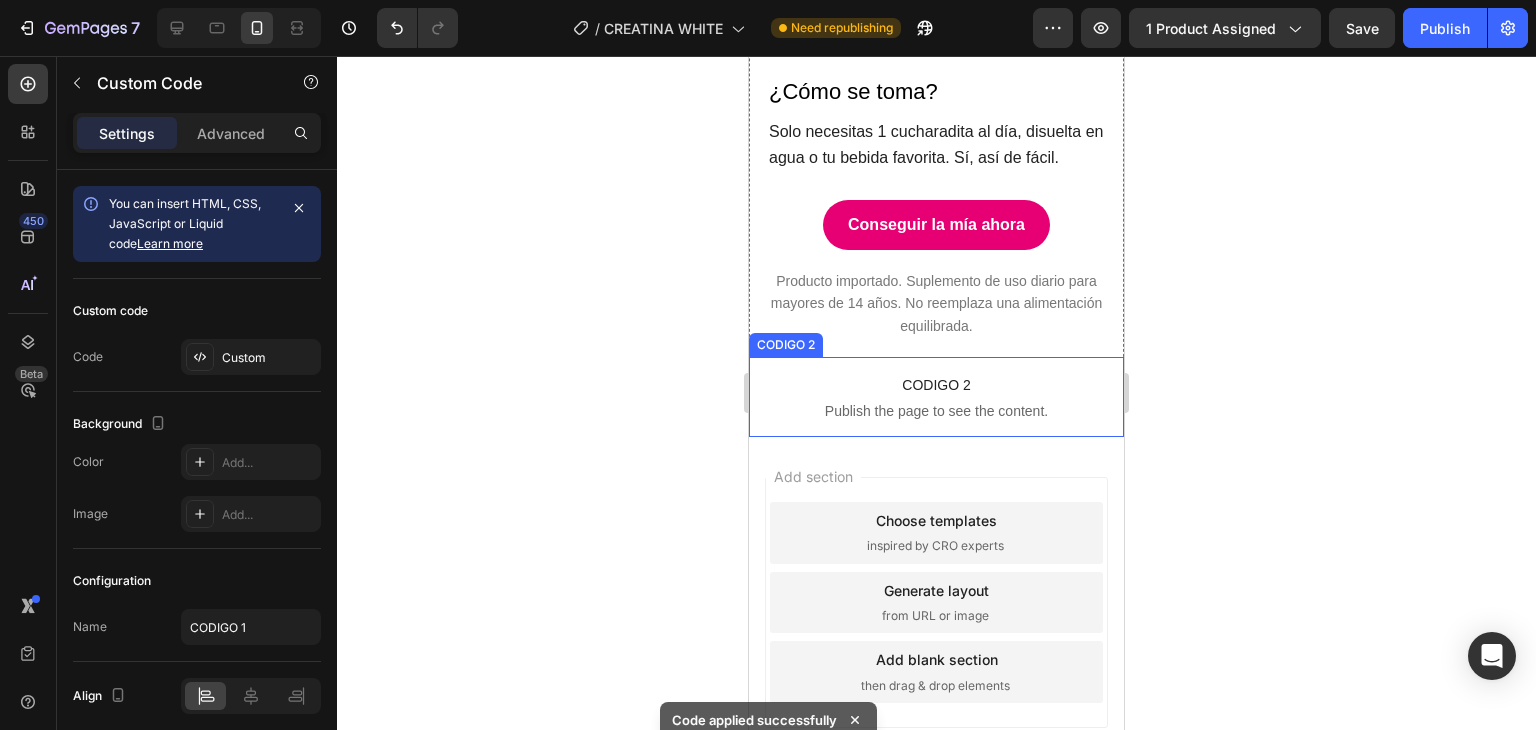 click on "CODIGO 2" at bounding box center [936, 385] 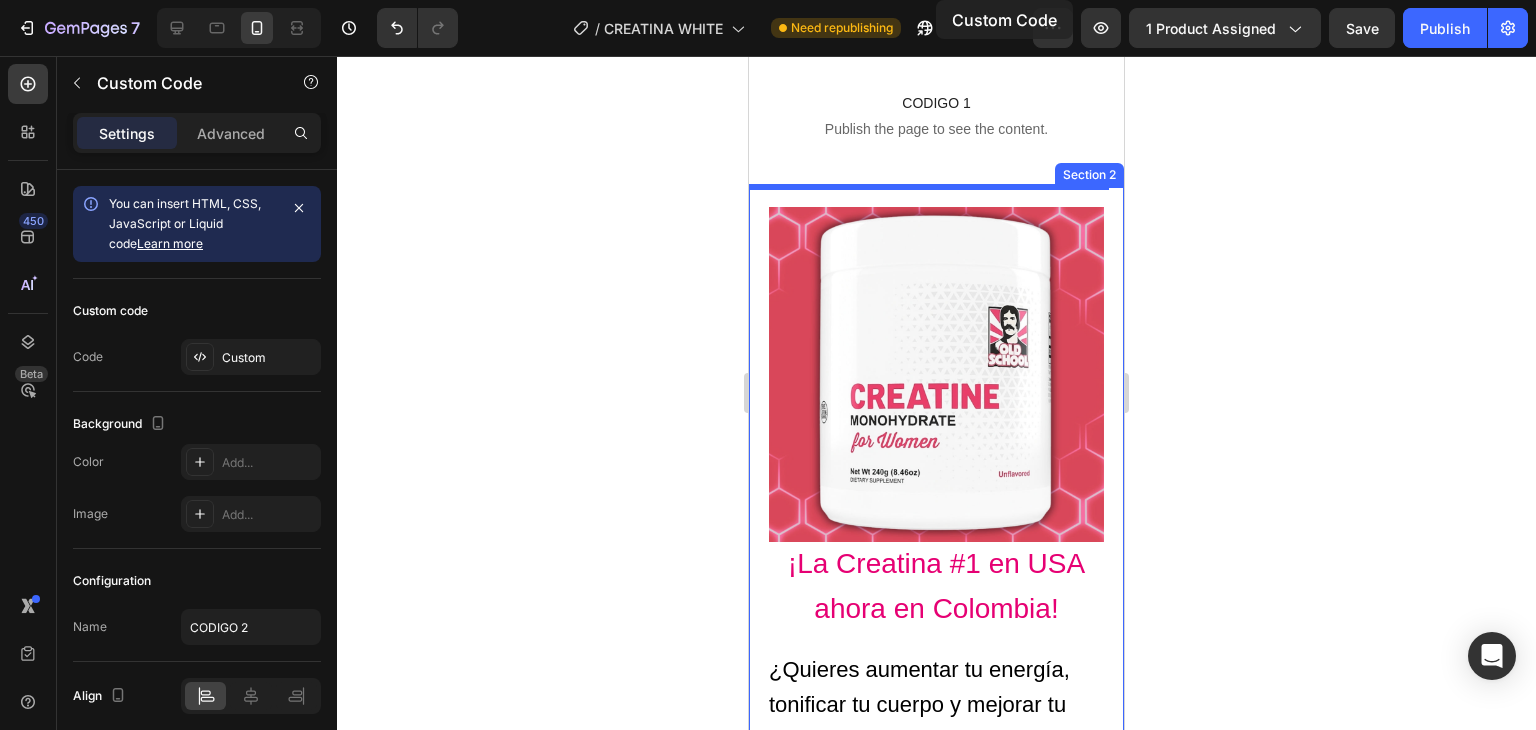 scroll, scrollTop: 0, scrollLeft: 0, axis: both 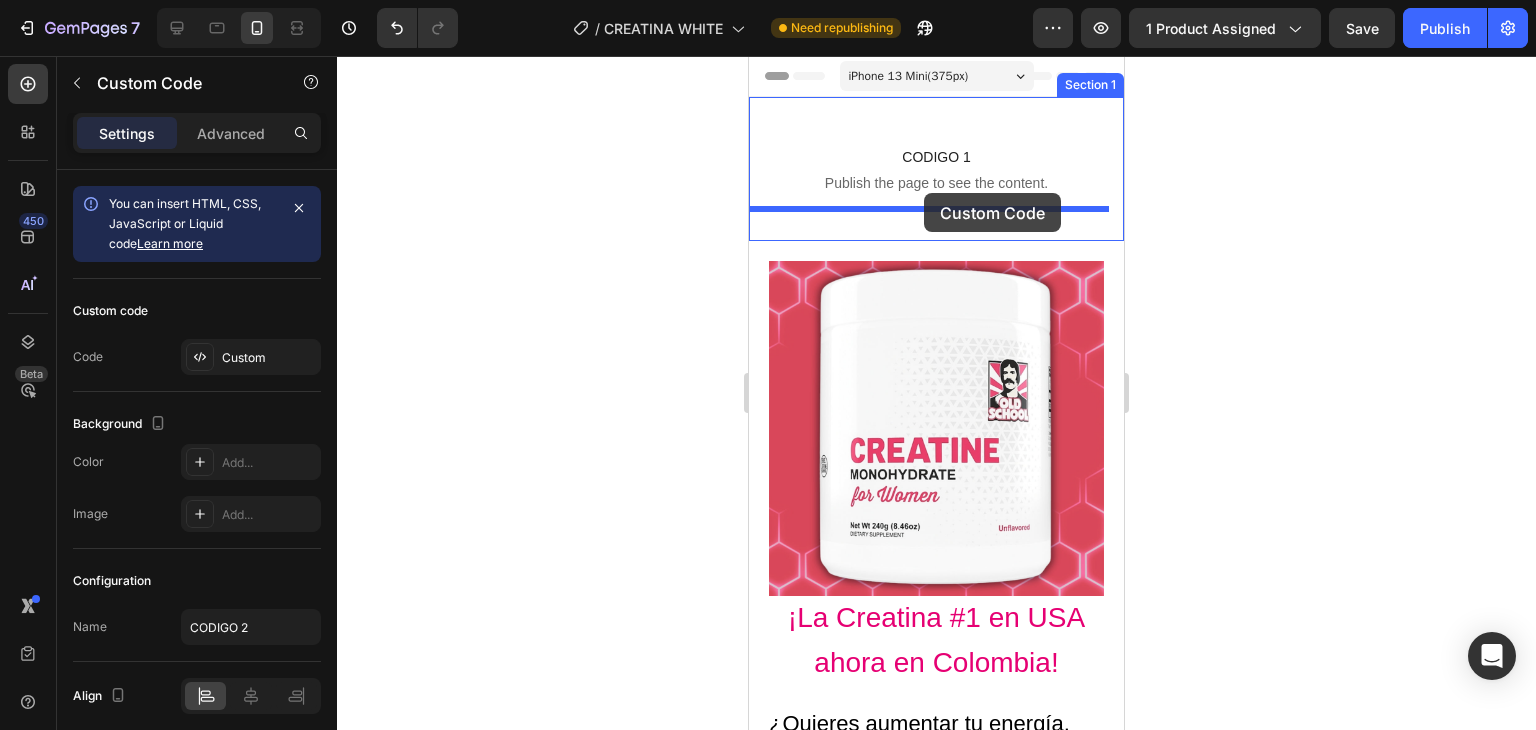 drag, startPoint x: 1028, startPoint y: 395, endPoint x: 924, endPoint y: 193, distance: 227.20035 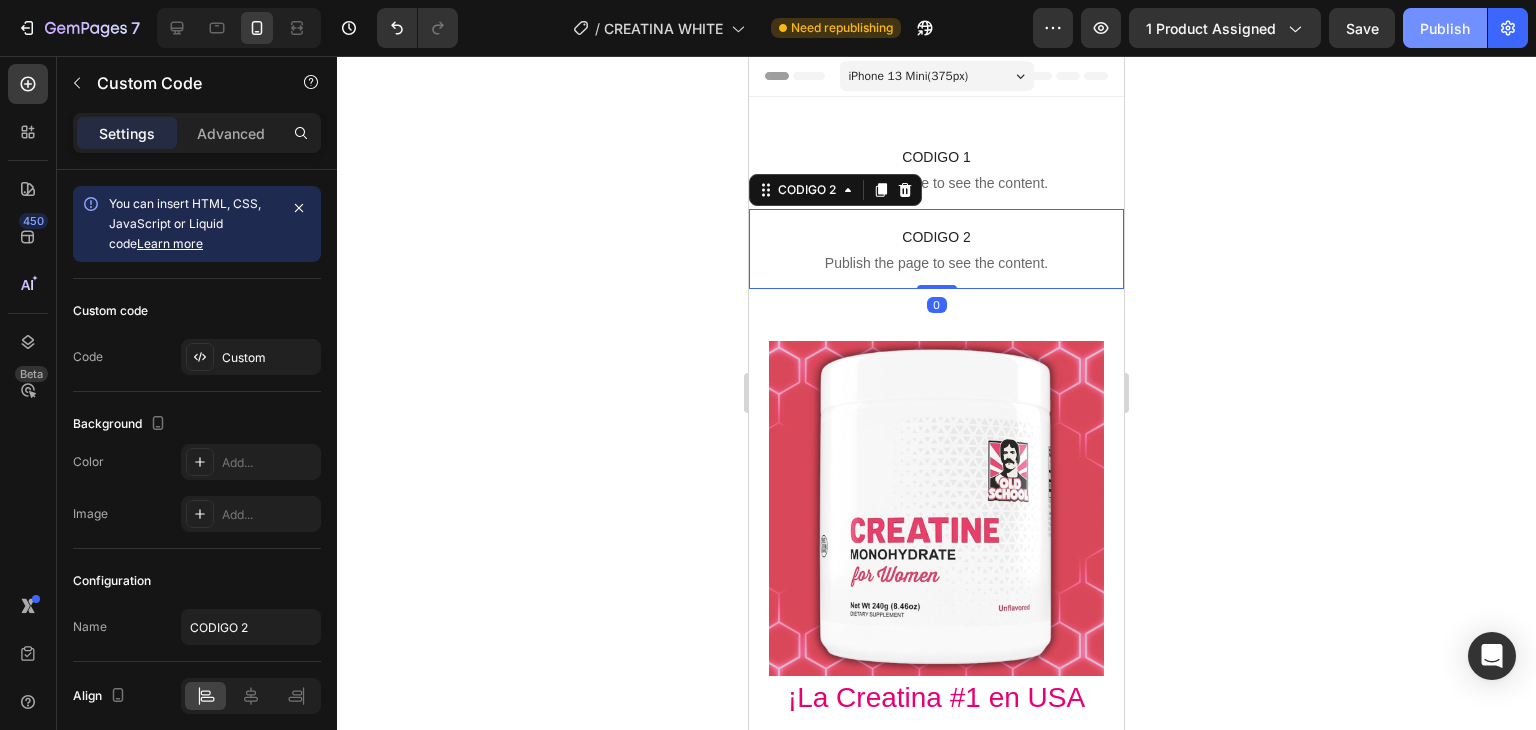 click on "Publish" 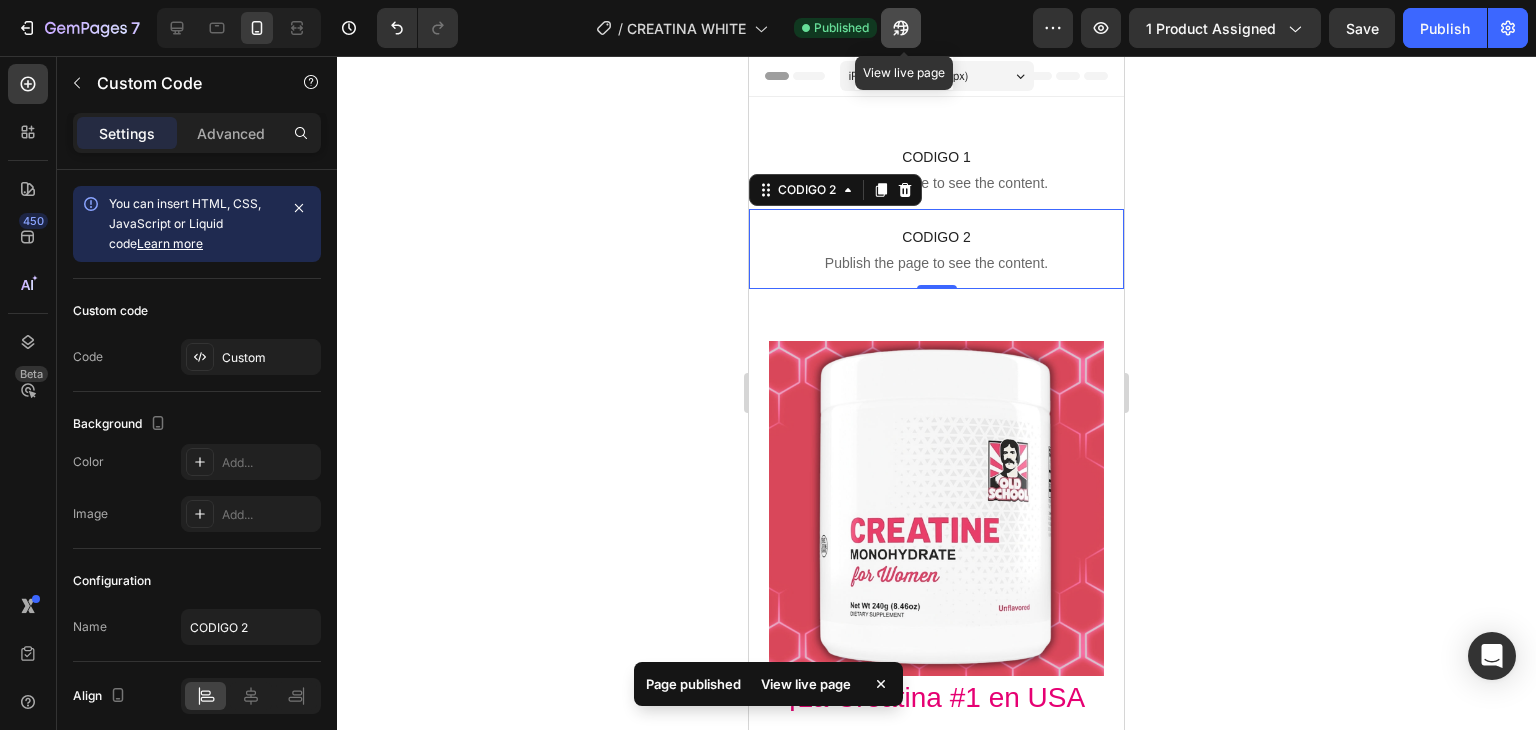 click 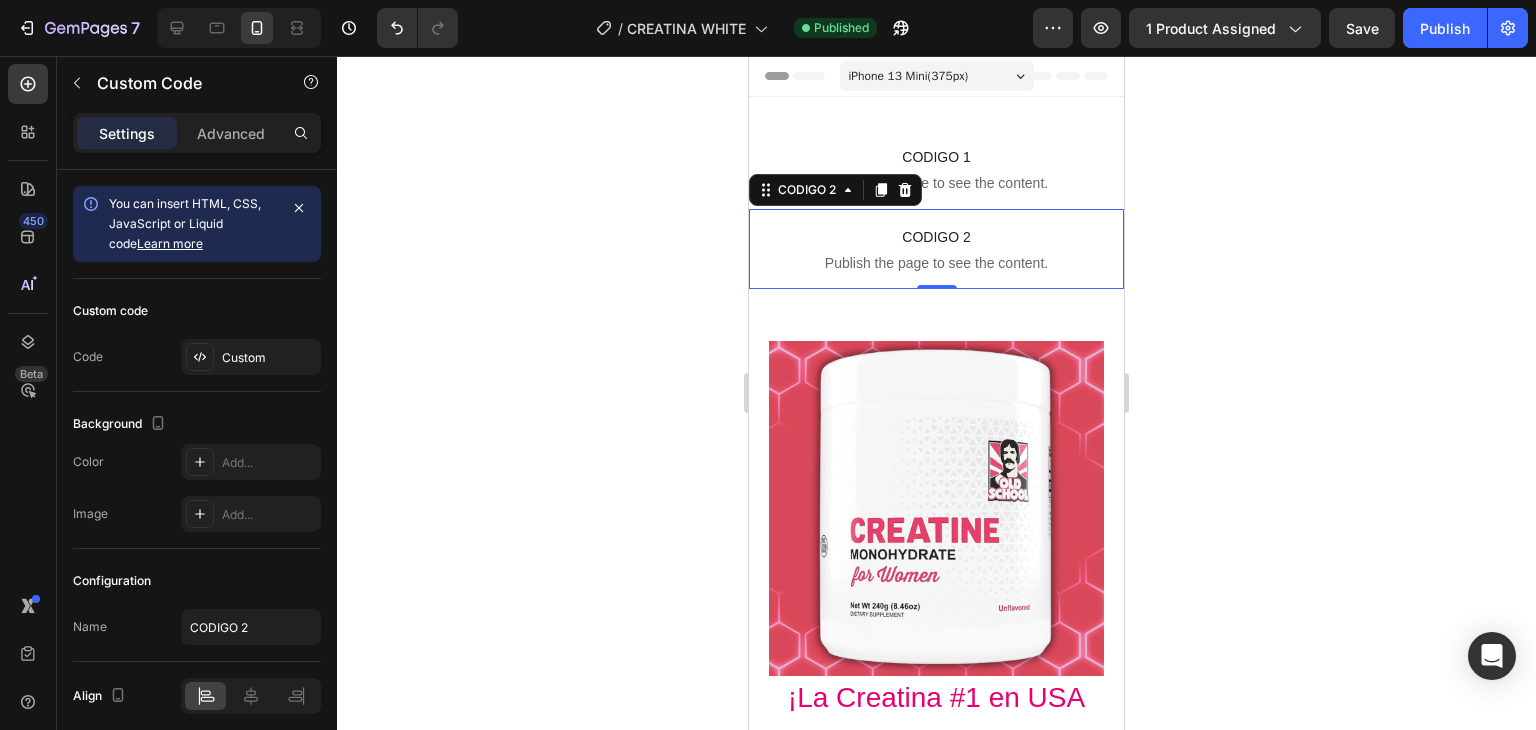 click 